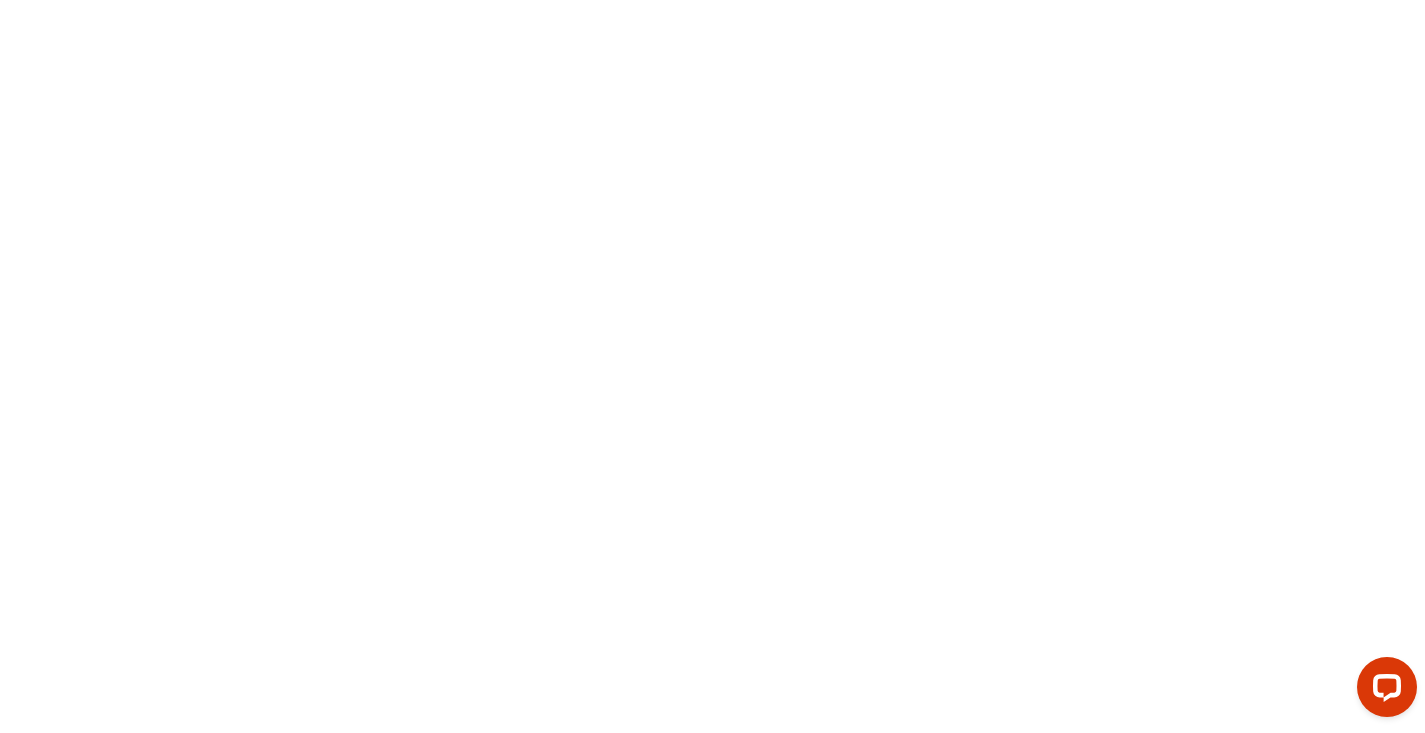 scroll, scrollTop: 0, scrollLeft: 0, axis: both 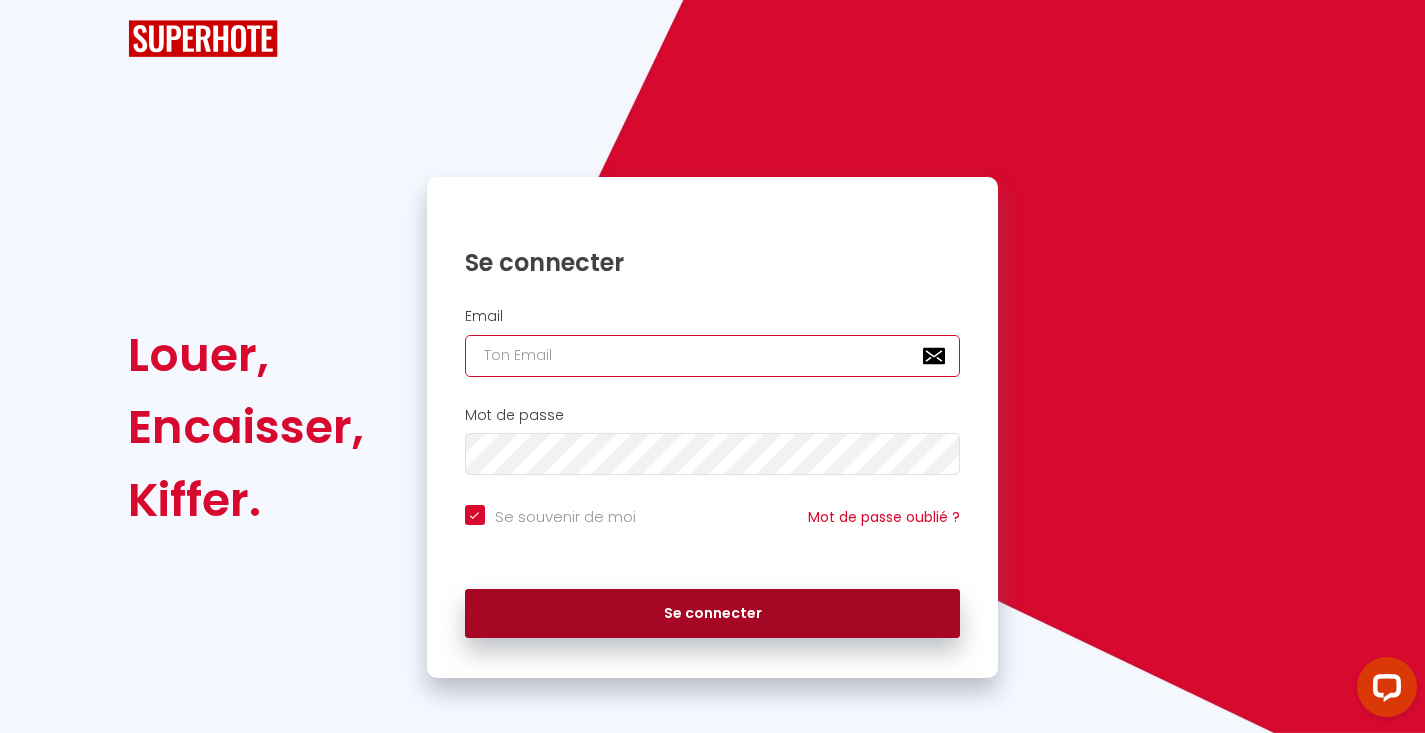type on "[EMAIL_ADDRESS][DOMAIN_NAME]" 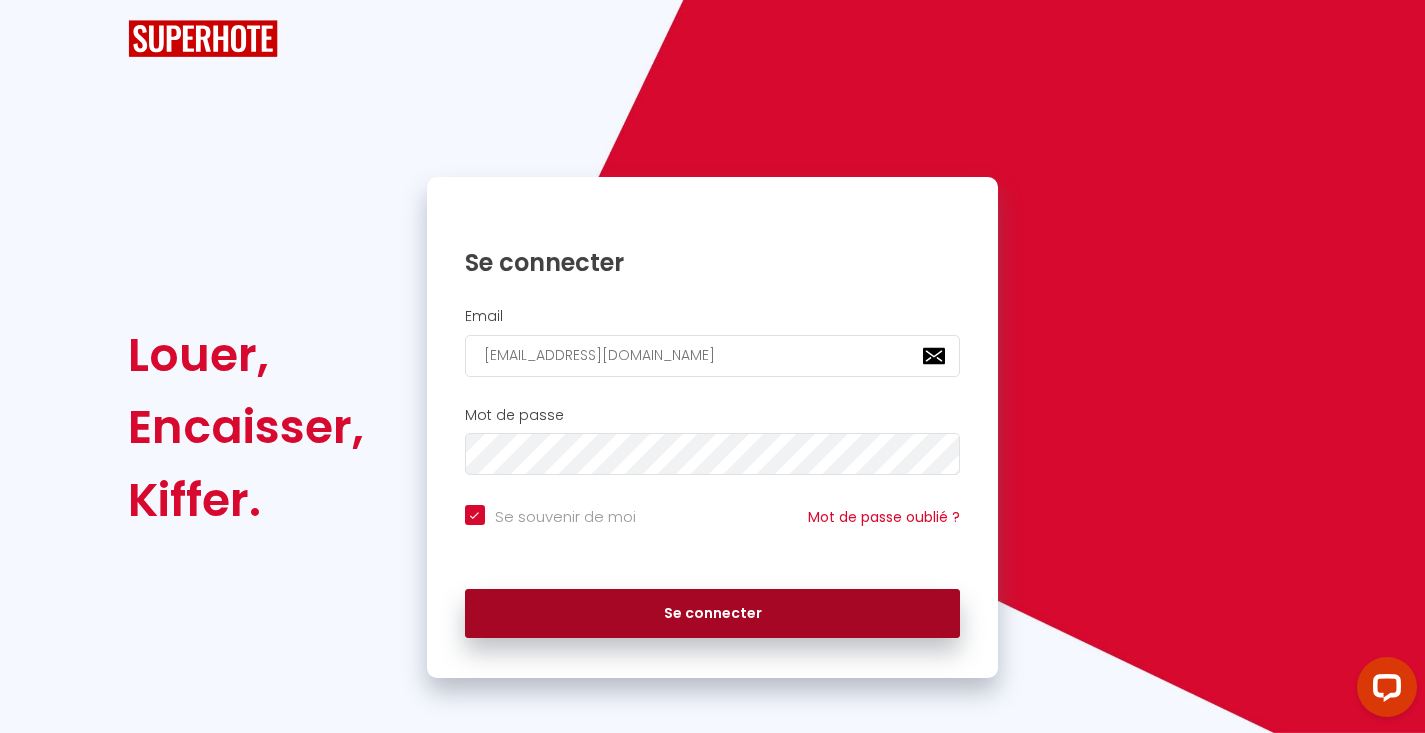 click on "Se connecter" at bounding box center [713, 614] 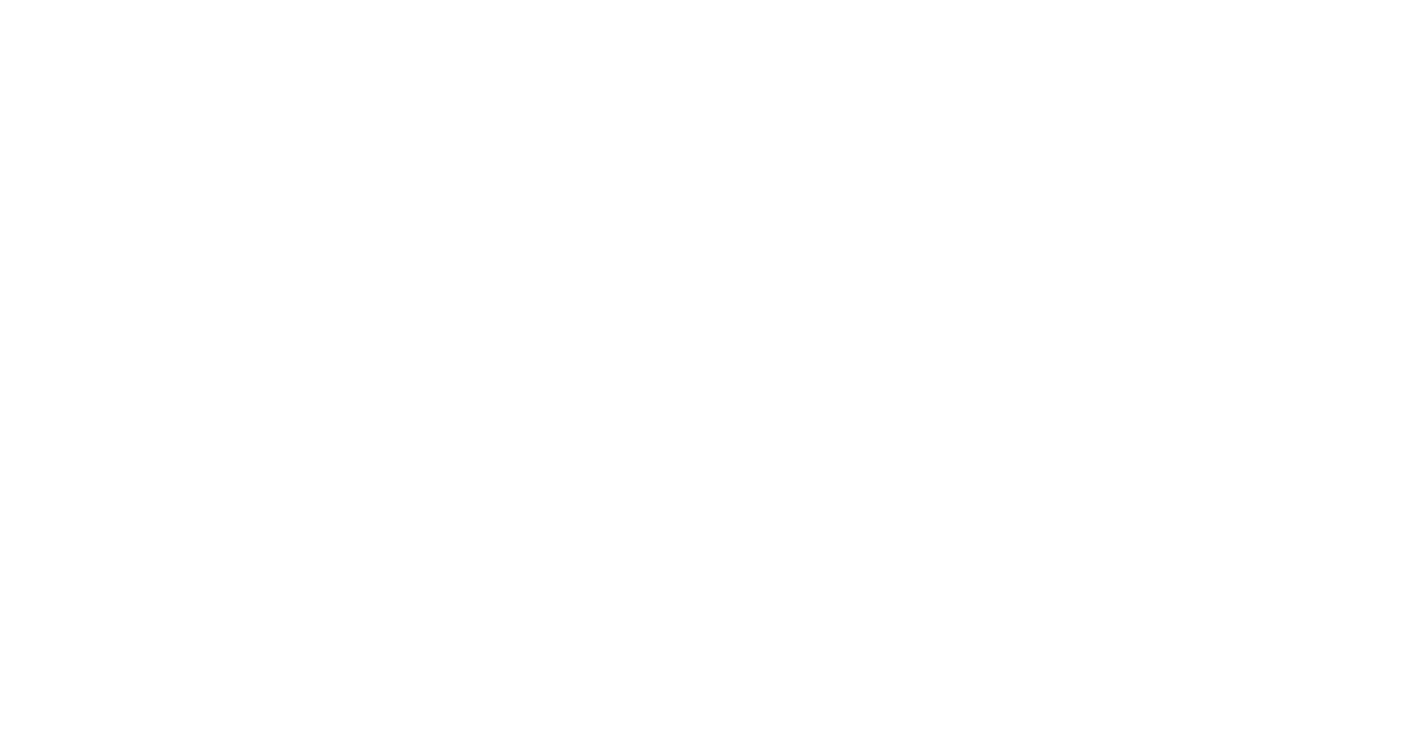 scroll, scrollTop: 0, scrollLeft: 0, axis: both 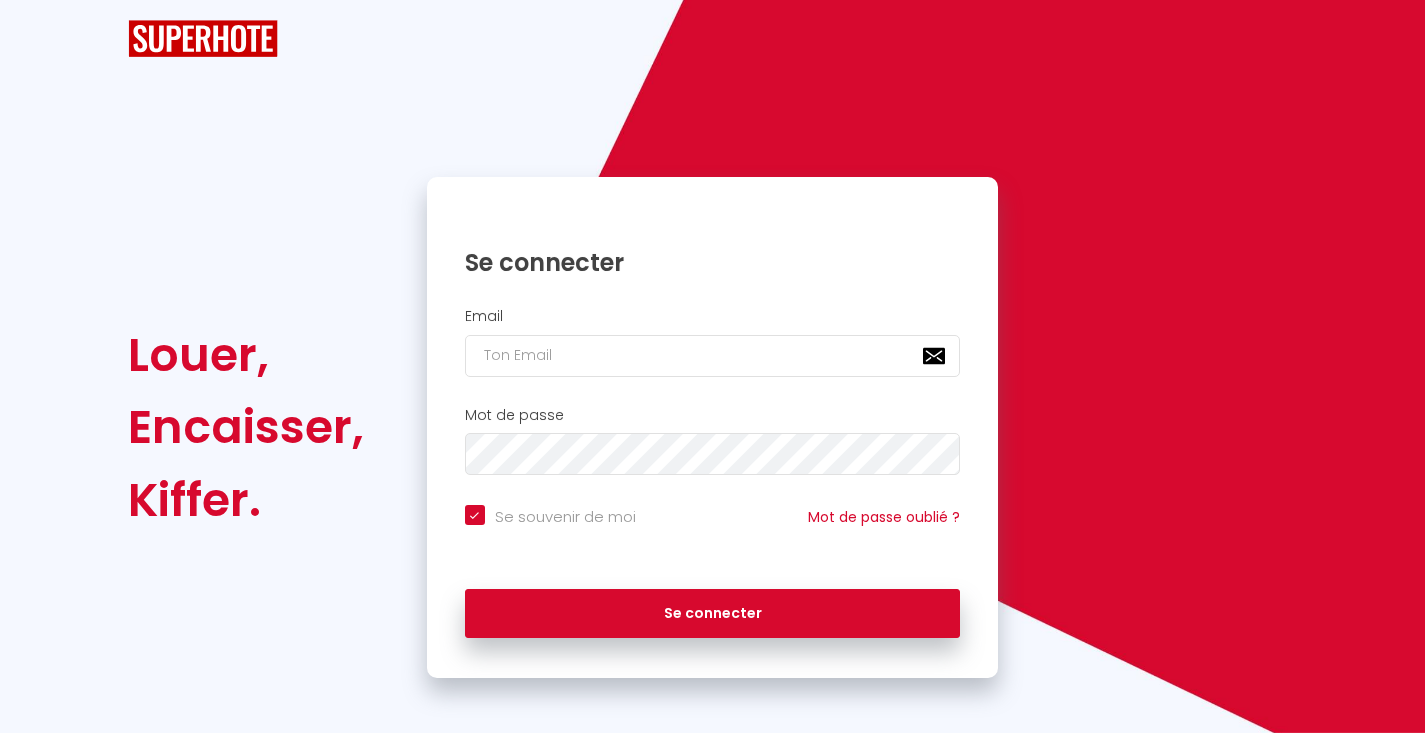 checkbox on "true" 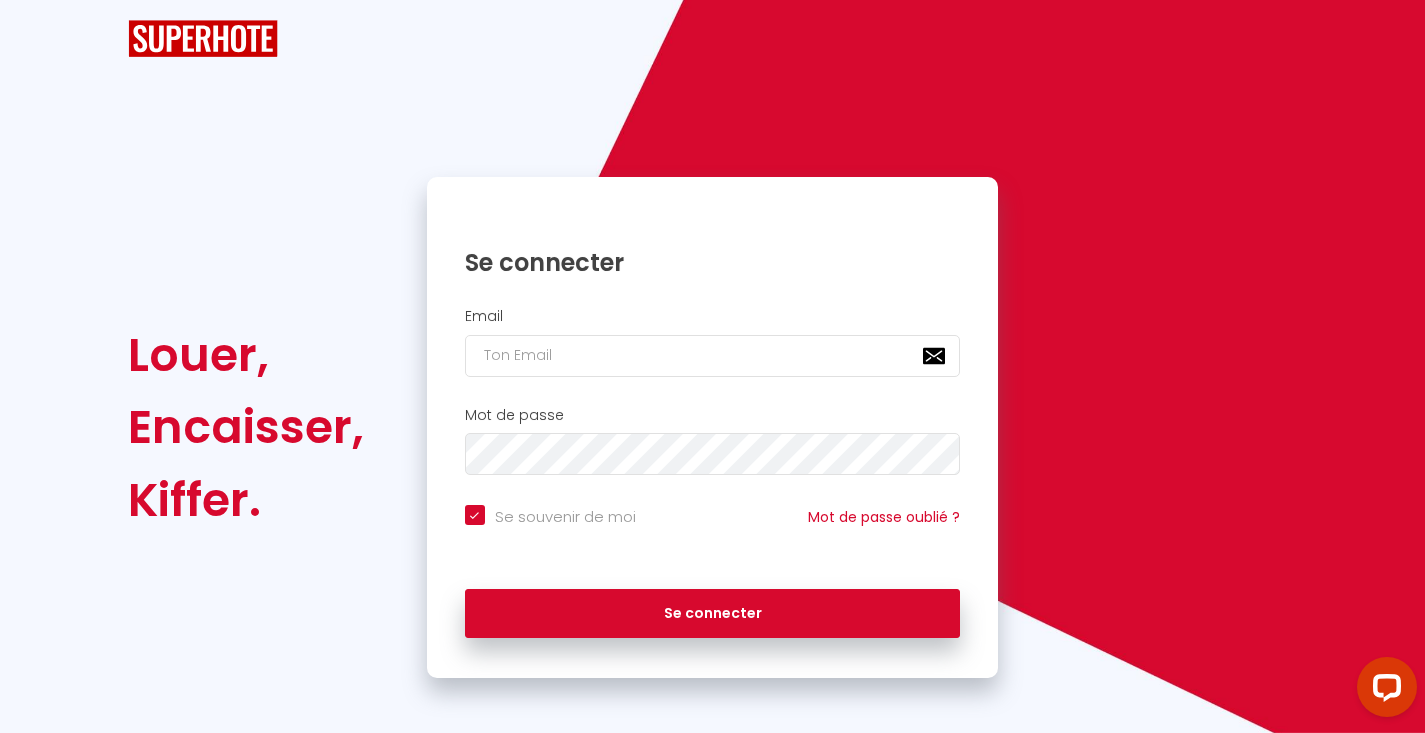 scroll, scrollTop: 0, scrollLeft: 0, axis: both 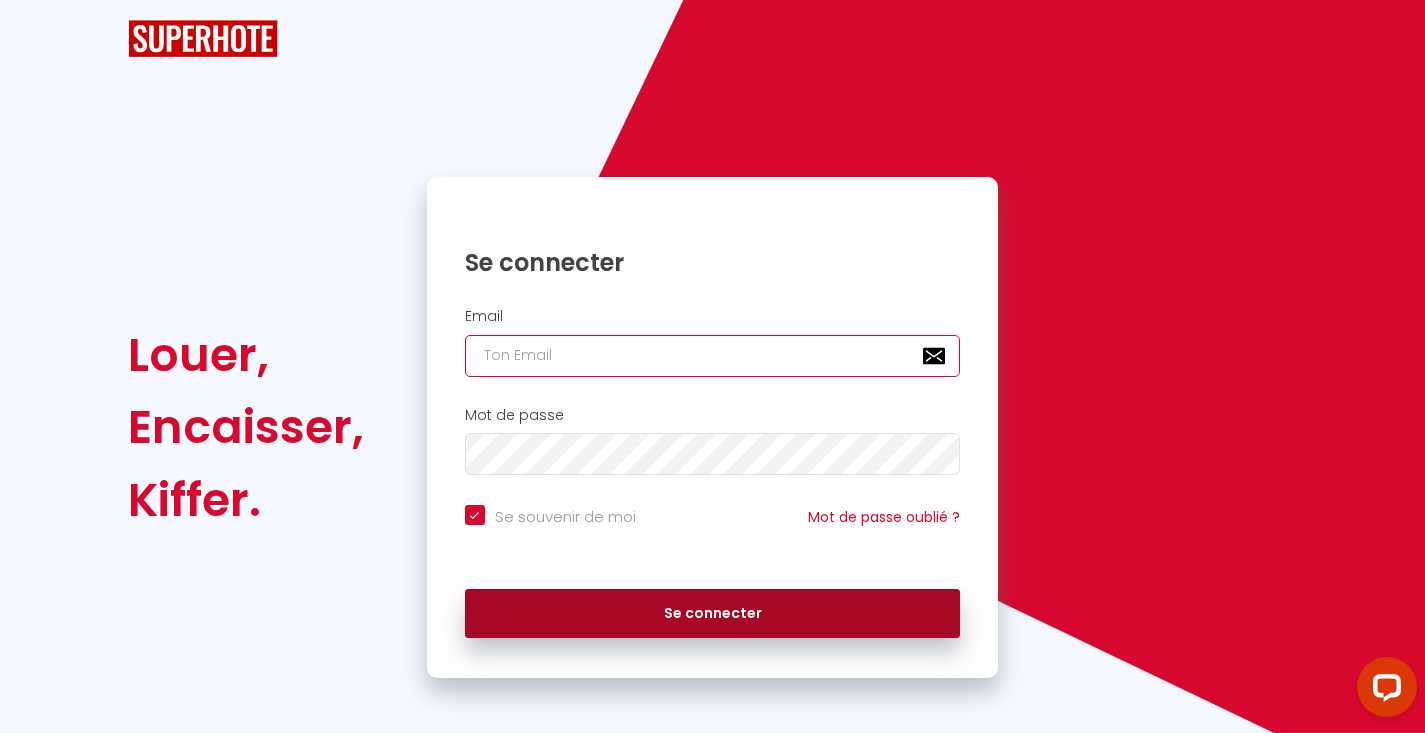 type on "[EMAIL_ADDRESS][DOMAIN_NAME]" 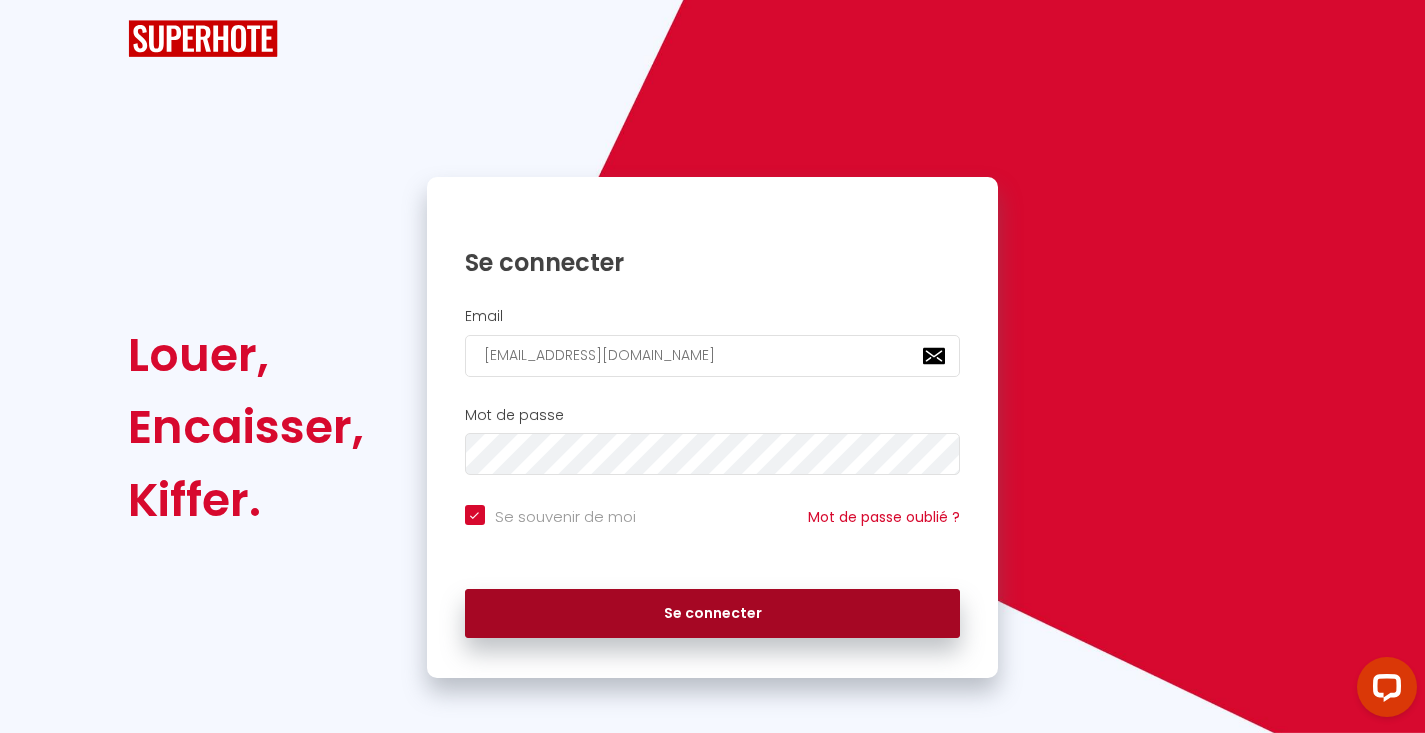 click on "Se connecter" at bounding box center [713, 614] 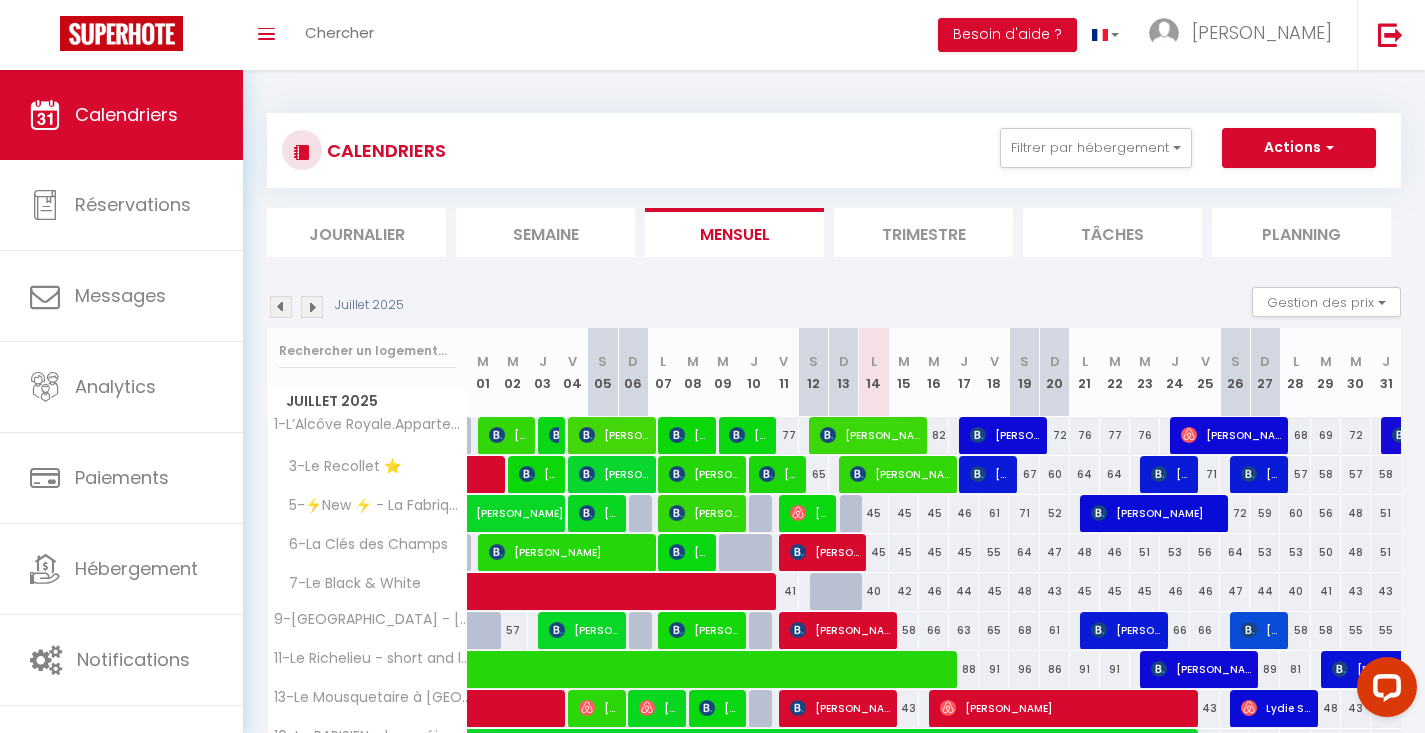 click on "Semaine" at bounding box center (545, 232) 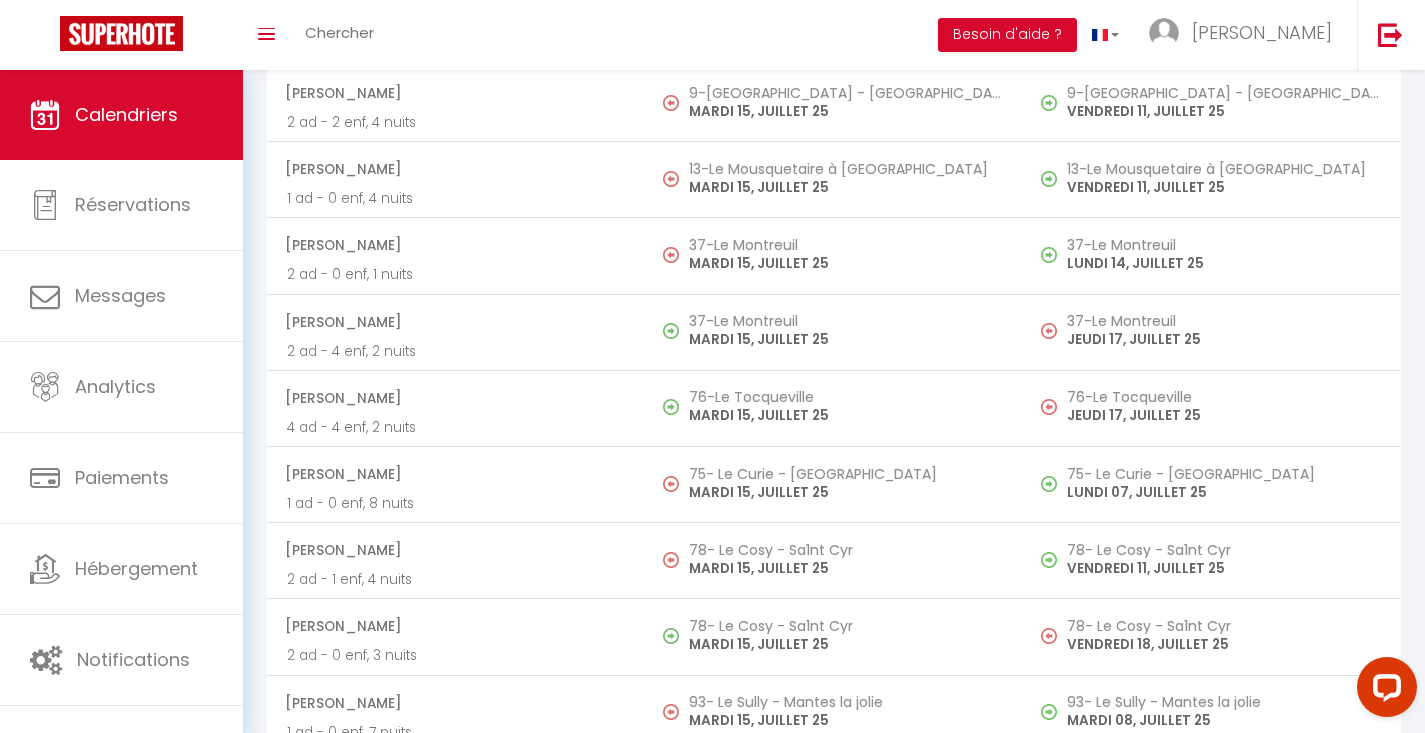 scroll, scrollTop: 2025, scrollLeft: 0, axis: vertical 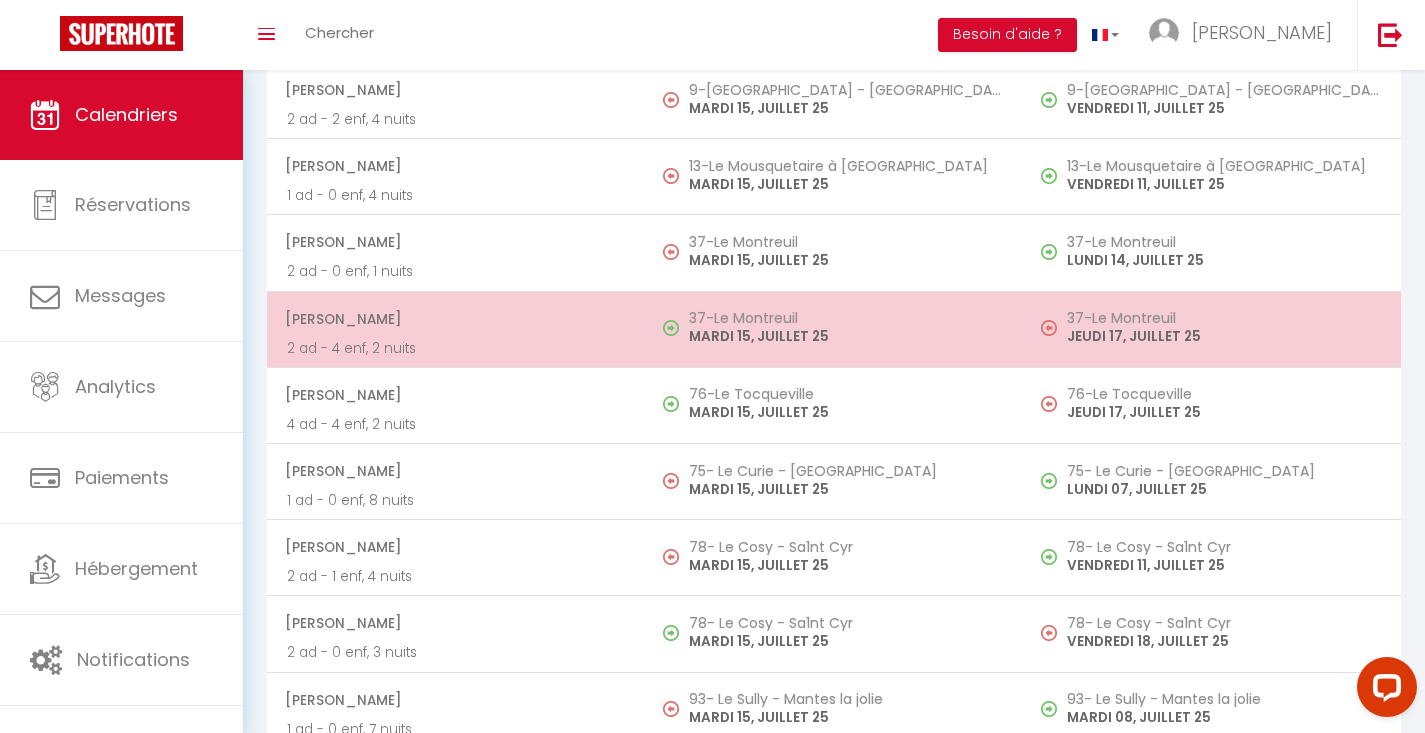 click on "MARDI 15, JUILLET 25" at bounding box center [846, 336] 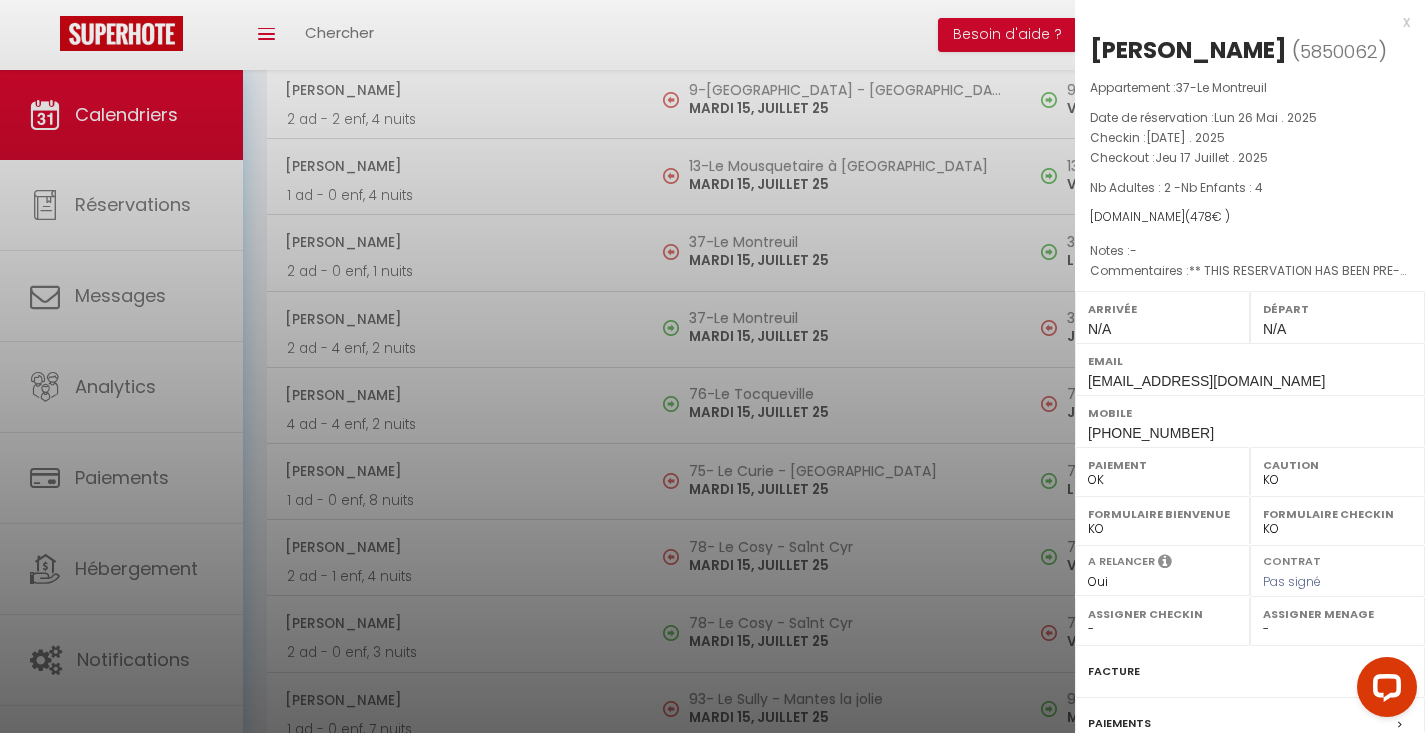 scroll, scrollTop: 231, scrollLeft: 0, axis: vertical 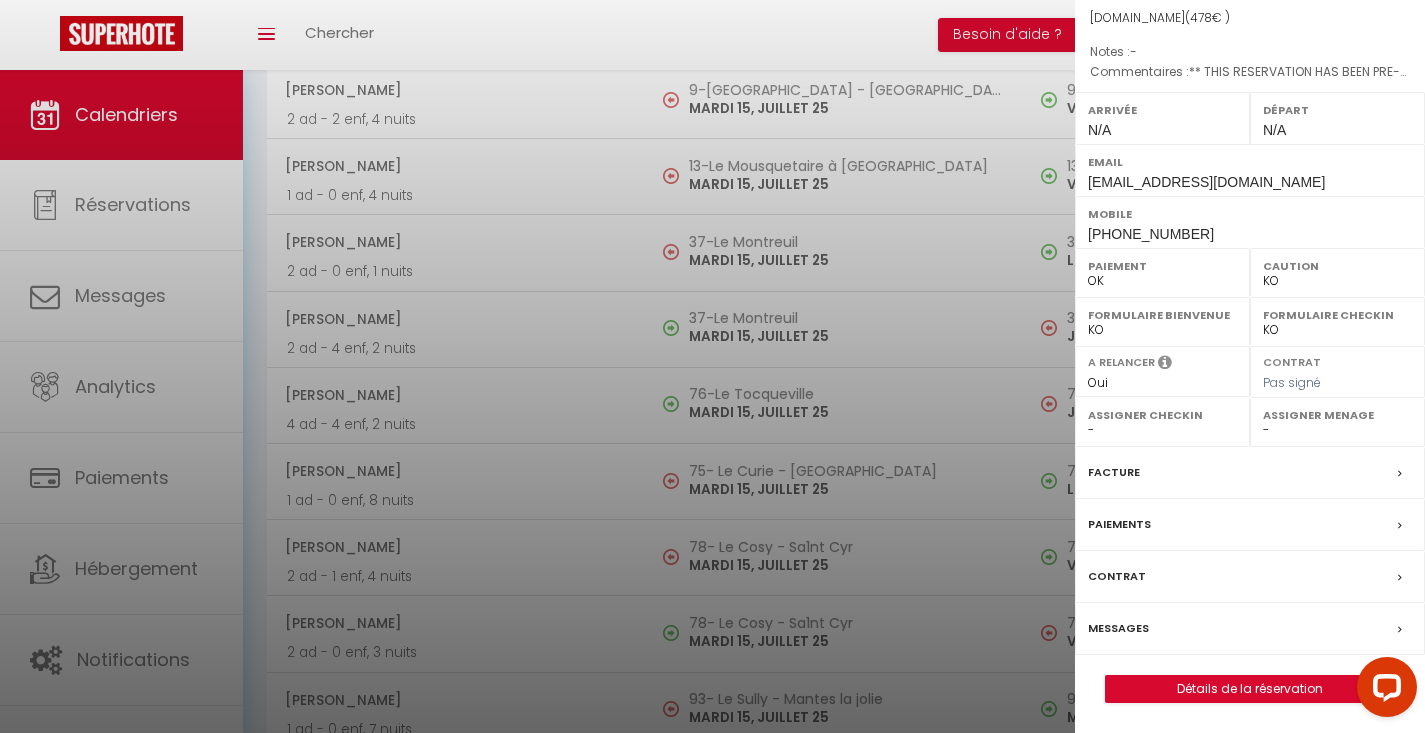 click on "Messages" at bounding box center (1118, 628) 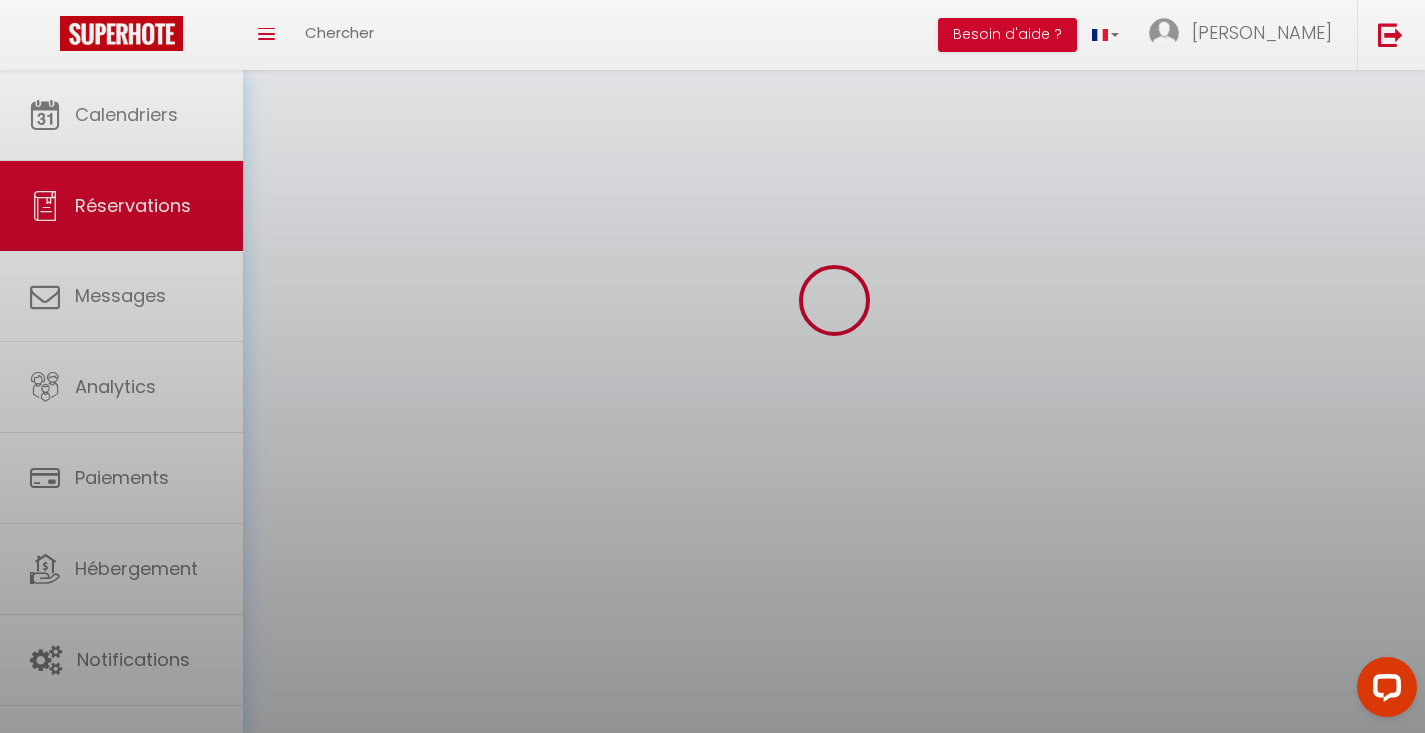 scroll, scrollTop: 0, scrollLeft: 0, axis: both 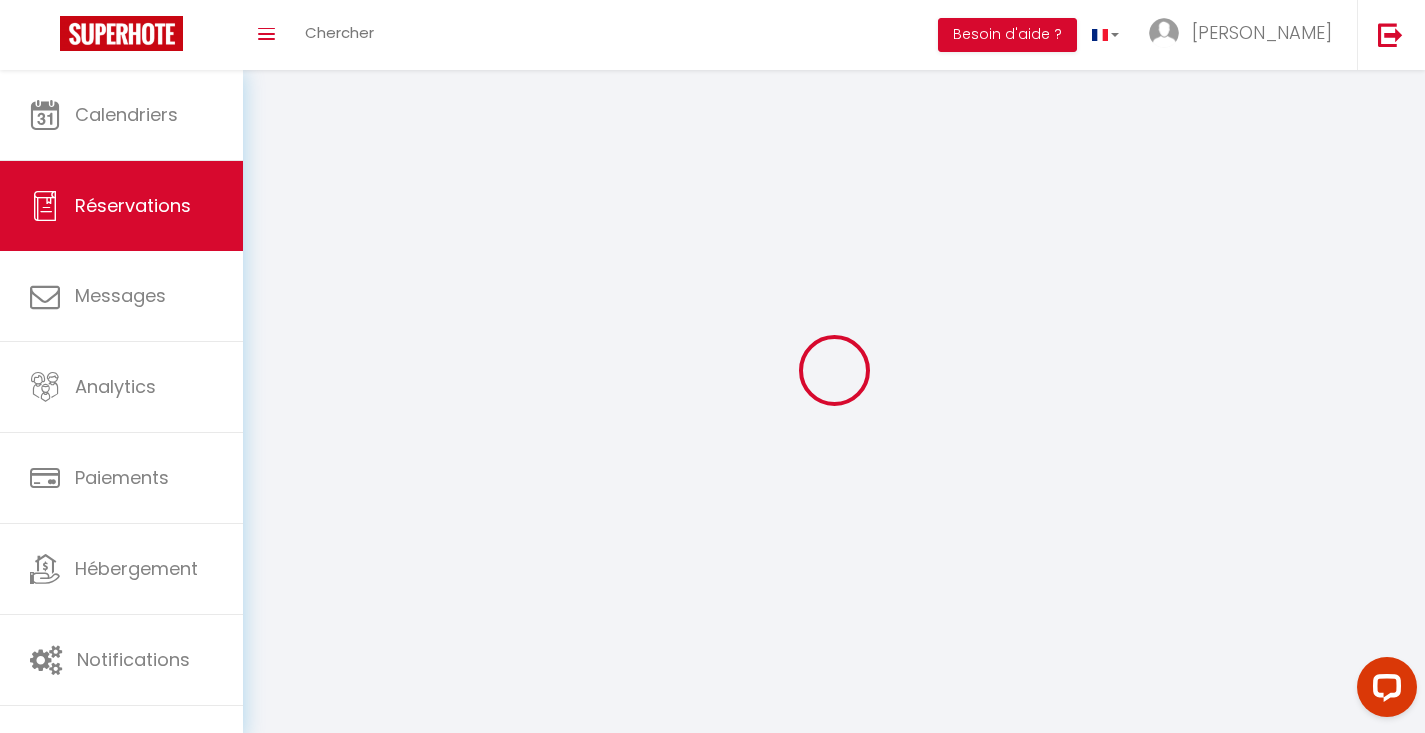 type on "Kimberley" 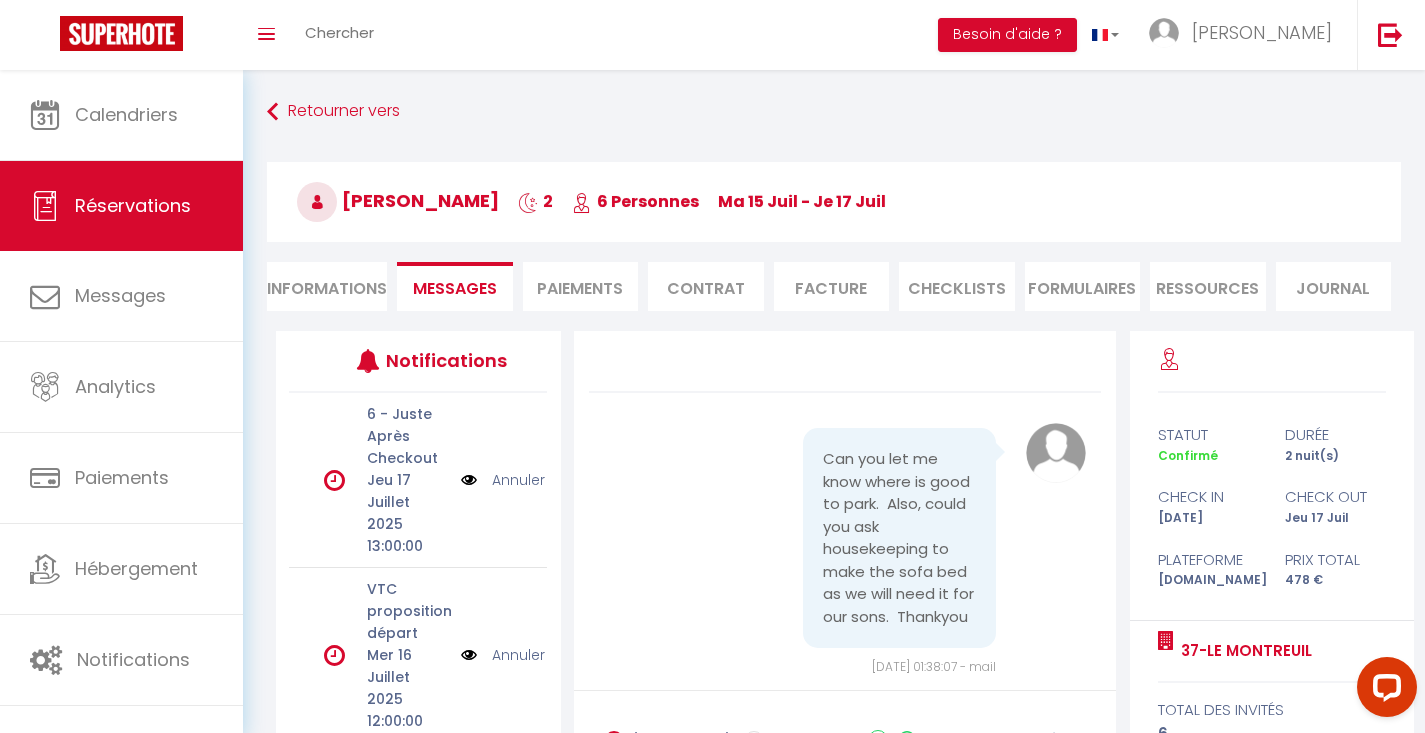 scroll, scrollTop: 6115, scrollLeft: 0, axis: vertical 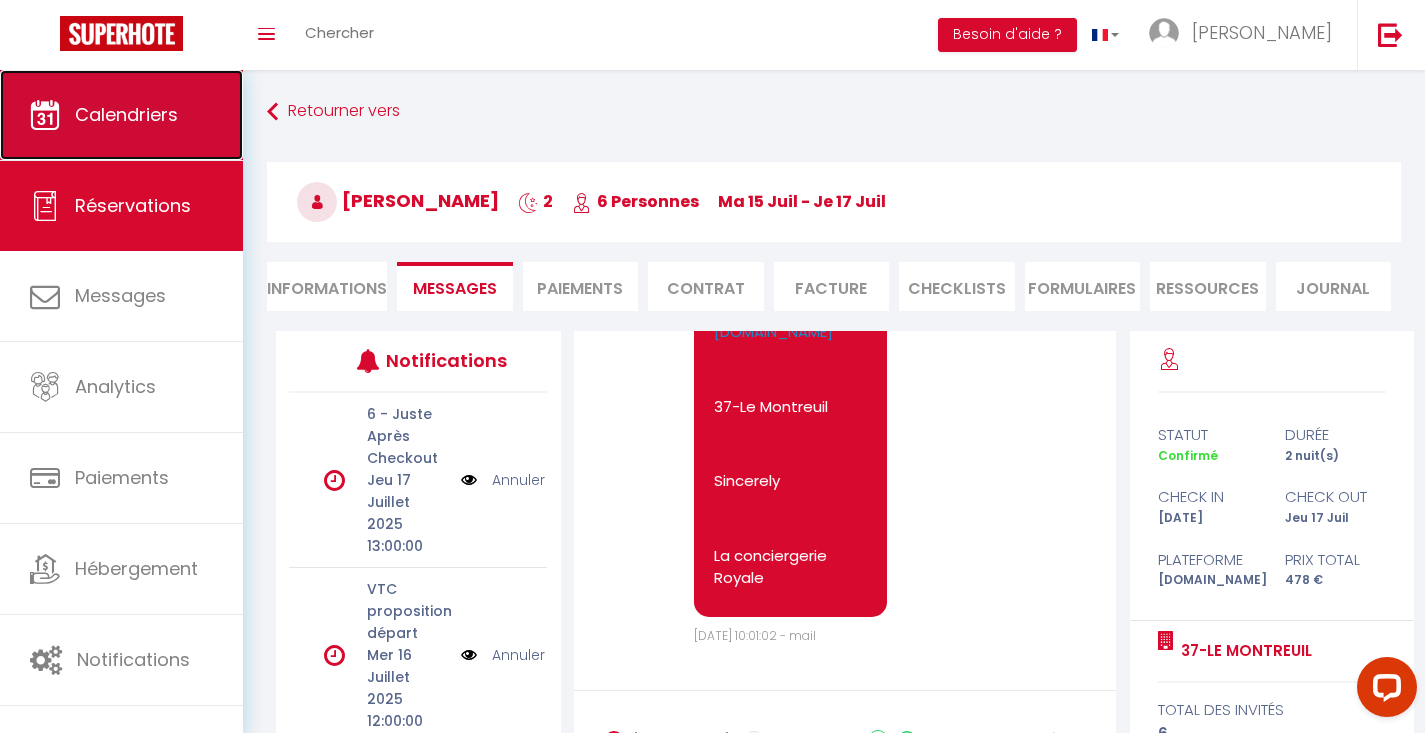click on "Calendriers" at bounding box center [121, 115] 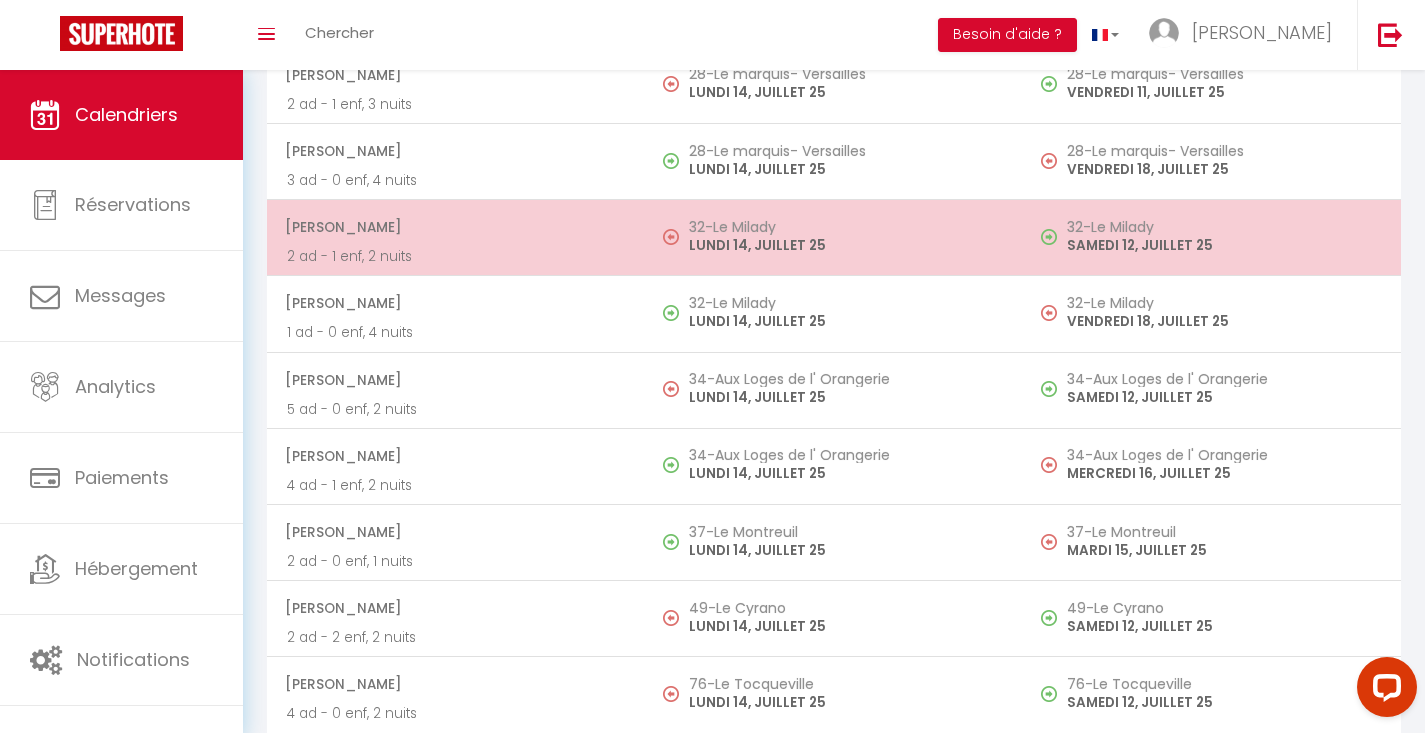 scroll, scrollTop: 560, scrollLeft: 0, axis: vertical 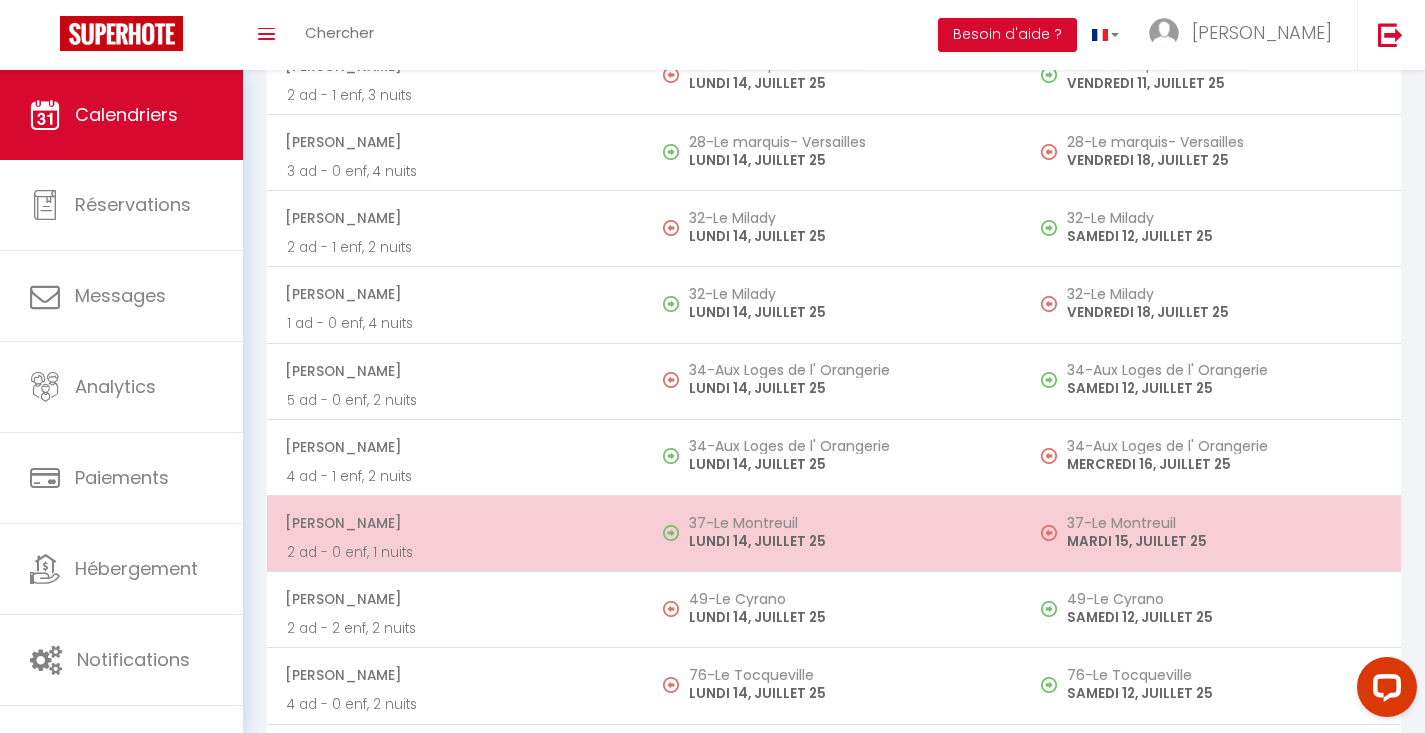 click on "[PERSON_NAME]" at bounding box center [455, 523] 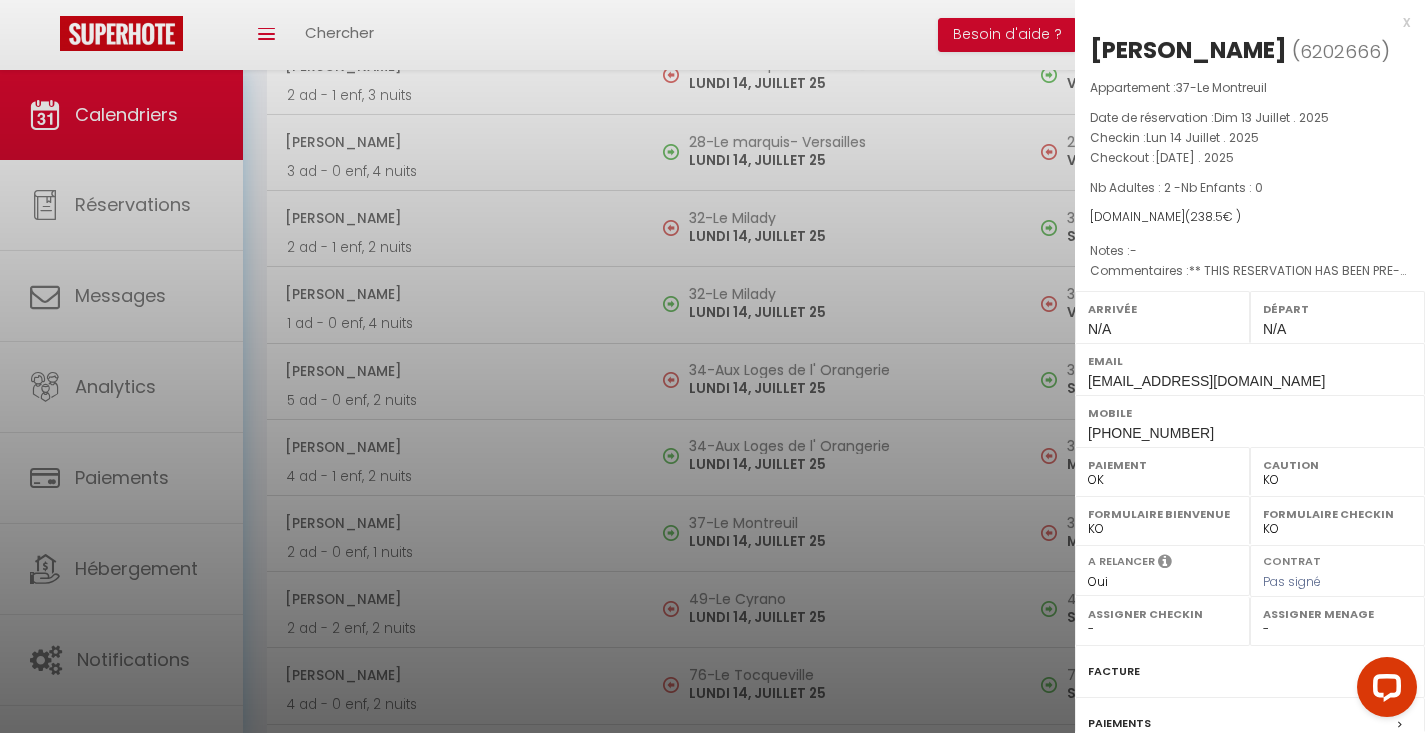 scroll, scrollTop: 199, scrollLeft: 0, axis: vertical 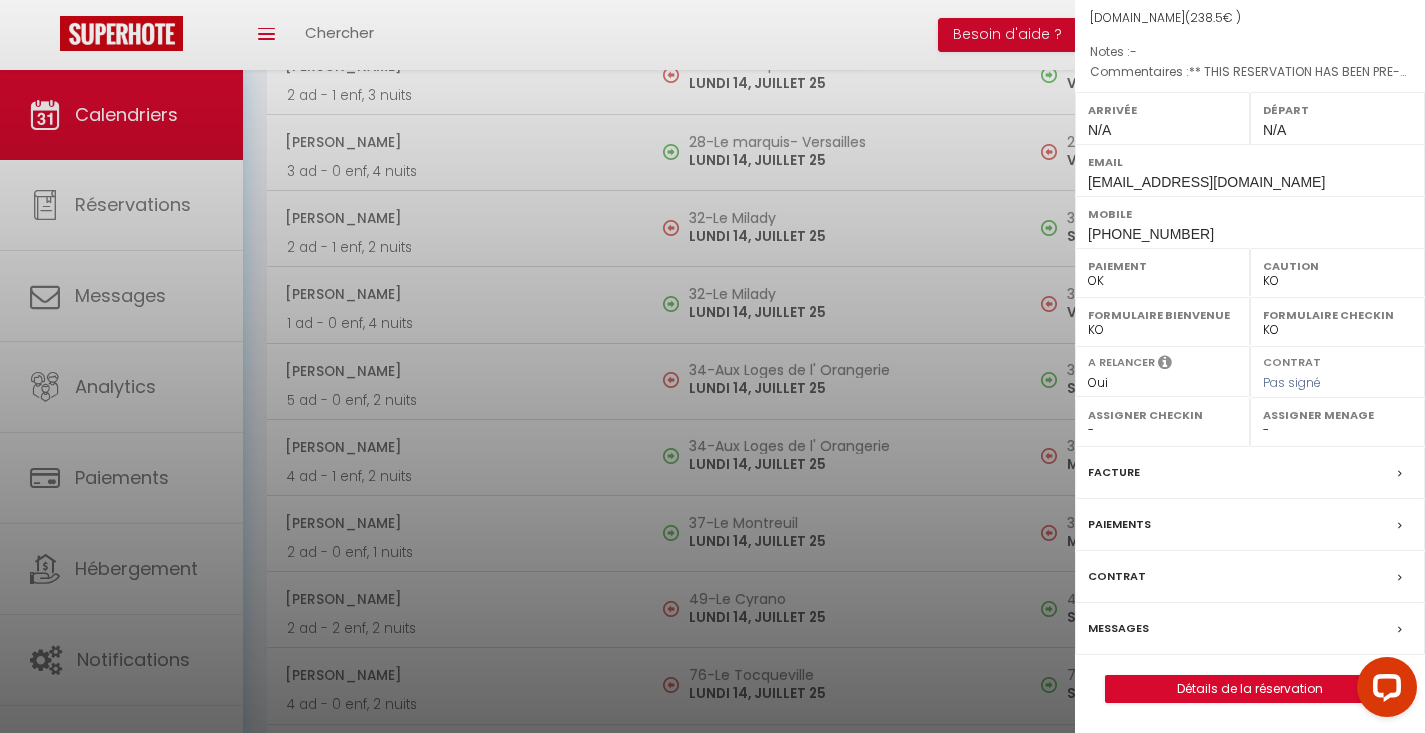 click on "Messages" at bounding box center [1118, 628] 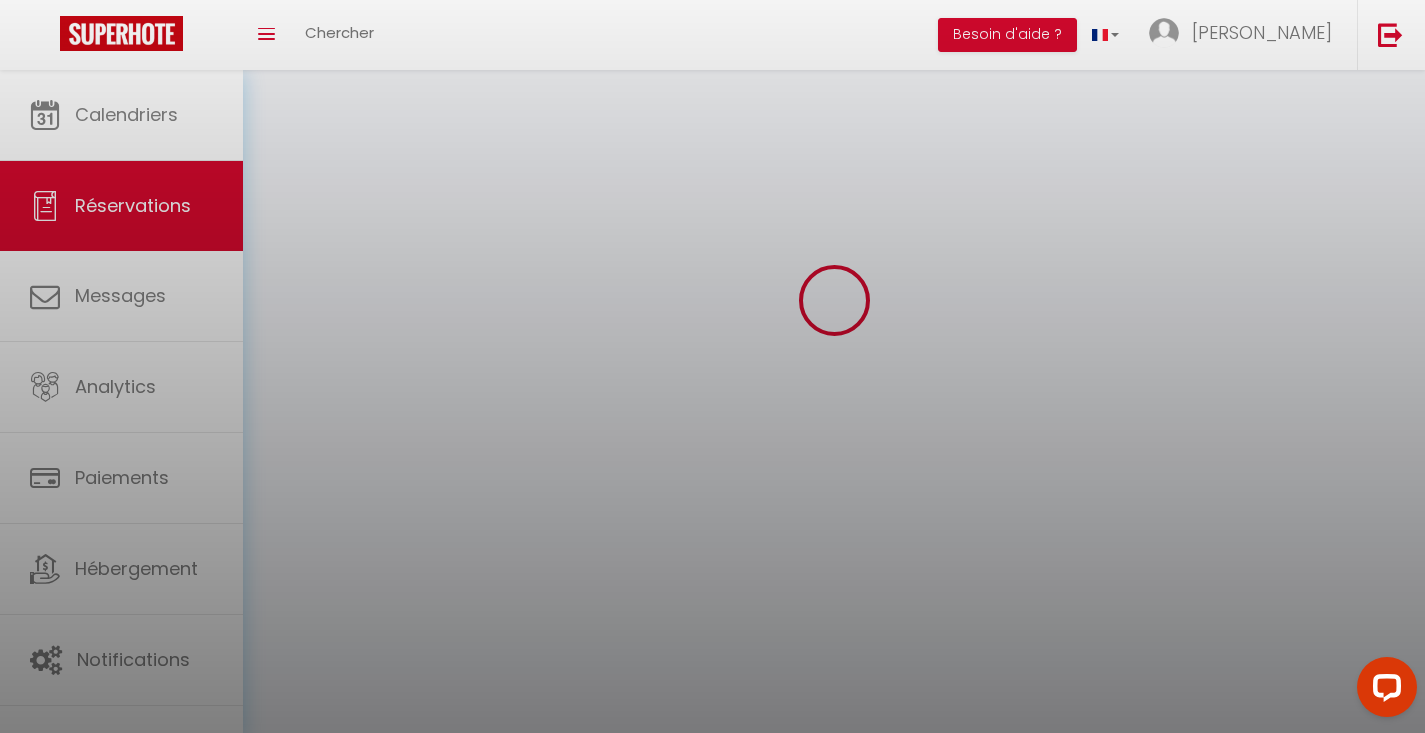 scroll, scrollTop: 0, scrollLeft: 0, axis: both 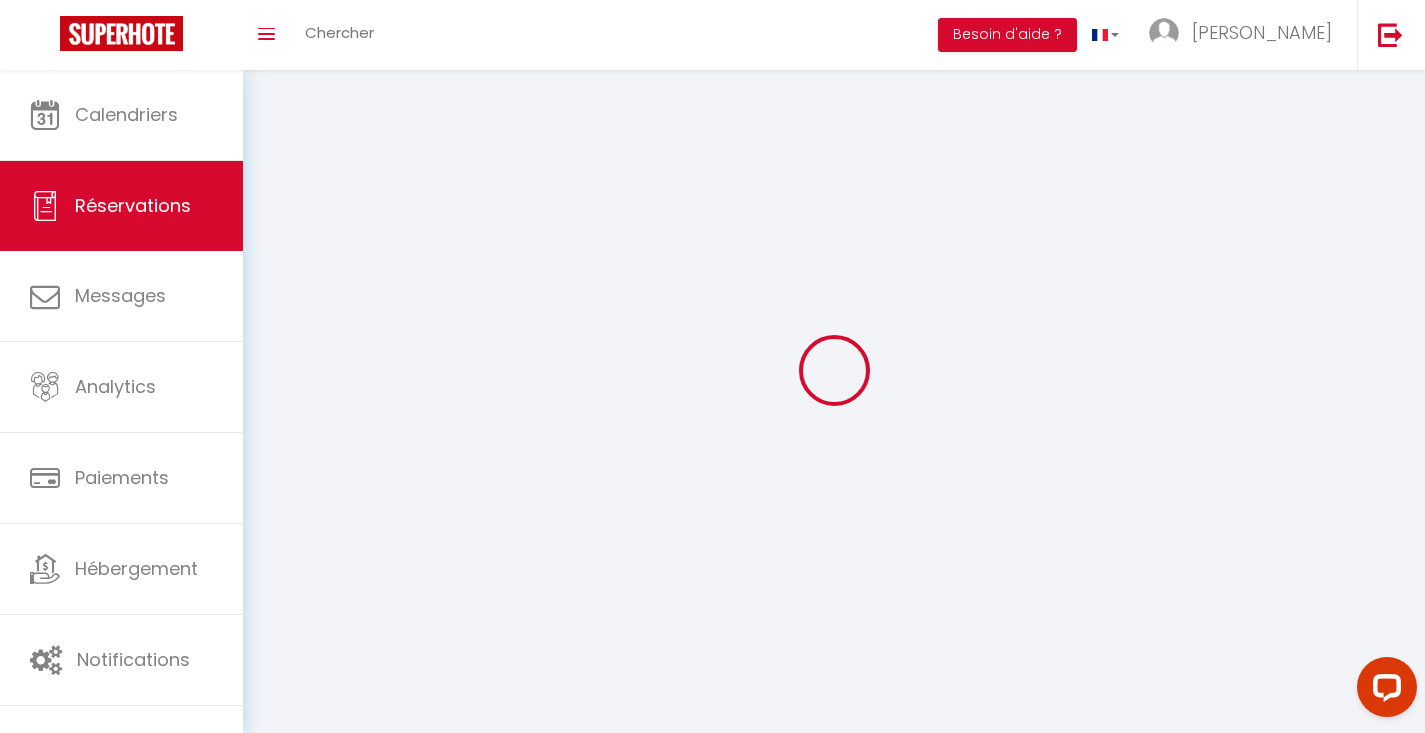 type on "Ben" 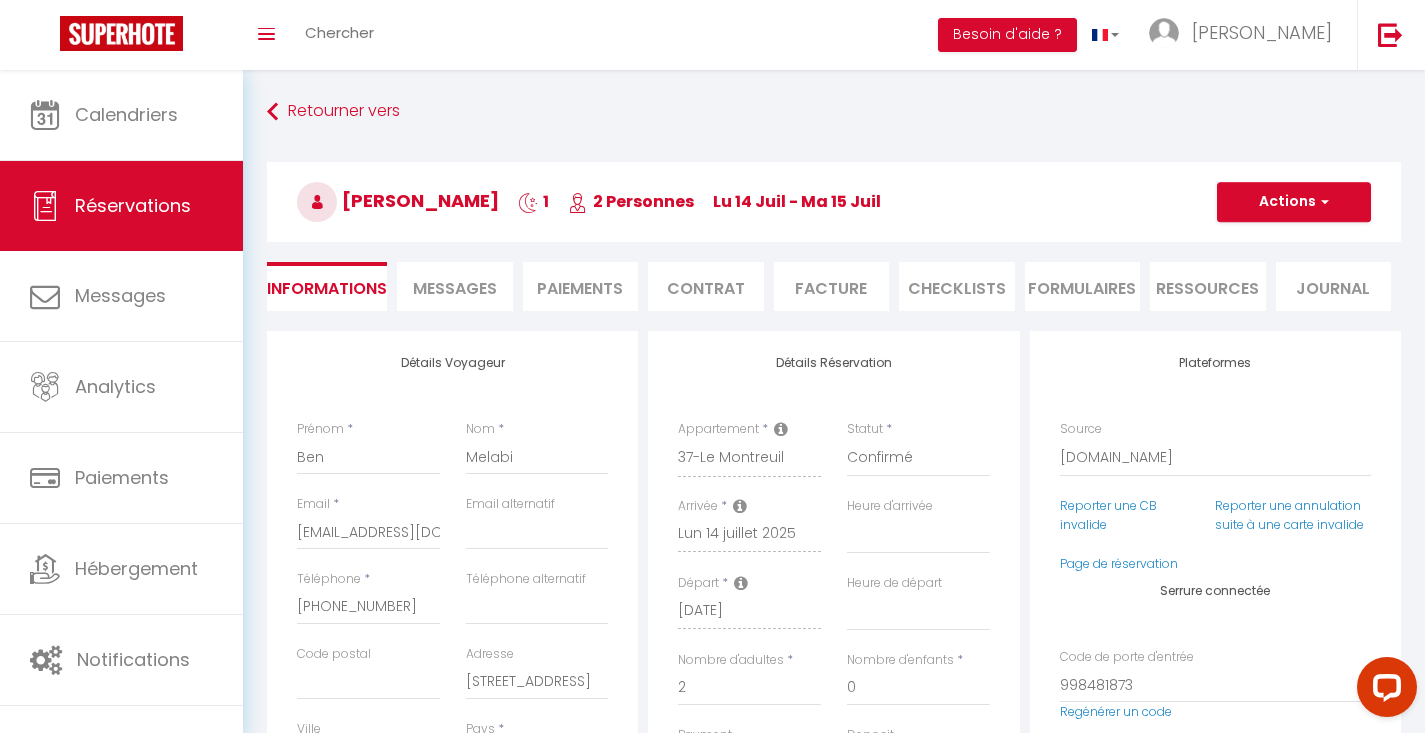 click on "Messages" at bounding box center (455, 288) 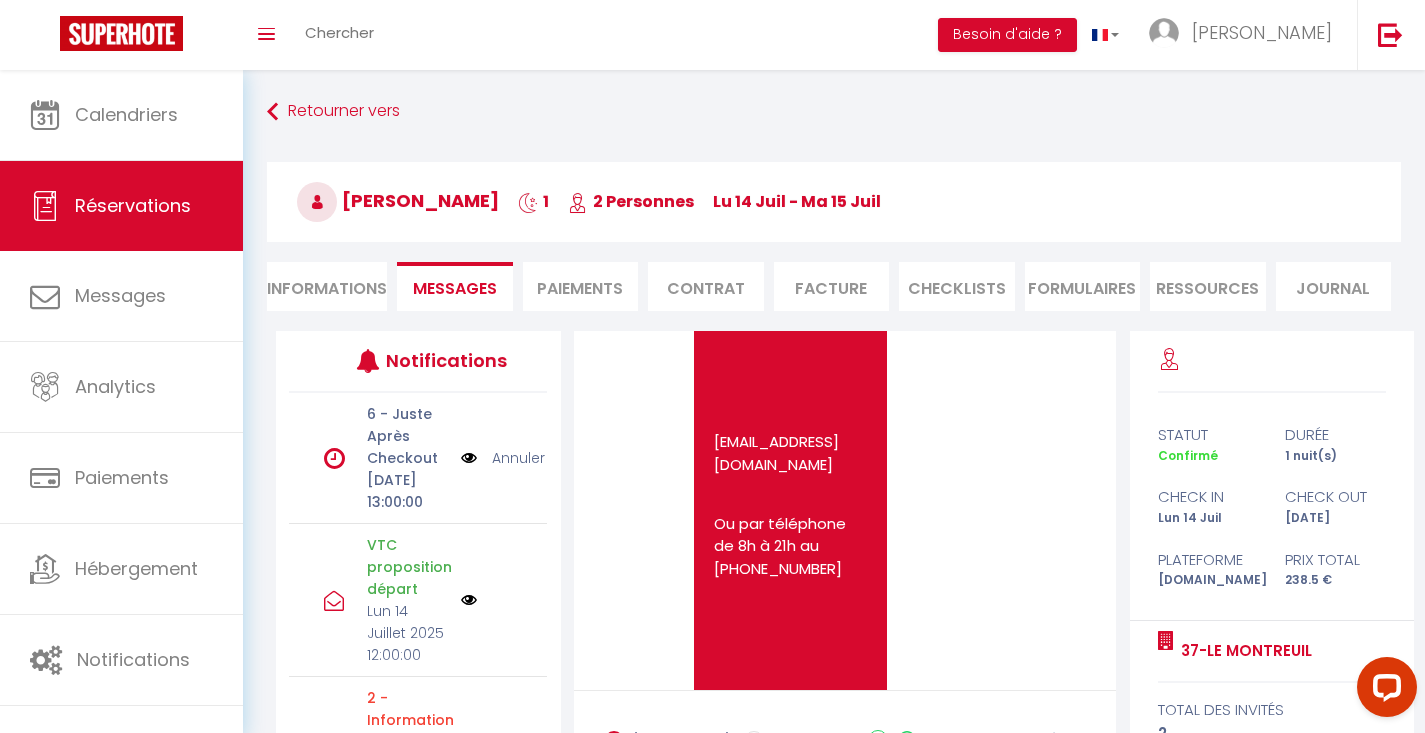 scroll, scrollTop: 6503, scrollLeft: 0, axis: vertical 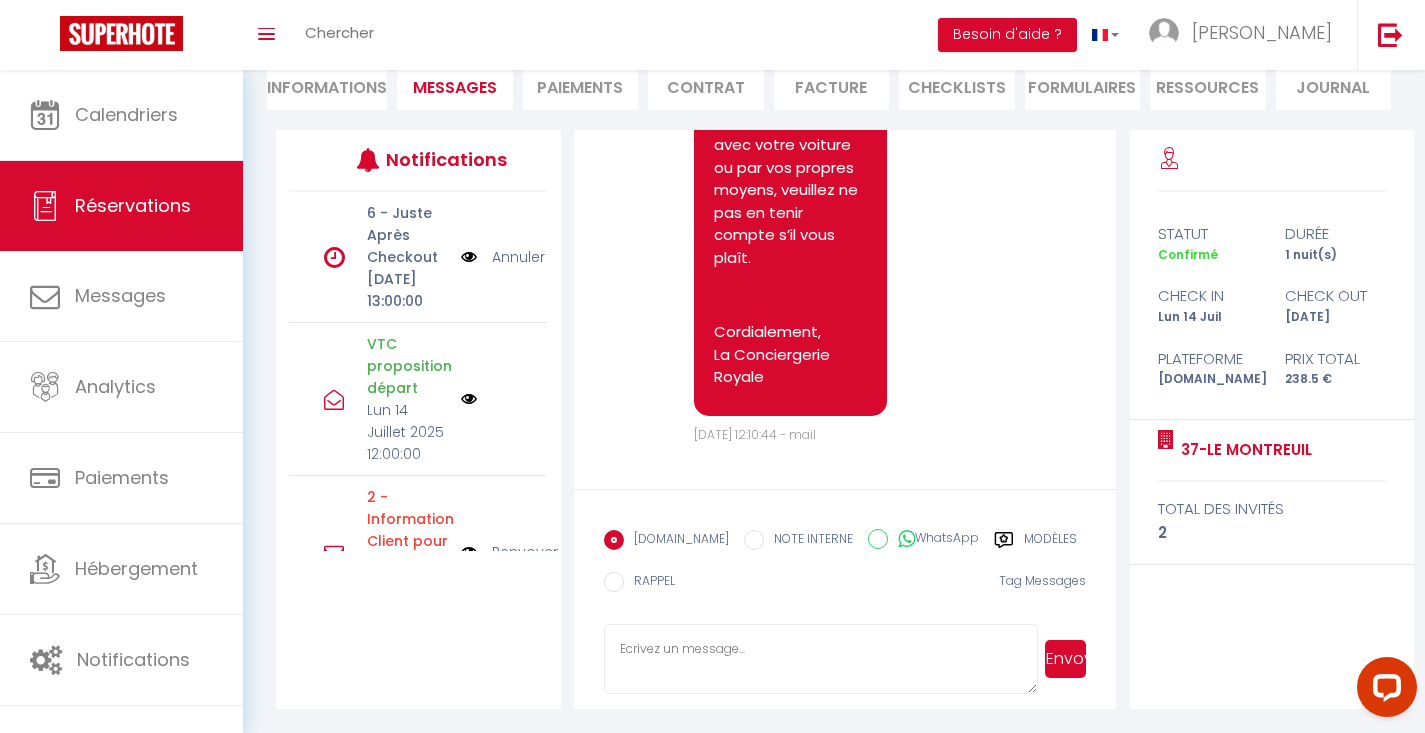 click 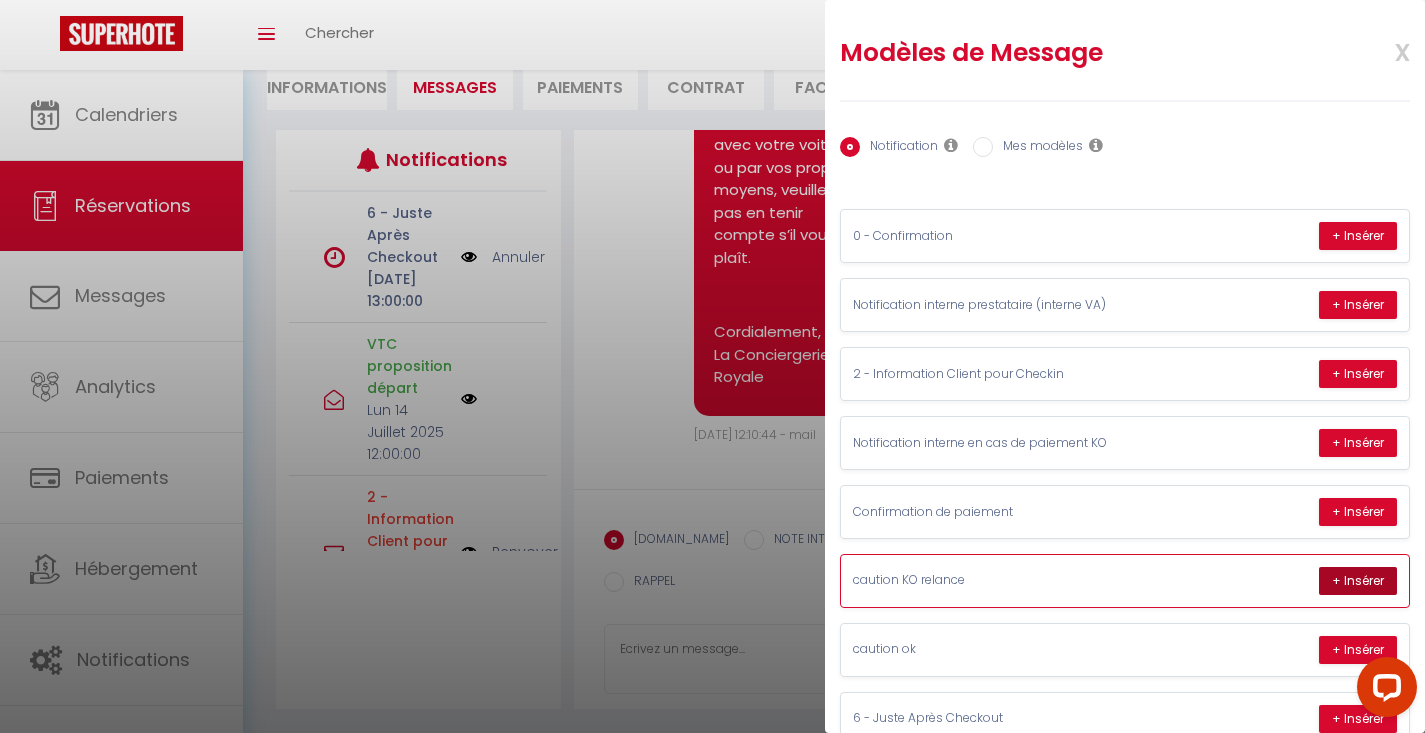 click on "+ Insérer" at bounding box center (1358, 581) 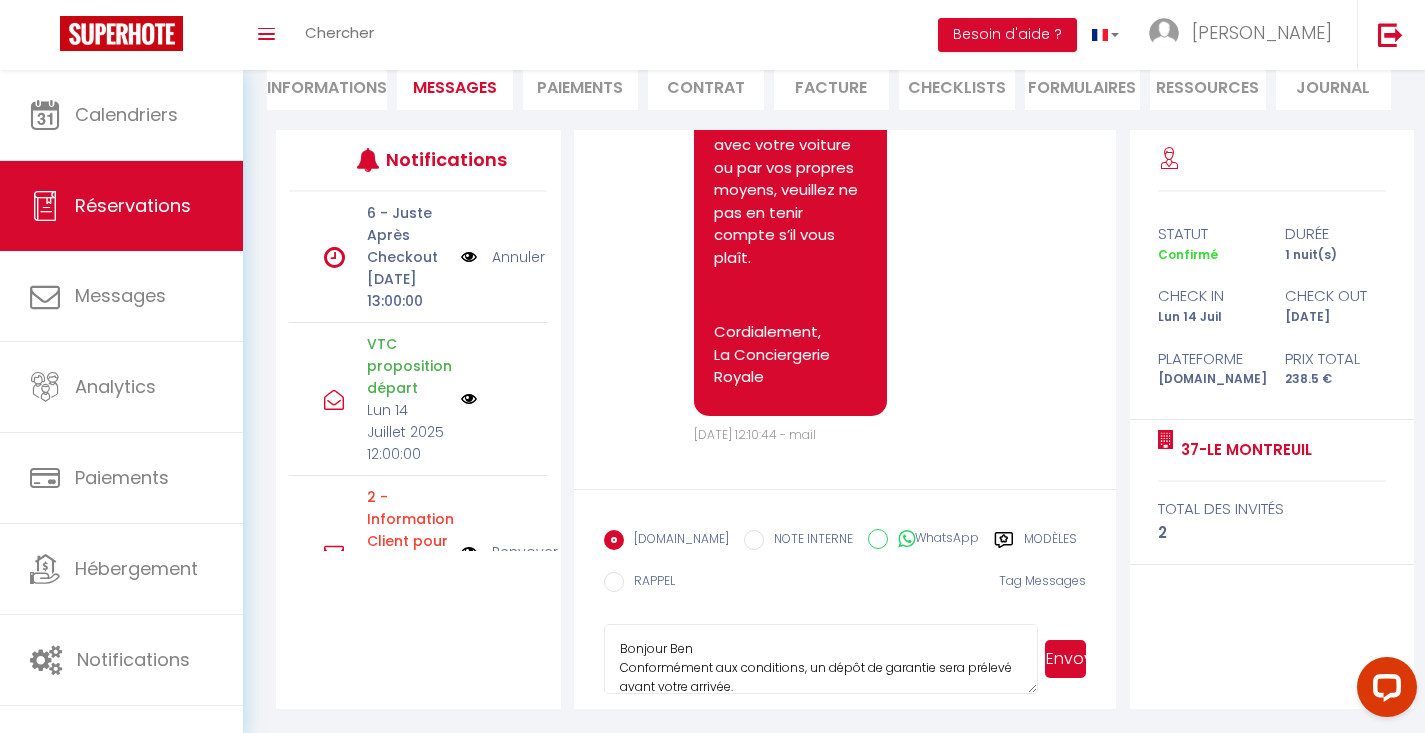 click on "Bonjour Ben
Conformément aux conditions, un dépôt de garantie sera prélevé avant votre arrivée.
Pour rappel, la caution est une empreinte bancaire qui sera annulée à votre départ.
En l'absence de caution, nous ne pourrons pas vous envoyer les informations d'accès.
Nous vous invitons à utiliser le lien sécurisé ci-dessous pour effectuer le dépôt, s'il vous plaît :
[URL][DOMAIN_NAME]
37-Le Montreuil
Cordialement,
La conciergerie Royale" at bounding box center [821, 659] 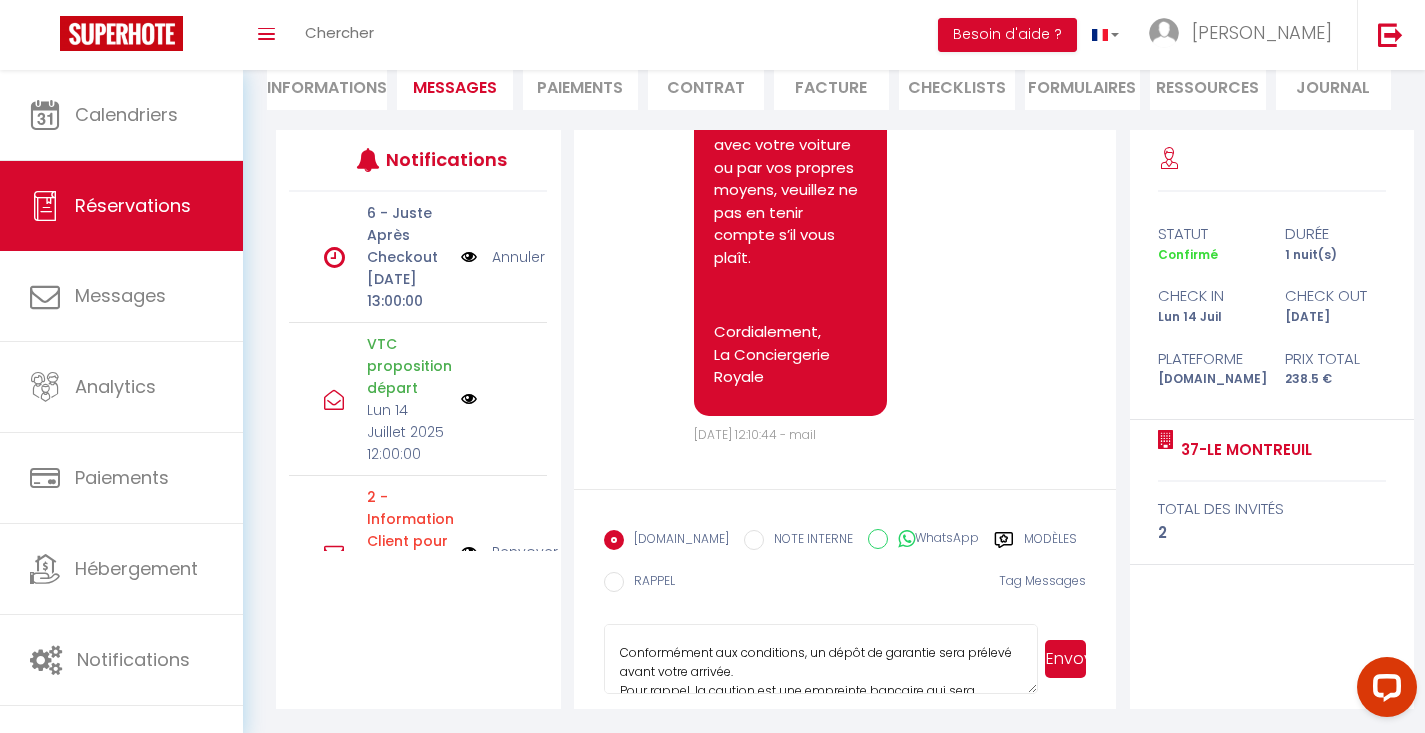 click on "Bonjour Ben
Conformément aux conditions, un dépôt de garantie sera prélevé avant votre arrivée.
Pour rappel, la caution est une empreinte bancaire qui sera annulée à votre départ.
En l'absence de caution, nous ne pourrons pas vous envoyer les informations d'accès.
Nous vous invitons à utiliser le lien sécurisé ci-dessous pour effectuer le dépôt, s'il vous plaît :
[URL][DOMAIN_NAME]
37-Le Montreuil
Cordialement,
La conciergerie Royale" at bounding box center [821, 659] 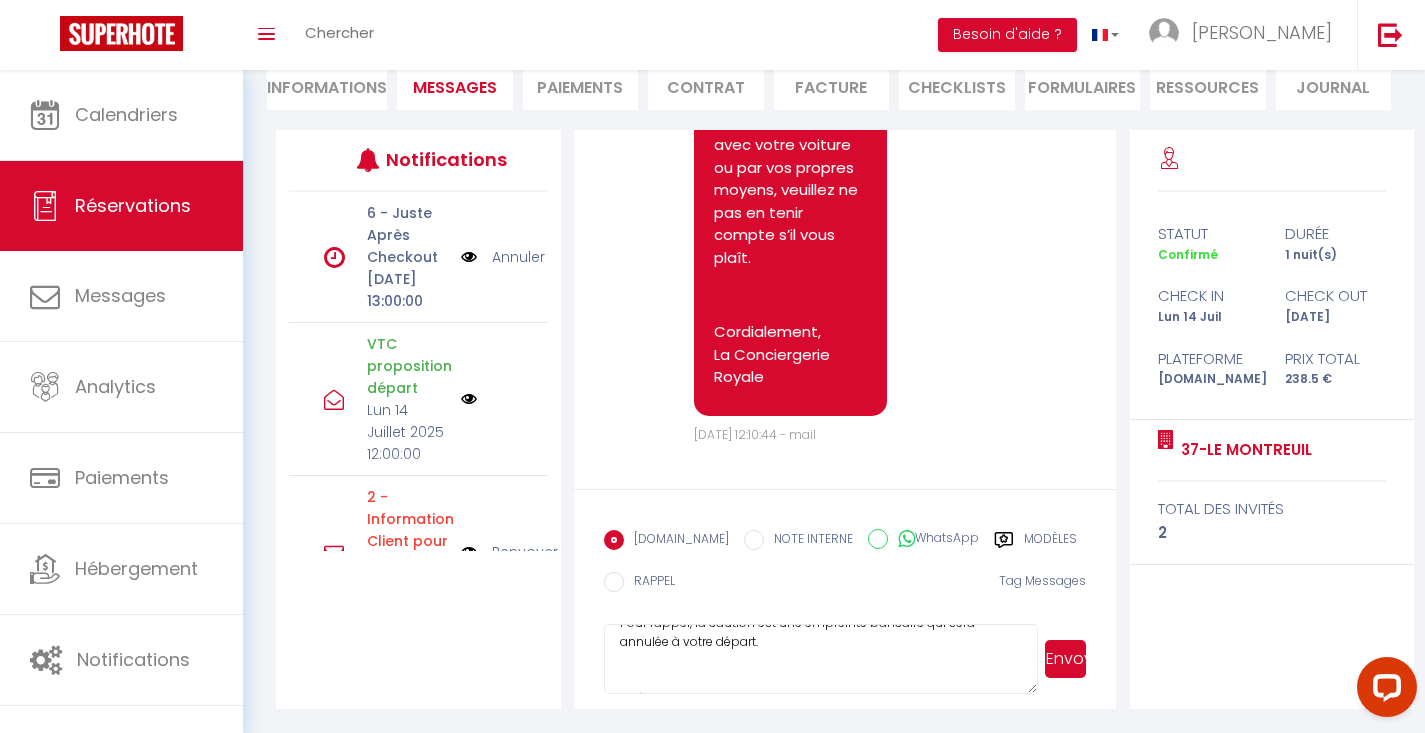 scroll, scrollTop: 124, scrollLeft: 0, axis: vertical 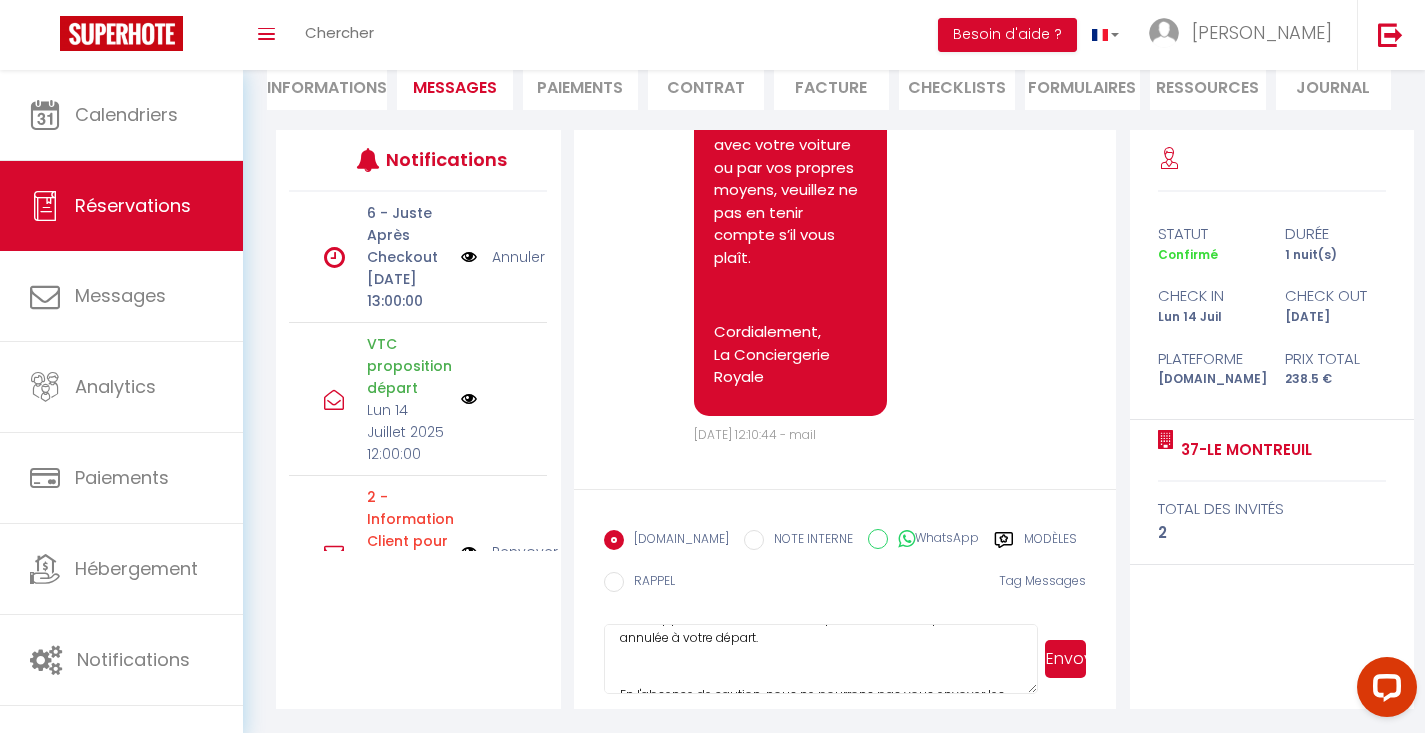 click on "Bonjour Ben
Conformément aux conditions, un dépôt de garantie sera prélevé avant votre arrivée.
Pour rappel, la caution est une empreinte bancaire qui sera annulée à votre départ.
En l'absence de caution, nous ne pourrons pas vous envoyer les informations d'accès.
Nous vous invitons à utiliser le lien sécurisé ci-dessous pour effectuer le dépôt, s'il vous plaît :
[URL][DOMAIN_NAME]
37-Le Montreuil
Cordialement,
La conciergerie Royale" at bounding box center [821, 659] 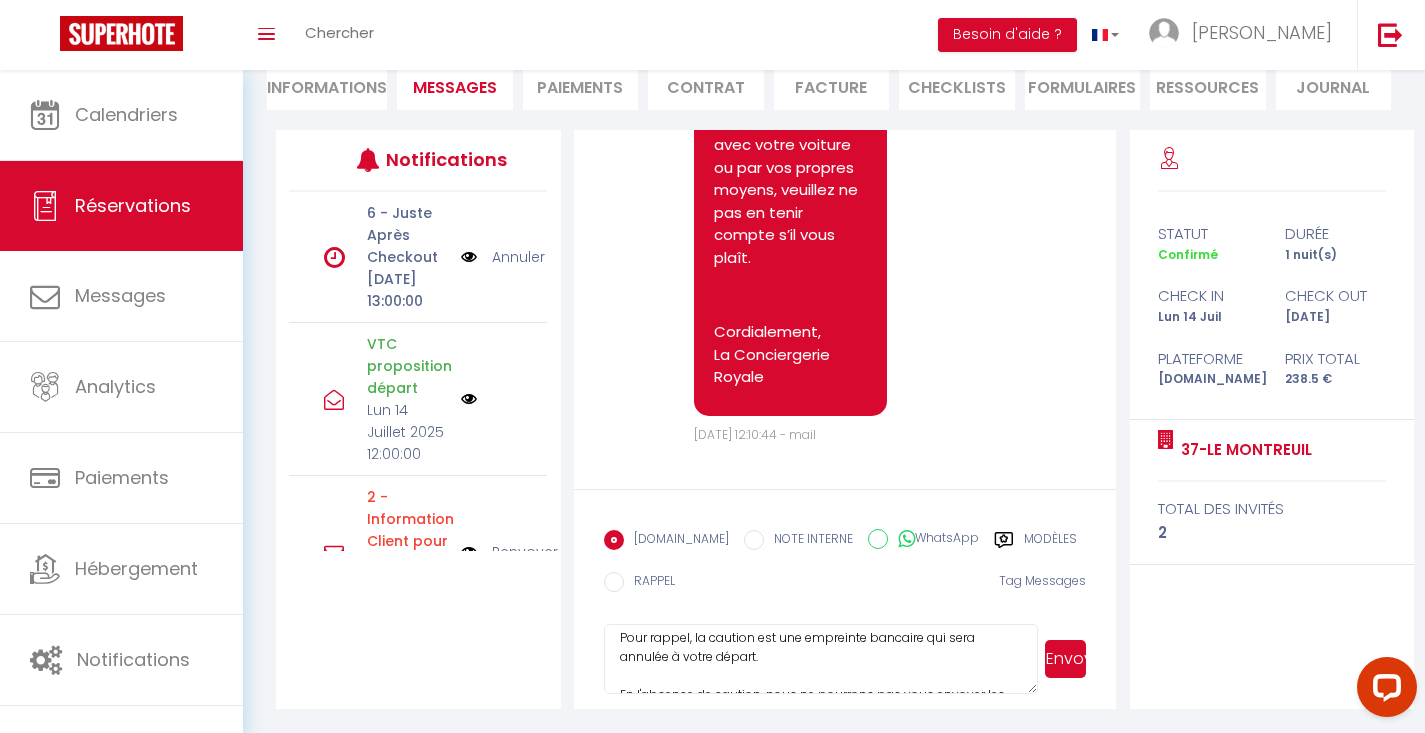 scroll, scrollTop: 175, scrollLeft: 0, axis: vertical 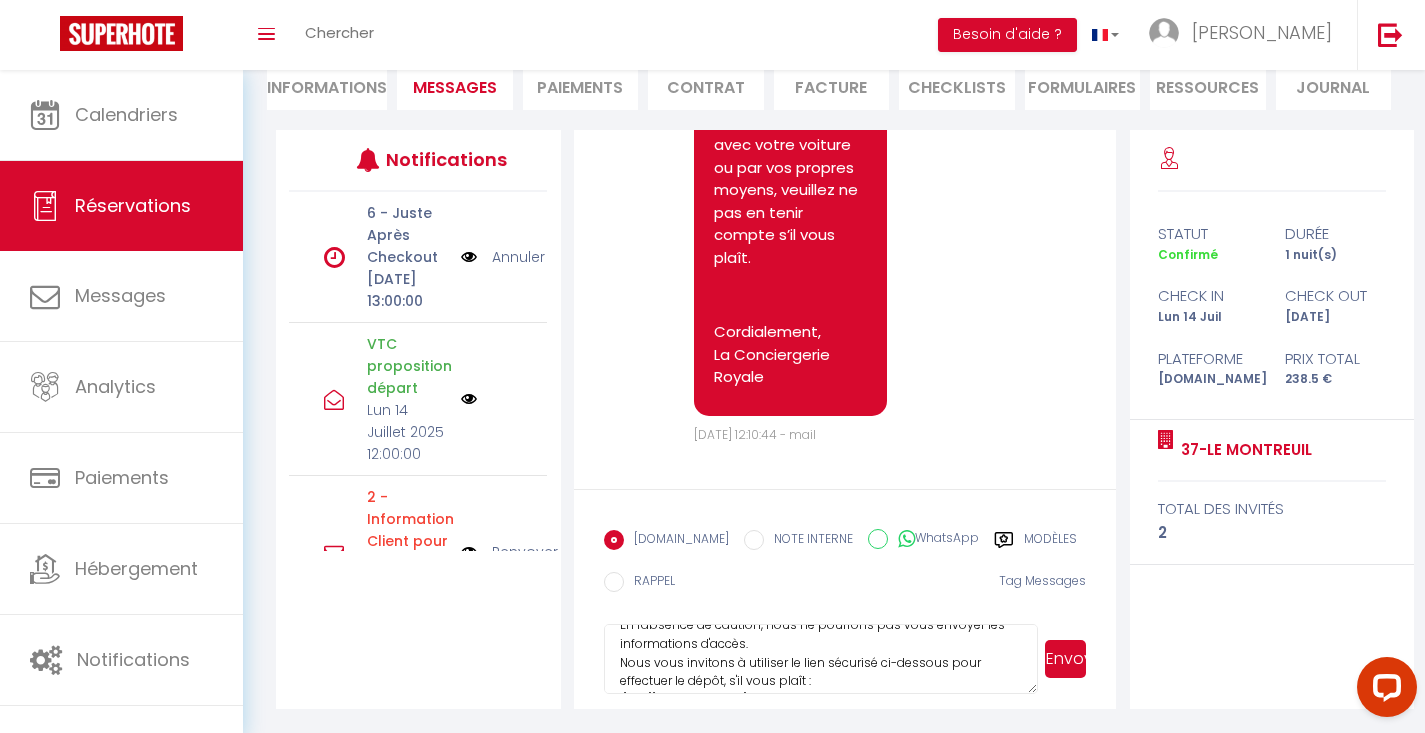 click on "Bonjour Ben
Conformément aux conditions, un dépôt de garantie sera prélevé avant votre arrivée.
Pour rappel, la caution est une empreinte bancaire qui sera annulée à votre départ.
En l'absence de caution, nous ne pourrons pas vous envoyer les informations d'accès.
Nous vous invitons à utiliser le lien sécurisé ci-dessous pour effectuer le dépôt, s'il vous plaît :
[URL][DOMAIN_NAME]
37-Le Montreuil
Cordialement,
La conciergerie Royale" at bounding box center (821, 659) 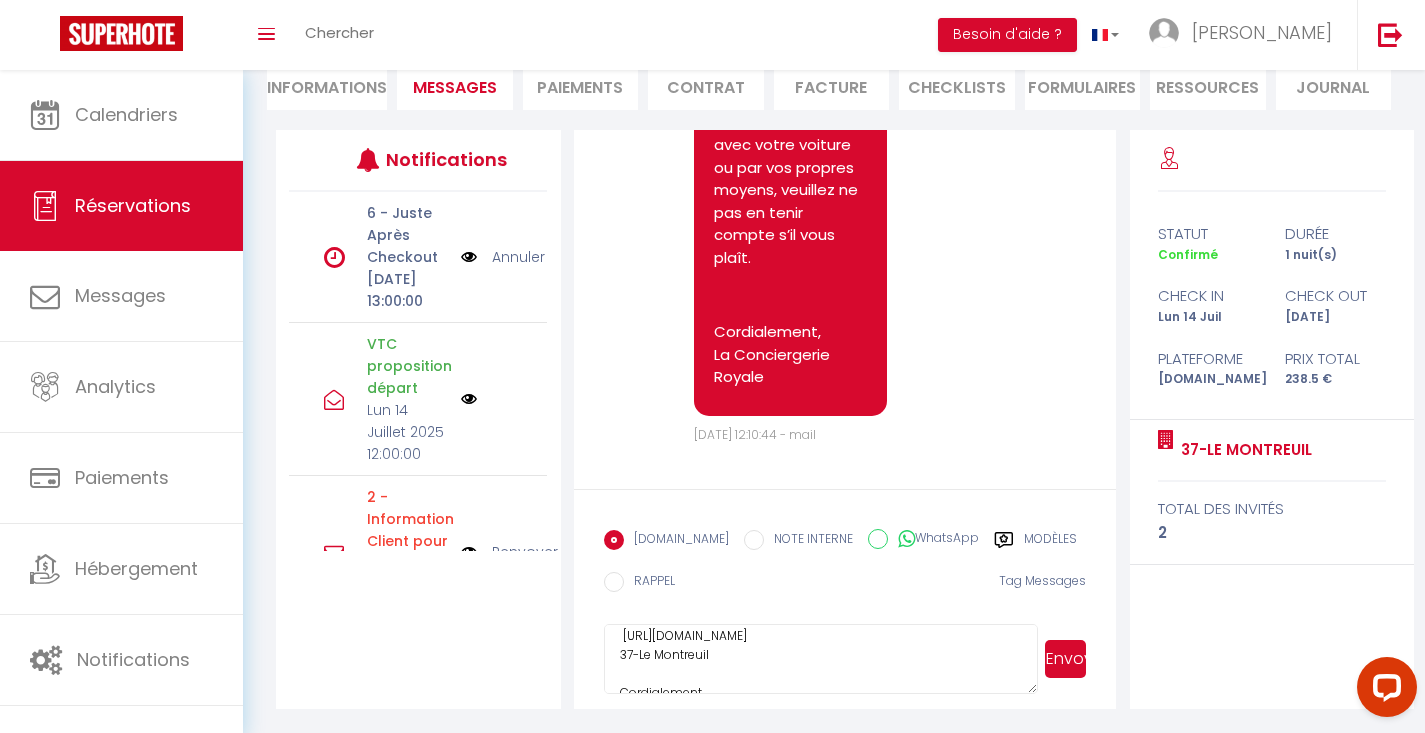 scroll, scrollTop: 260, scrollLeft: 0, axis: vertical 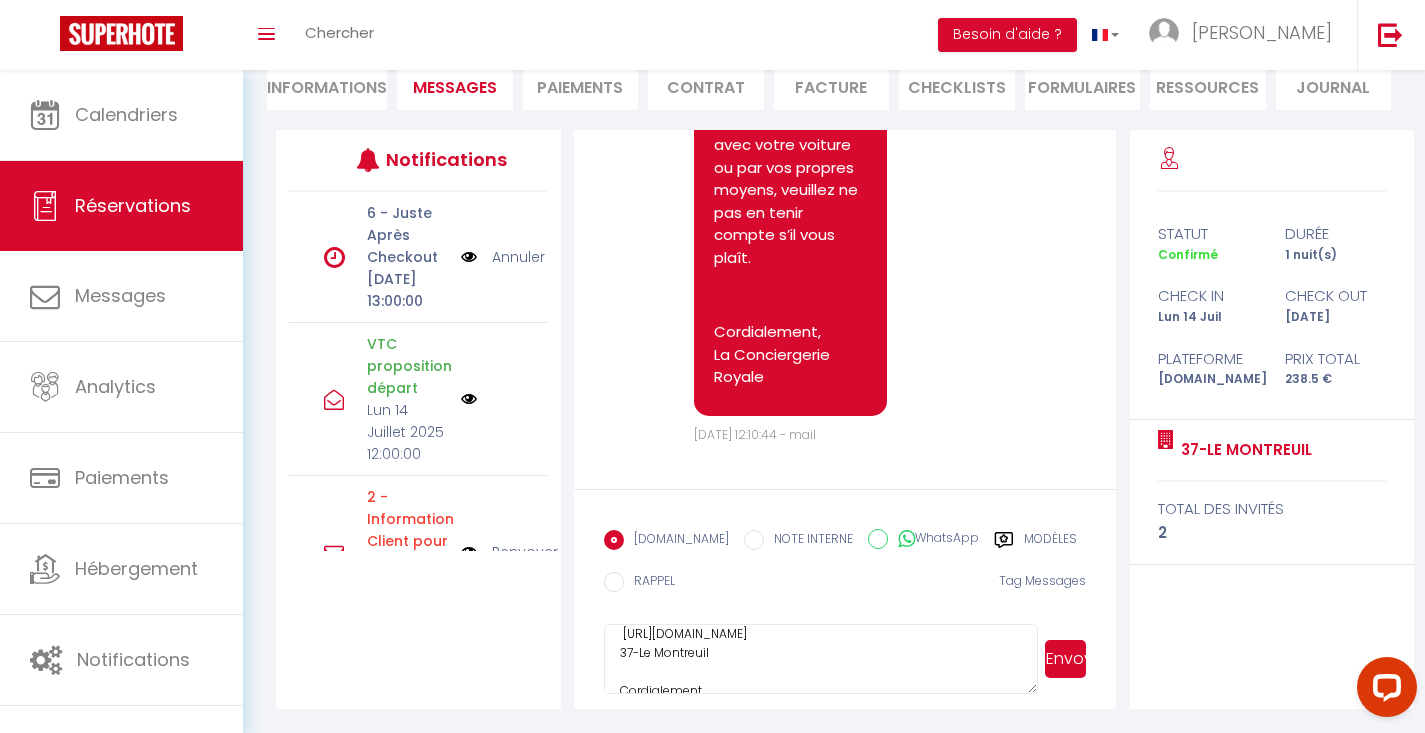 click on "Bonjour Ben
Conformément aux conditions, un dépôt de garantie sera prélevé avant votre arrivée.
Pour rappel, la caution est une empreinte bancaire qui sera annulée à votre départ.
En l'absence de caution, nous ne pourrons pas vous envoyer les informations d'accès.
Nous vous invitons à utiliser le lien sécurisé ci-dessous pour effectuer le dépôt, s'il vous plaît :
[URL][DOMAIN_NAME]
37-Le Montreuil
Cordialement,
La conciergerie Royale" at bounding box center [821, 659] 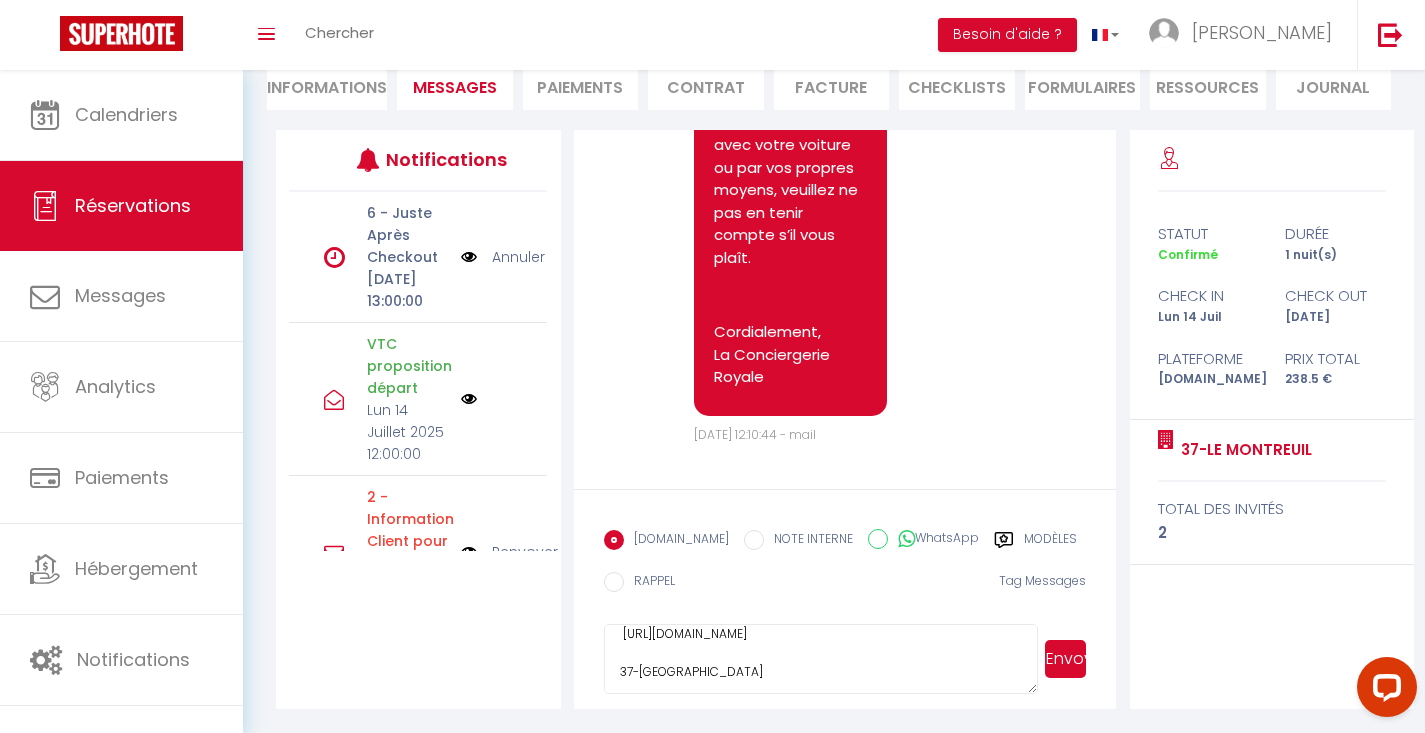 scroll, scrollTop: 279, scrollLeft: 0, axis: vertical 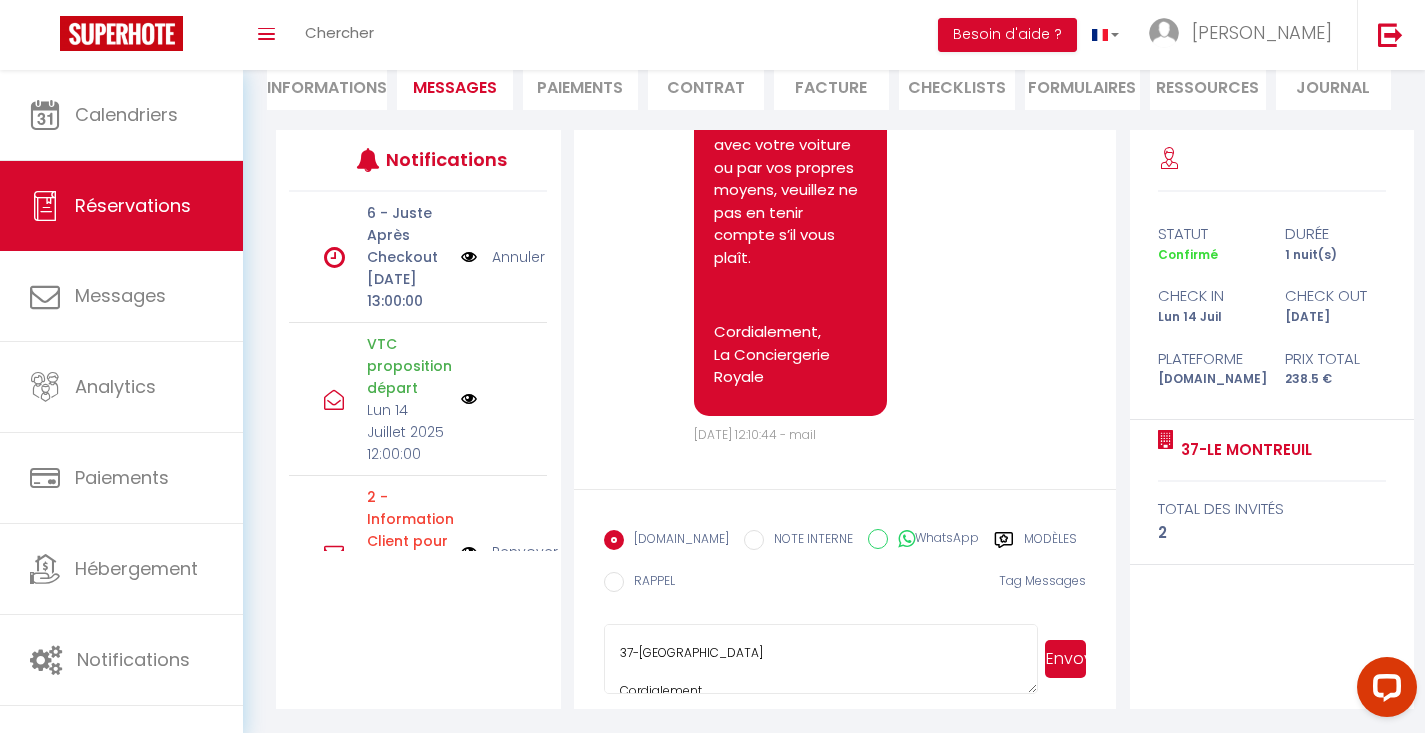 click on "Envoyer" at bounding box center (1065, 659) 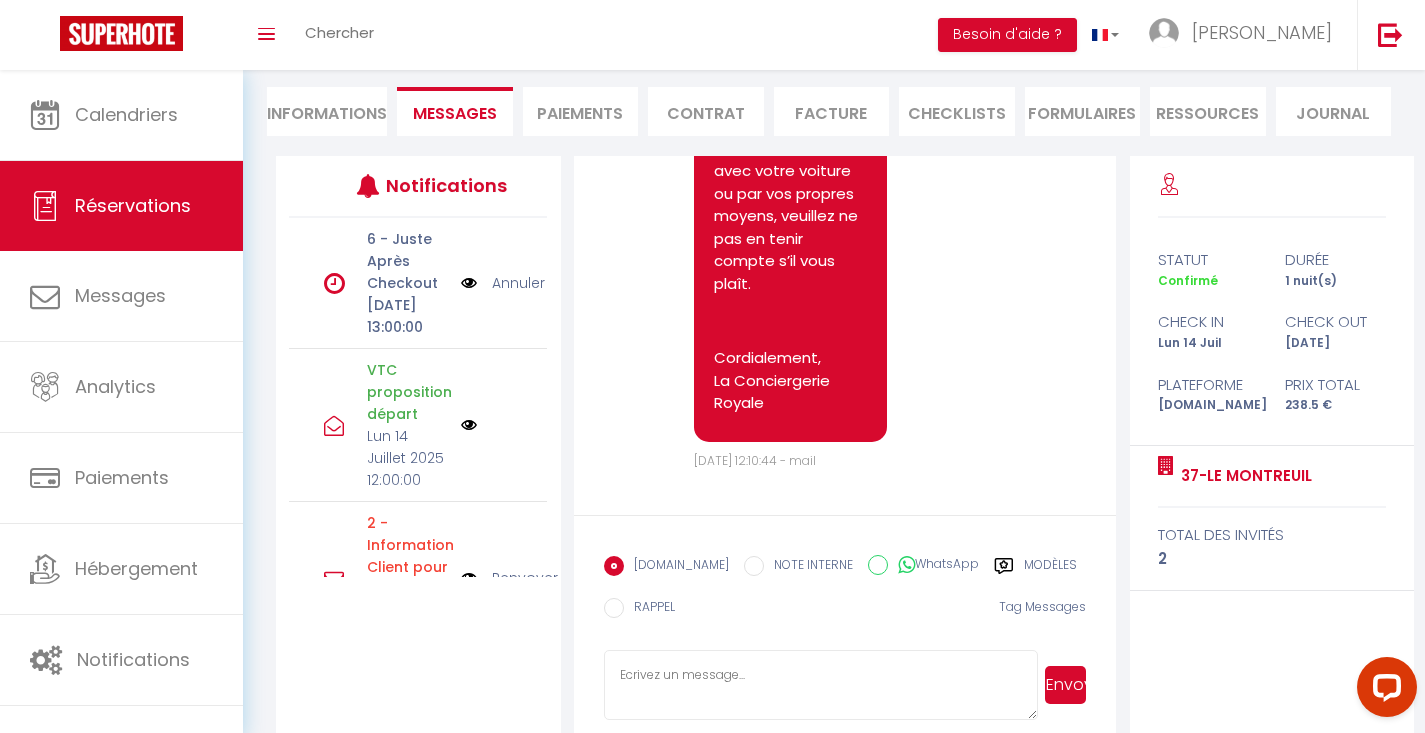 scroll, scrollTop: 0, scrollLeft: 0, axis: both 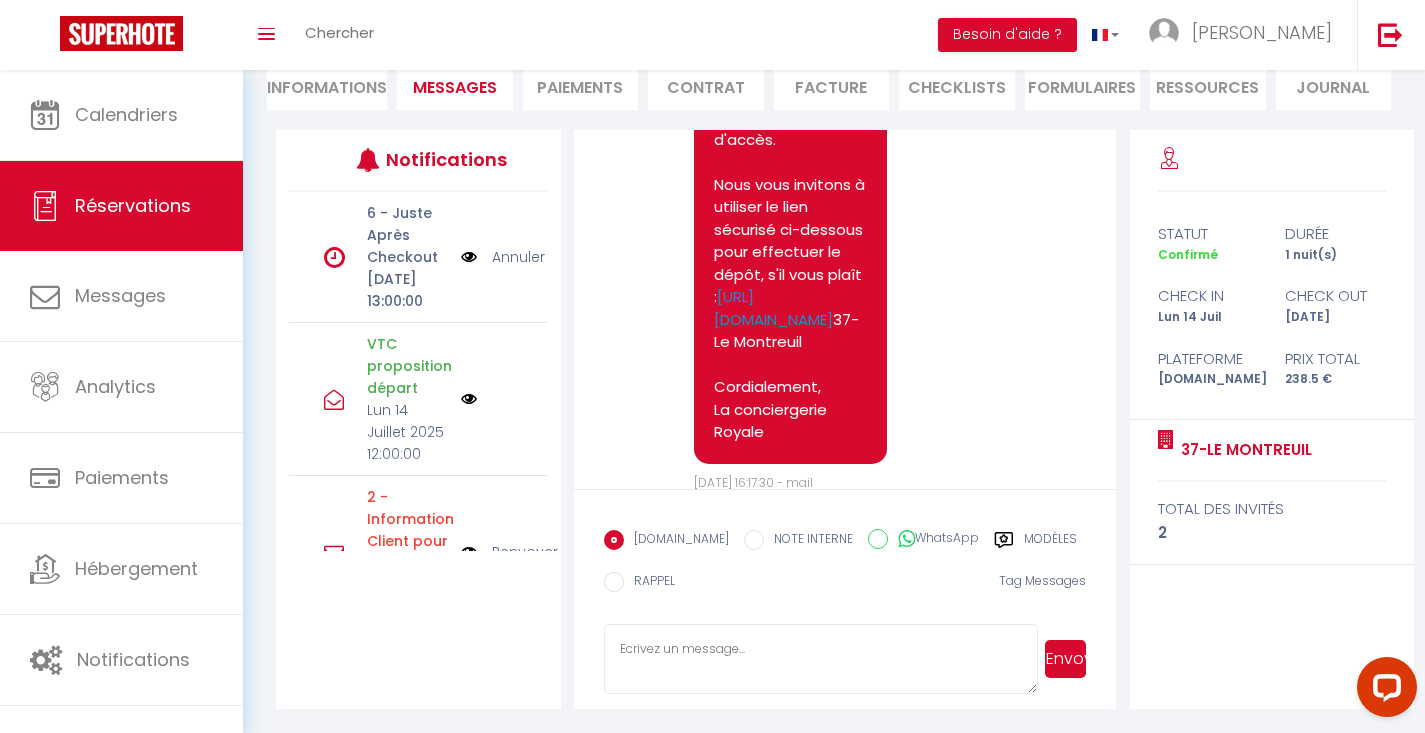 click 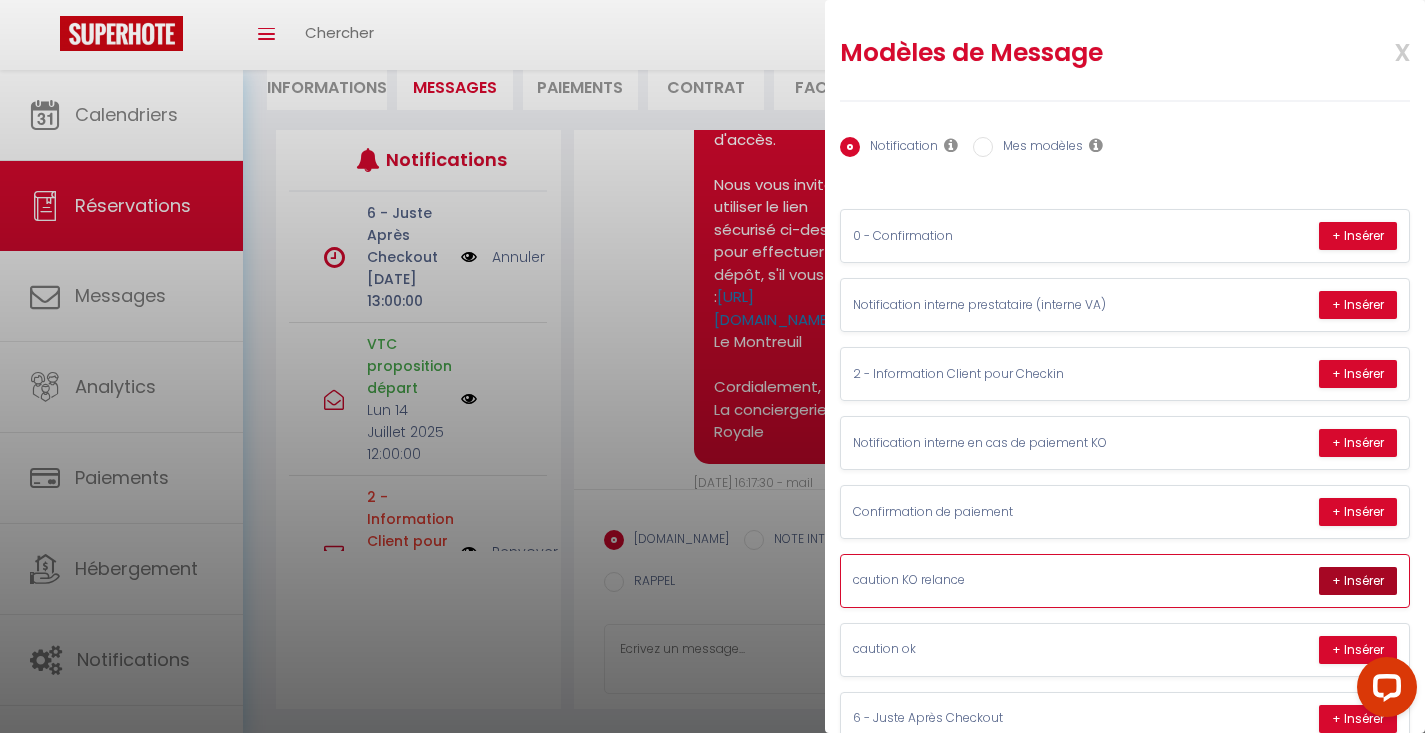 click on "+ Insérer" at bounding box center [1358, 581] 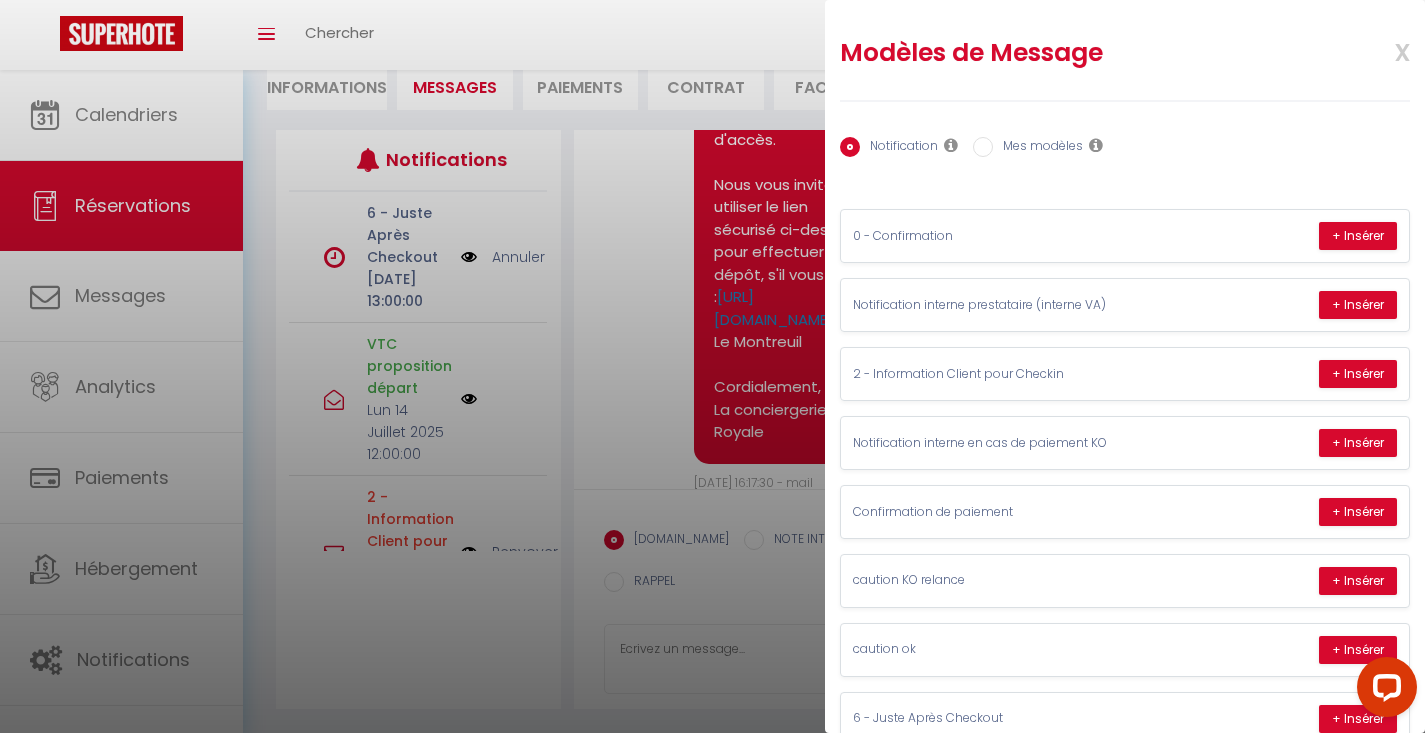 type on "Bonjour Ben
Conformément aux conditions, un dépôt de garantie sera prélevé avant votre arrivée.
Pour rappel, la caution est une empreinte bancaire qui sera annulée à votre départ.
En l'absence de caution, nous ne pourrons pas vous envoyer les informations d'accès.
Nous vous invitons à utiliser le lien sécurisé ci-dessous pour effectuer le dépôt, s'il vous plaît :
[URL][DOMAIN_NAME]
37-[GEOGRAPHIC_DATA]
Cordialement,
La conciergerie Royale" 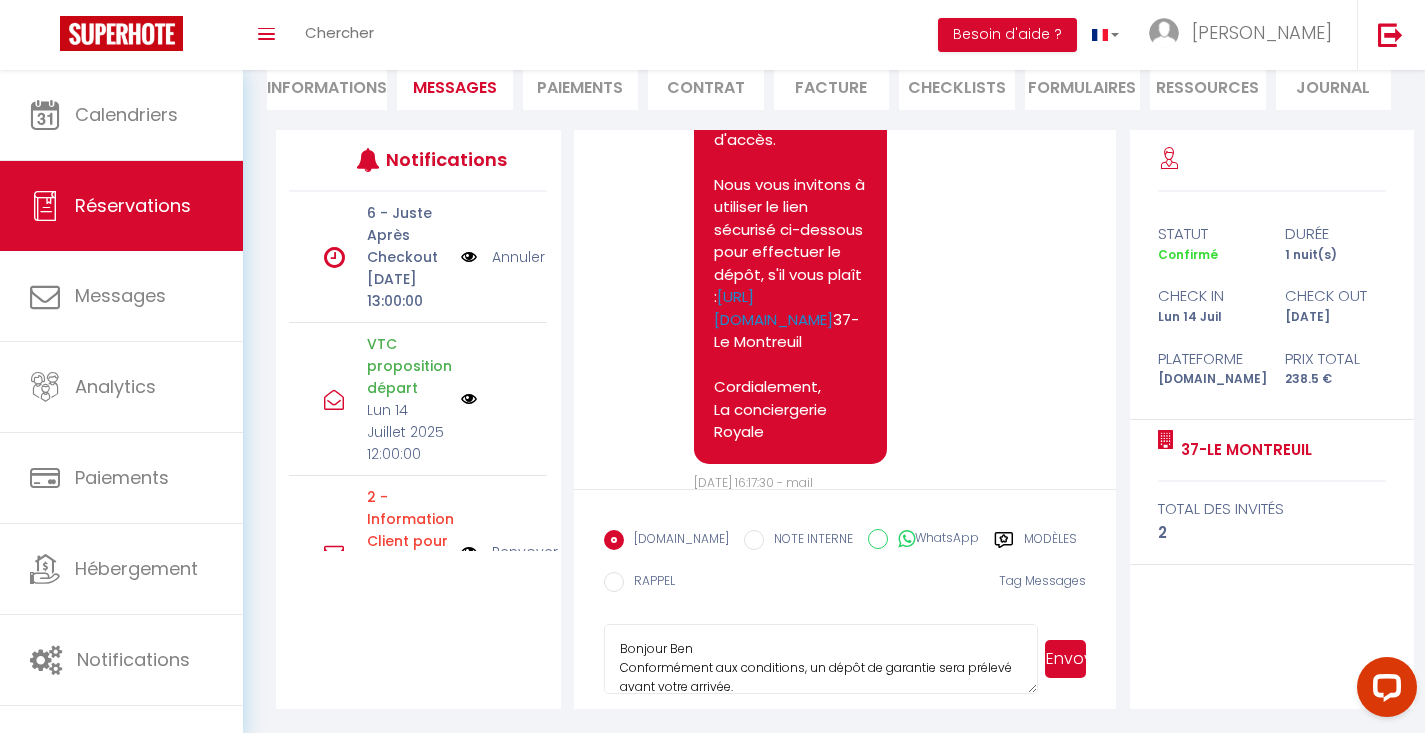 click on "Bonjour Ben
Conformément aux conditions, un dépôt de garantie sera prélevé avant votre arrivée.
Pour rappel, la caution est une empreinte bancaire qui sera annulée à votre départ.
En l'absence de caution, nous ne pourrons pas vous envoyer les informations d'accès.
Nous vous invitons à utiliser le lien sécurisé ci-dessous pour effectuer le dépôt, s'il vous plaît :
[URL][DOMAIN_NAME]
37-[GEOGRAPHIC_DATA]
Cordialement,
La conciergerie Royale" at bounding box center [821, 659] 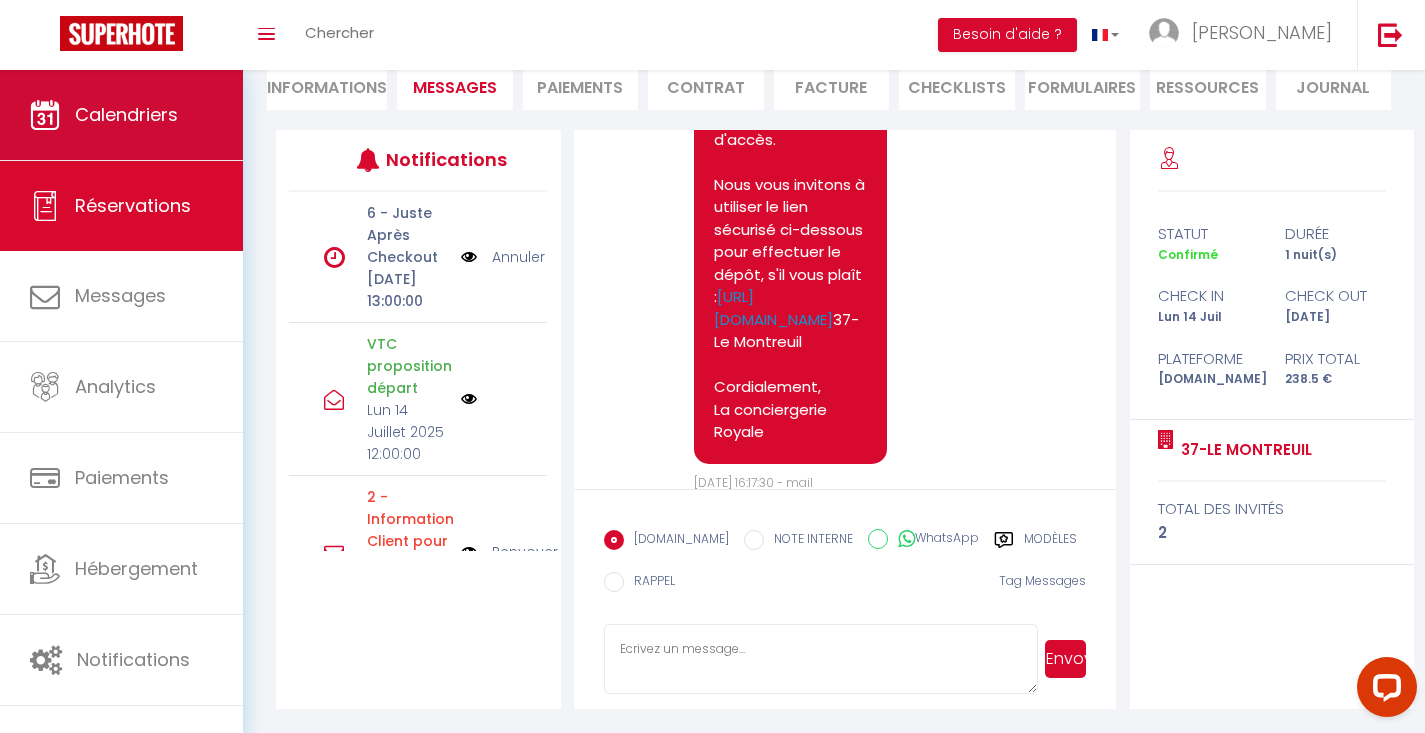 type 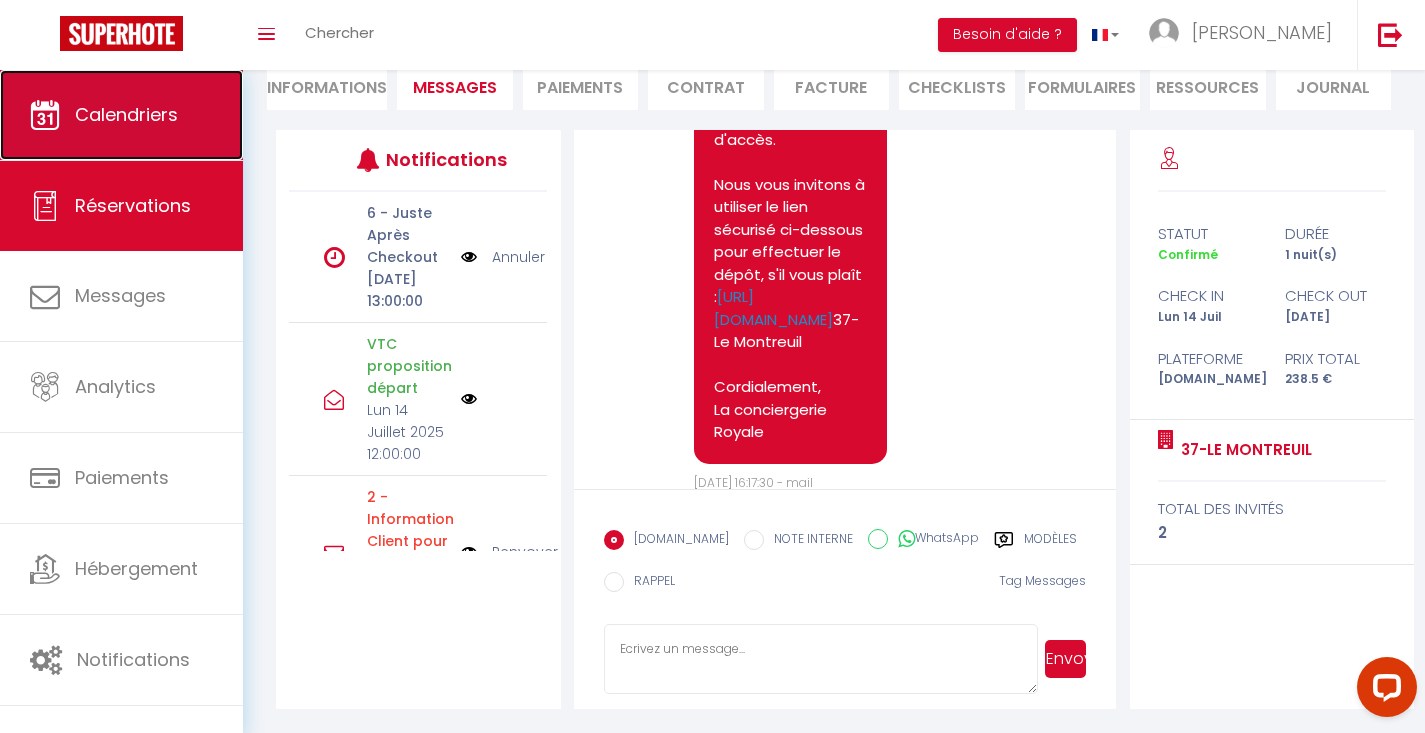 click on "Calendriers" at bounding box center [126, 114] 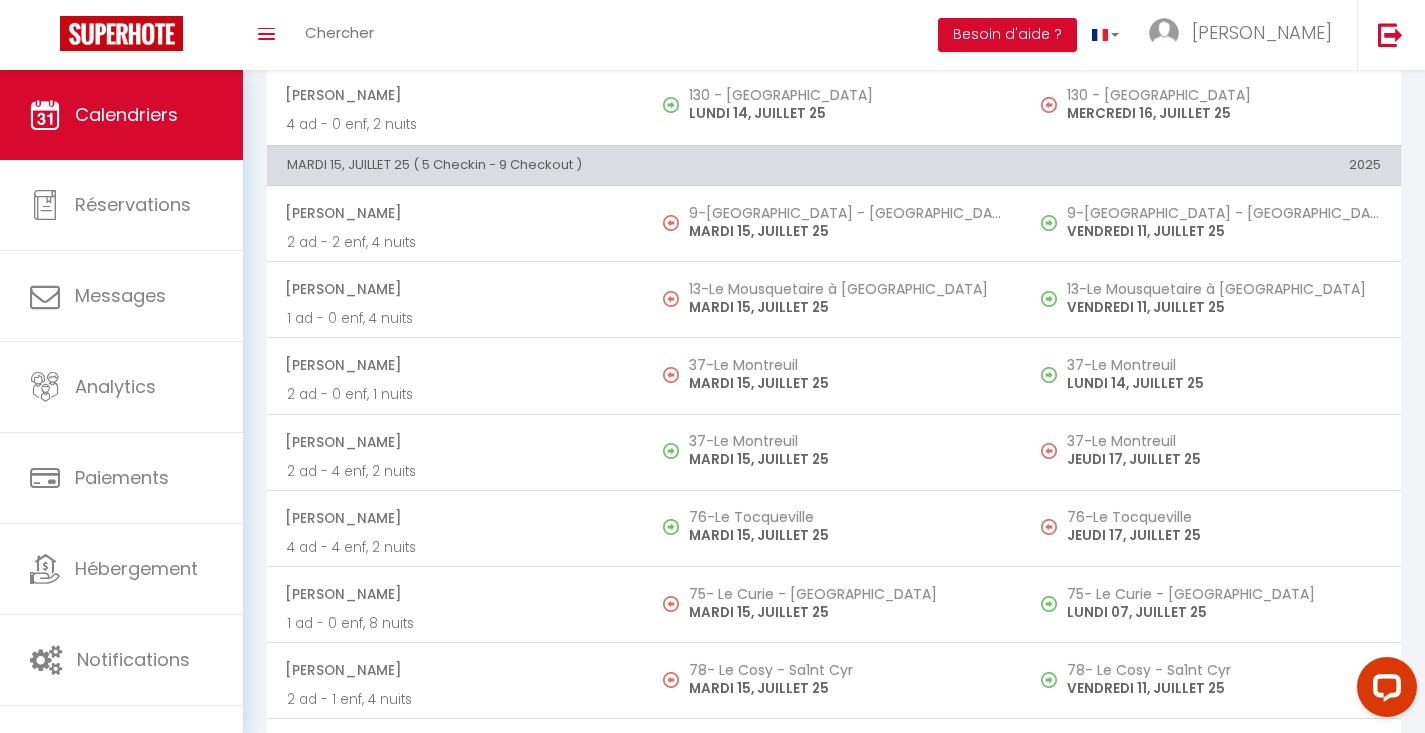 scroll, scrollTop: 1913, scrollLeft: 0, axis: vertical 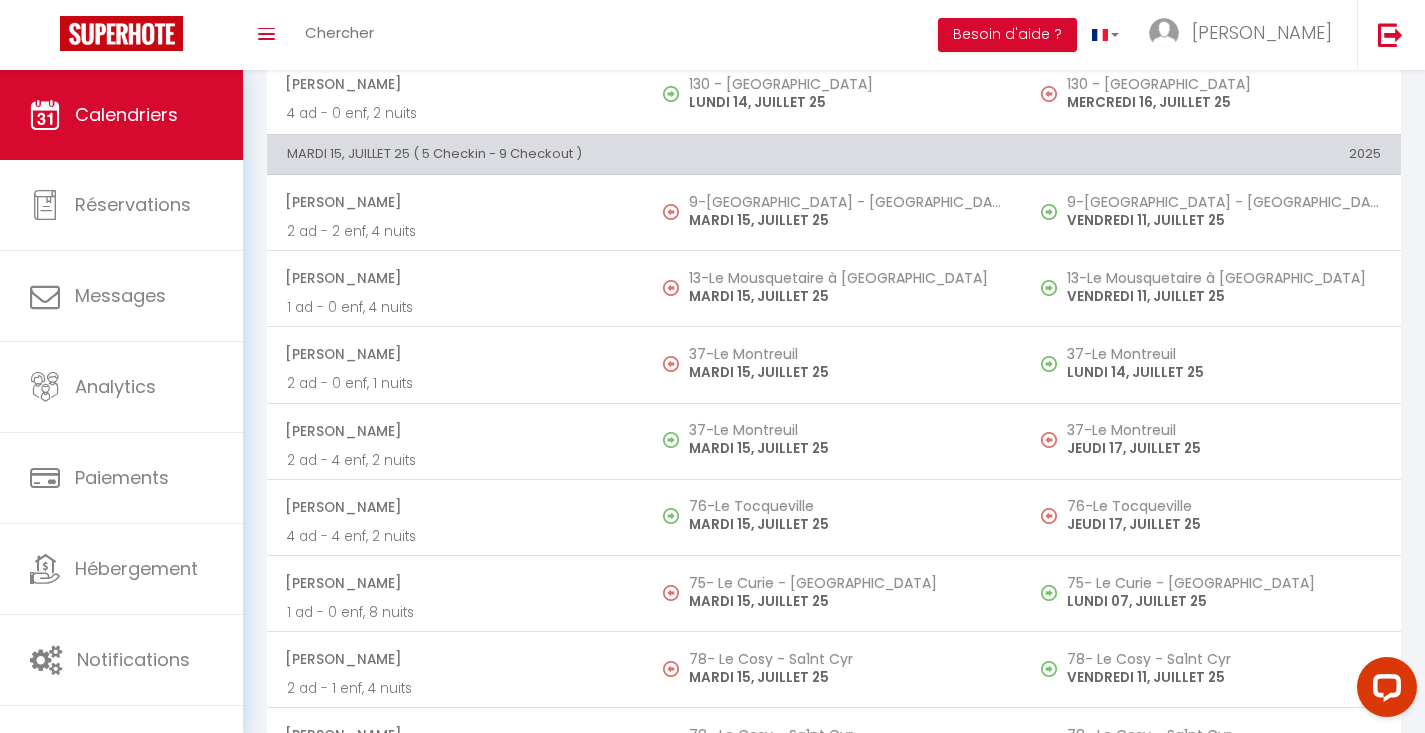 click on "Toggle menubar     Chercher   BUTTON
Besoin d'aide ?
[PERSON_NAME]        Équipe" at bounding box center (777, 35) 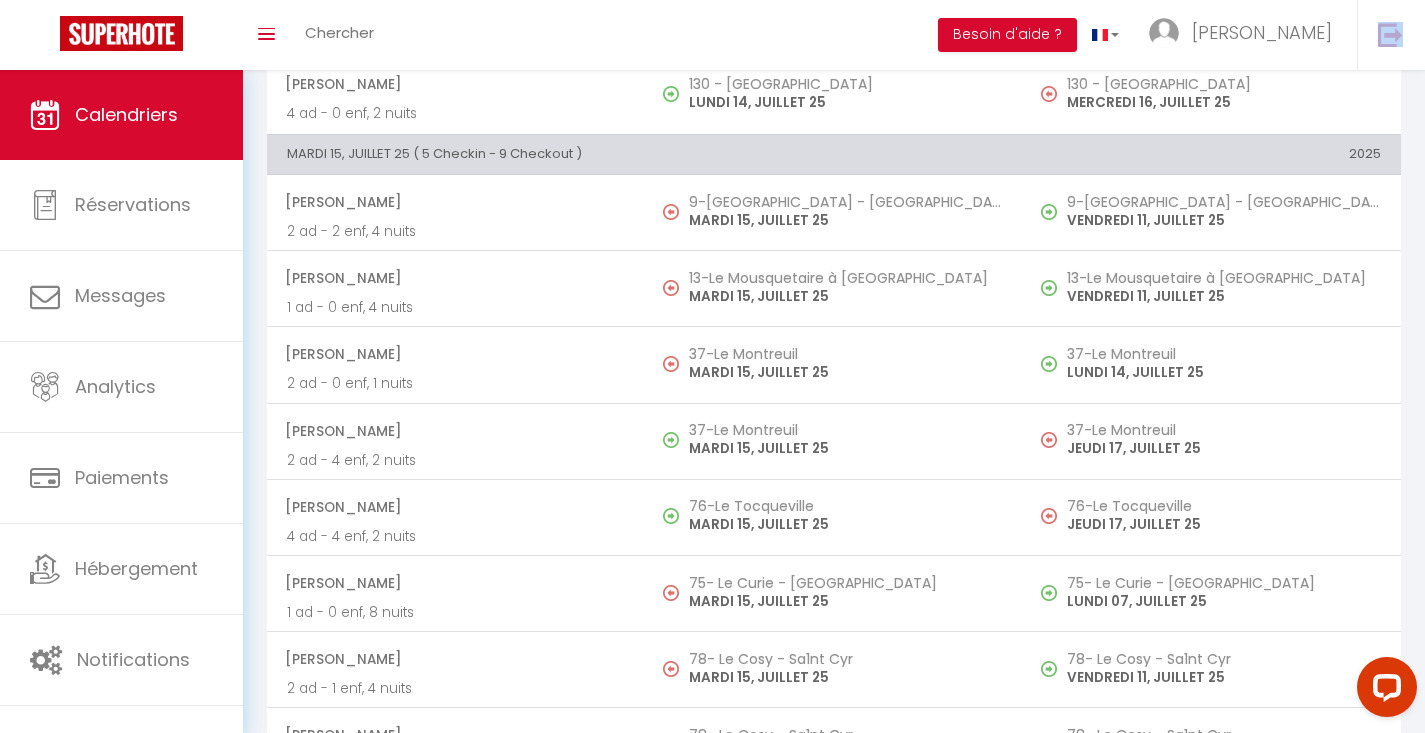 click on "Toggle menubar     Chercher   BUTTON
Besoin d'aide ?
[PERSON_NAME]        Équipe" at bounding box center (777, 35) 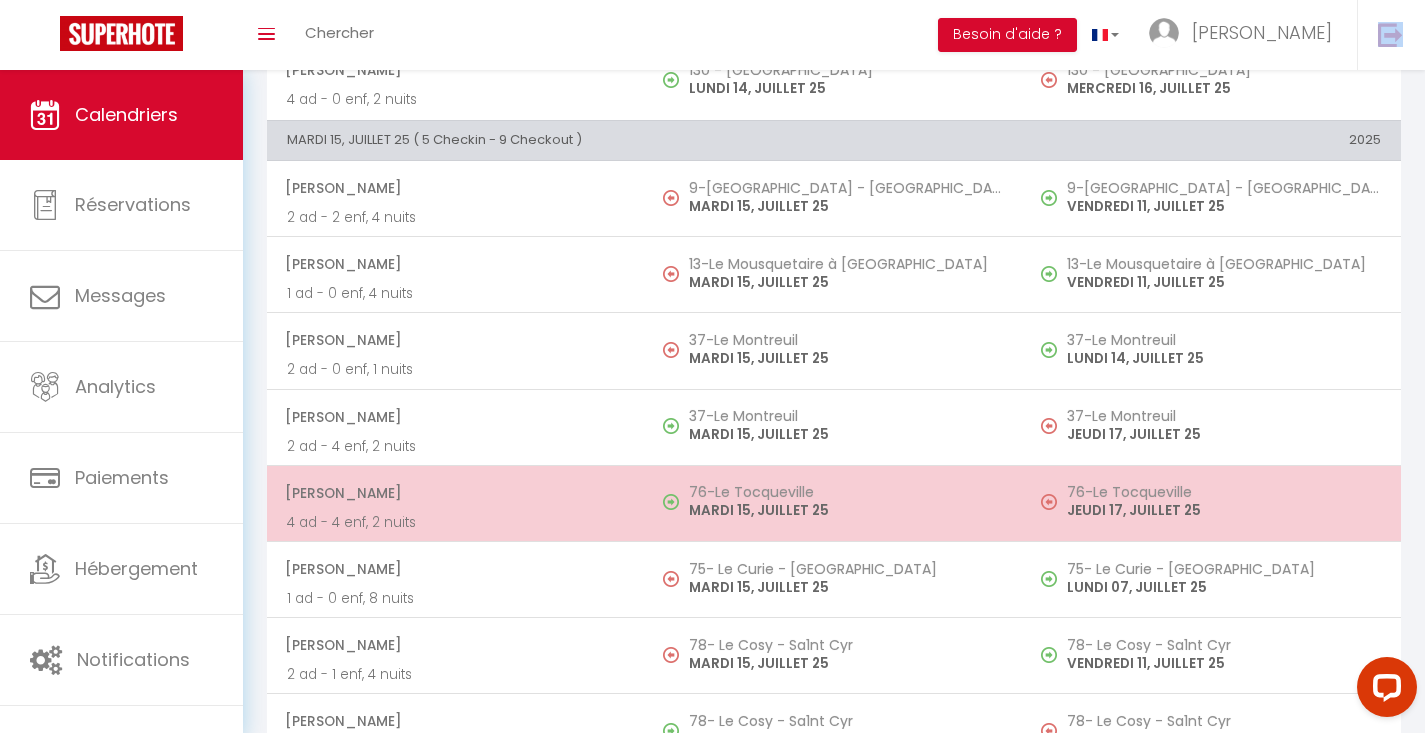 scroll, scrollTop: 1929, scrollLeft: 0, axis: vertical 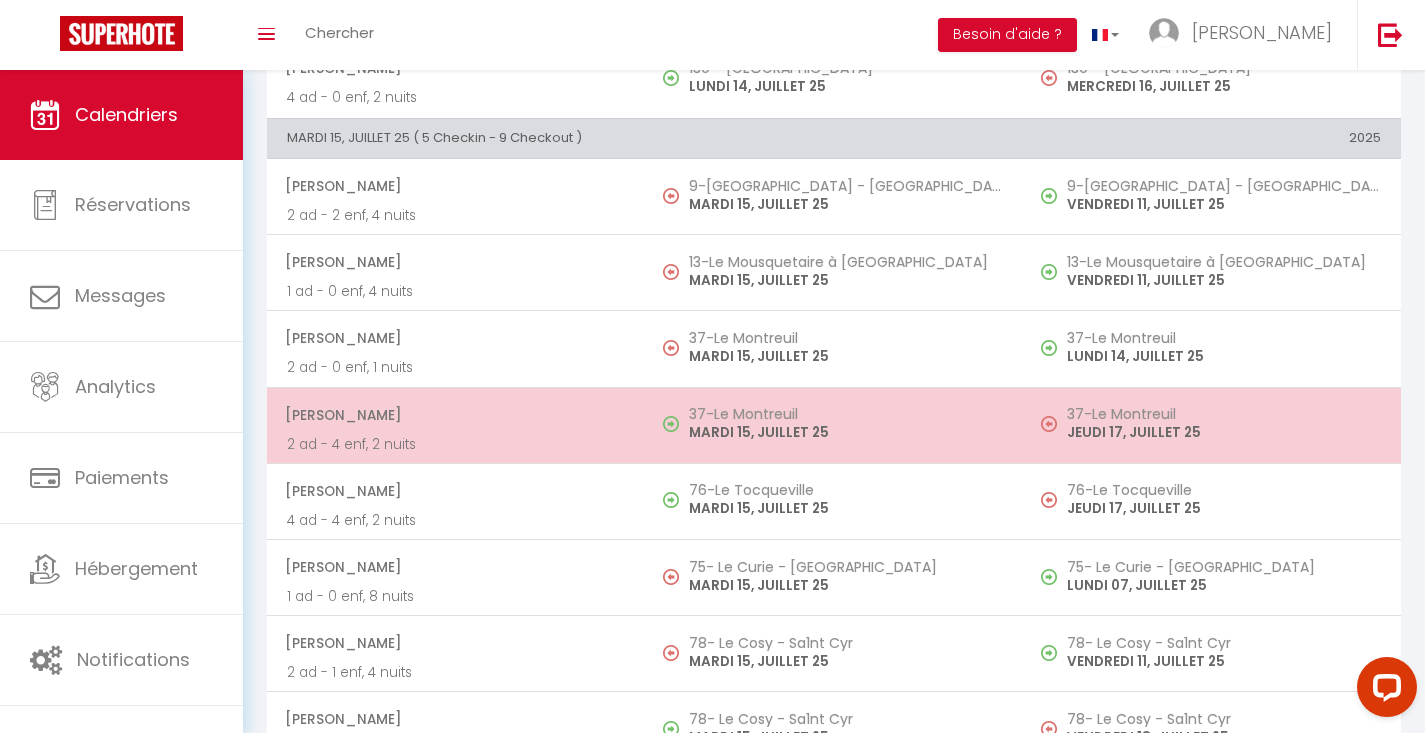 click on "[PERSON_NAME]
2 ad - 4 enf, 2 nuits" at bounding box center (456, 425) 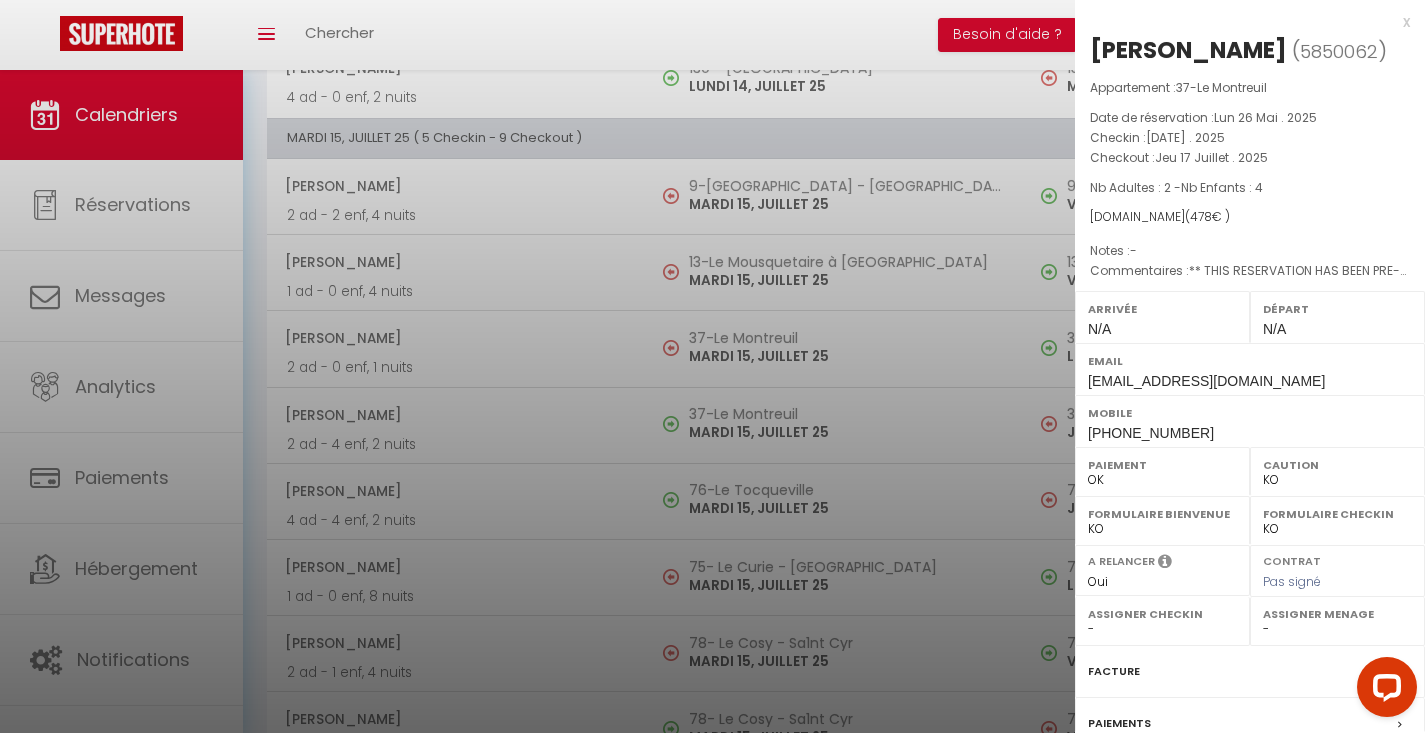 scroll, scrollTop: 231, scrollLeft: 0, axis: vertical 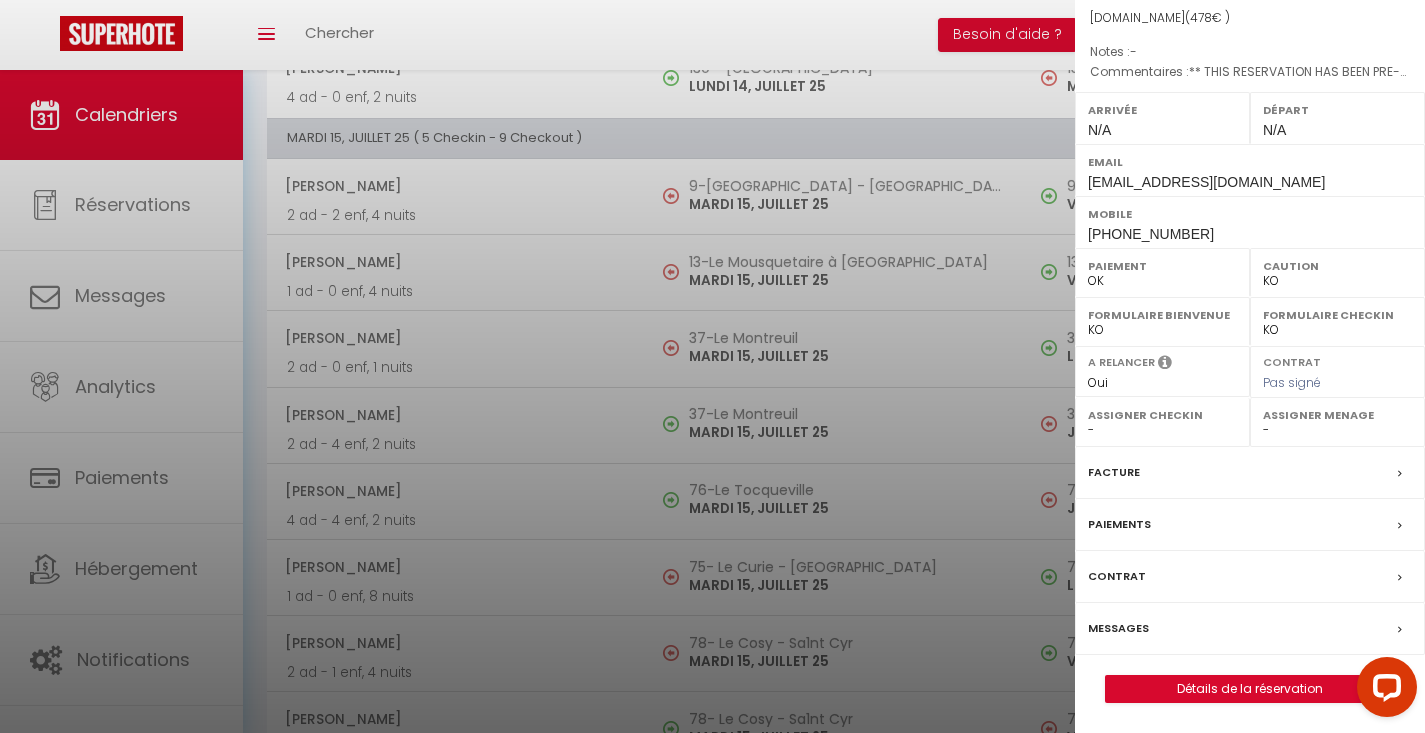click on "Messages" at bounding box center [1118, 628] 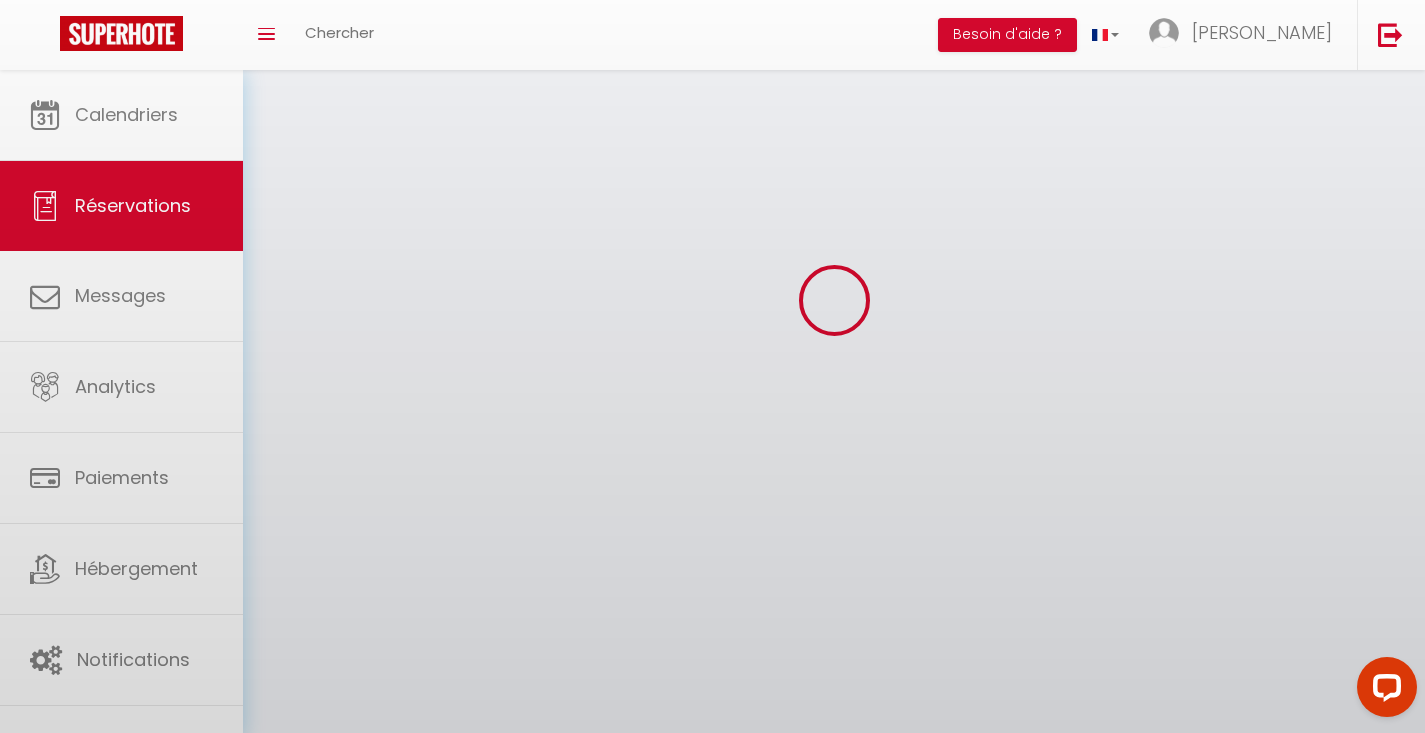 scroll, scrollTop: 0, scrollLeft: 0, axis: both 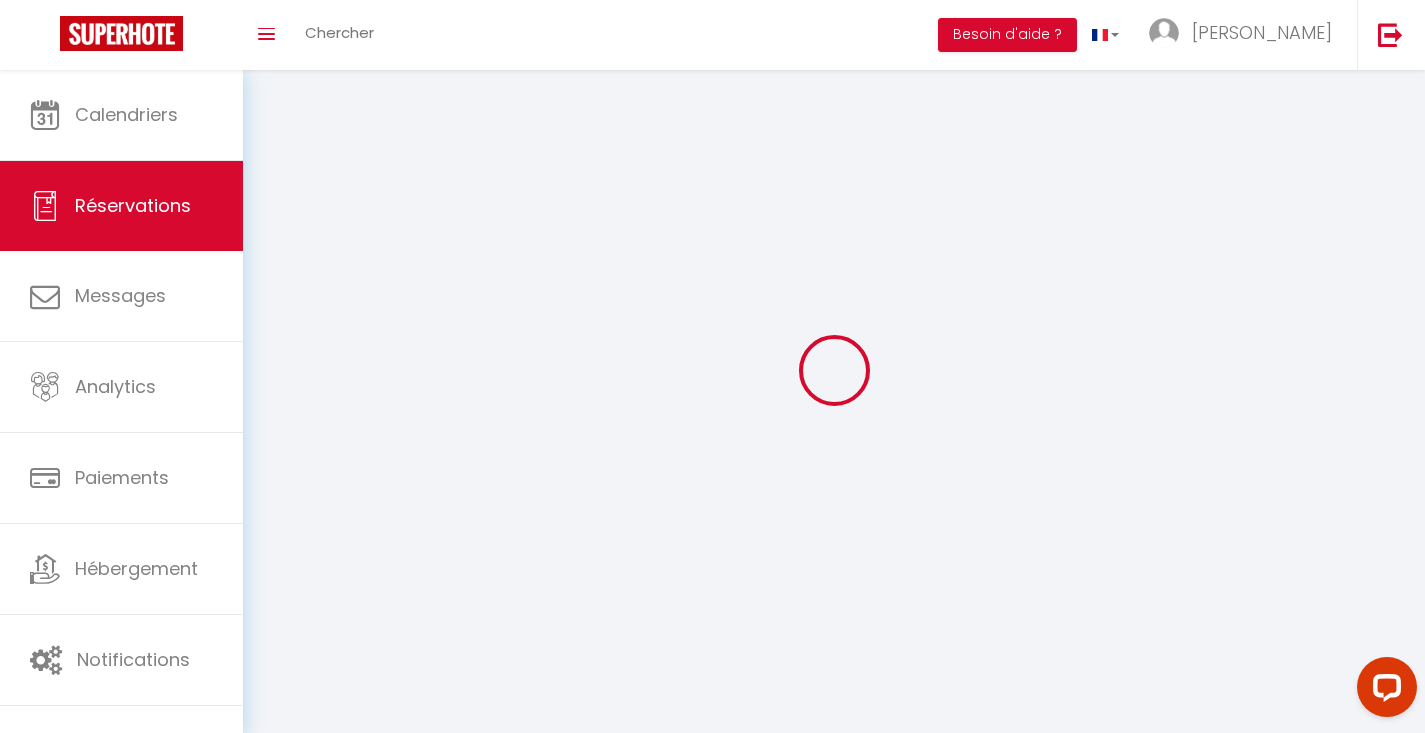 type on "Kimberley" 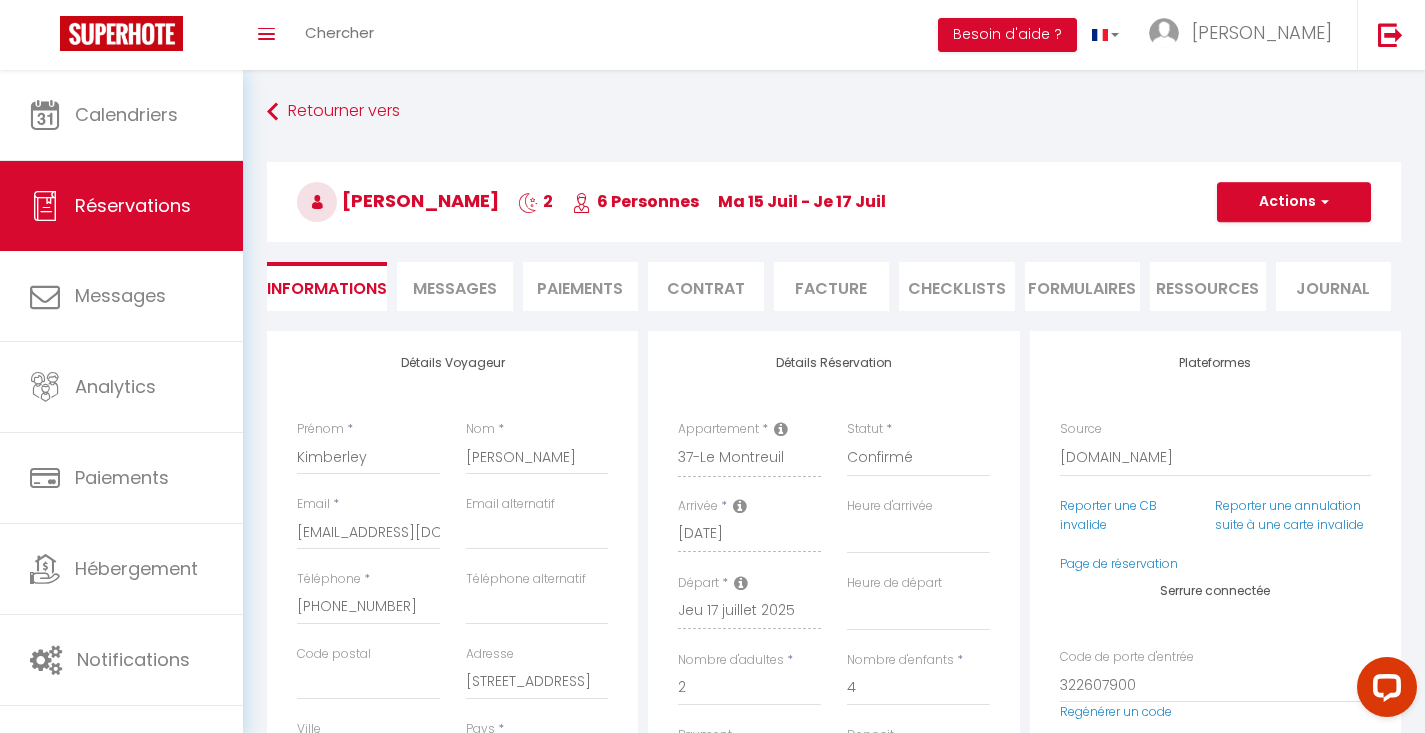 click on "Messages" at bounding box center (455, 288) 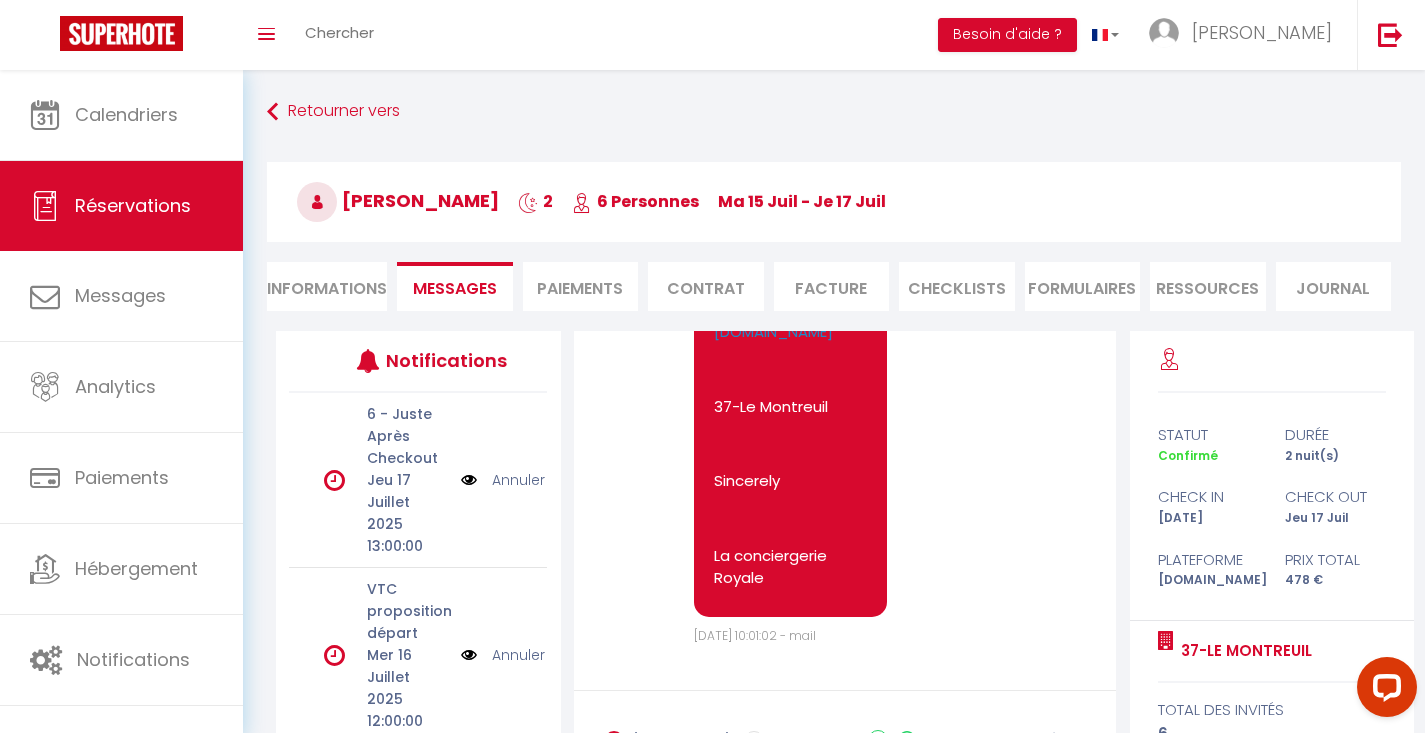 scroll, scrollTop: 5842, scrollLeft: 0, axis: vertical 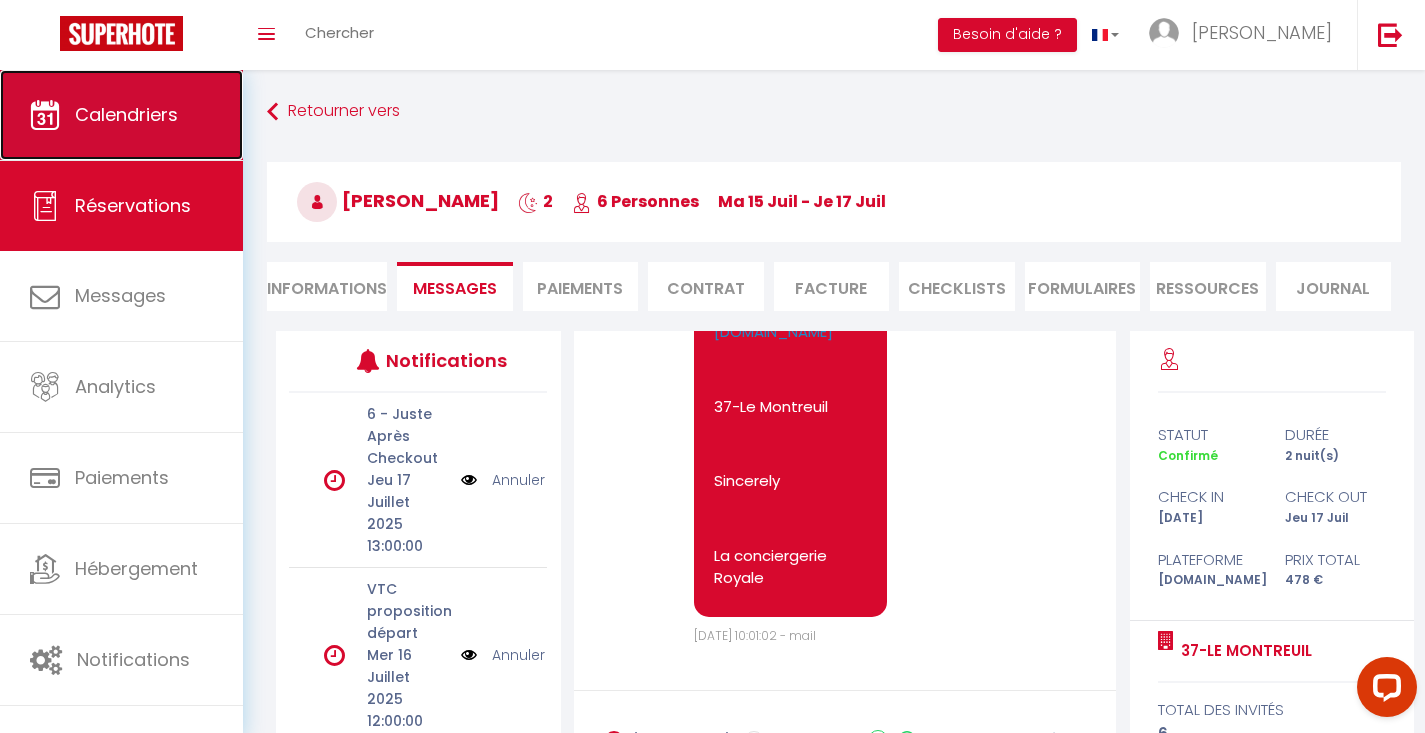 click on "Calendriers" at bounding box center [121, 115] 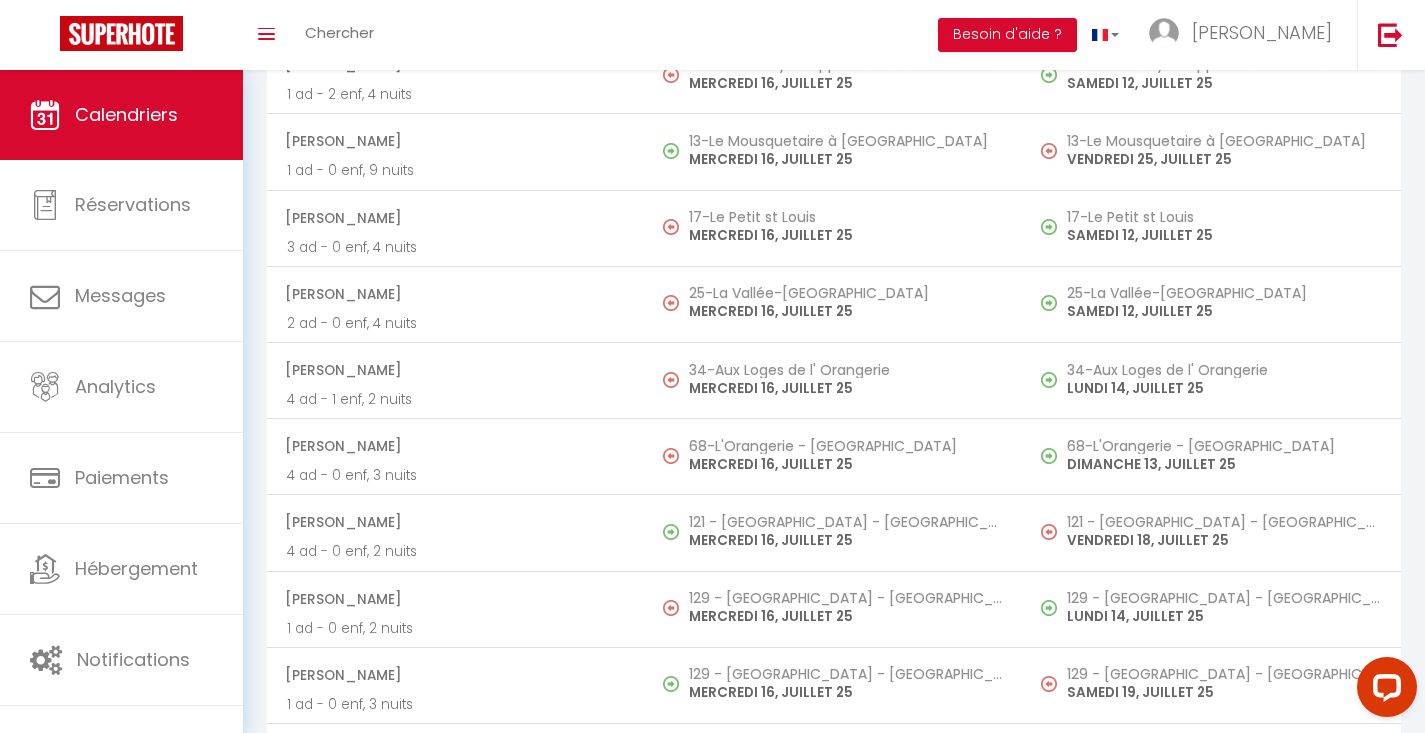 scroll, scrollTop: 3021, scrollLeft: 0, axis: vertical 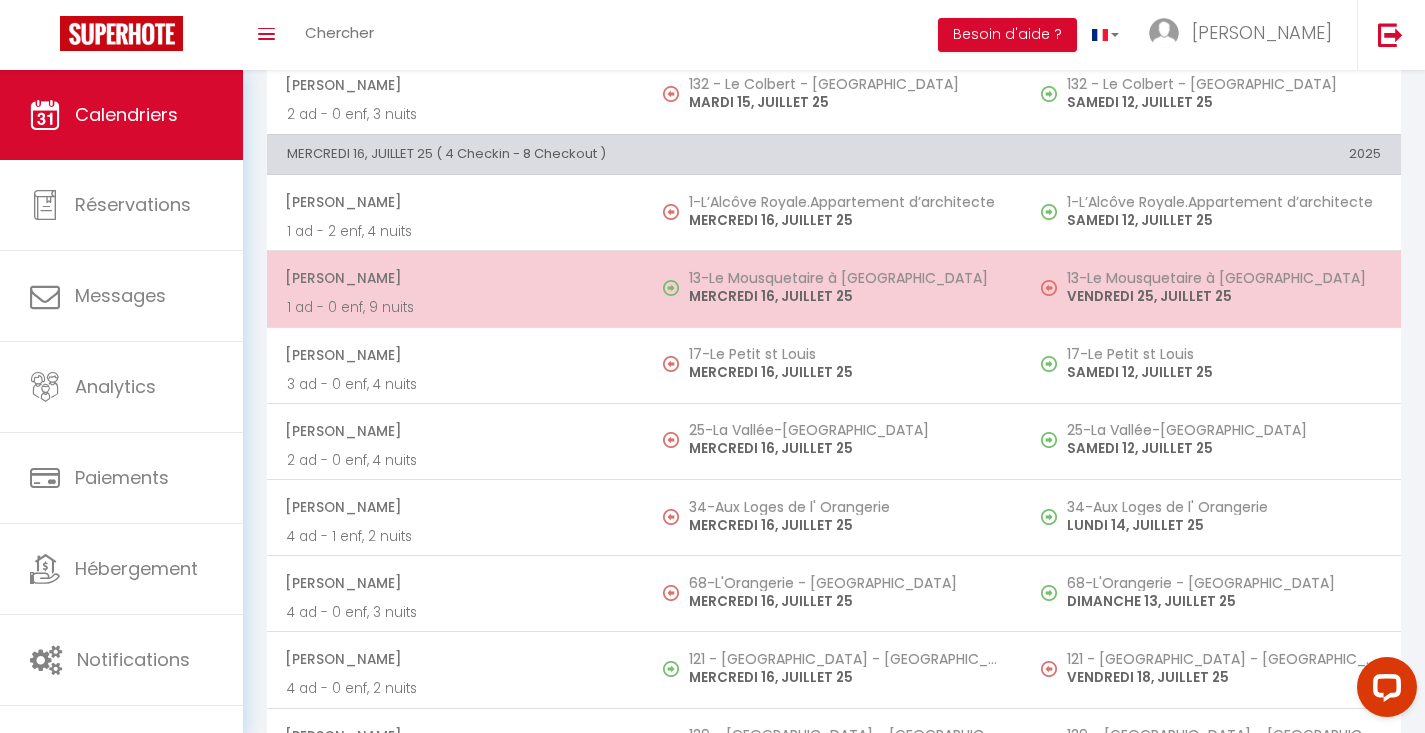 click on "[PERSON_NAME]
1 ad - 0 enf, 9 nuits" at bounding box center [456, 289] 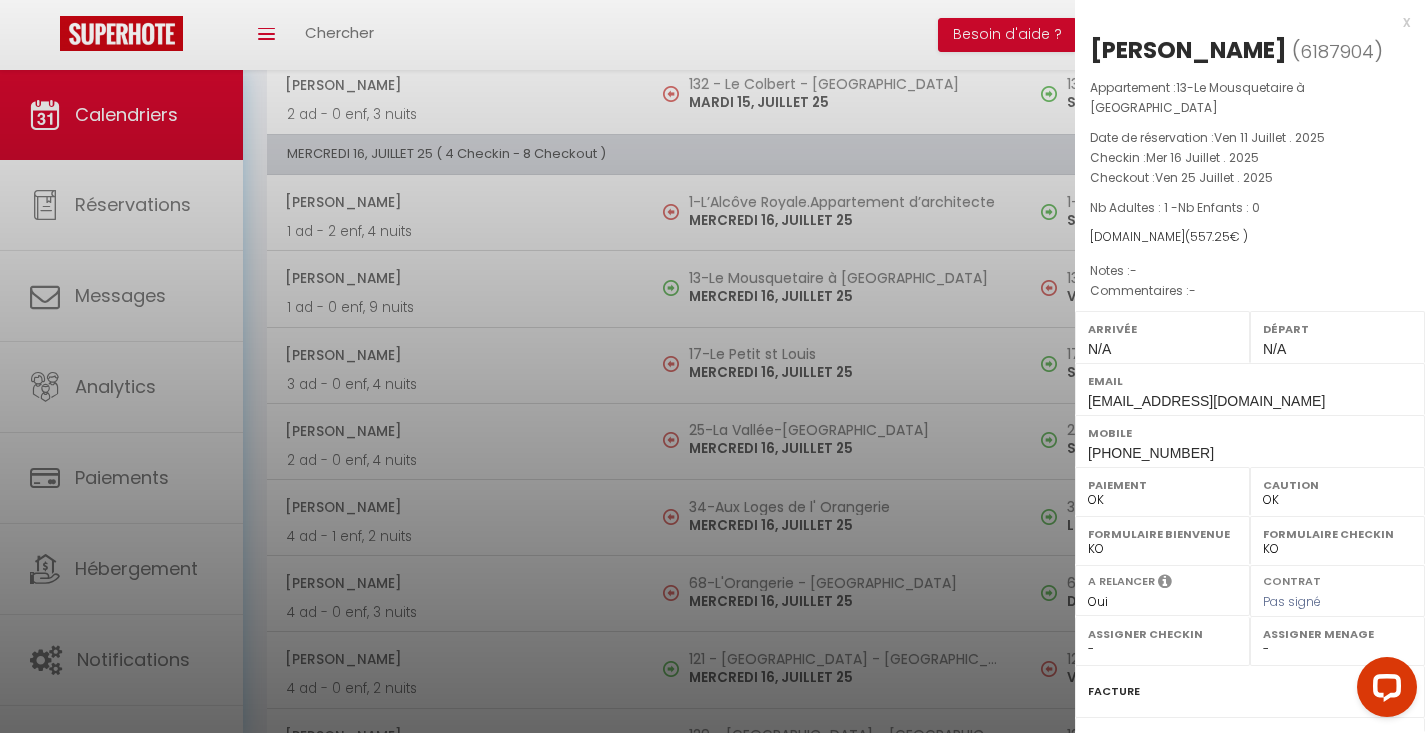 click at bounding box center [712, 366] 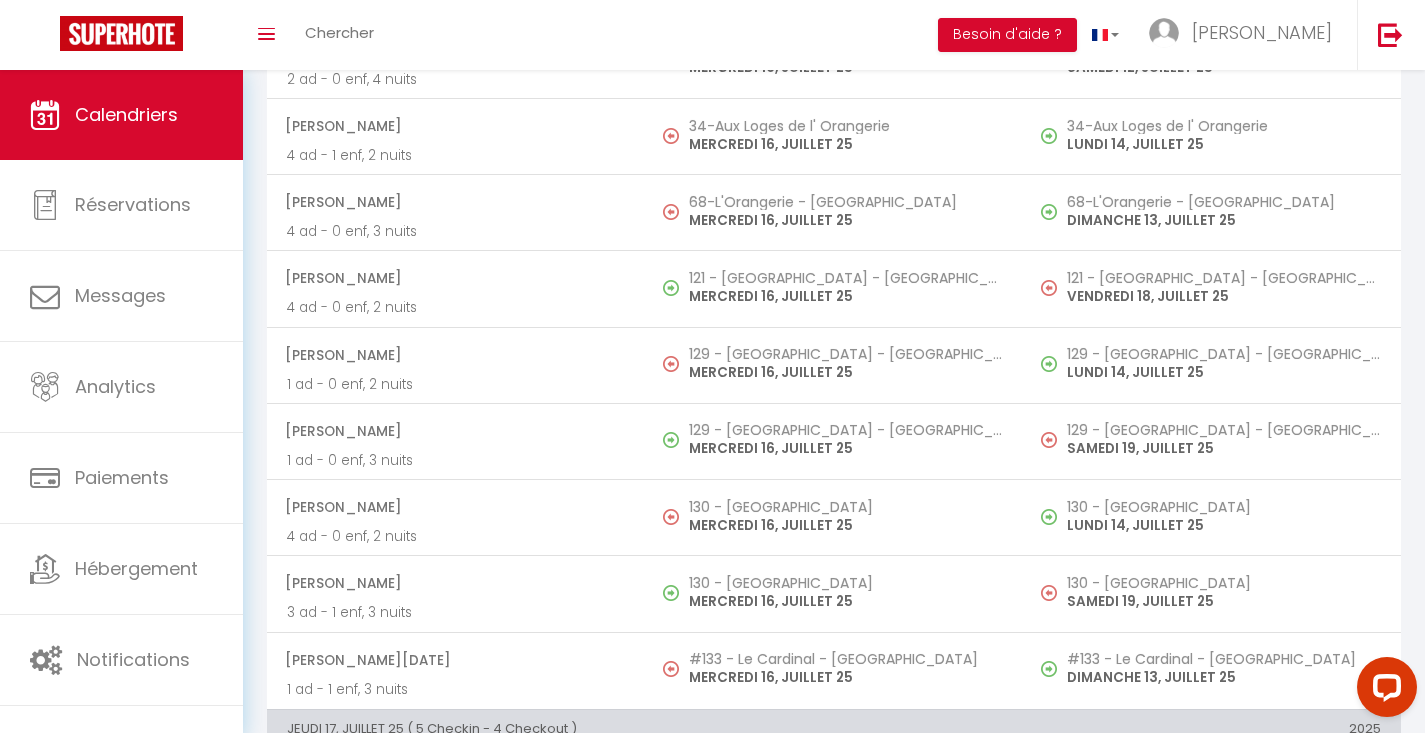 scroll, scrollTop: 3426, scrollLeft: 0, axis: vertical 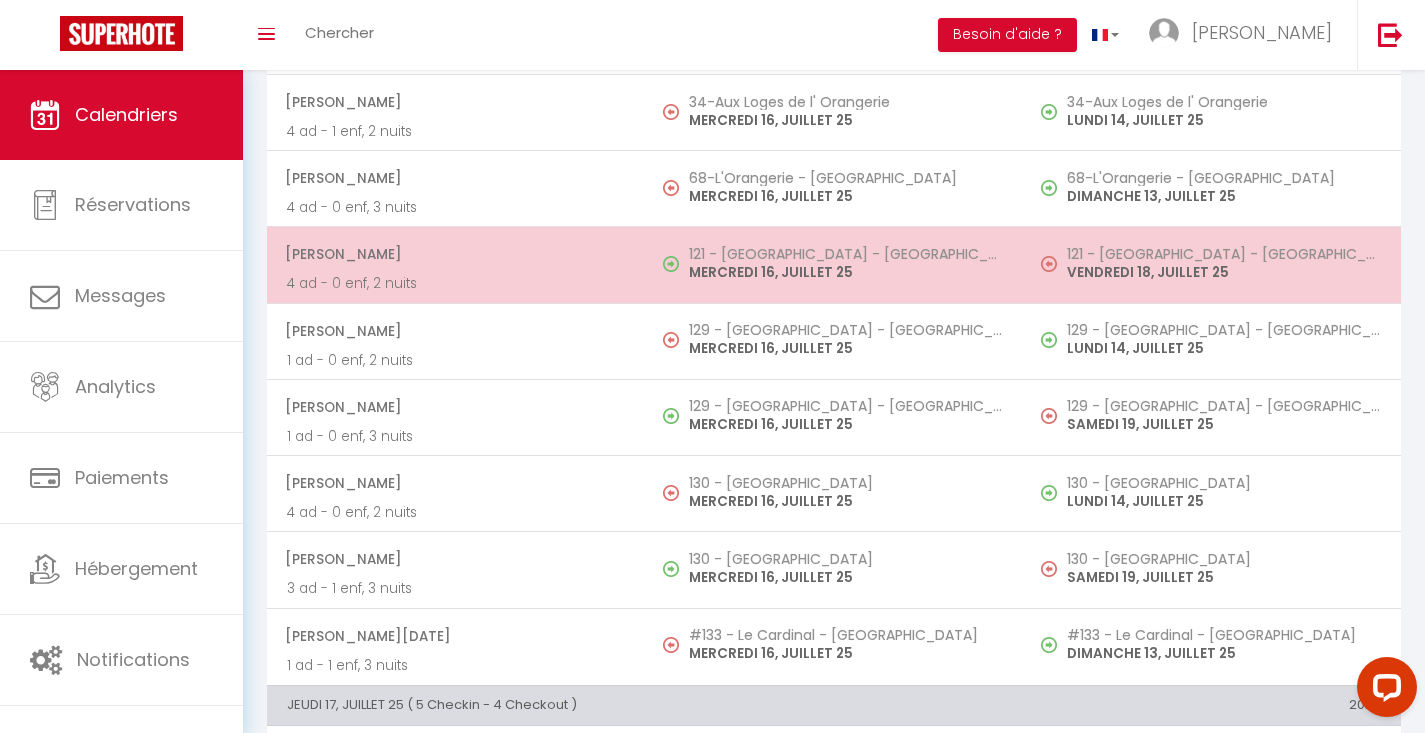 click at bounding box center [671, 264] 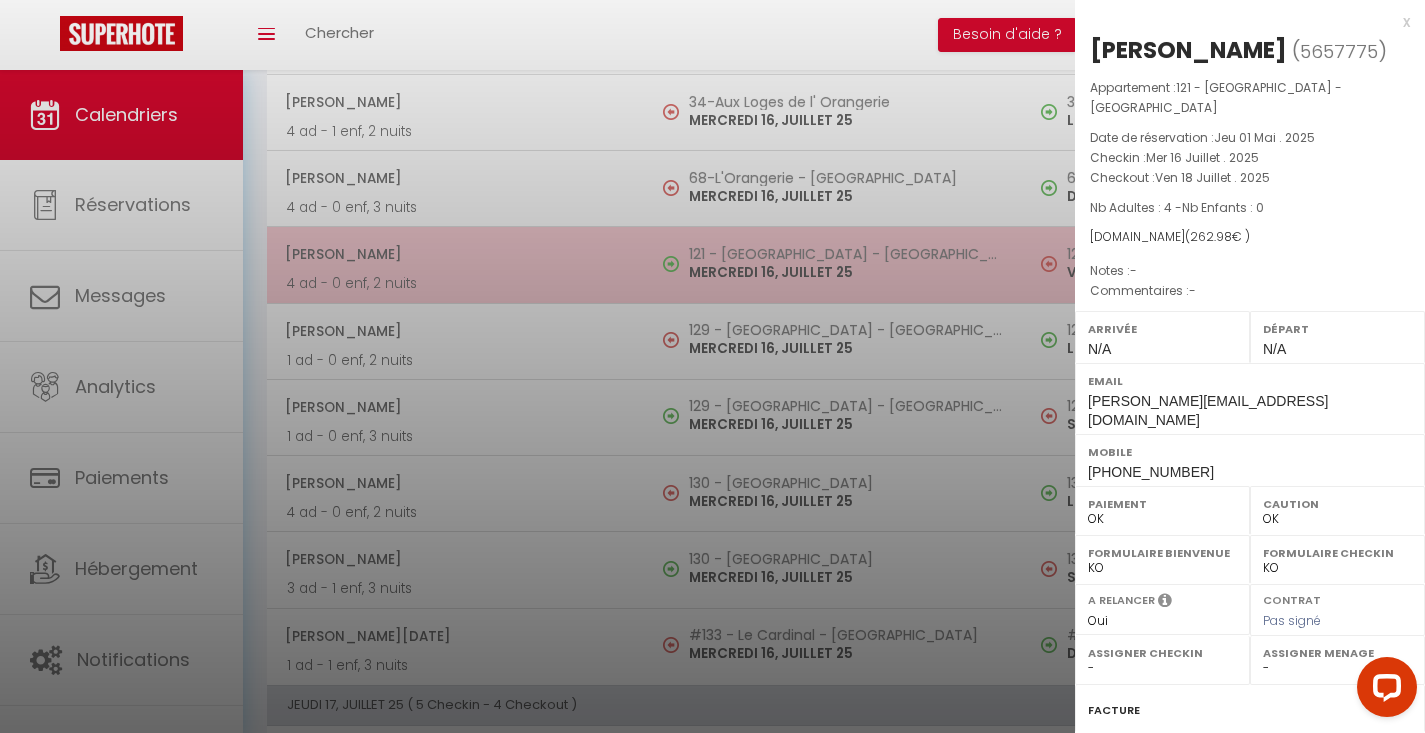 click at bounding box center (712, 366) 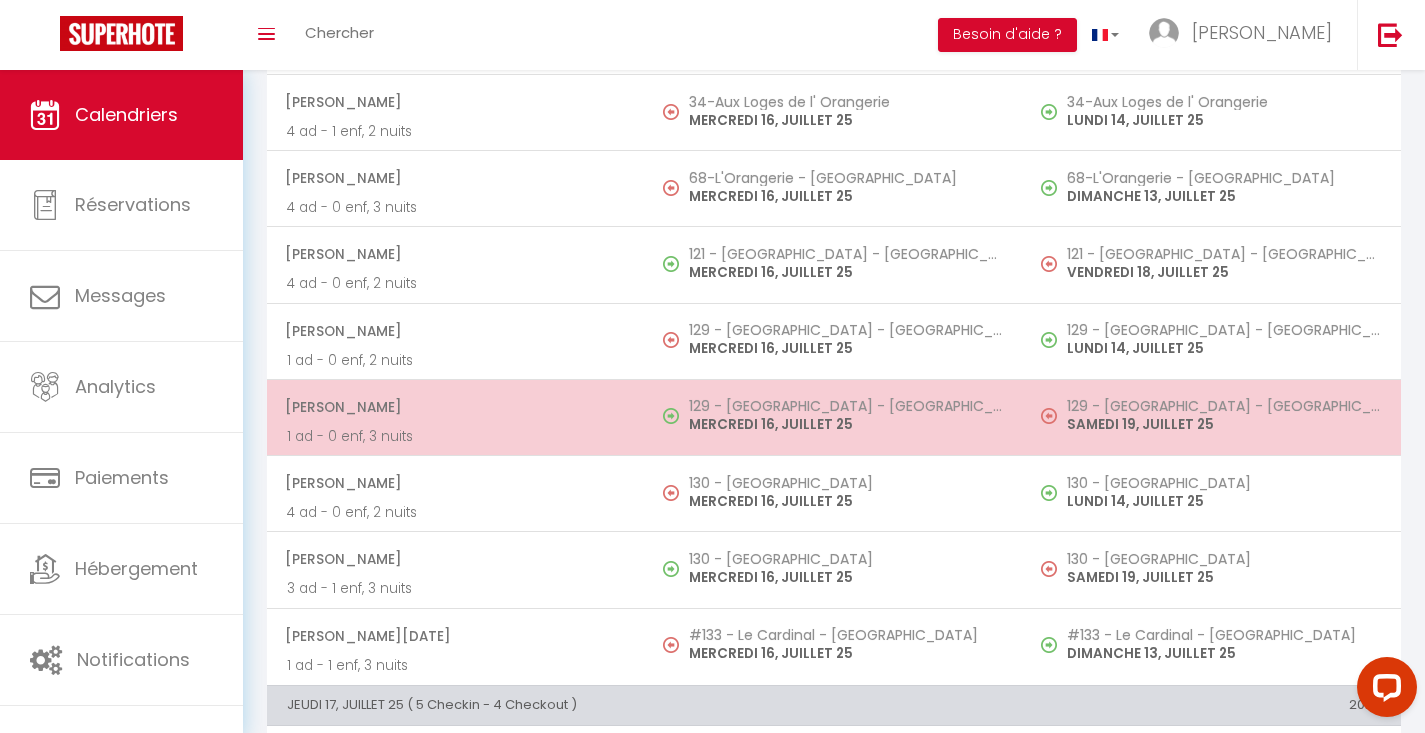 click at bounding box center [676, 417] 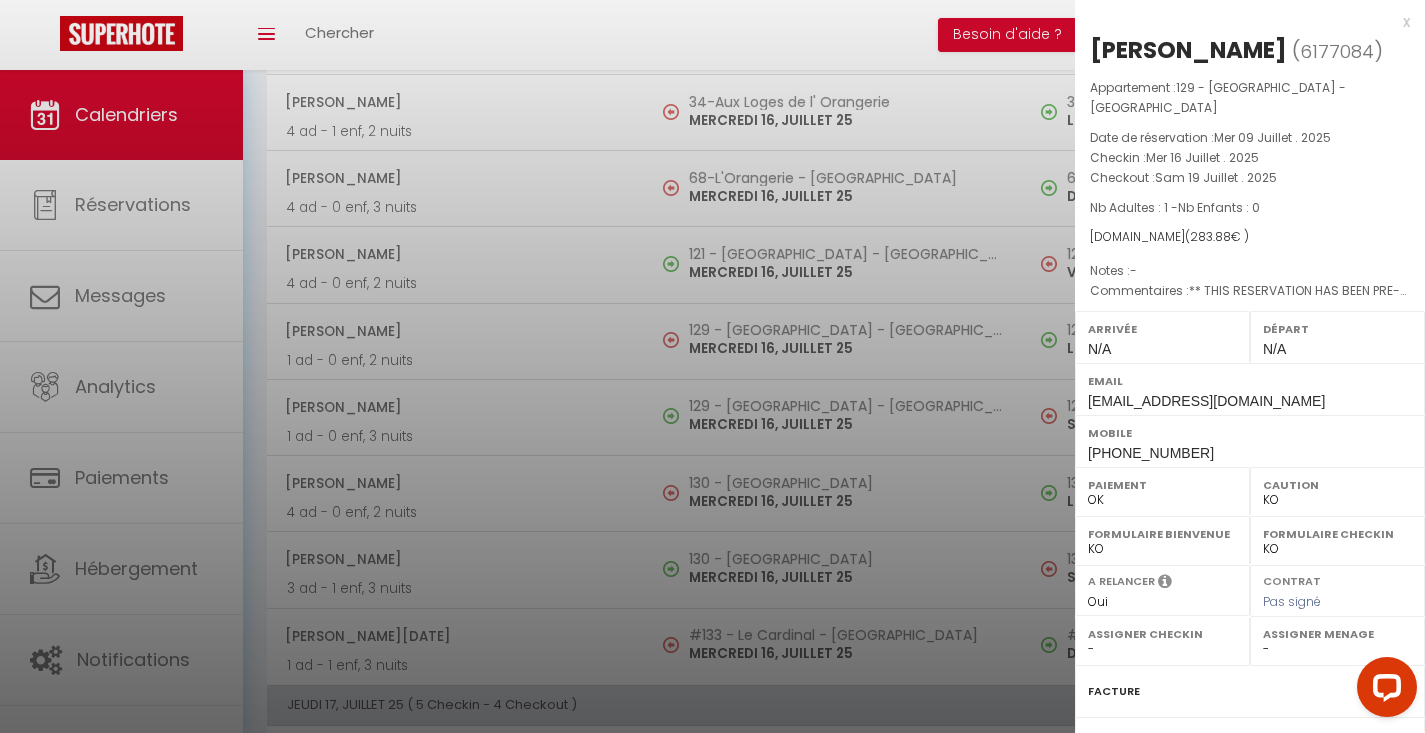 scroll, scrollTop: 199, scrollLeft: 0, axis: vertical 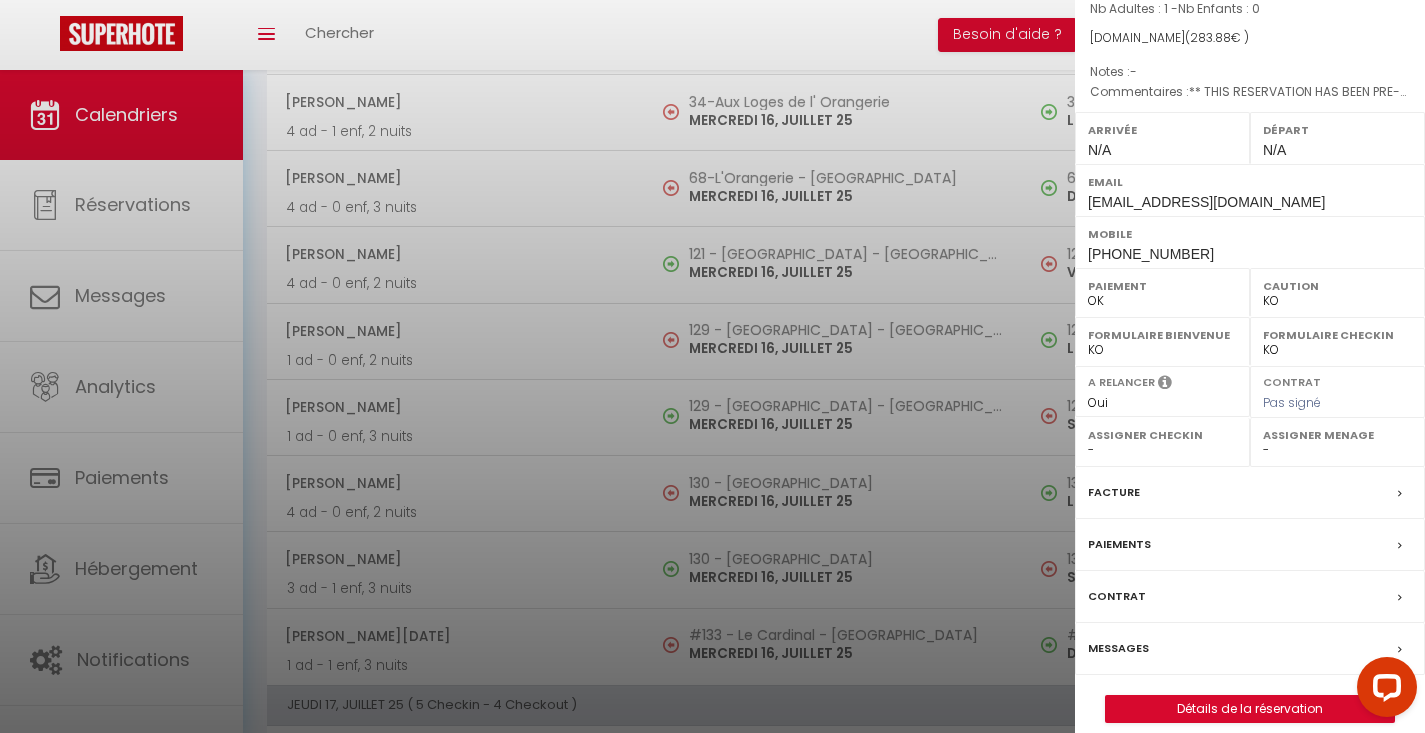click on "Messages" at bounding box center (1118, 648) 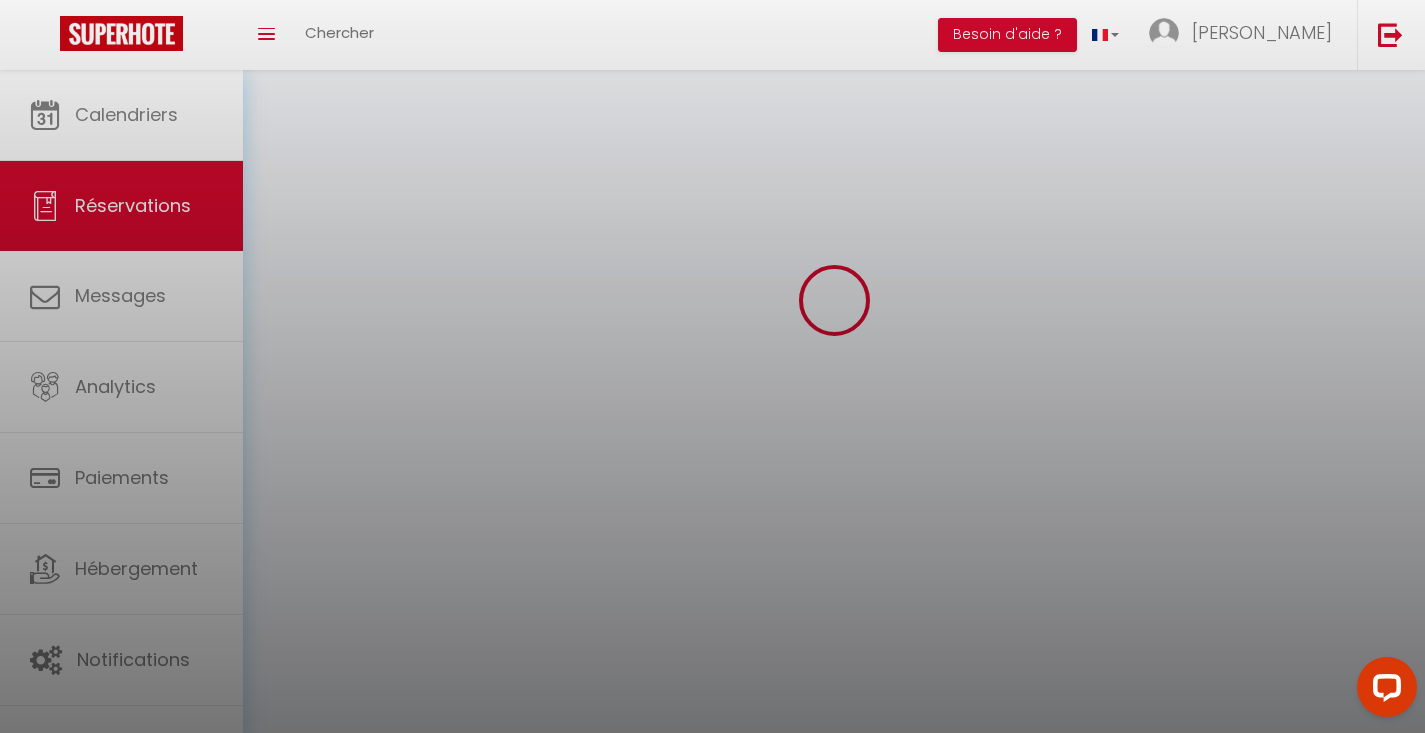 scroll, scrollTop: 0, scrollLeft: 0, axis: both 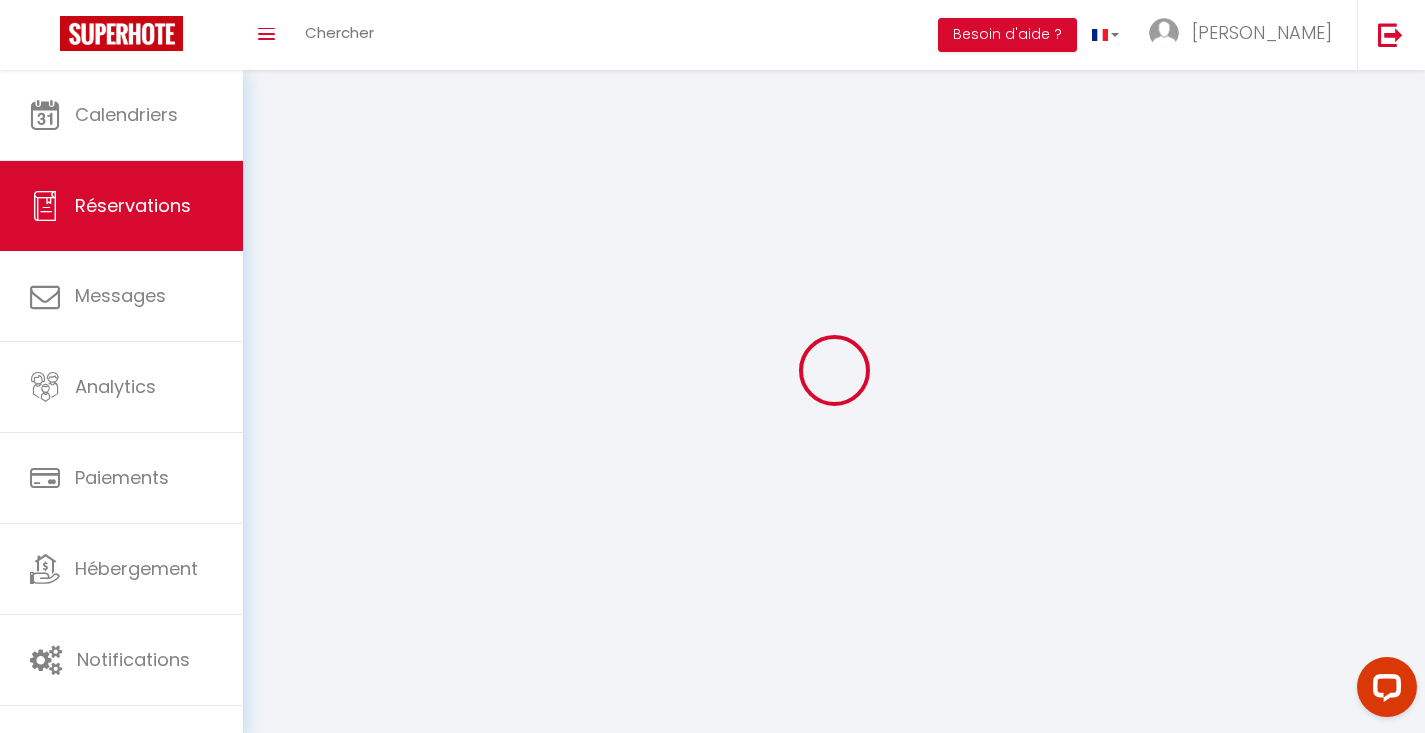 type on "[PERSON_NAME]" 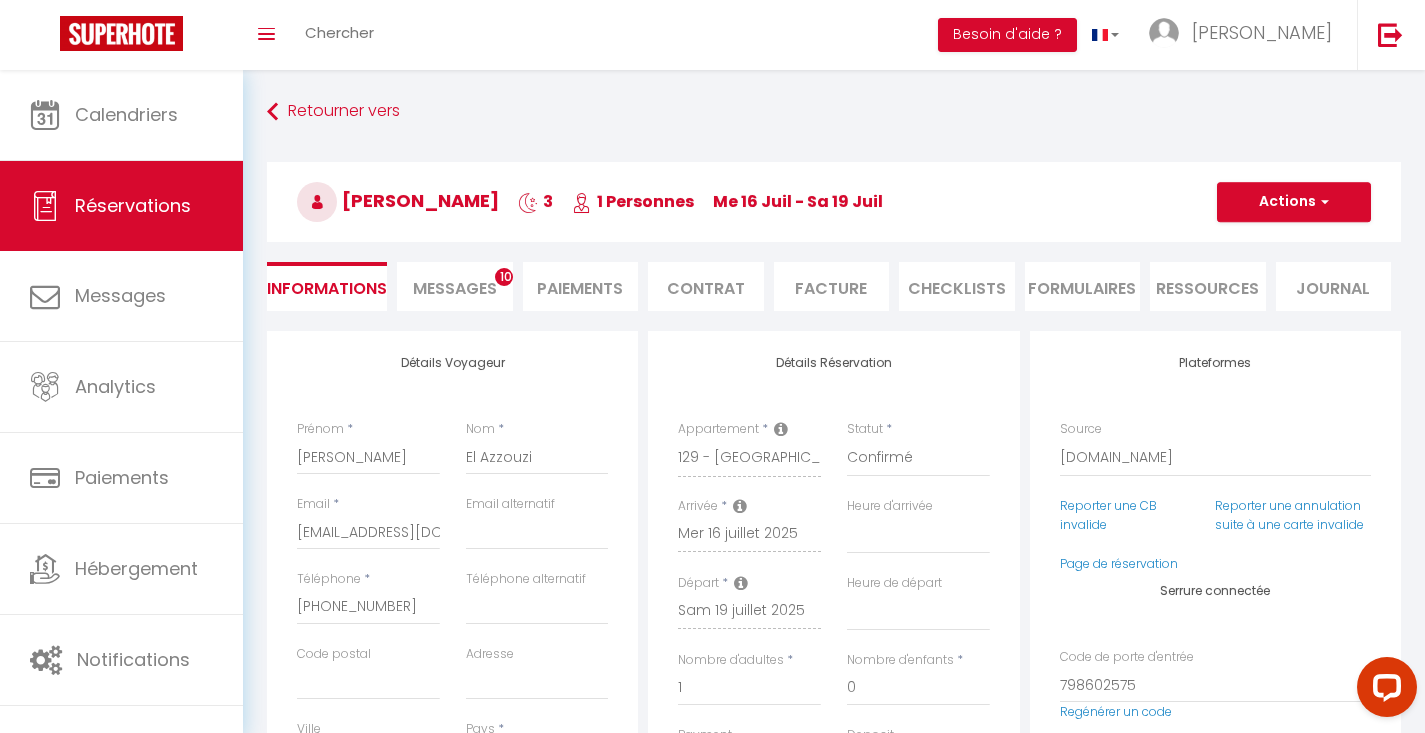 click on "Messages" at bounding box center [455, 288] 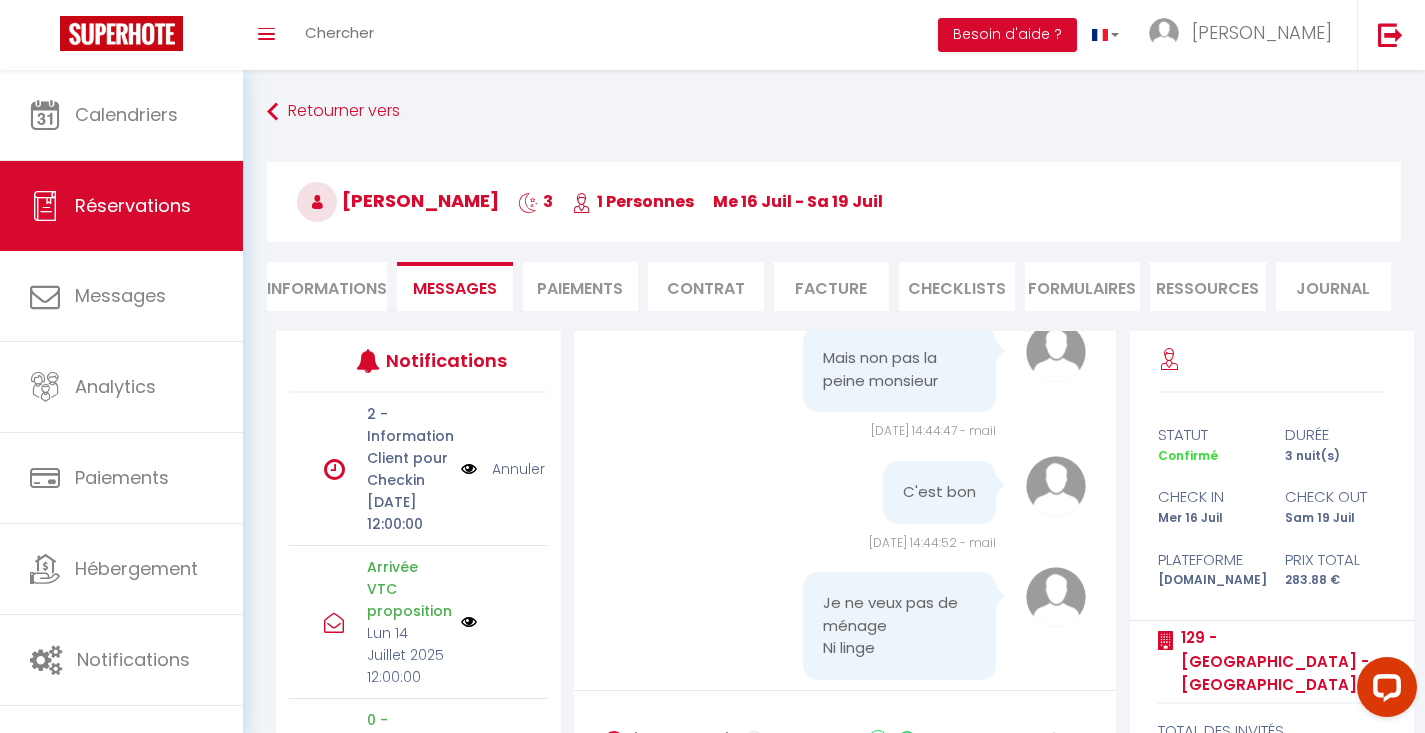 scroll, scrollTop: 6778, scrollLeft: 0, axis: vertical 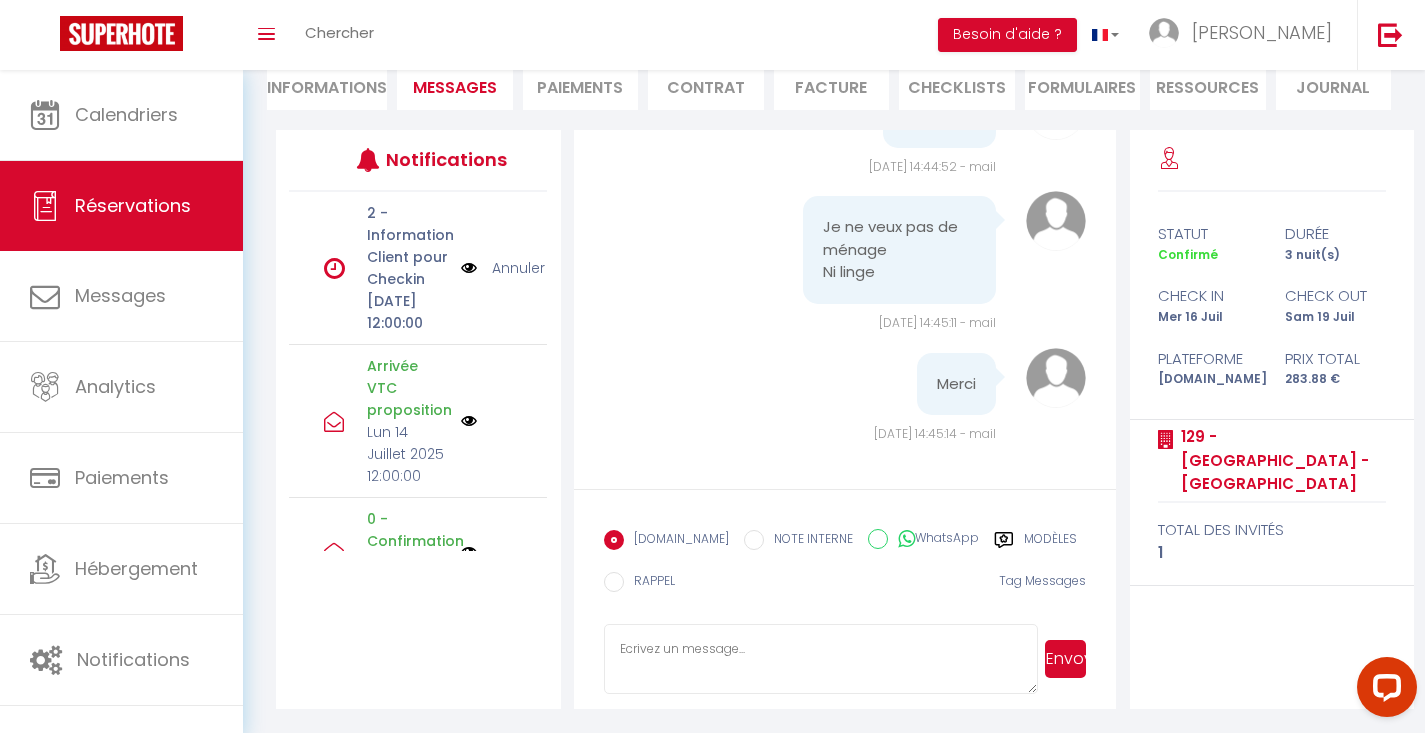 click 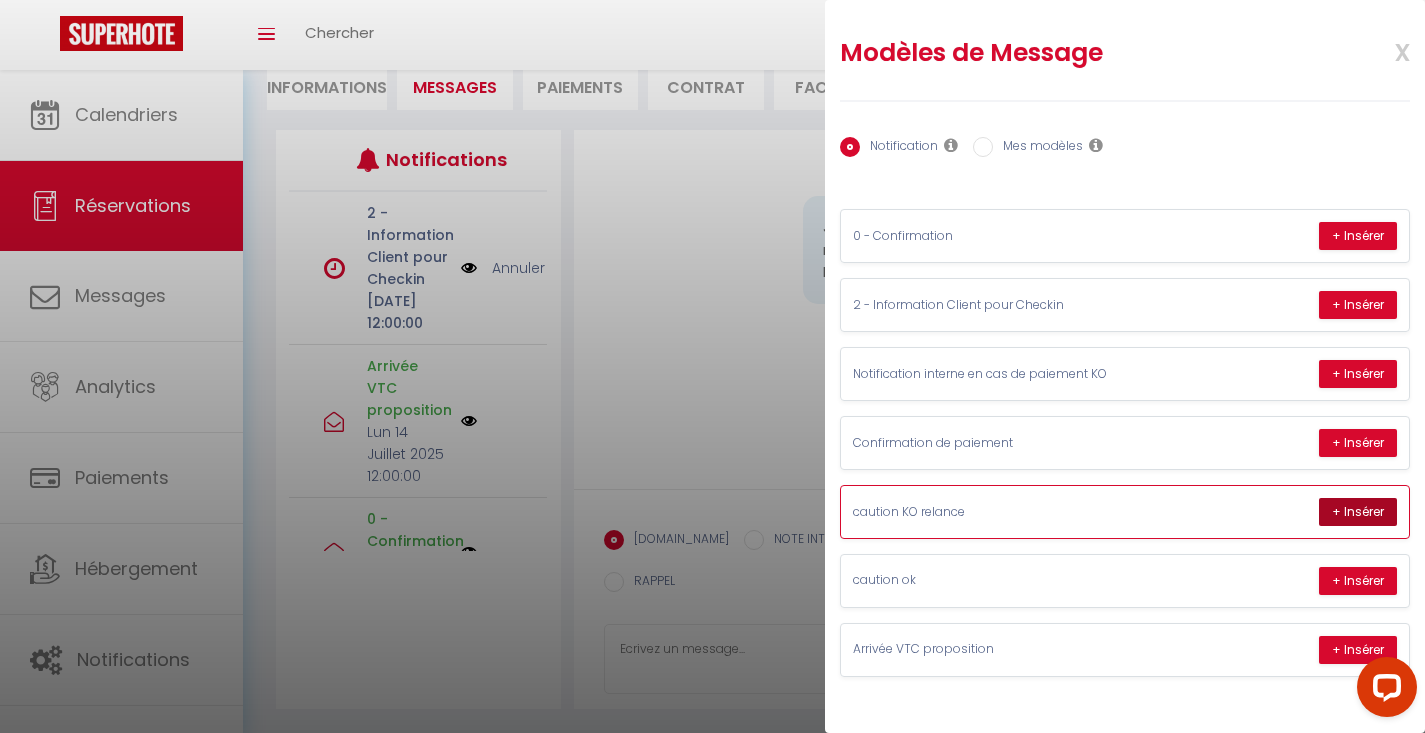 click on "+ Insérer" at bounding box center [1358, 512] 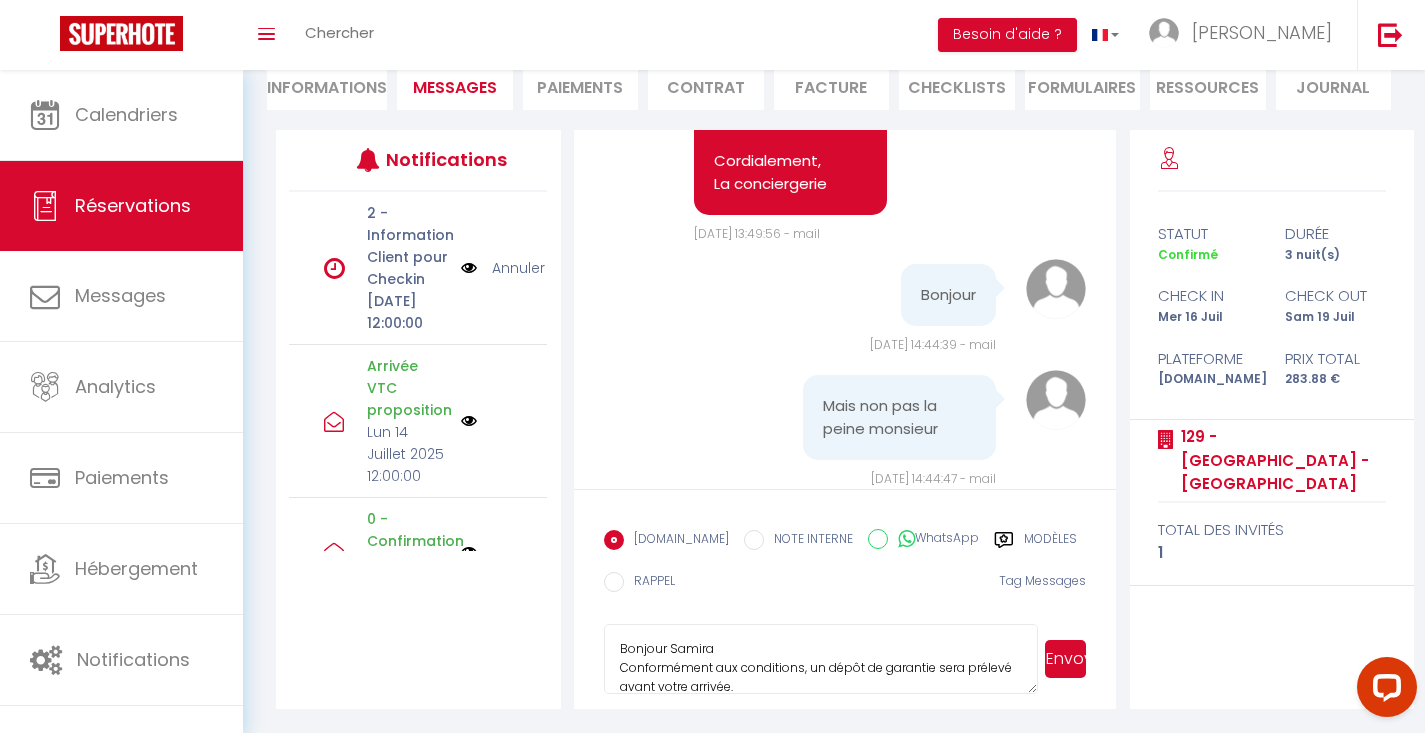 scroll, scrollTop: 6778, scrollLeft: 0, axis: vertical 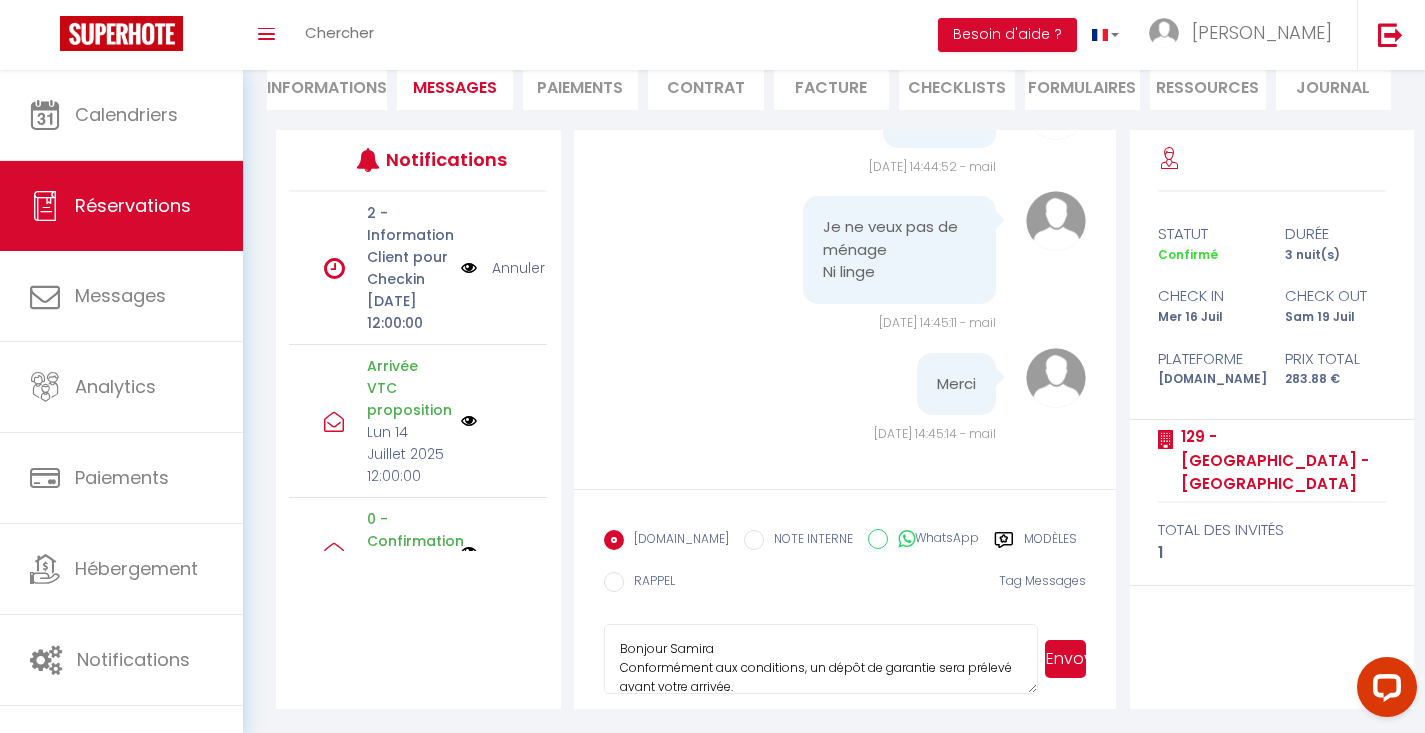 click on "Bonjour Samira
Conformément aux conditions, un dépôt de garantie sera prélevé avant votre arrivée.
Pour rappel, la caution est une empreinte bancaire qui sera annulée à votre départ.
En l'absence de caution, nous ne pourrons pas vous envoyer les informations d'accès.
Nous vous invitons à utiliser le lien sécurisé ci-dessous pour effectuer le dépôt, s'il vous plaît :
[URL][DOMAIN_NAME]
129 - [GEOGRAPHIC_DATA] - [GEOGRAPHIC_DATA]
Cordialement,
La conciergerie Royale" at bounding box center [821, 659] 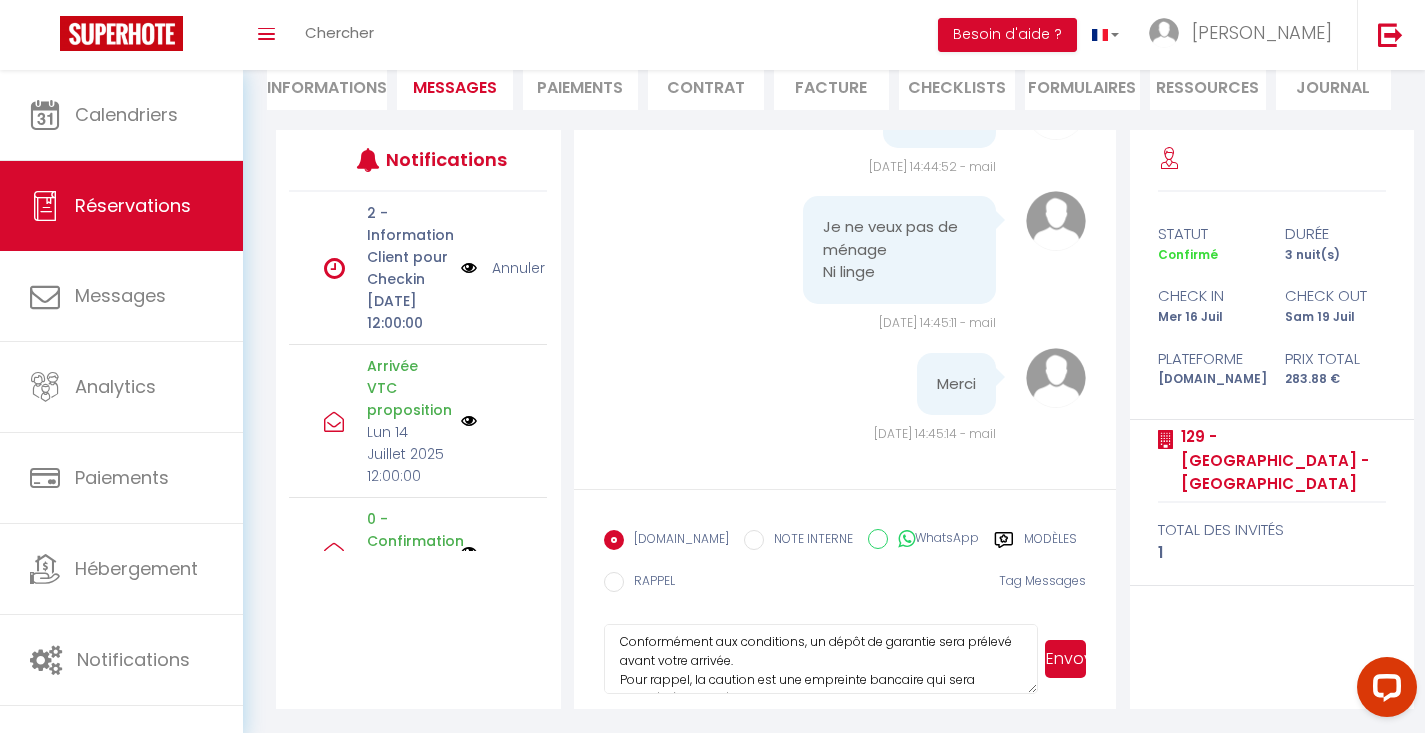 click on "Bonjour [PERSON_NAME]
Conformément aux conditions, un dépôt de garantie sera prélevé avant votre arrivée.
Pour rappel, la caution est une empreinte bancaire qui sera annulée à votre départ.
En l'absence de caution, nous ne pourrons pas vous envoyer les informations d'accès.
Nous vous invitons à utiliser le lien sécurisé ci-dessous pour effectuer le dépôt, s'il vous plaît :
[URL][DOMAIN_NAME]
129 - [GEOGRAPHIC_DATA] - [GEOGRAPHIC_DATA]
Cordialement,
La conciergerie Royale" at bounding box center [821, 659] 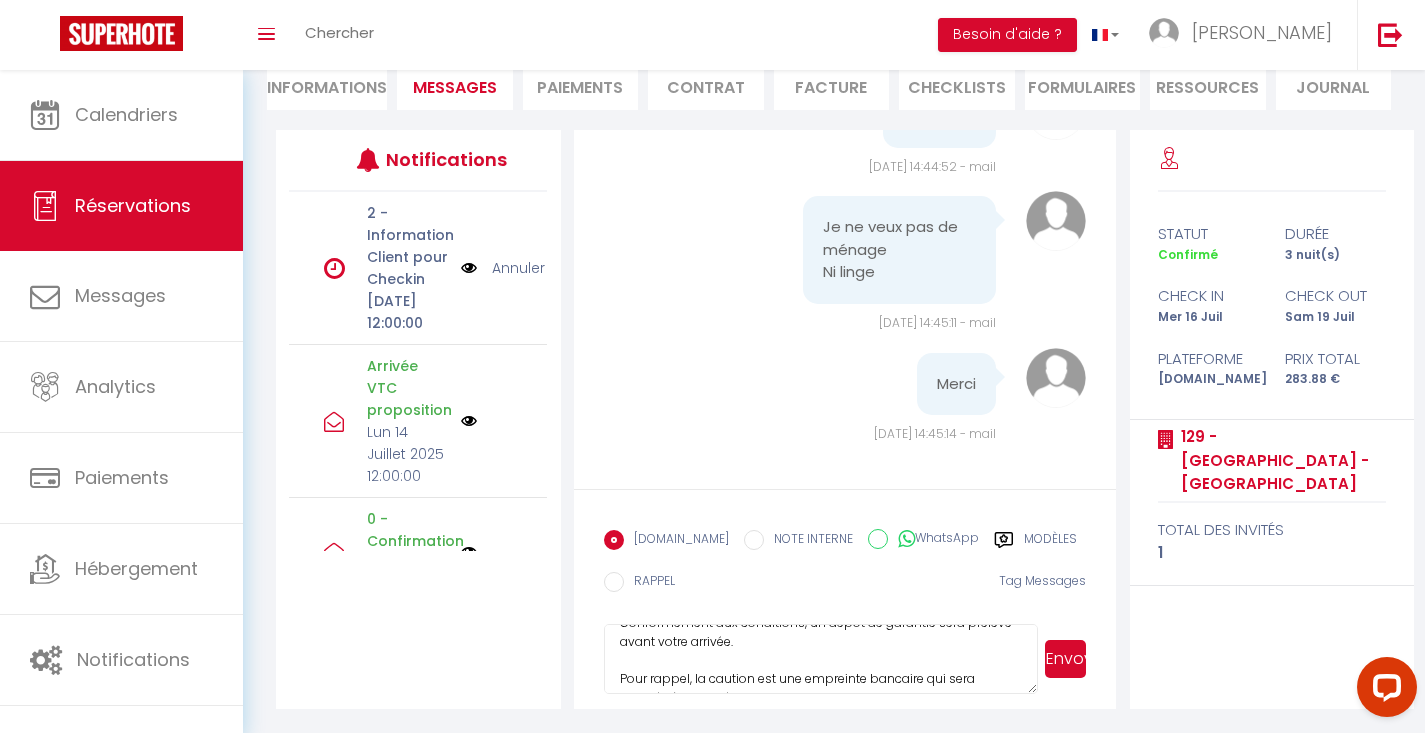 scroll, scrollTop: 118, scrollLeft: 0, axis: vertical 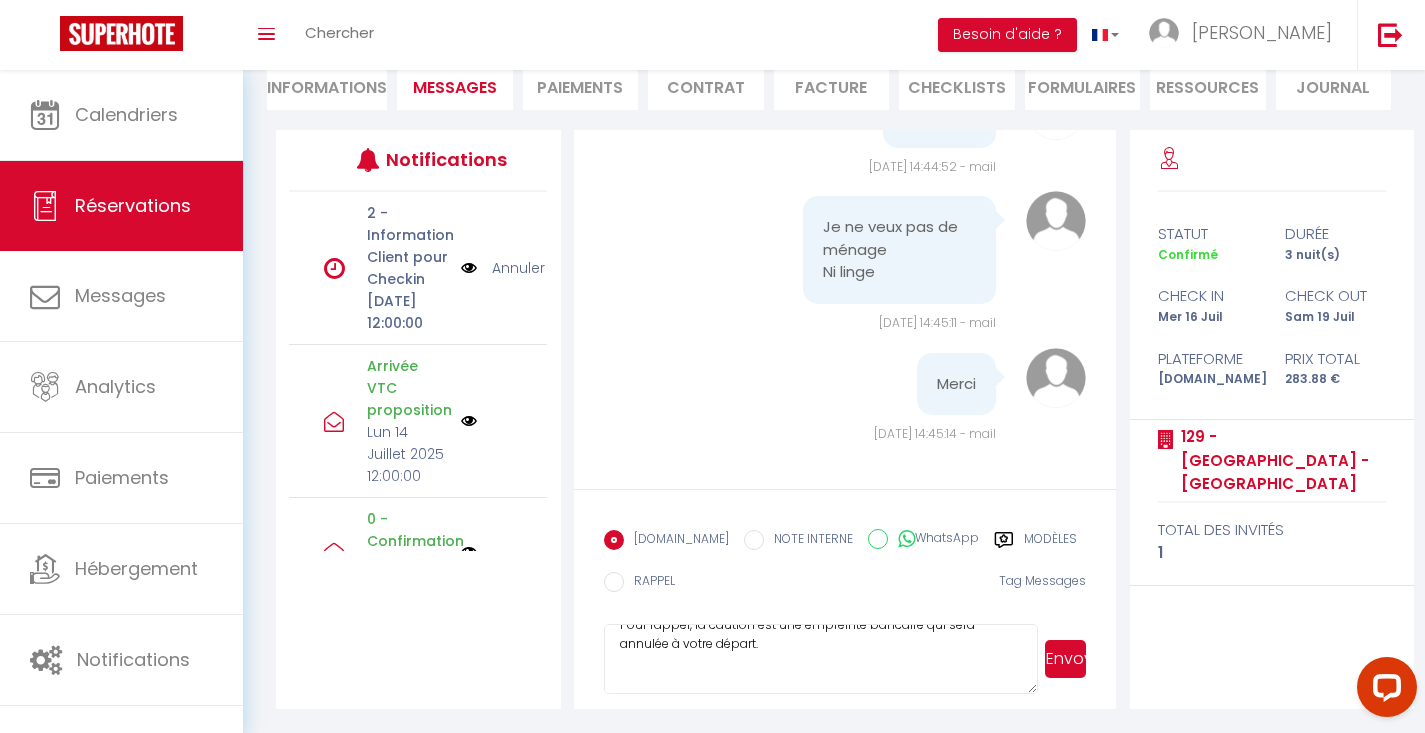 click on "Bonjour [PERSON_NAME]
Conformément aux conditions, un dépôt de garantie sera prélevé avant votre arrivée.
Pour rappel, la caution est une empreinte bancaire qui sera annulée à votre départ.
En l'absence de caution, nous ne pourrons pas vous envoyer les informations d'accès.
Nous vous invitons à utiliser le lien sécurisé ci-dessous pour effectuer le dépôt, s'il vous plaît :
[URL][DOMAIN_NAME]
129 - [GEOGRAPHIC_DATA] - [GEOGRAPHIC_DATA]
Cordialement,
La conciergerie Royale" at bounding box center (821, 659) 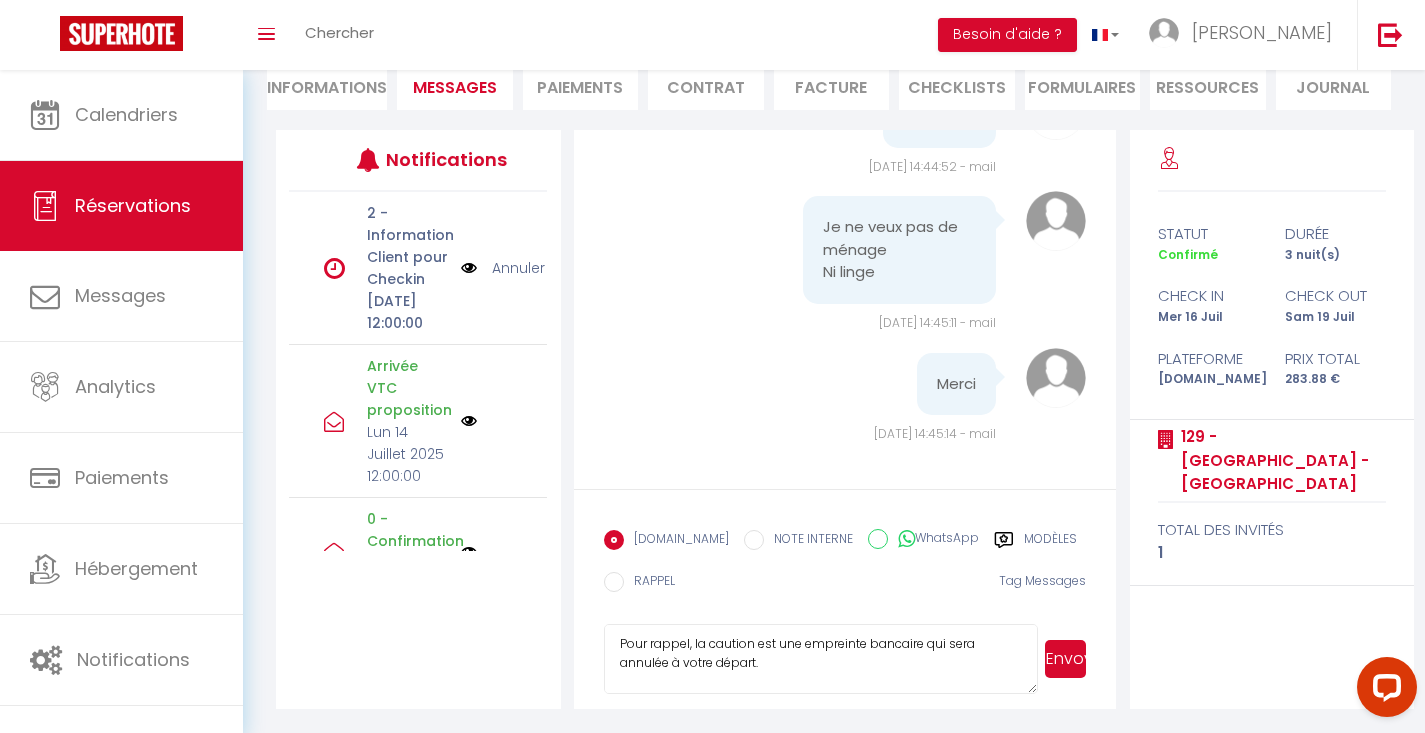 scroll, scrollTop: 137, scrollLeft: 0, axis: vertical 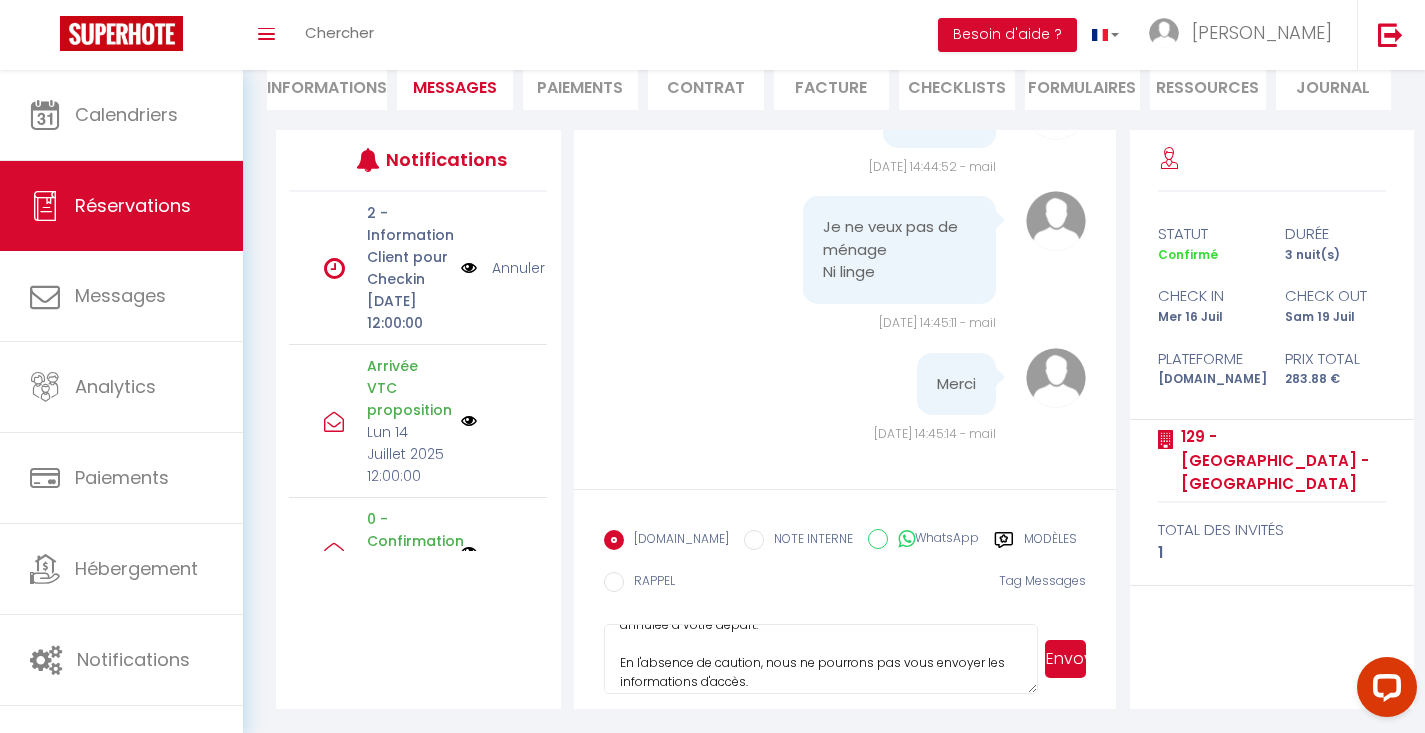 click on "Bonjour [PERSON_NAME]
Conformément aux conditions, un dépôt de garantie sera prélevé avant votre arrivée.
Pour rappel, la caution est une empreinte bancaire qui sera annulée à votre départ.
En l'absence de caution, nous ne pourrons pas vous envoyer les informations d'accès.
Nous vous invitons à utiliser le lien sécurisé ci-dessous pour effectuer le dépôt, s'il vous plaît :
[URL][DOMAIN_NAME]
129 - [GEOGRAPHIC_DATA] - [GEOGRAPHIC_DATA]
Cordialement,
La conciergerie Royale" at bounding box center (821, 659) 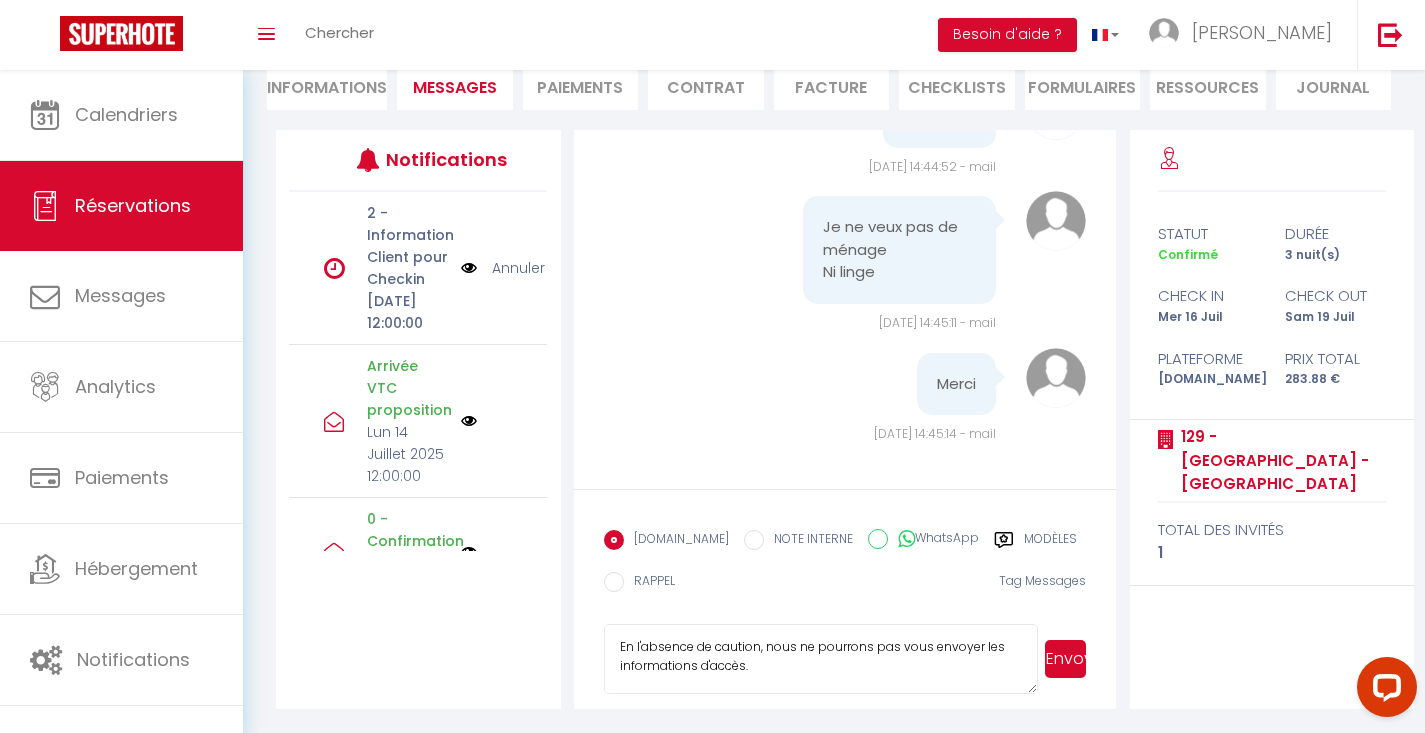 scroll, scrollTop: 213, scrollLeft: 0, axis: vertical 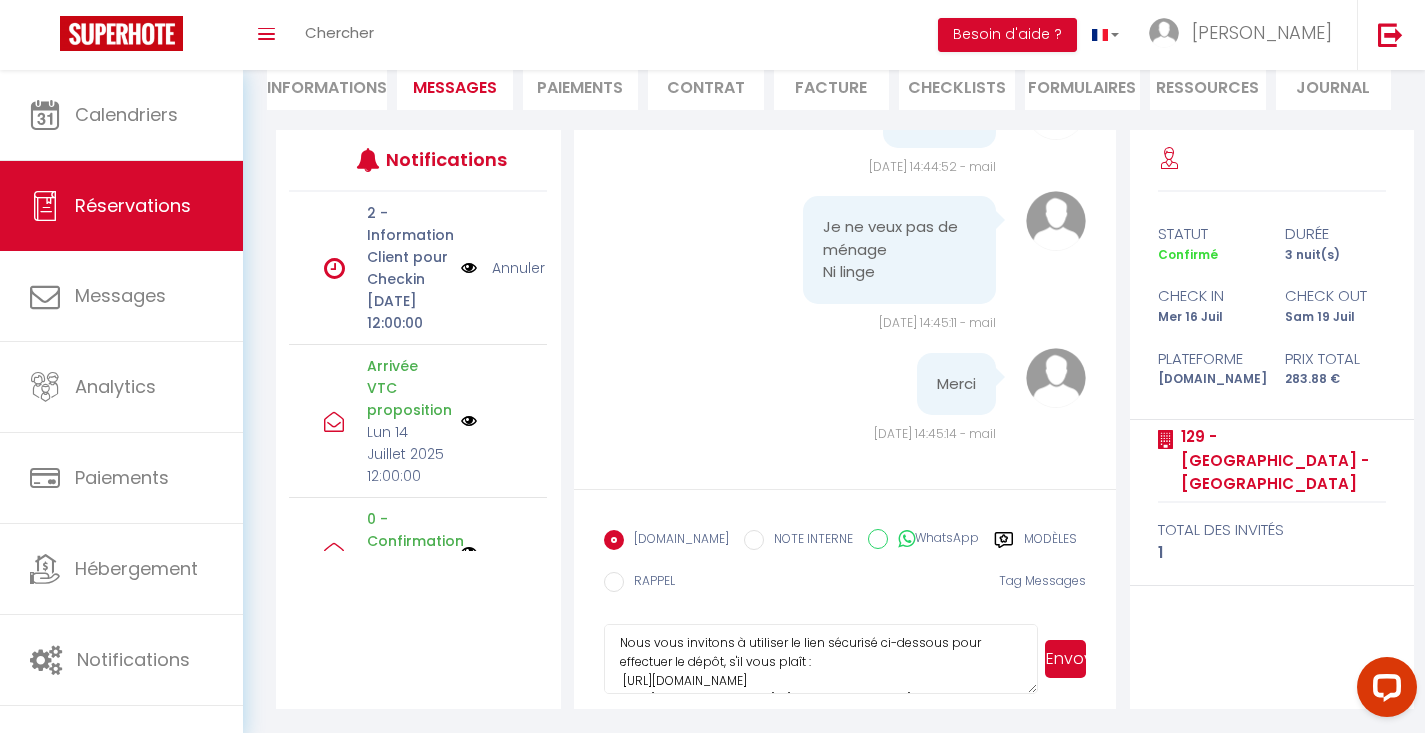 click on "Bonjour [PERSON_NAME]
Conformément aux conditions, un dépôt de garantie sera prélevé avant votre arrivée.
Pour rappel, la caution est une empreinte bancaire qui sera annulée à votre départ.
En l'absence de caution, nous ne pourrons pas vous envoyer les informations d'accès.
Nous vous invitons à utiliser le lien sécurisé ci-dessous pour effectuer le dépôt, s'il vous plaît :
[URL][DOMAIN_NAME]
129 - [GEOGRAPHIC_DATA] - [GEOGRAPHIC_DATA]
Cordialement,
La conciergerie Royale" at bounding box center [821, 659] 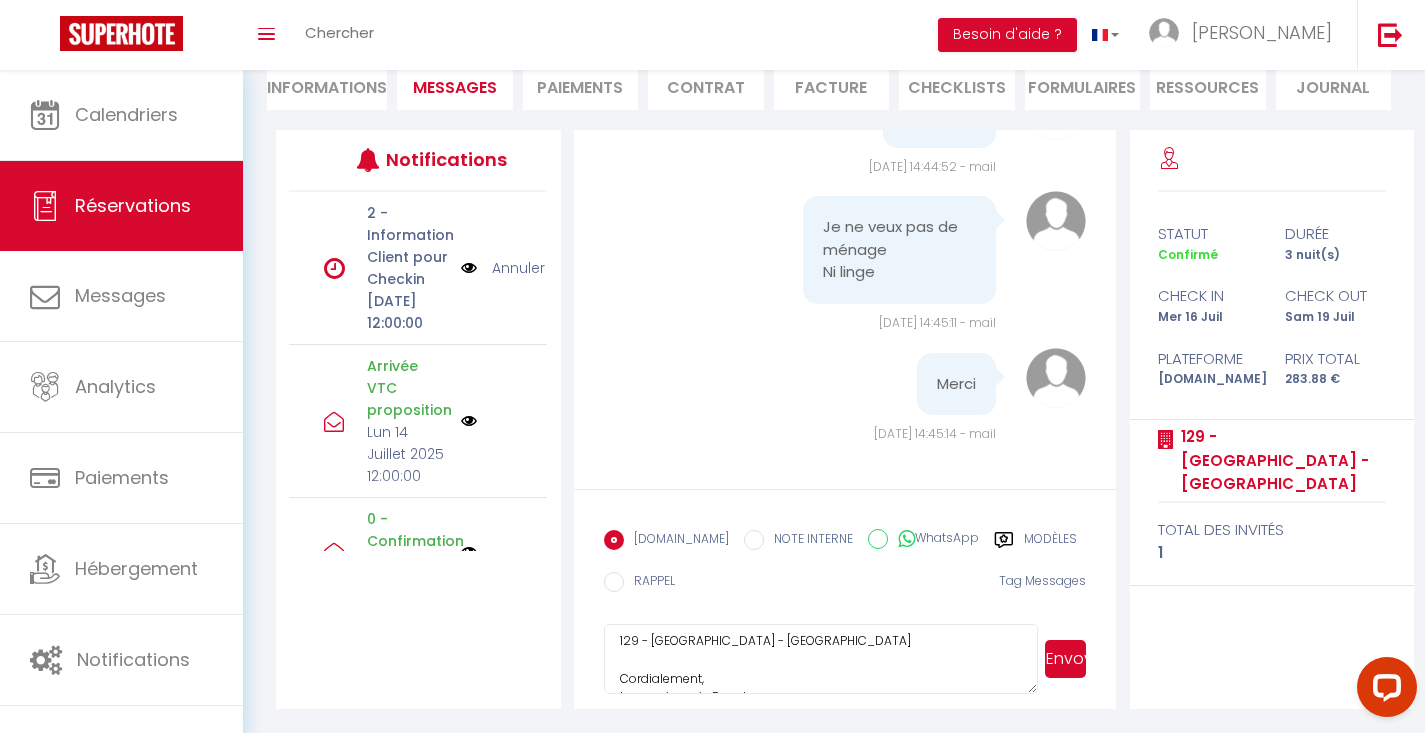 scroll, scrollTop: 295, scrollLeft: 0, axis: vertical 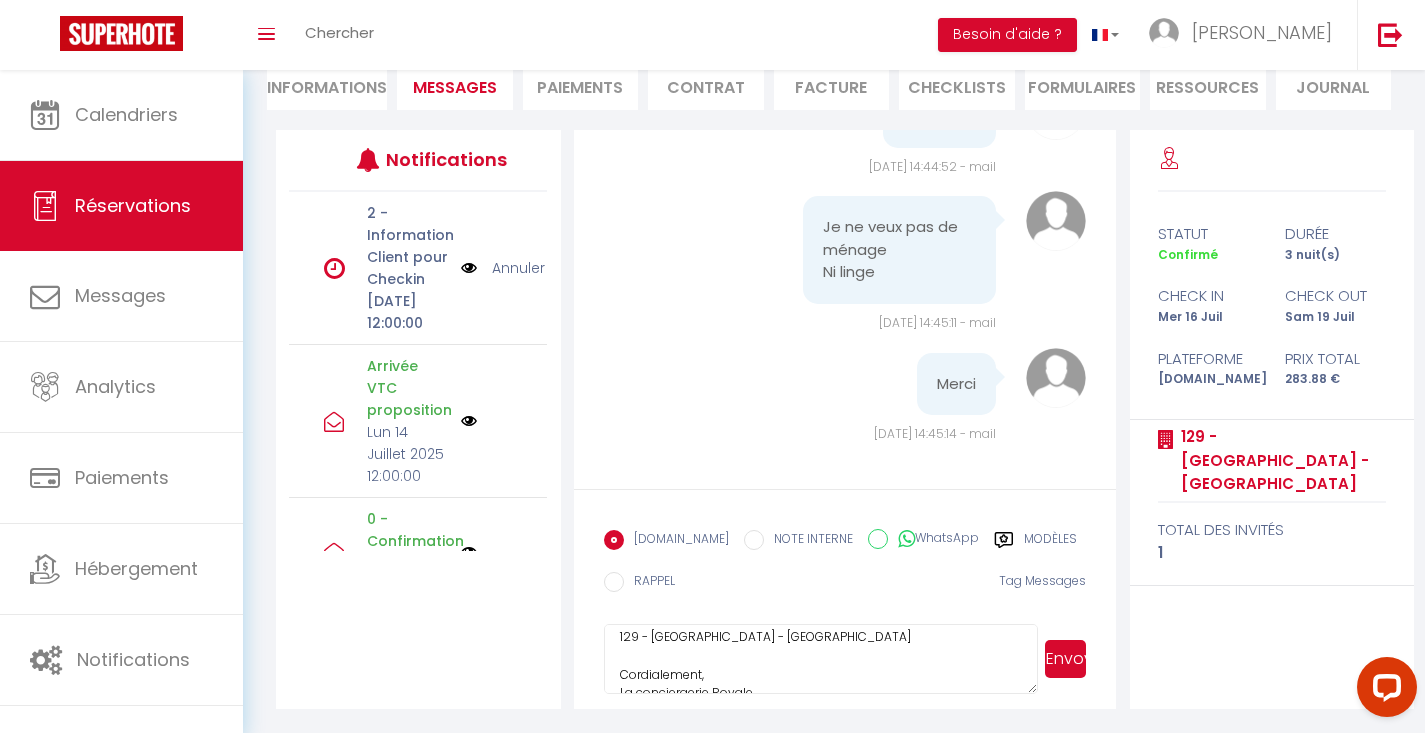 type on "Bonjour [PERSON_NAME]
Conformément aux conditions, un dépôt de garantie sera prélevé avant votre arrivée.
Pour rappel, la caution est une empreinte bancaire qui sera annulée à votre départ.
En l'absence de caution, nous ne pourrons pas vous envoyer les informations d'accès.
Nous vous invitons à utiliser le lien sécurisé ci-dessous pour effectuer le dépôt, s'il vous plaît :
[URL][DOMAIN_NAME]
129 - [GEOGRAPHIC_DATA] - [GEOGRAPHIC_DATA]
Cordialement,
La conciergerie Royale" 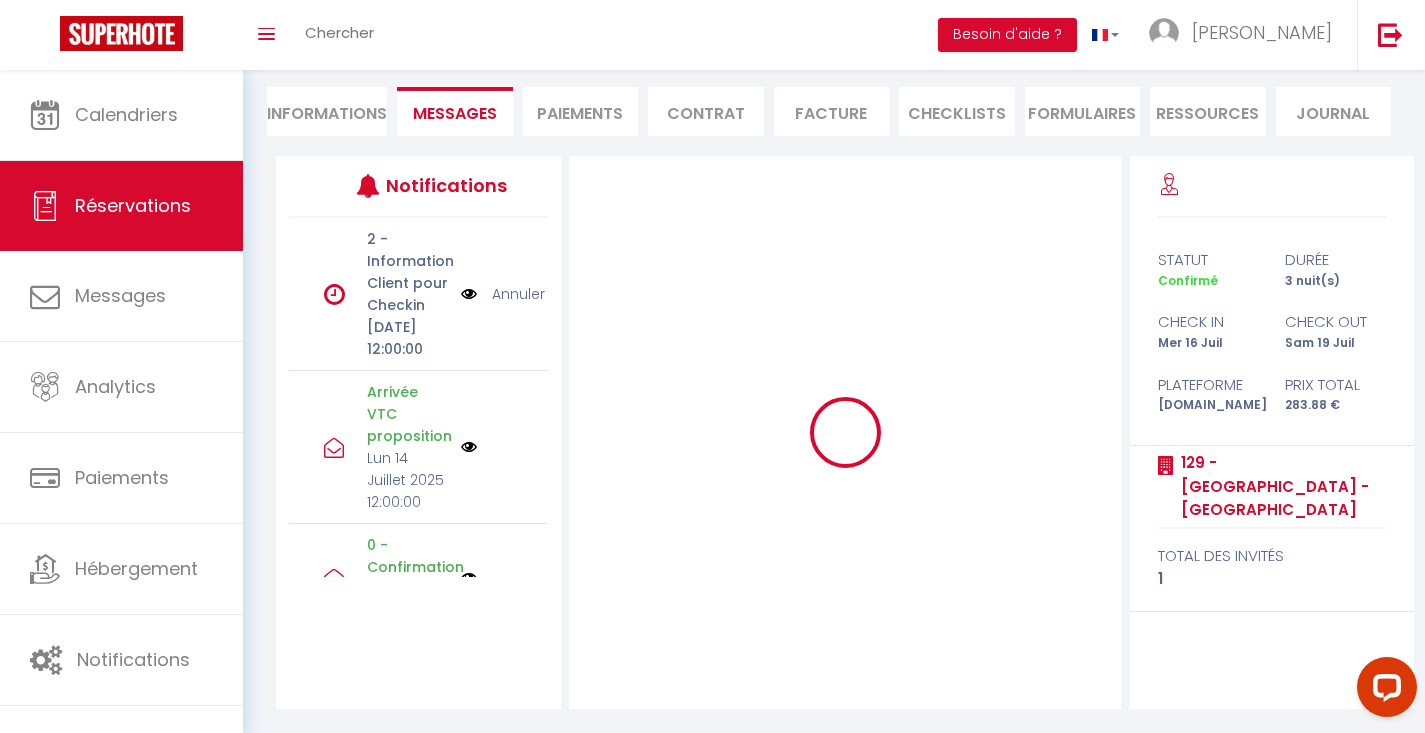 type 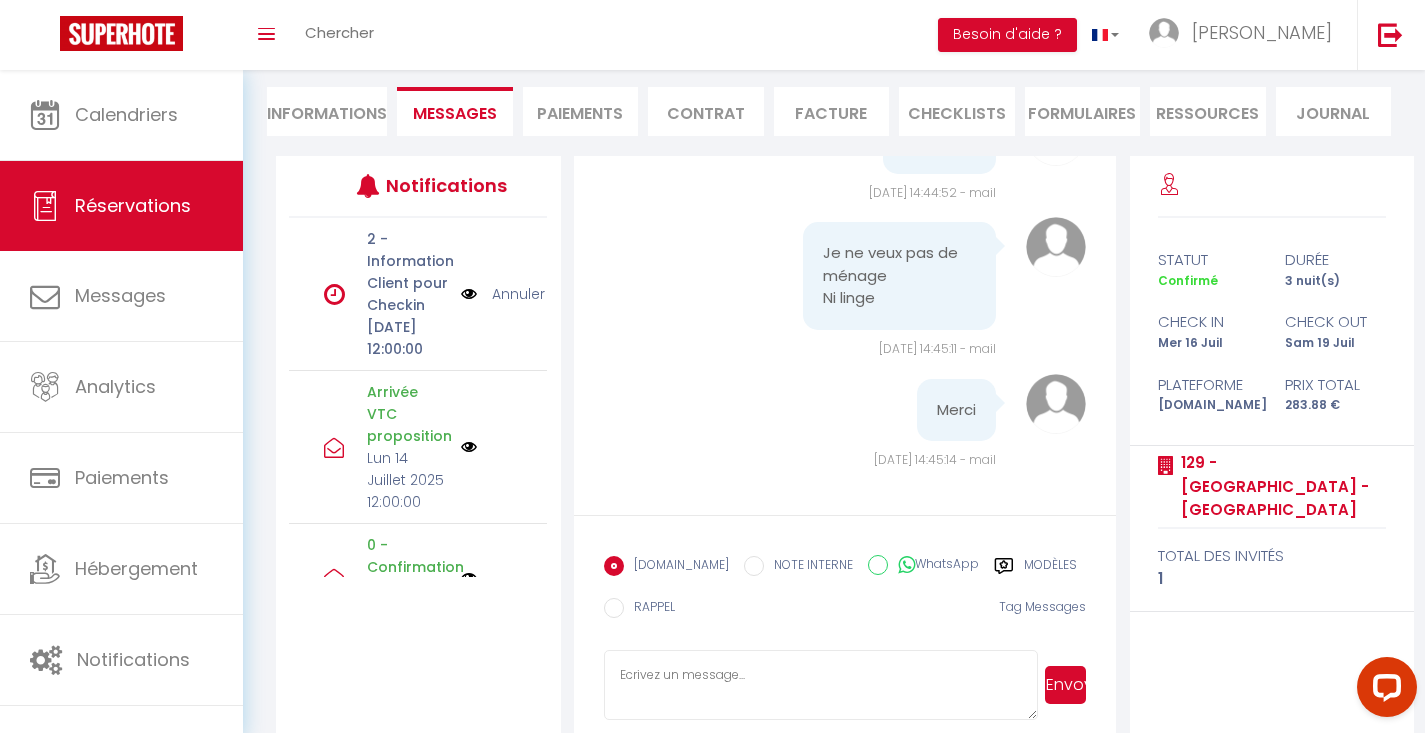 scroll, scrollTop: 0, scrollLeft: 0, axis: both 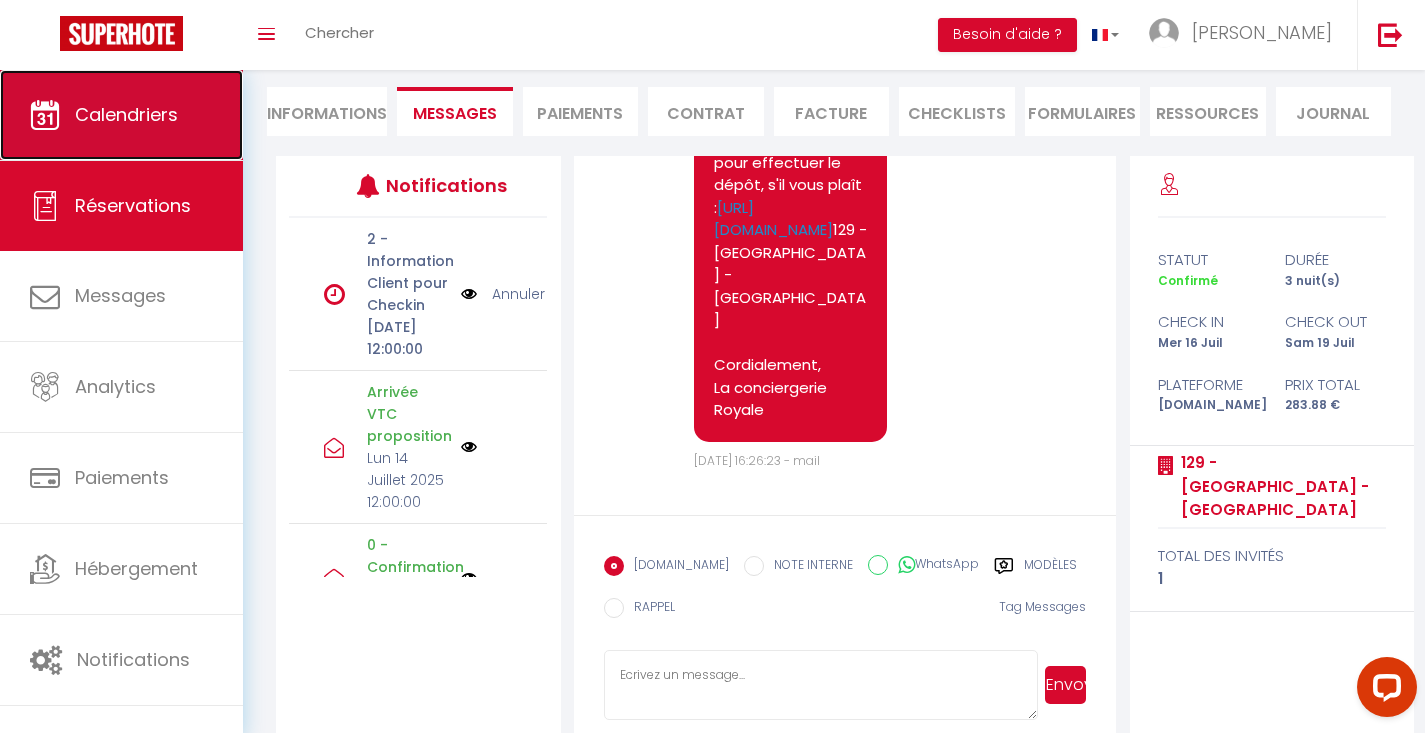 click on "Calendriers" at bounding box center [126, 114] 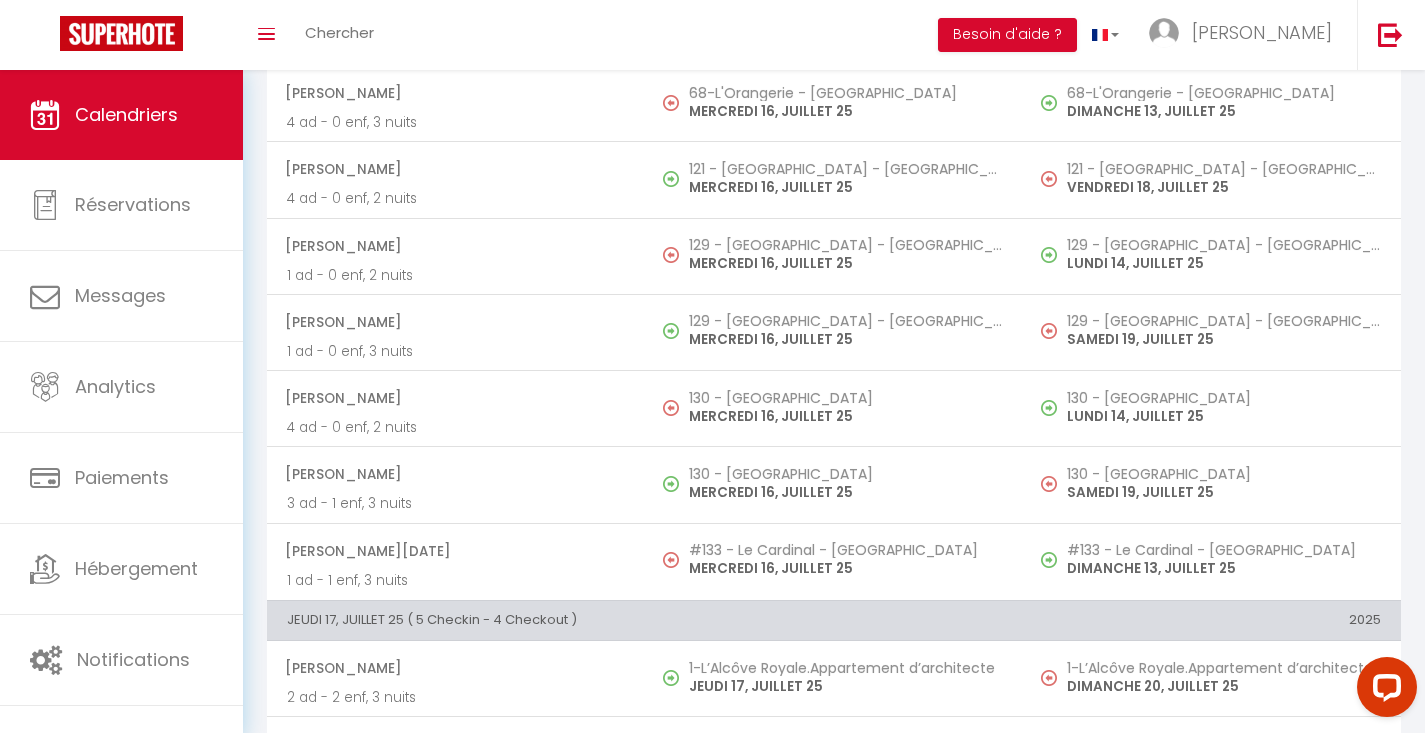 scroll, scrollTop: 3512, scrollLeft: 0, axis: vertical 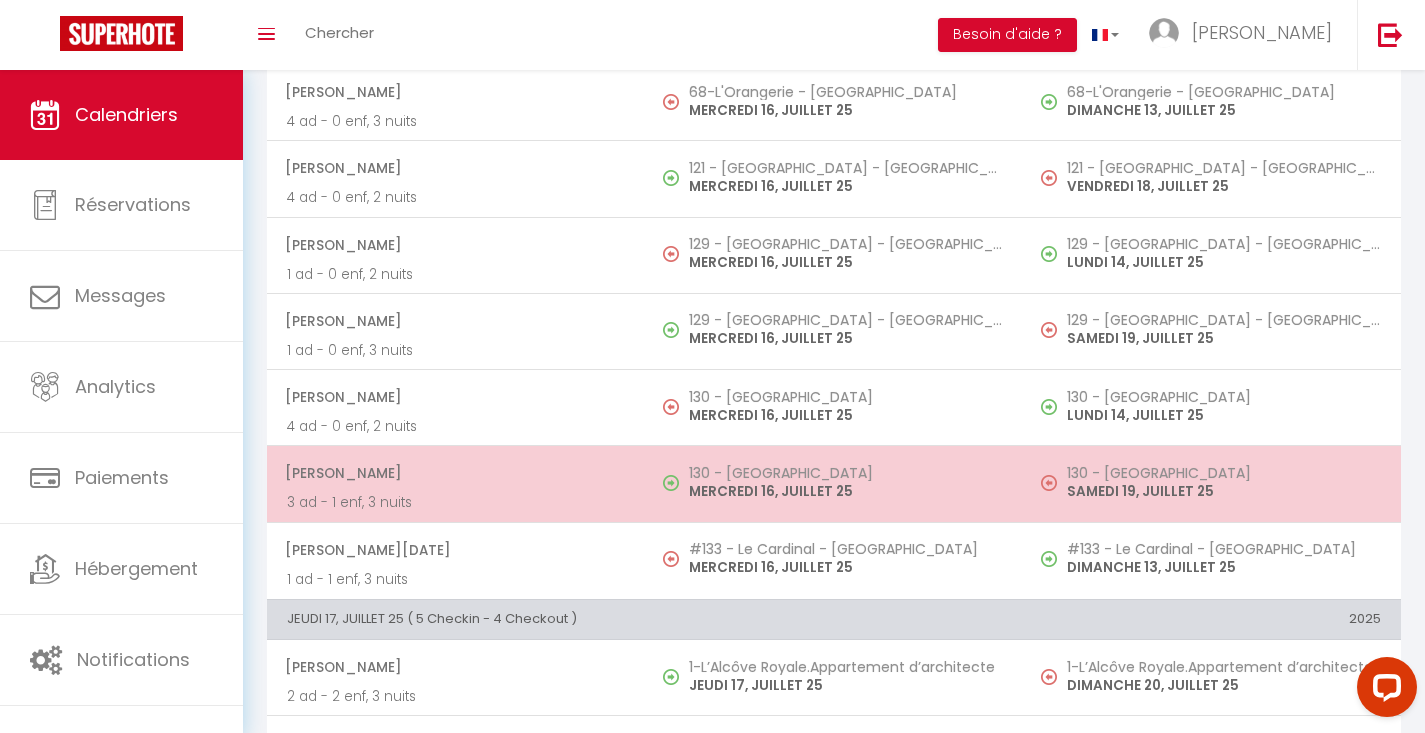 click on "[PERSON_NAME]" at bounding box center [455, 473] 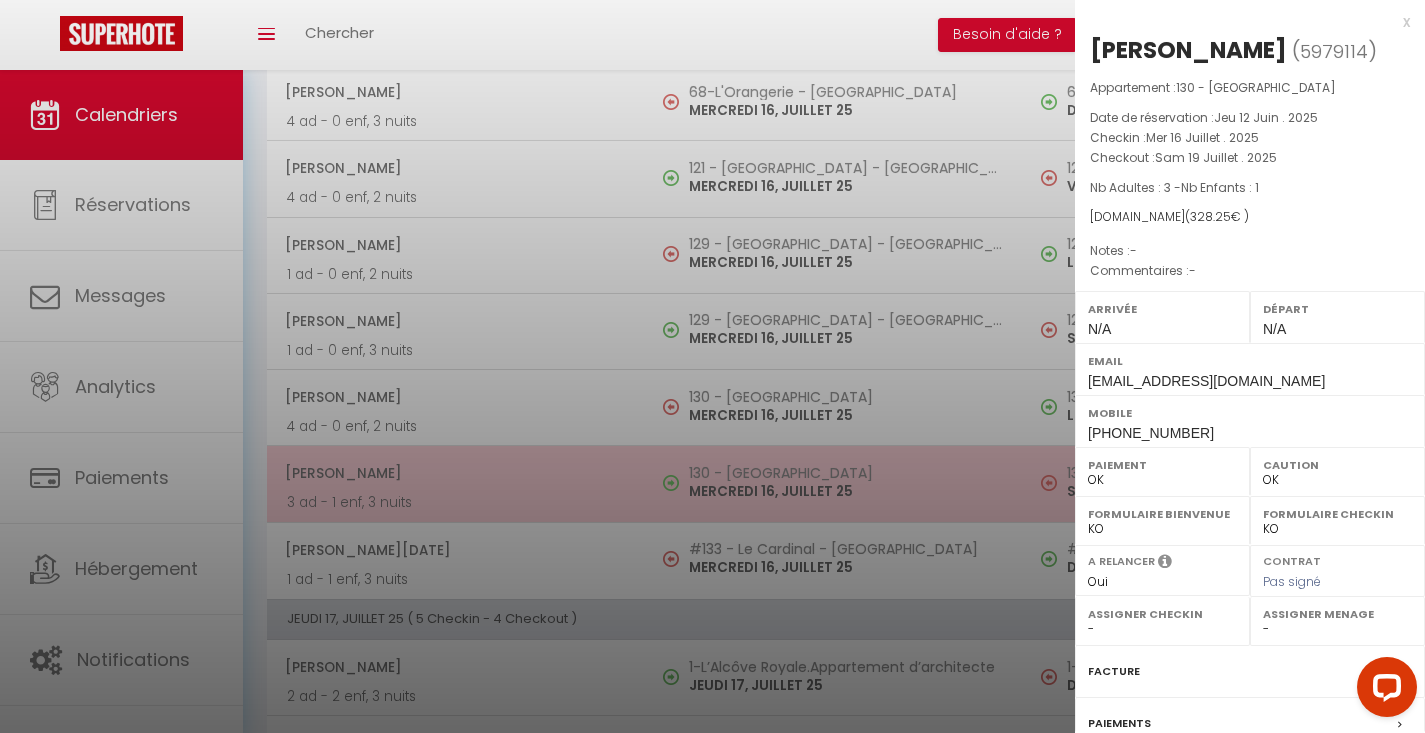 click at bounding box center (712, 366) 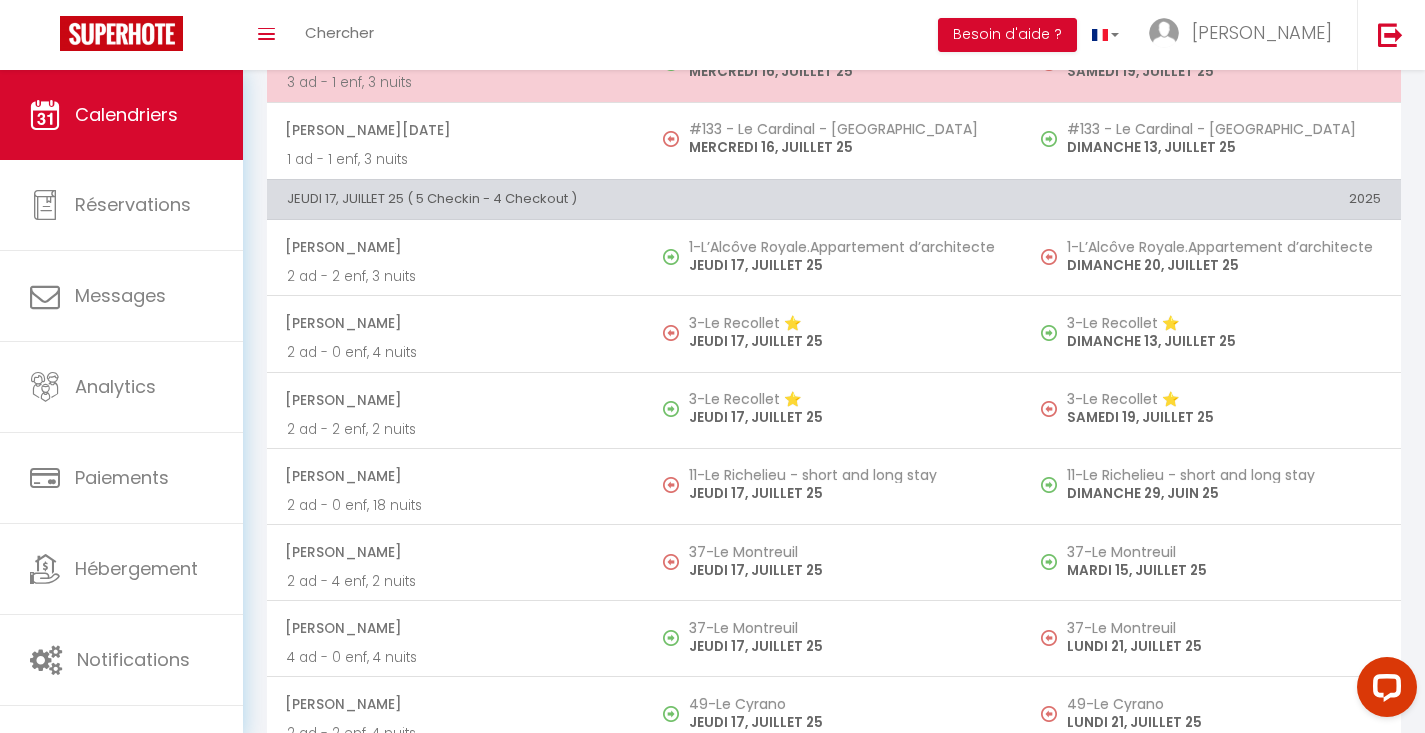 scroll, scrollTop: 3944, scrollLeft: 0, axis: vertical 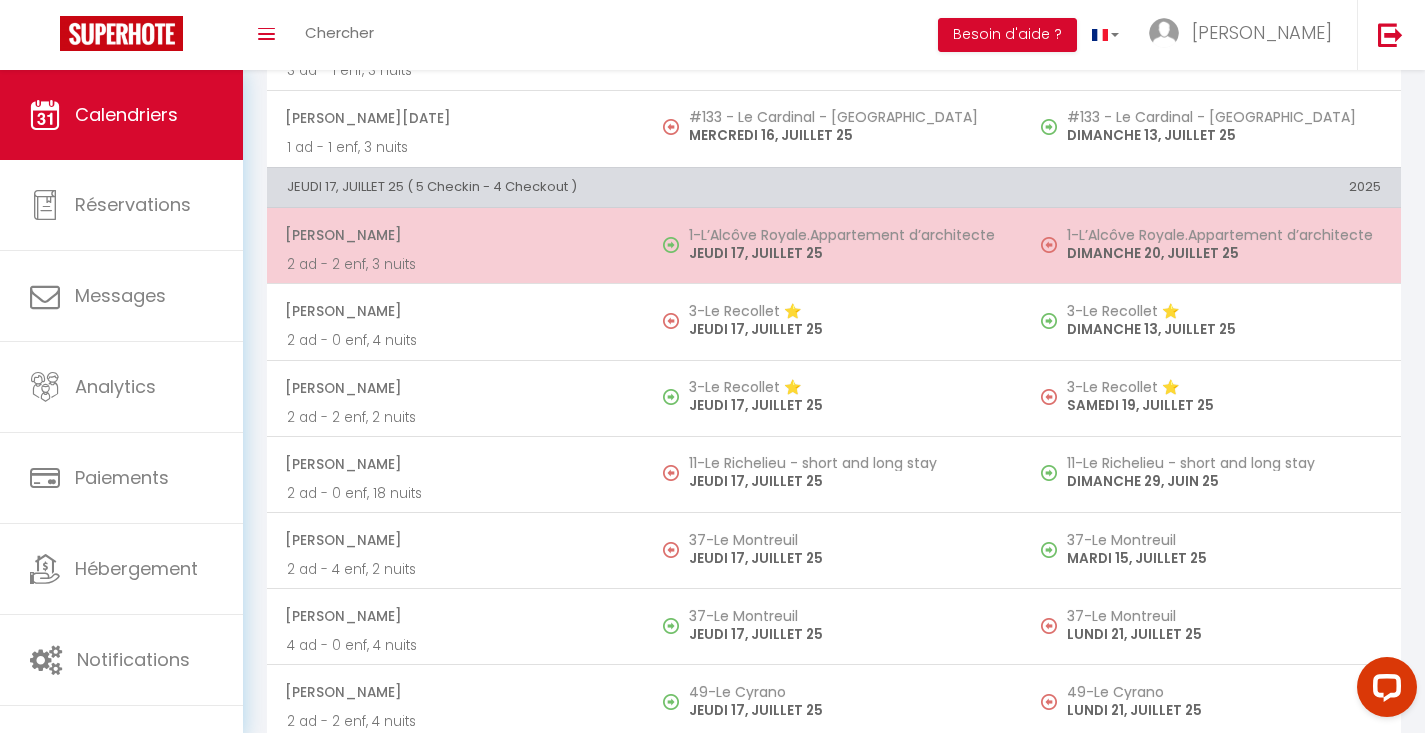 click on "JEUDI 17, JUILLET 25" at bounding box center (846, 253) 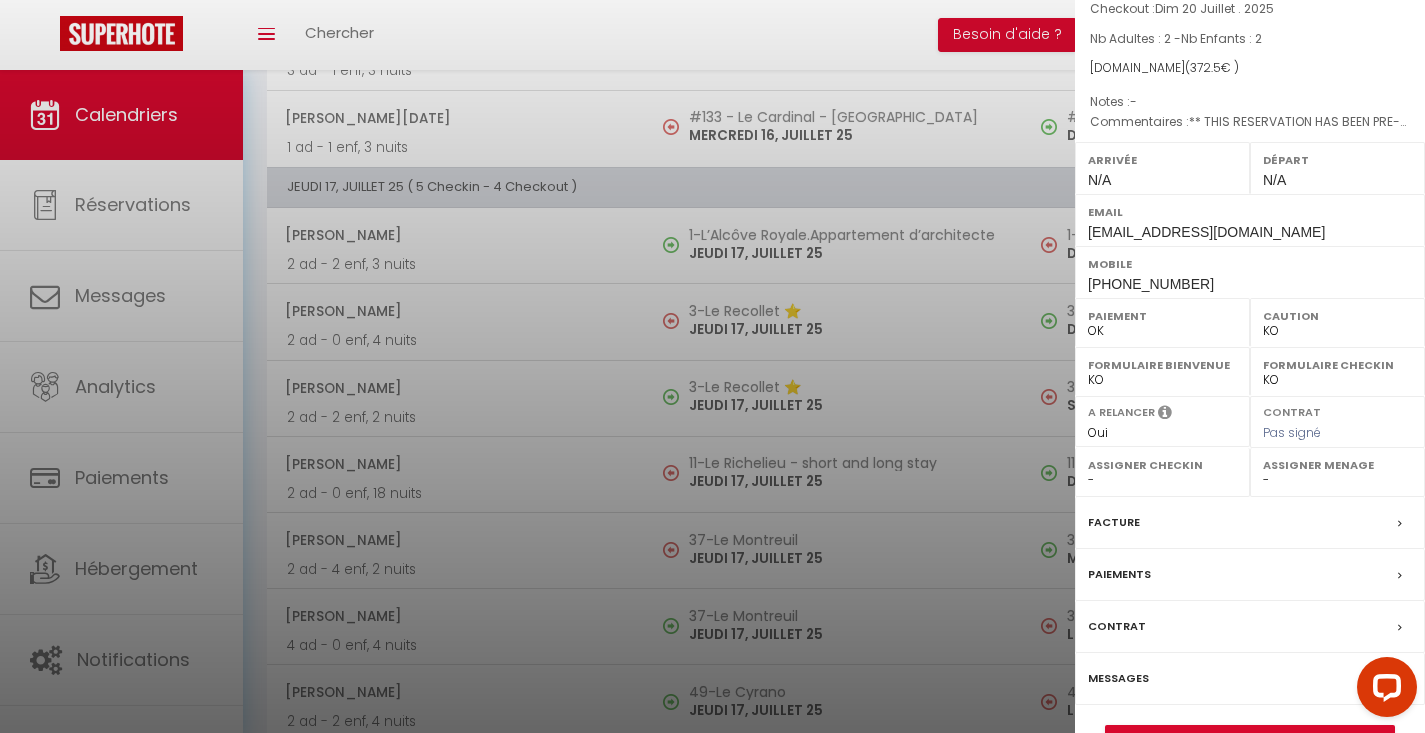 scroll, scrollTop: 219, scrollLeft: 0, axis: vertical 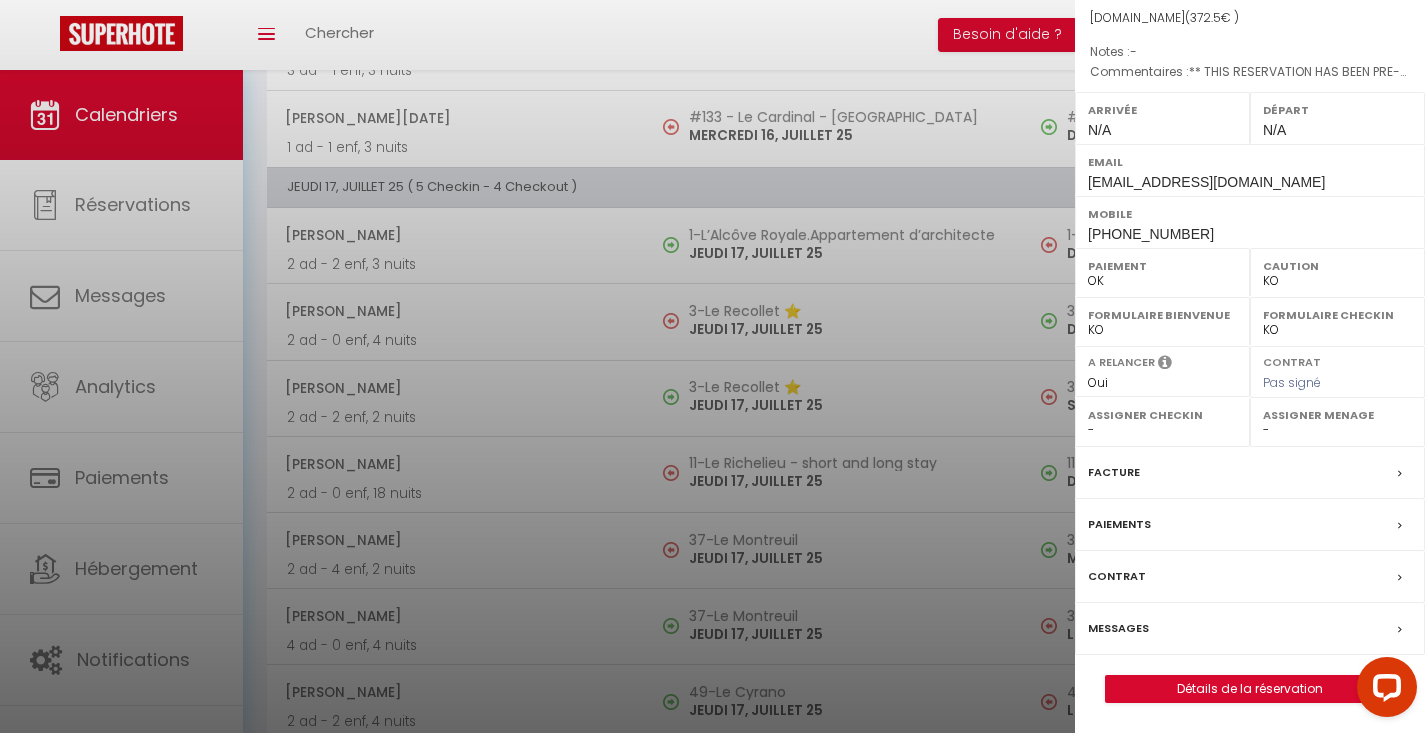 click on "Messages" at bounding box center (1118, 628) 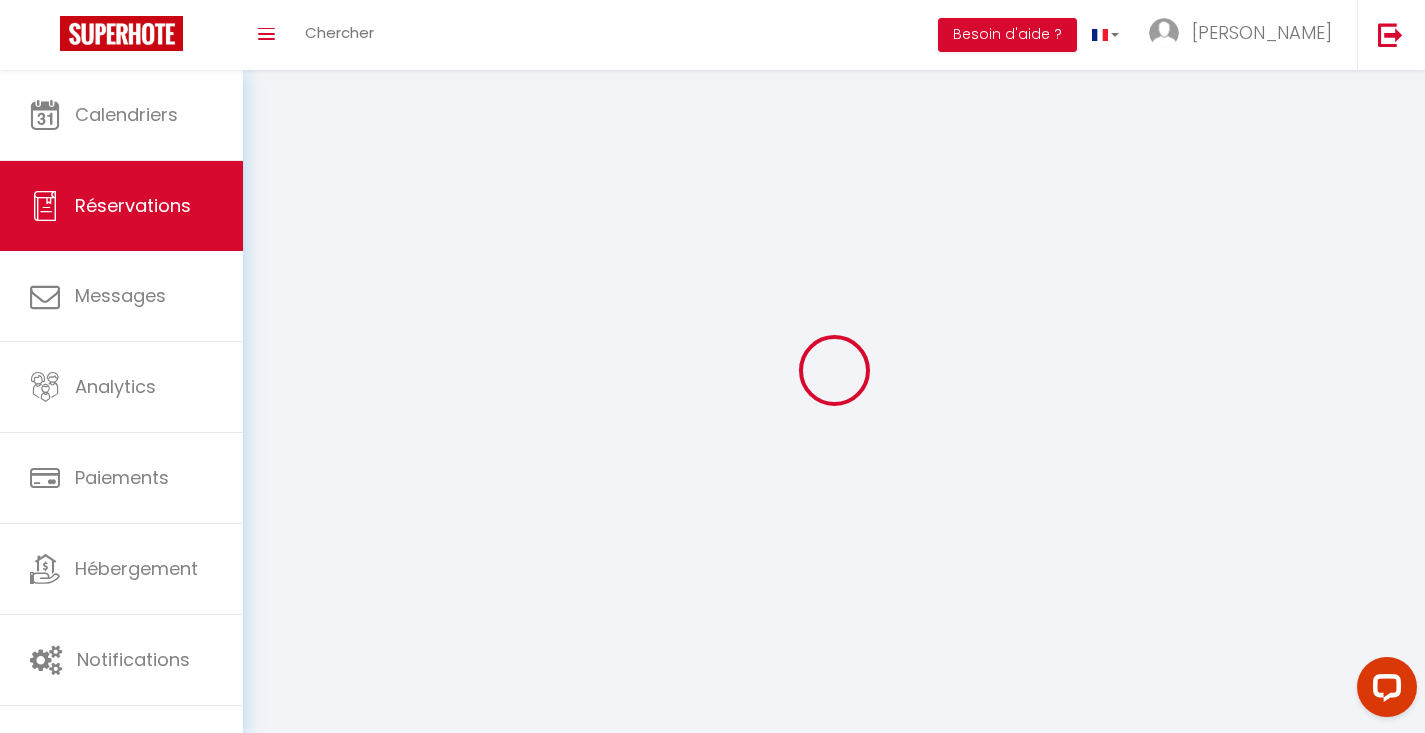 scroll, scrollTop: 70, scrollLeft: 0, axis: vertical 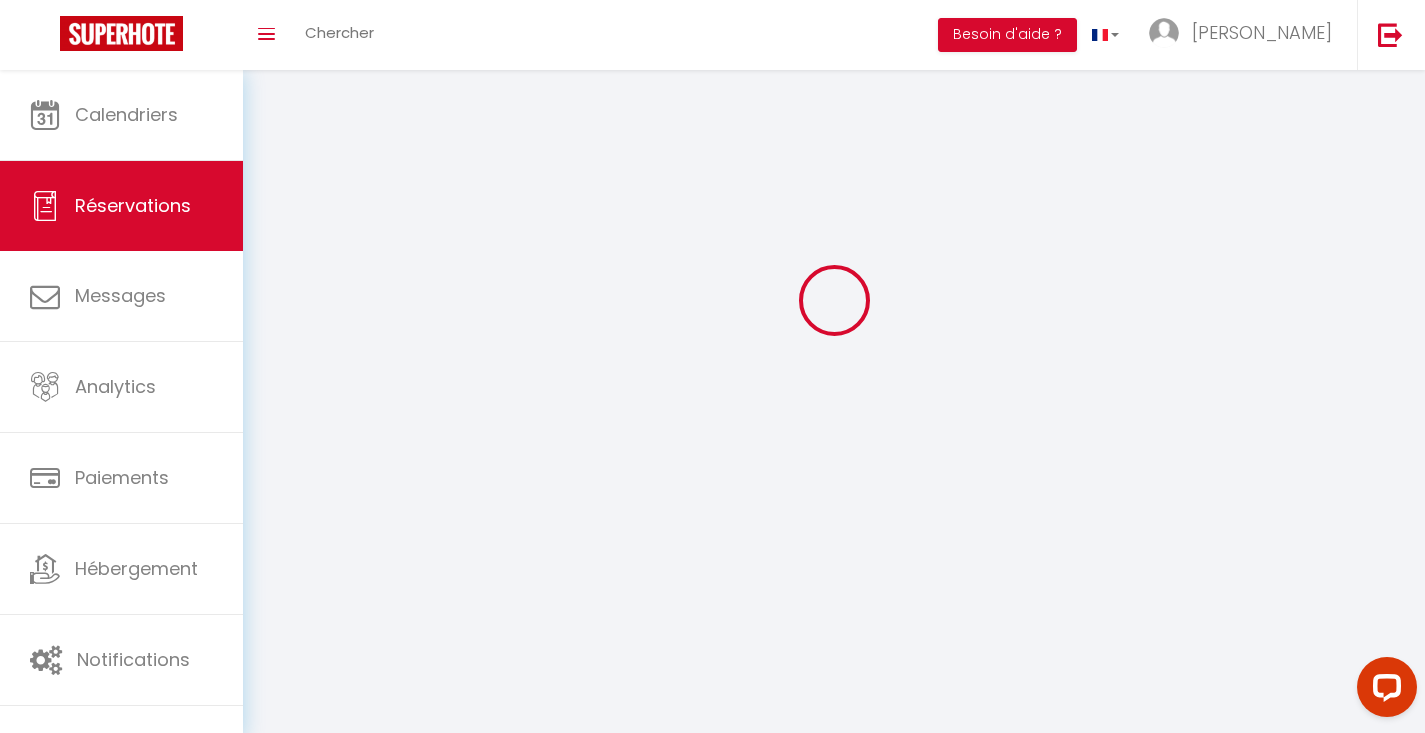 select 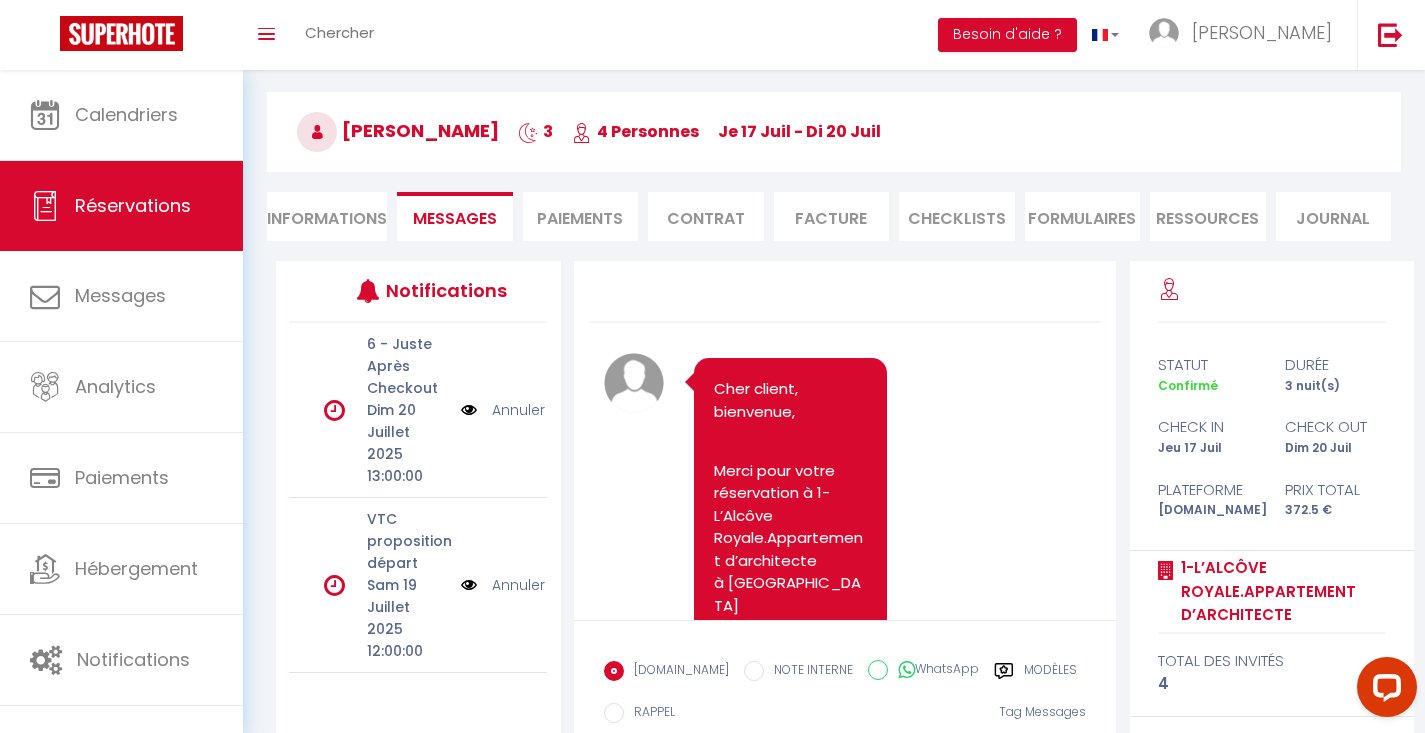 scroll, scrollTop: 3982, scrollLeft: 0, axis: vertical 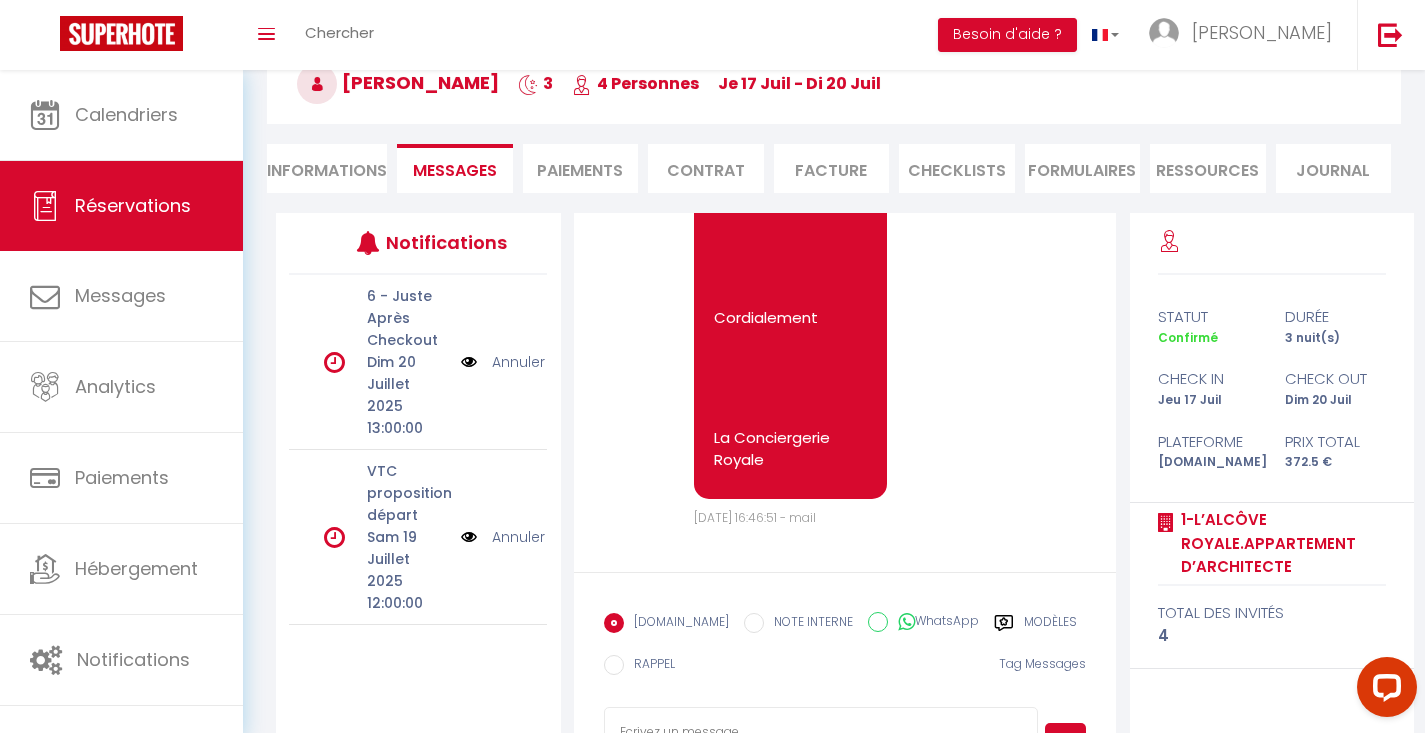 click 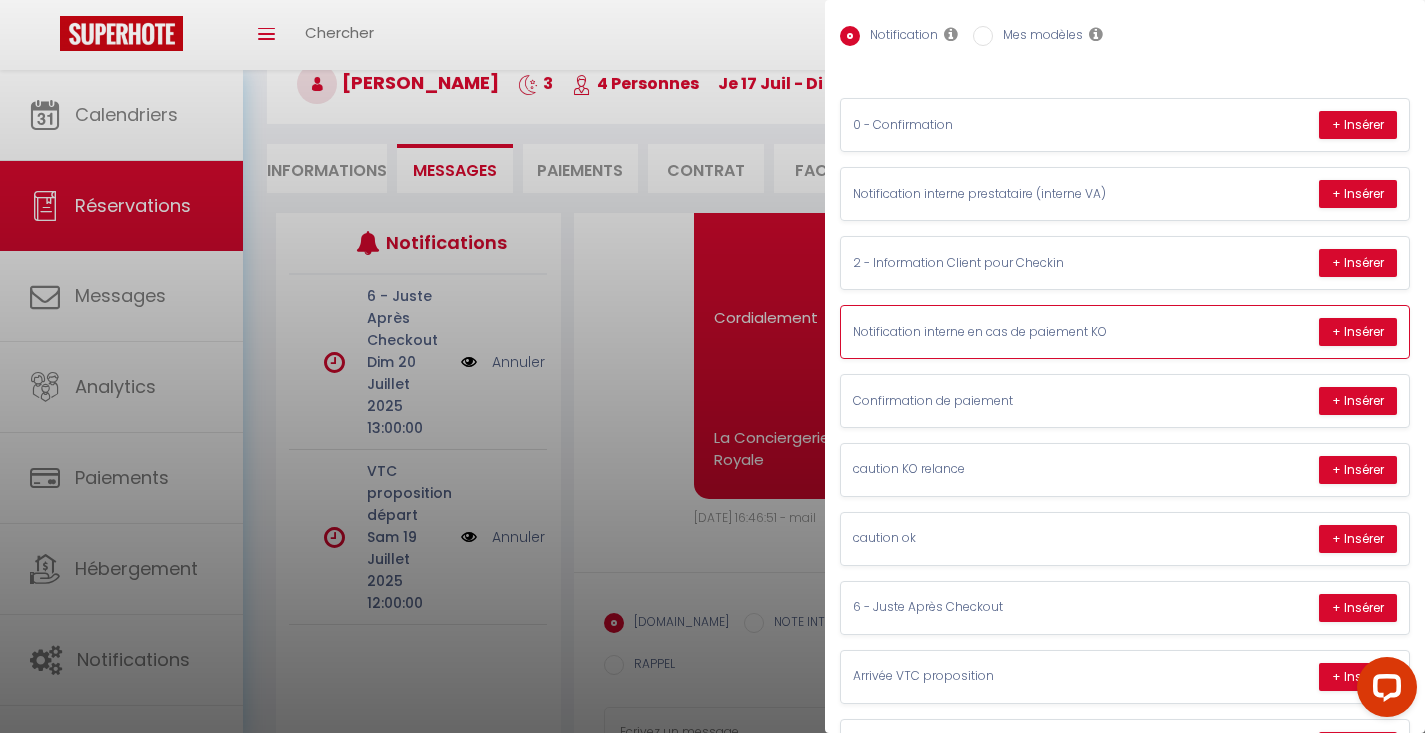 scroll, scrollTop: 124, scrollLeft: 0, axis: vertical 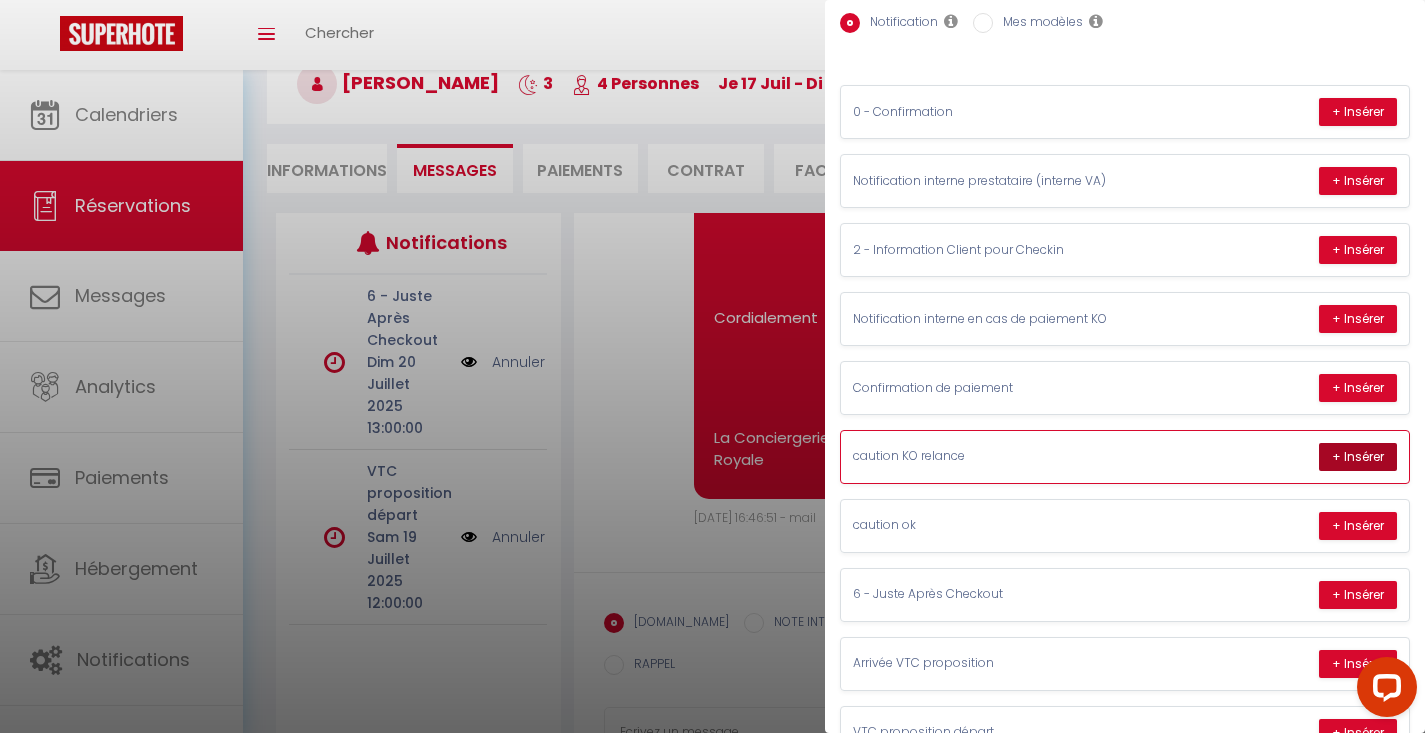 click on "+ Insérer" at bounding box center (1358, 457) 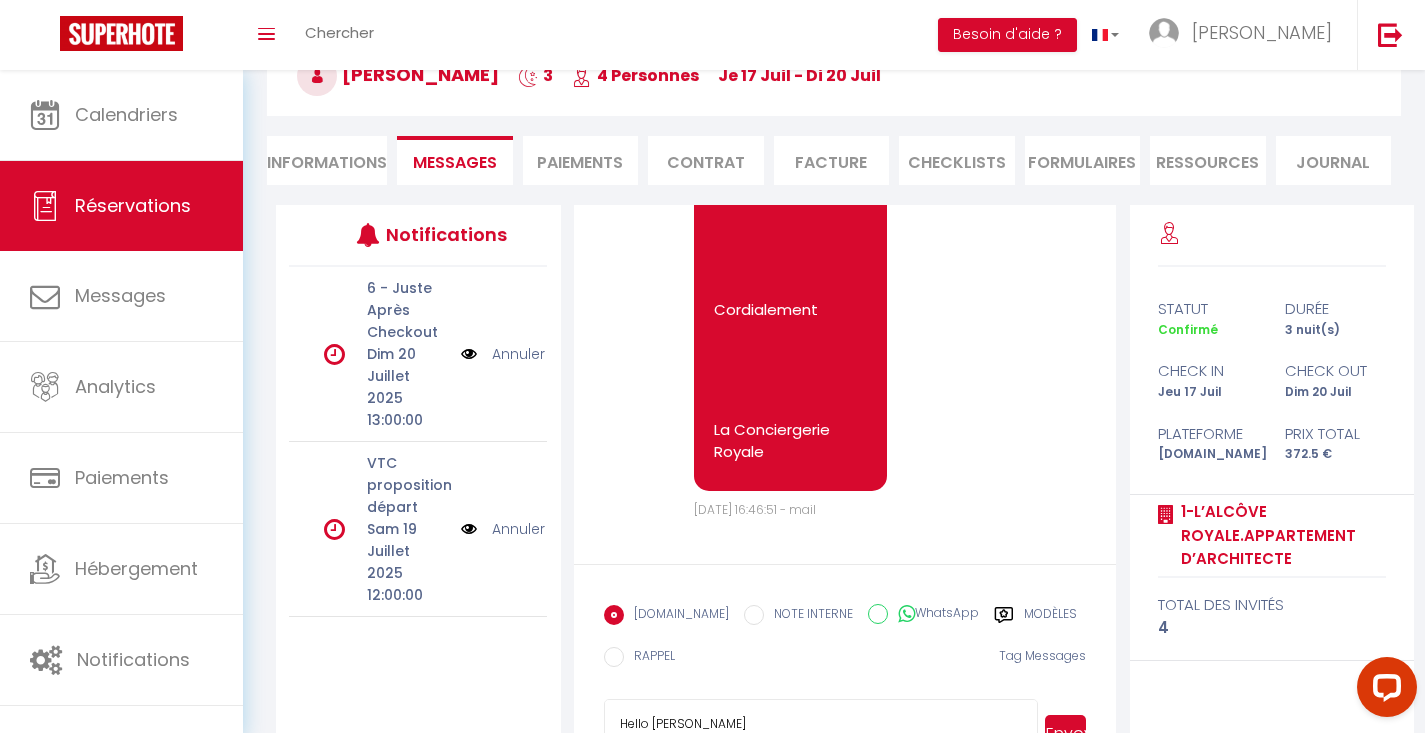 scroll, scrollTop: 201, scrollLeft: 0, axis: vertical 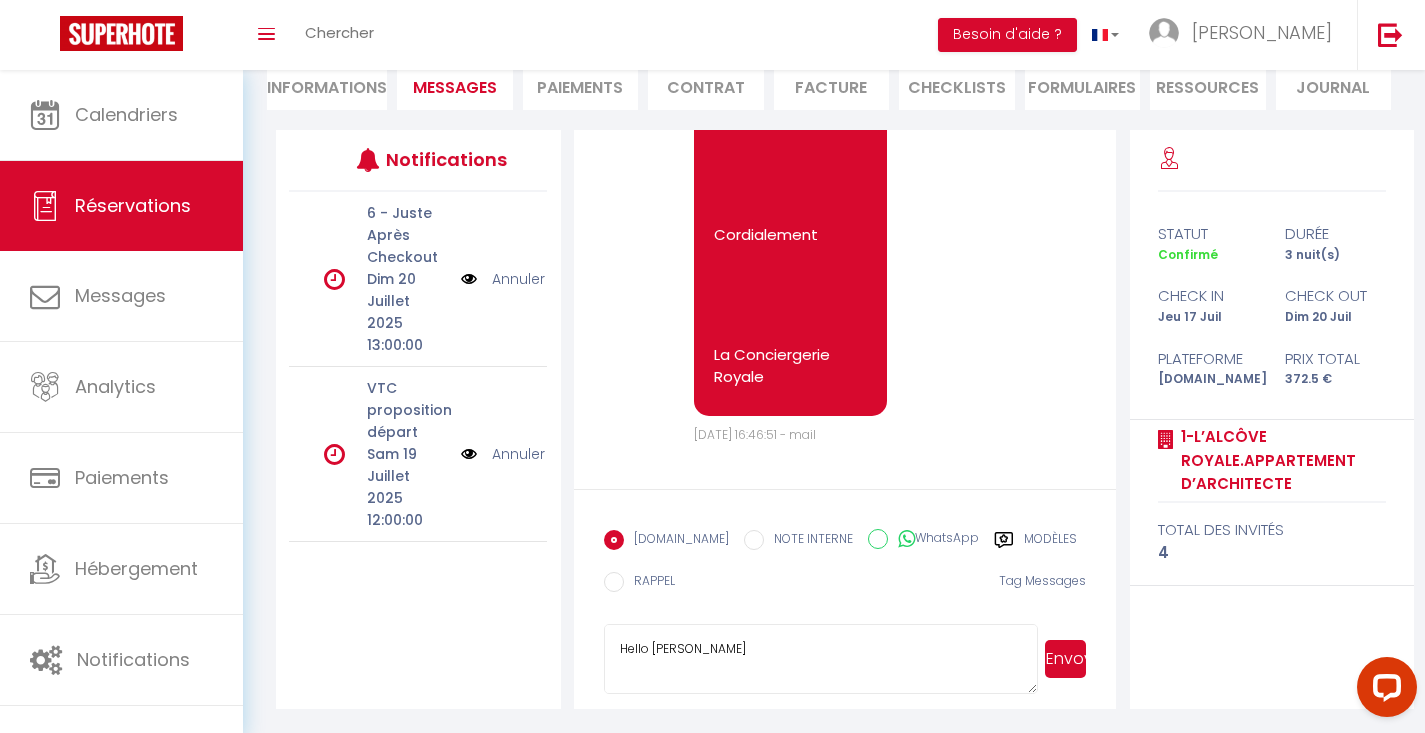 click on "Hello [PERSON_NAME]
In accordance with the conditions, a security deposit will be taken before your arrival.
As a reminder, the deposit is a bank imprint which will be cancelled on your departure.
In the absence of a deposit, we will not be able to send you access information.
We invite you to use the secure link below to make the deposit, please :
[URL][DOMAIN_NAME]
1-L’Alcôve Royale.Appartement d’architecte
Sincerely
La conciergerie Royale" at bounding box center [821, 659] 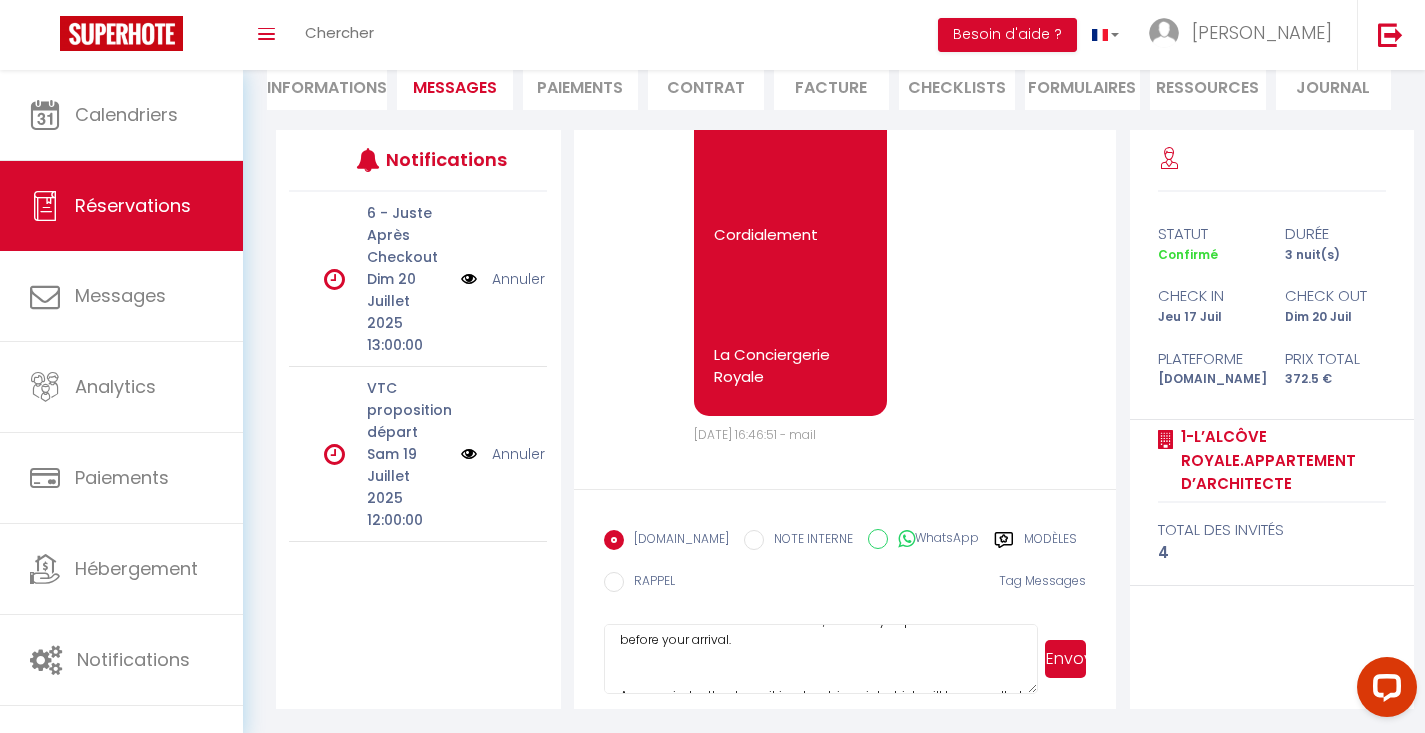 scroll, scrollTop: 77, scrollLeft: 0, axis: vertical 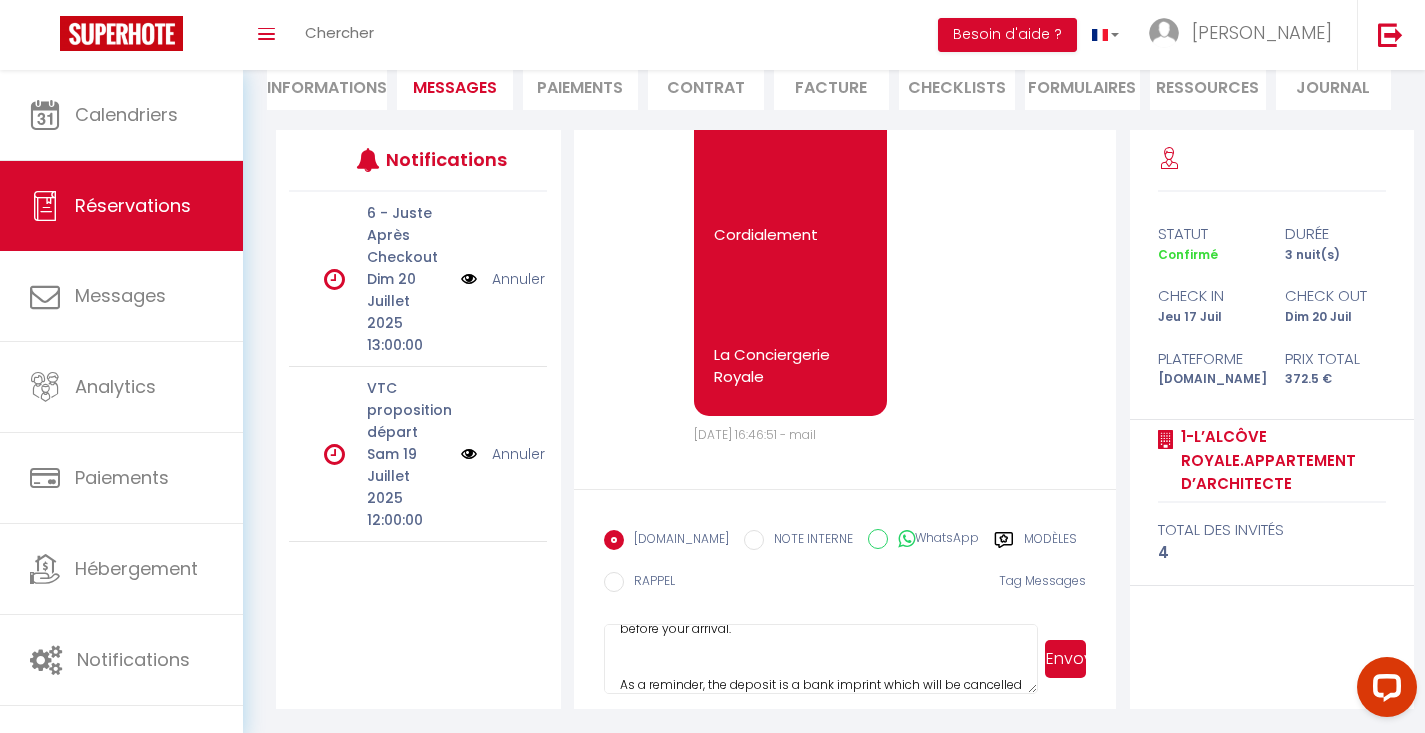click on "Hello [PERSON_NAME]
In accordance with the conditions, a security deposit will be taken before your arrival.
As a reminder, the deposit is a bank imprint which will be cancelled on your departure.
In the absence of a deposit, we will not be able to send you access information.
We invite you to use the secure link below to make the deposit, please :
[URL][DOMAIN_NAME]
1-L’Alcôve Royale.Appartement d’architecte
Sincerely
La conciergerie Royale" at bounding box center [821, 659] 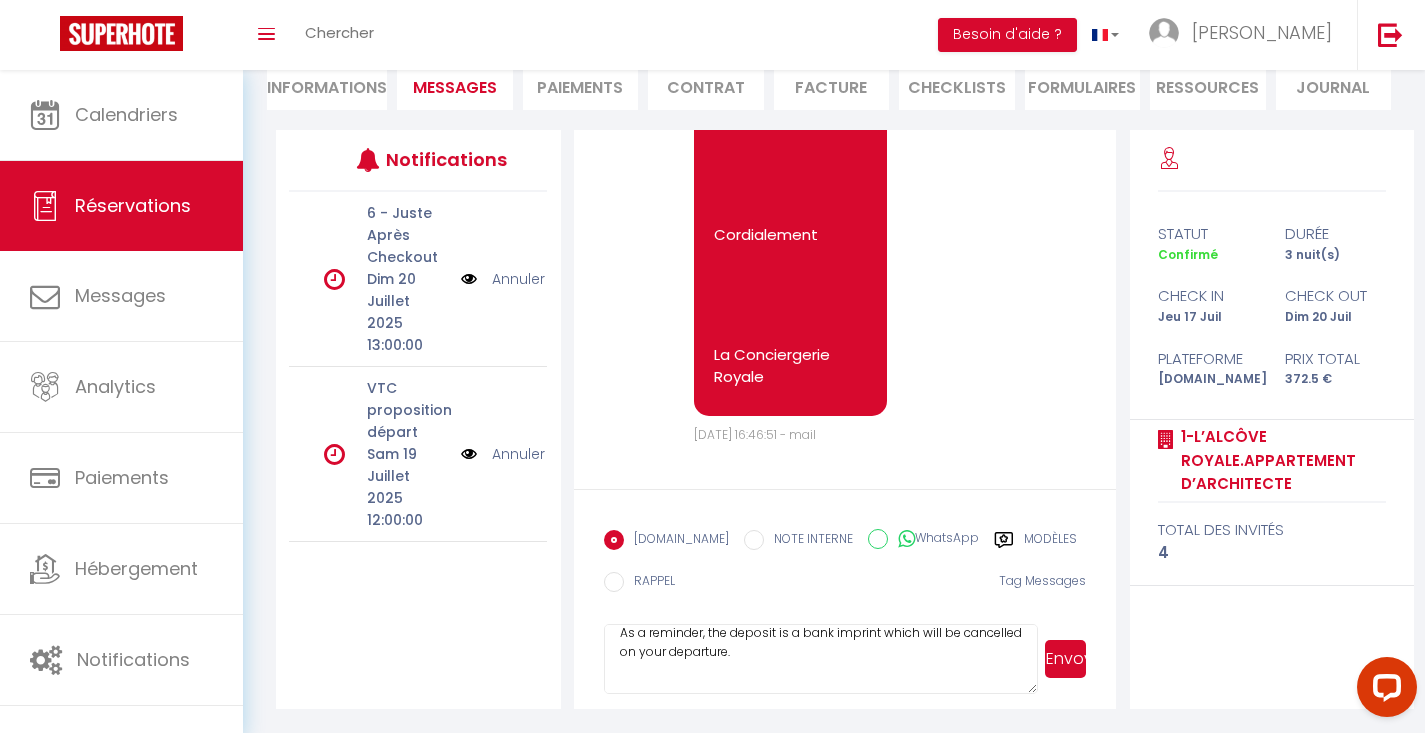 scroll, scrollTop: 113, scrollLeft: 0, axis: vertical 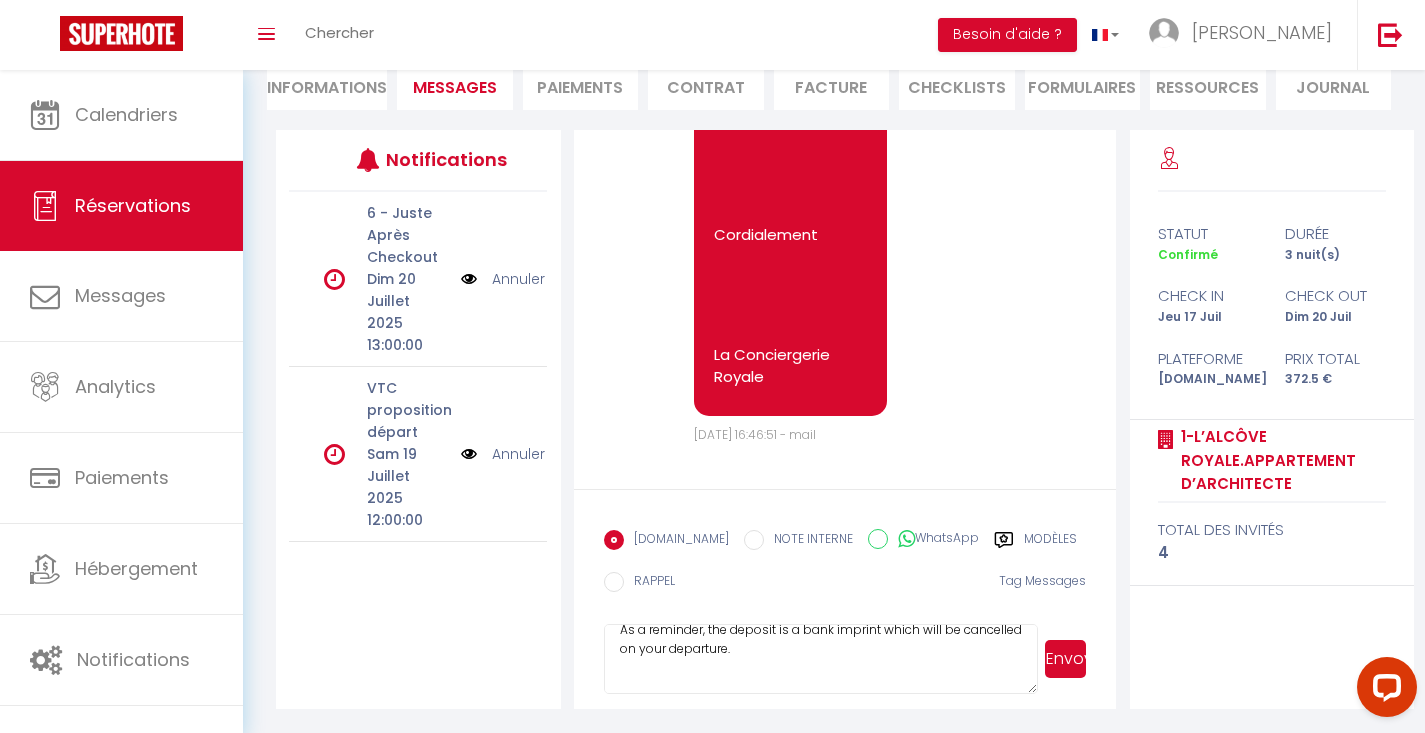 click on "Hello [PERSON_NAME]
In accordance with the conditions, a security deposit will be taken before your arrival.
As a reminder, the deposit is a bank imprint which will be cancelled on your departure.
In the absence of a deposit, we will not be able to send you access information.
We invite you to use the secure link below to make the deposit, please :
[URL][DOMAIN_NAME]
1-L’Alcôve Royale.Appartement d’architecte
Sincerely
La conciergerie Royale" at bounding box center [821, 659] 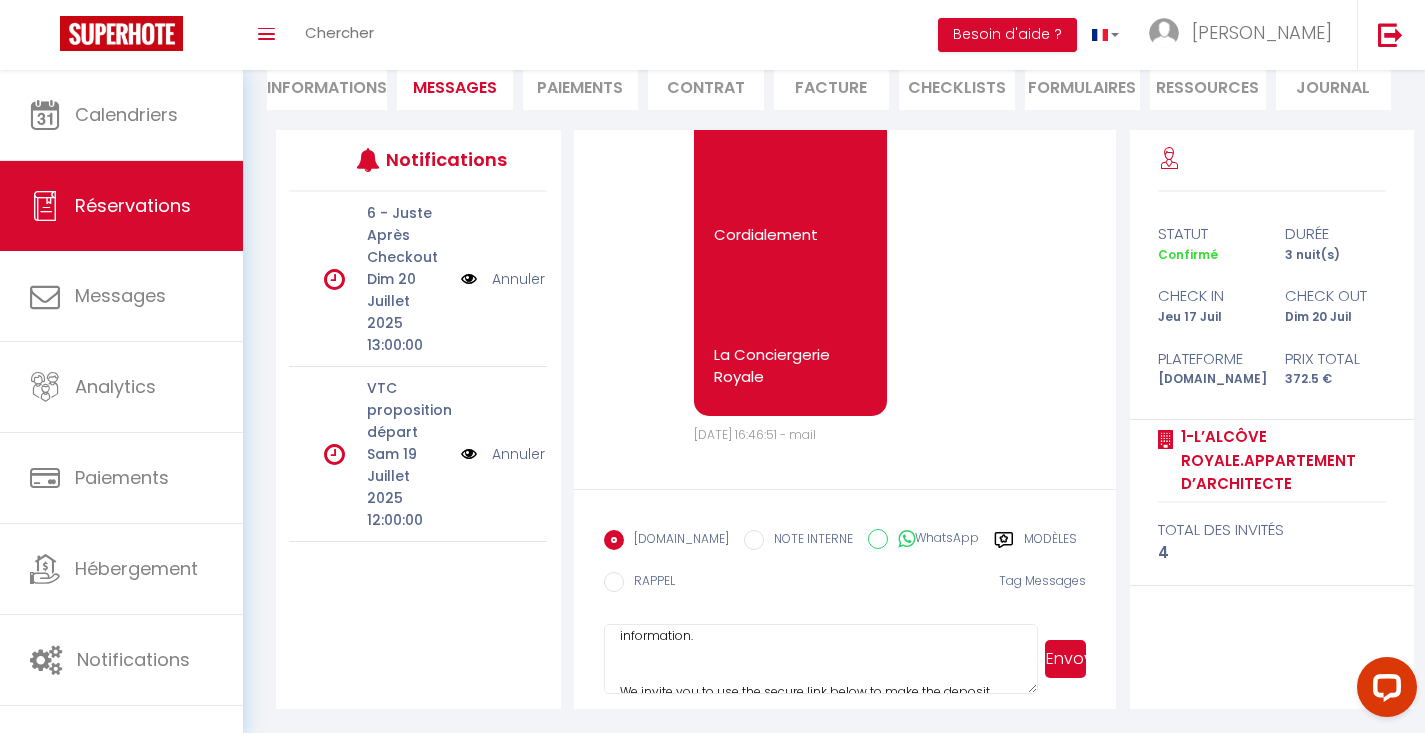 click on "Hello [PERSON_NAME]
In accordance with the conditions, a security deposit will be taken before your arrival.
As a reminder, the deposit is a bank imprint which will be cancelled on your departure.
In the absence of a deposit, we will not be able to send you access information.
We invite you to use the secure link below to make the deposit, please :
[URL][DOMAIN_NAME]
1-L’Alcôve Royale.Appartement d’architecte
Sincerely
La conciergerie Royale" at bounding box center [821, 659] 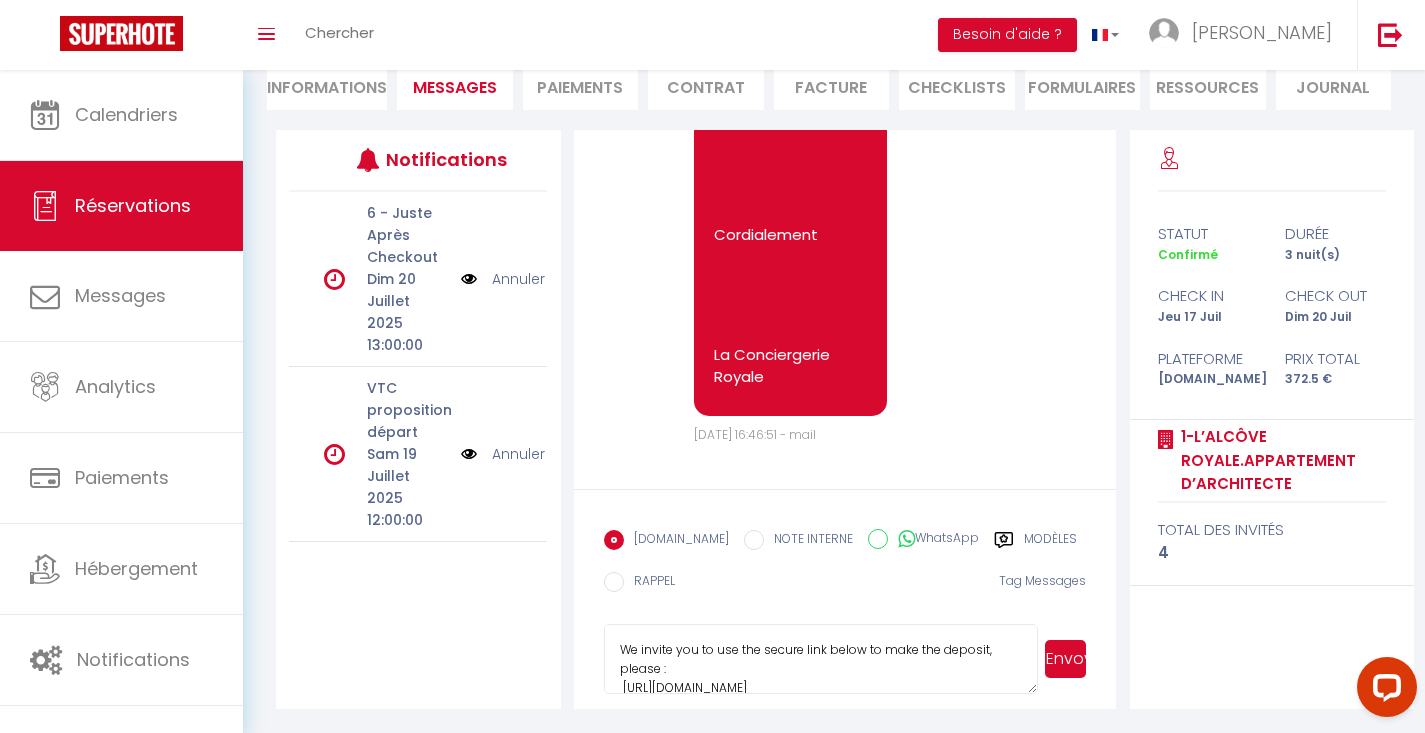 scroll, scrollTop: 207, scrollLeft: 0, axis: vertical 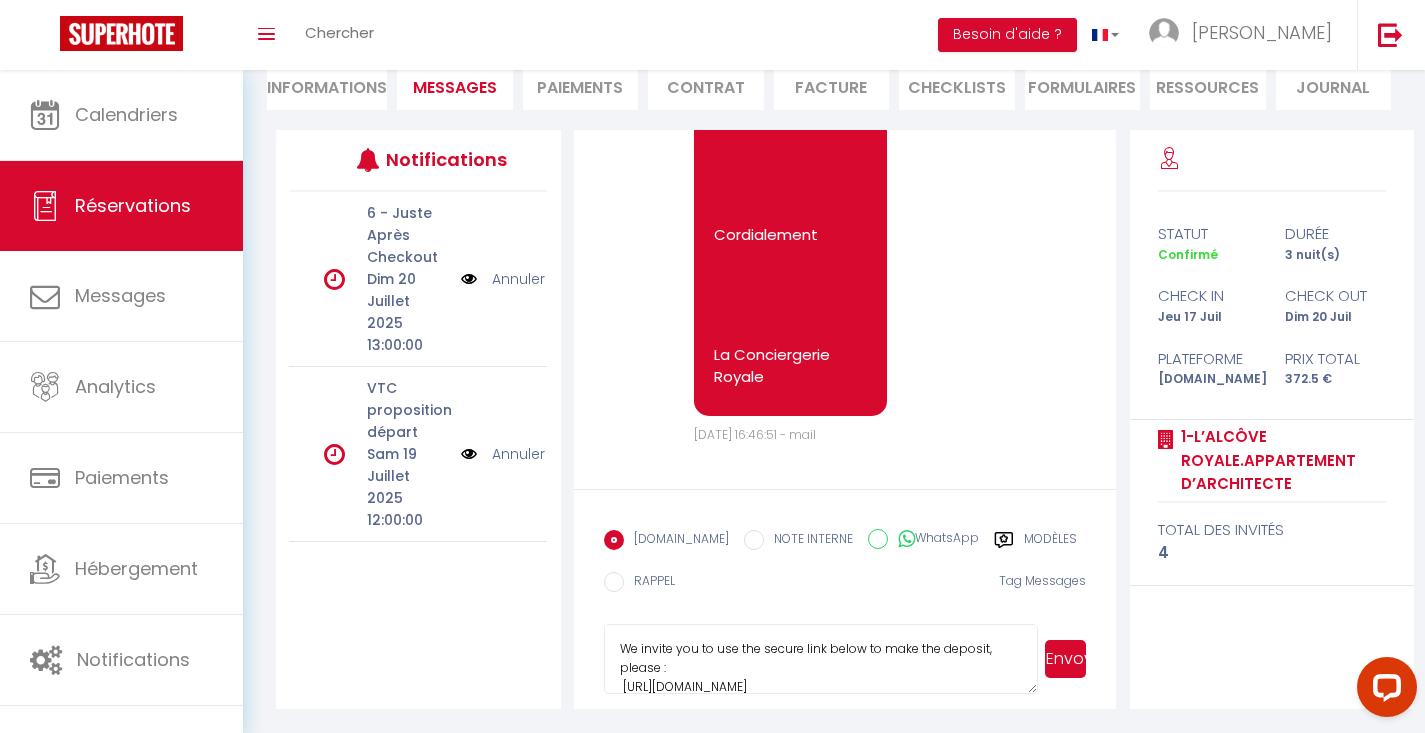 click on "Hello [PERSON_NAME]
In accordance with the conditions, a security deposit will be taken before your arrival.
As a reminder, the deposit is a bank imprint which will be cancelled on your departure.
In the absence of a deposit, we will not be able to send you access information.
We invite you to use the secure link below to make the deposit, please :
[URL][DOMAIN_NAME]
1-L’Alcôve Royale.Appartement d’architecte
Sincerely
La conciergerie Royale" at bounding box center [821, 659] 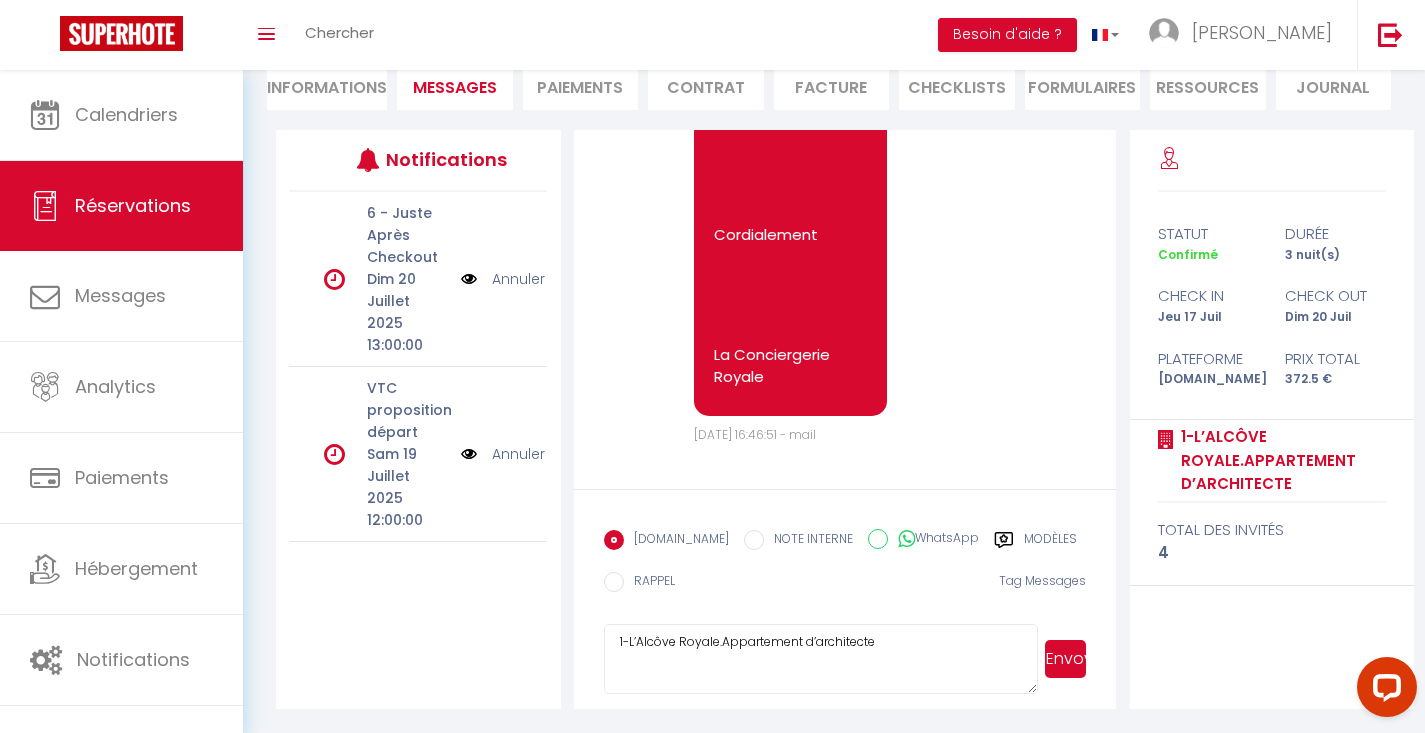 click on "Hello [PERSON_NAME]
In accordance with the conditions, a security deposit will be taken before your arrival.
As a reminder, the deposit is a bank imprint which will be cancelled on your departure.
In the absence of a deposit, we will not be able to send you access information.
We invite you to use the secure link below to make the deposit, please :
[URL][DOMAIN_NAME]
1-L’Alcôve Royale.Appartement d’architecte
Sincerely
La conciergerie Royale" at bounding box center [821, 659] 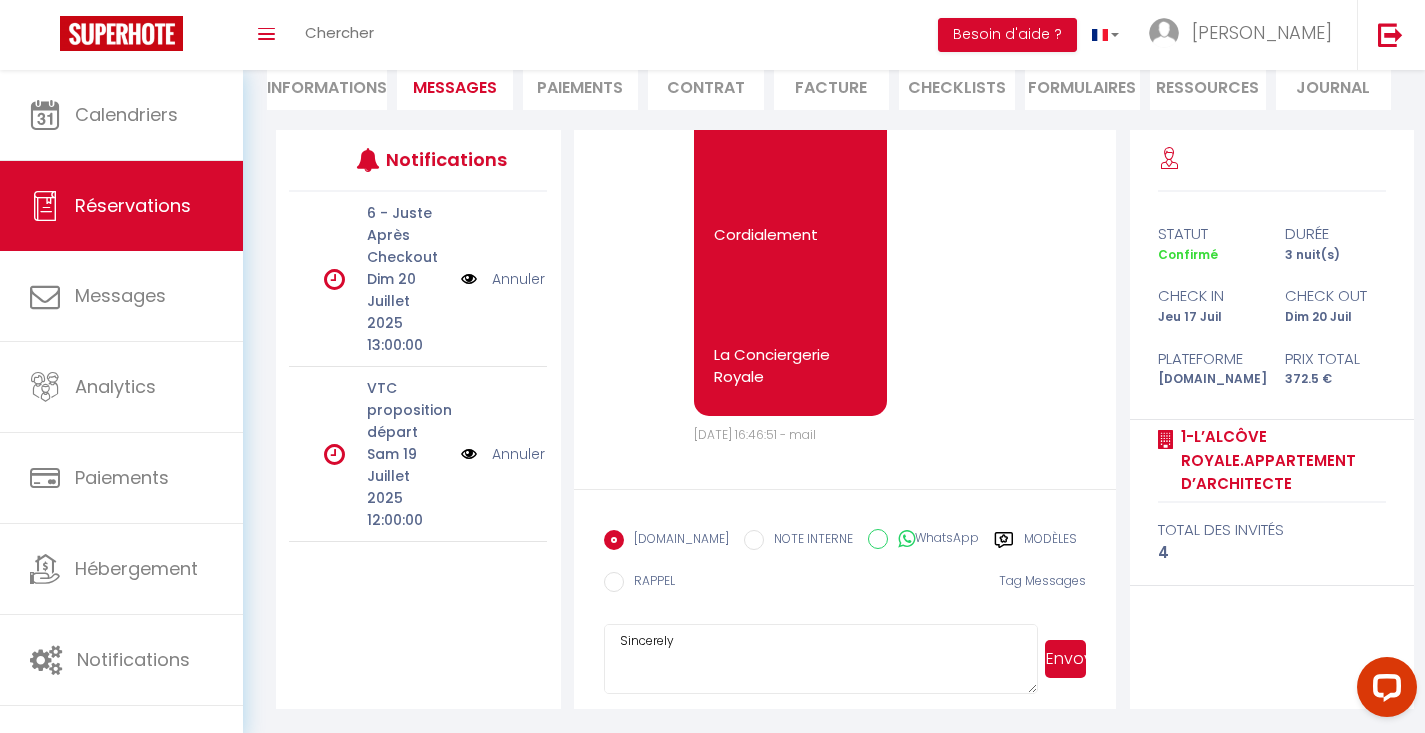scroll, scrollTop: 396, scrollLeft: 0, axis: vertical 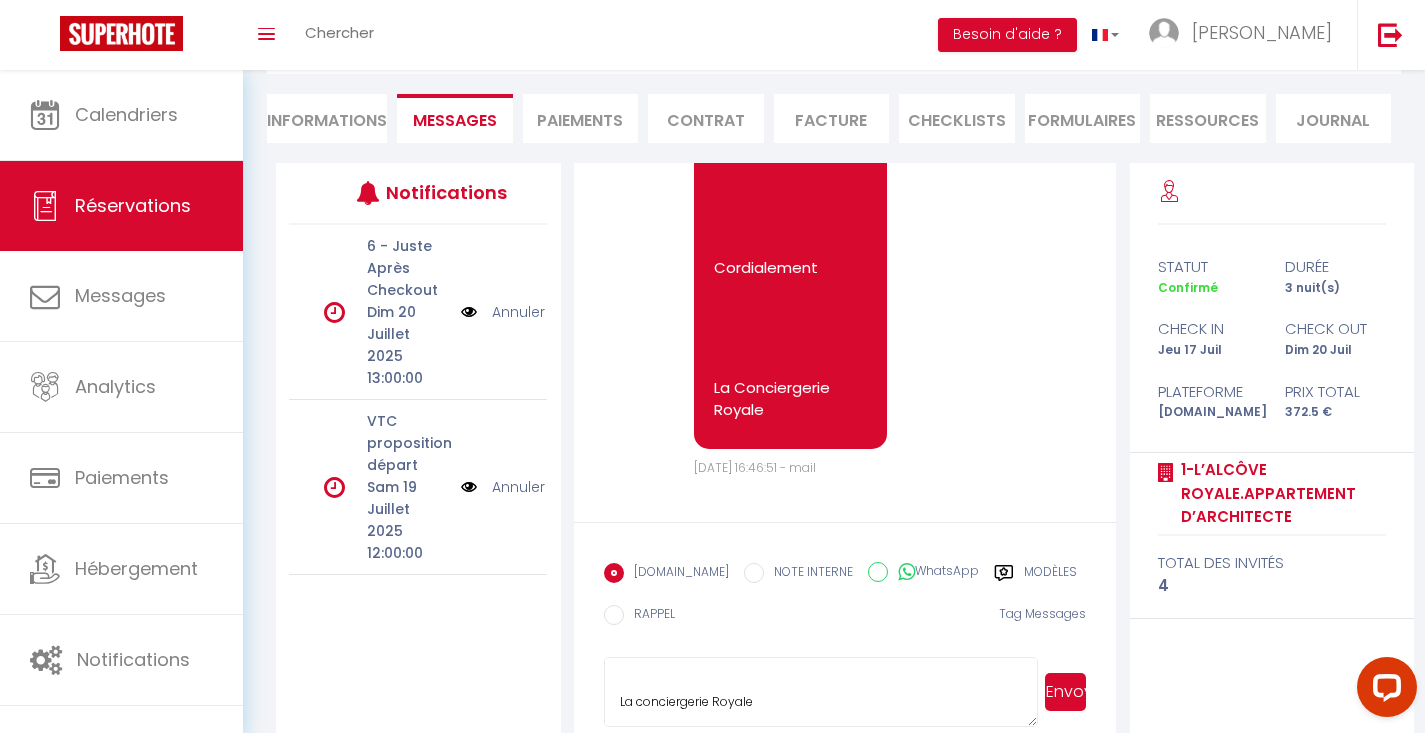 click on "Hello [PERSON_NAME]
In accordance with the conditions, a security deposit will be taken before your arrival.
As a reminder, the deposit is a bank imprint which will be cancelled on your departure.
In the absence of a deposit, we will not be able to send you access information.
We invite you to use the secure link below to make the deposit, please :
[URL][DOMAIN_NAME]
1-L’Alcôve Royale.Appartement d’architecte
Sincerely
La conciergerie Royale" at bounding box center (821, 692) 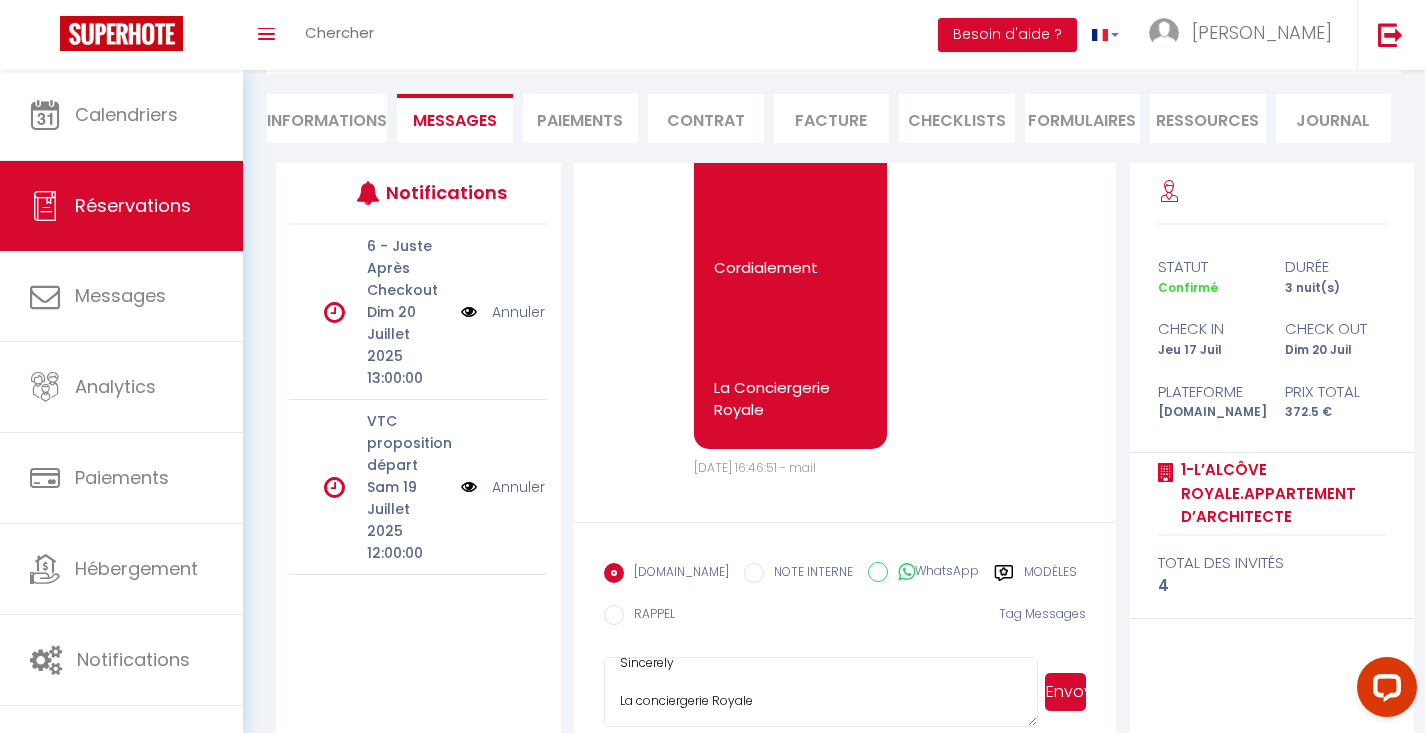 scroll, scrollTop: 377, scrollLeft: 0, axis: vertical 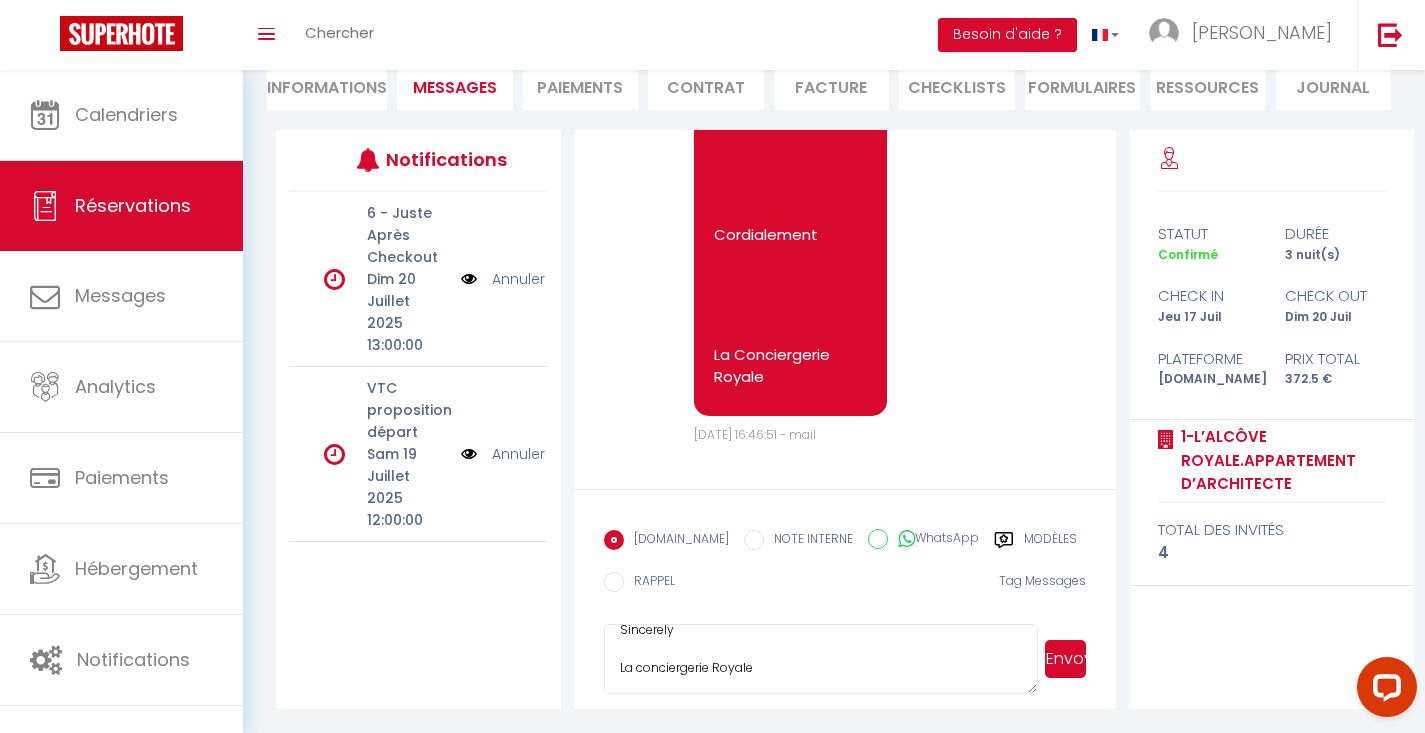 type on "Hello [PERSON_NAME]
In accordance with the conditions, a security deposit will be taken before your arrival.
As a reminder, the deposit is a bank imprint which will be cancelled on your departure.
In the absence of a deposit, we will not be able to send you access information.
We invite you to use the secure link below to make the deposit, please :
[URL][DOMAIN_NAME]
1-L’Alcôve Royale.Appartement d’architecte
Sincerely
La conciergerie Royale" 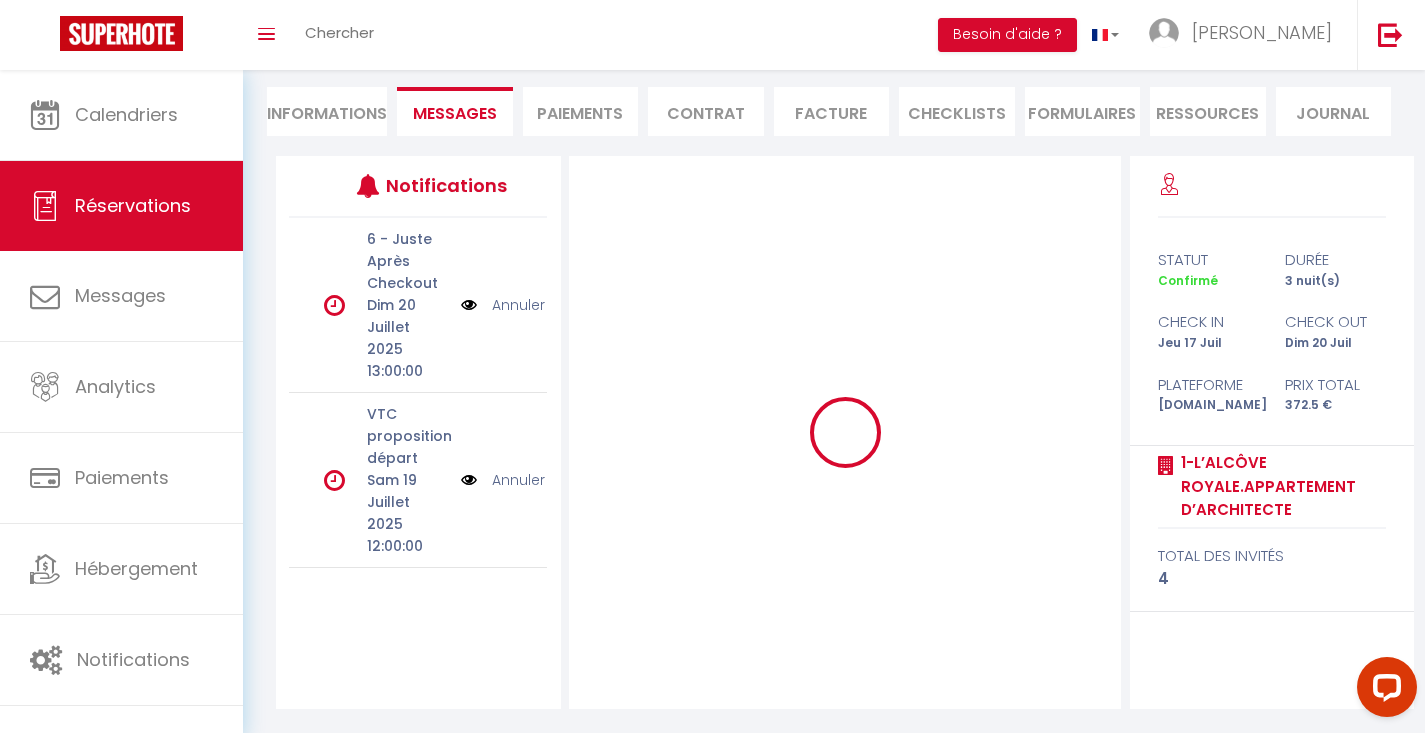 scroll, scrollTop: 175, scrollLeft: 0, axis: vertical 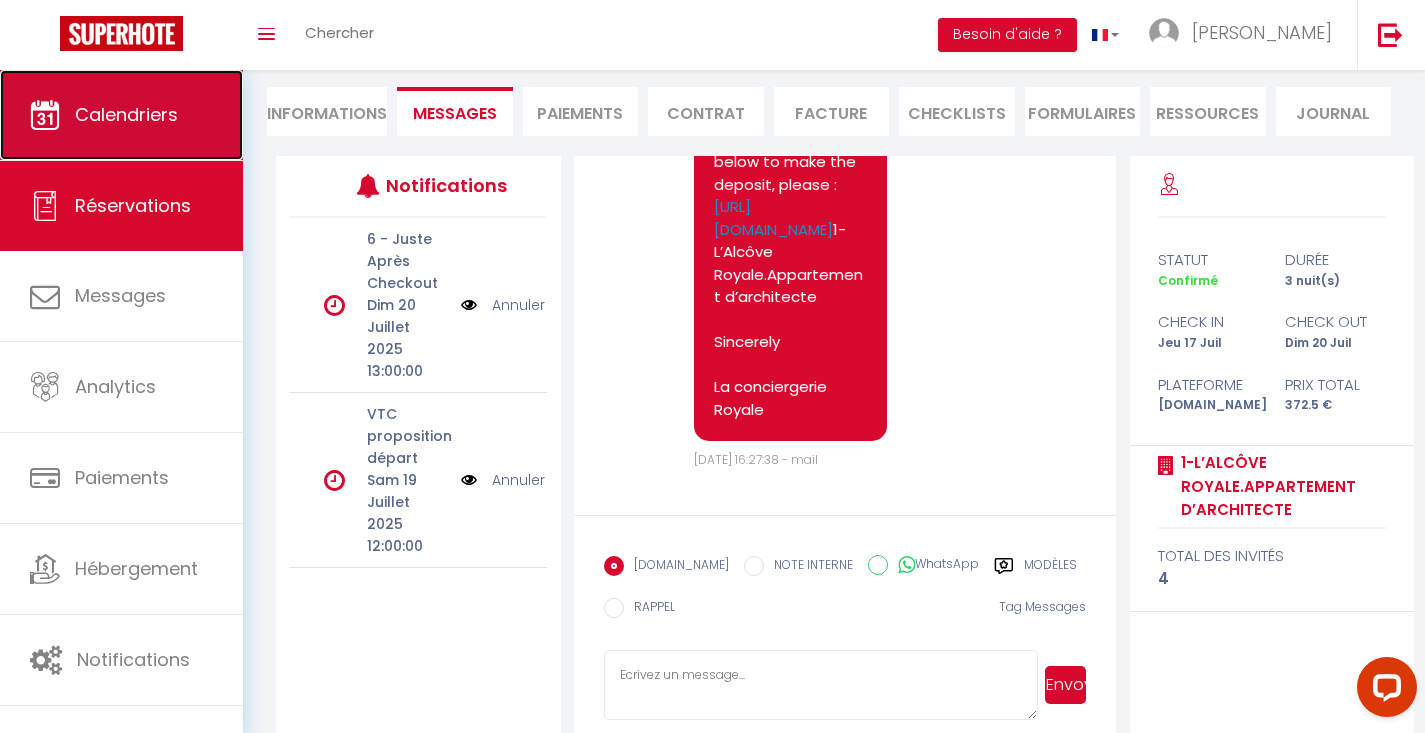 click on "Calendriers" at bounding box center [121, 115] 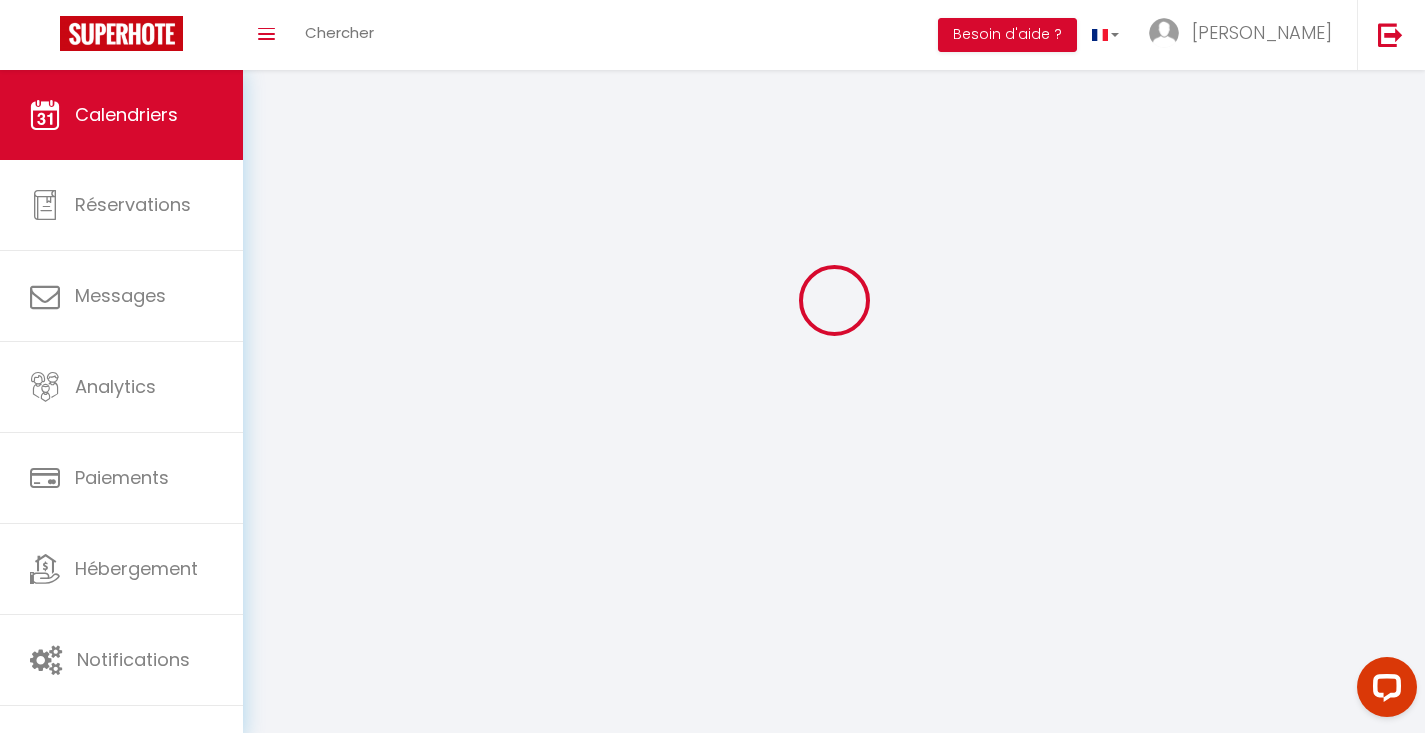 scroll, scrollTop: 0, scrollLeft: 0, axis: both 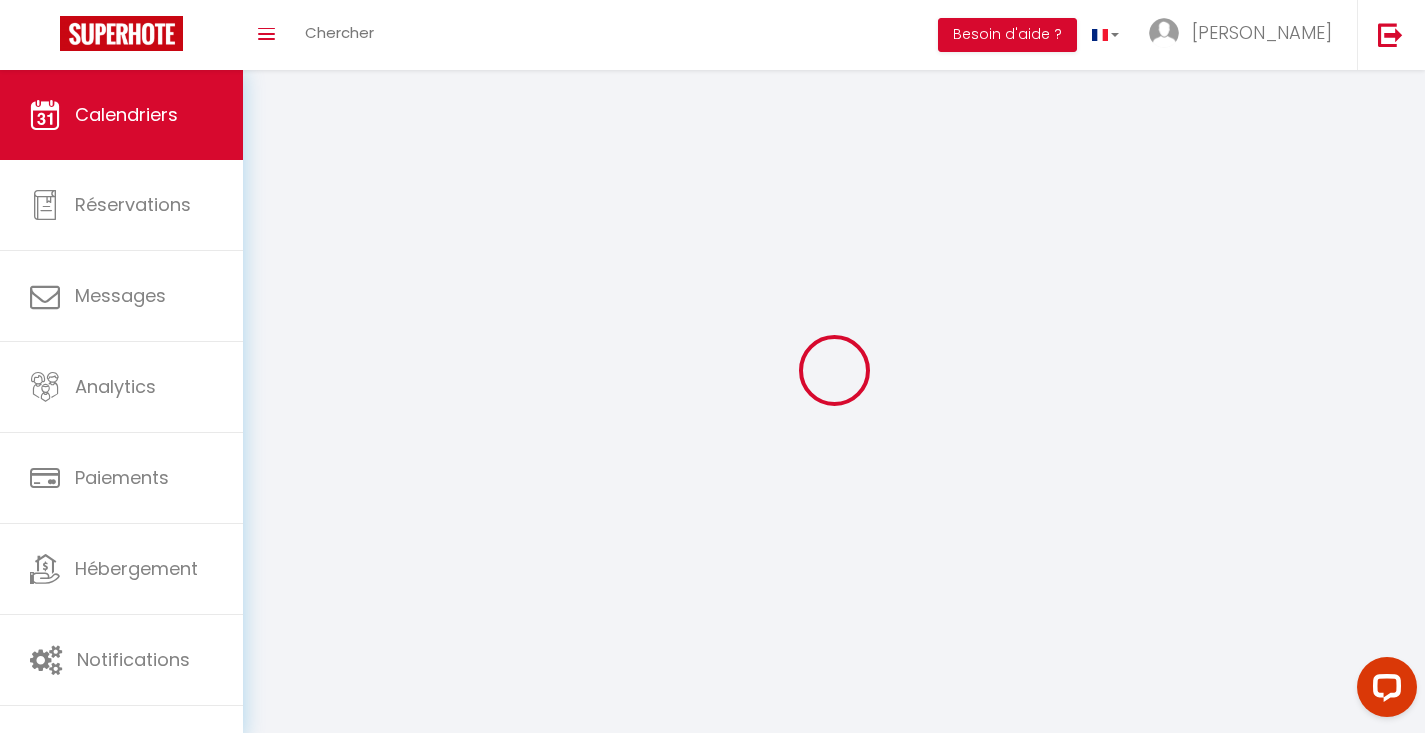 type 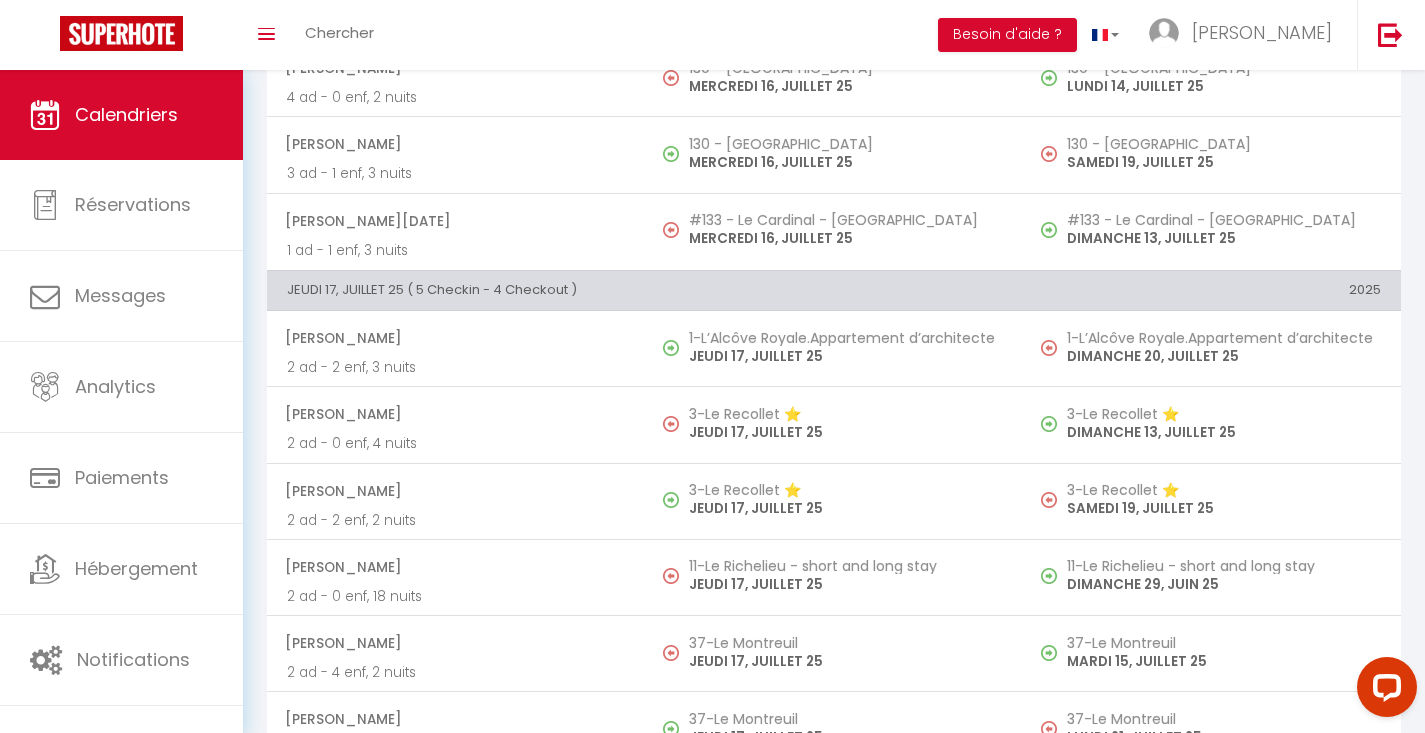 scroll, scrollTop: 3933, scrollLeft: 0, axis: vertical 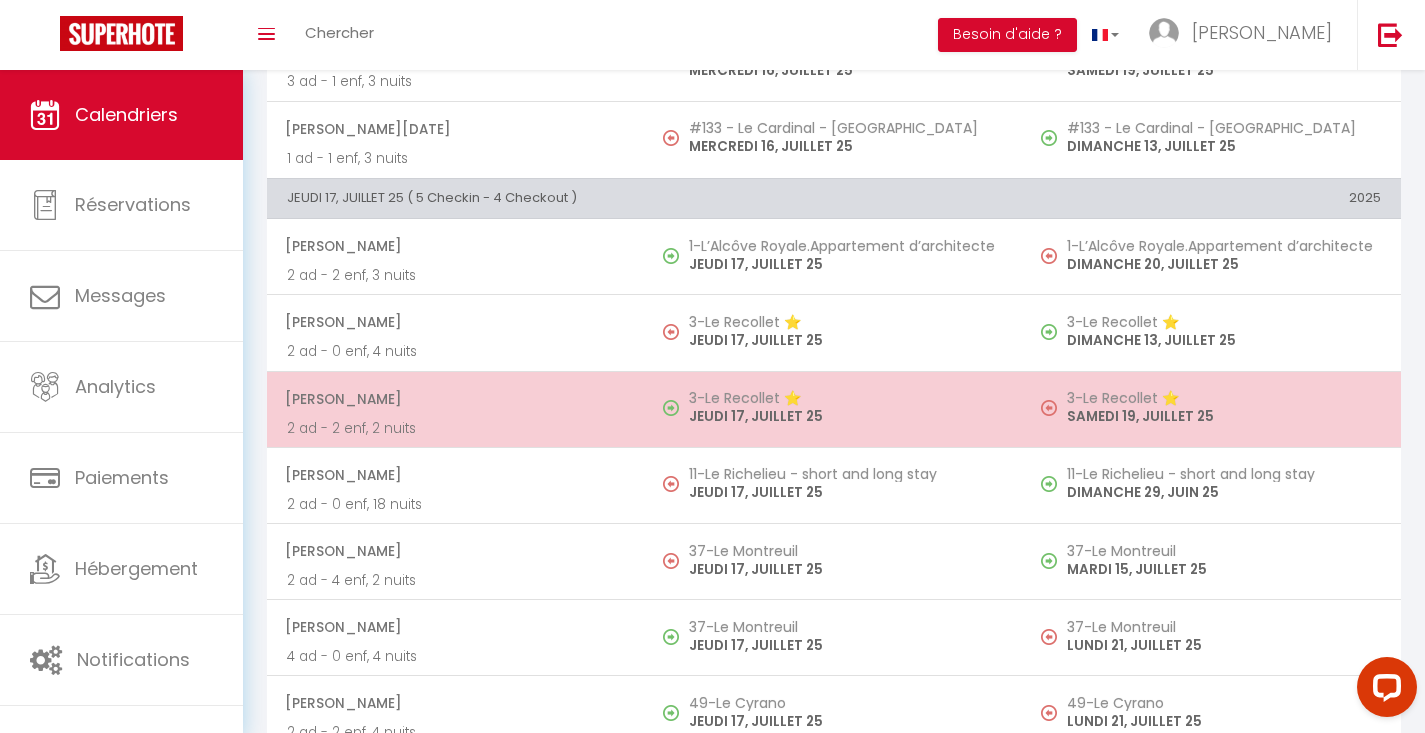 click on "[PERSON_NAME]" at bounding box center (455, 399) 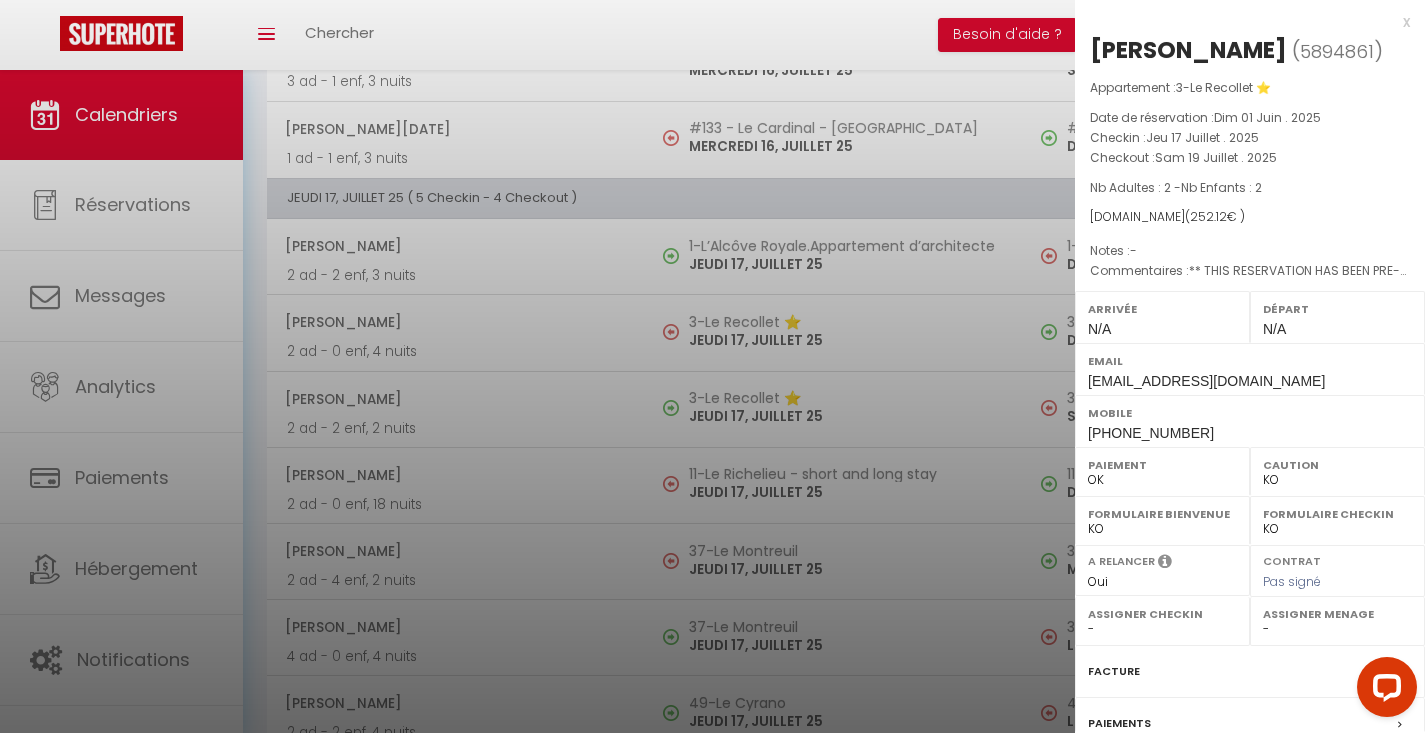 scroll, scrollTop: 231, scrollLeft: 0, axis: vertical 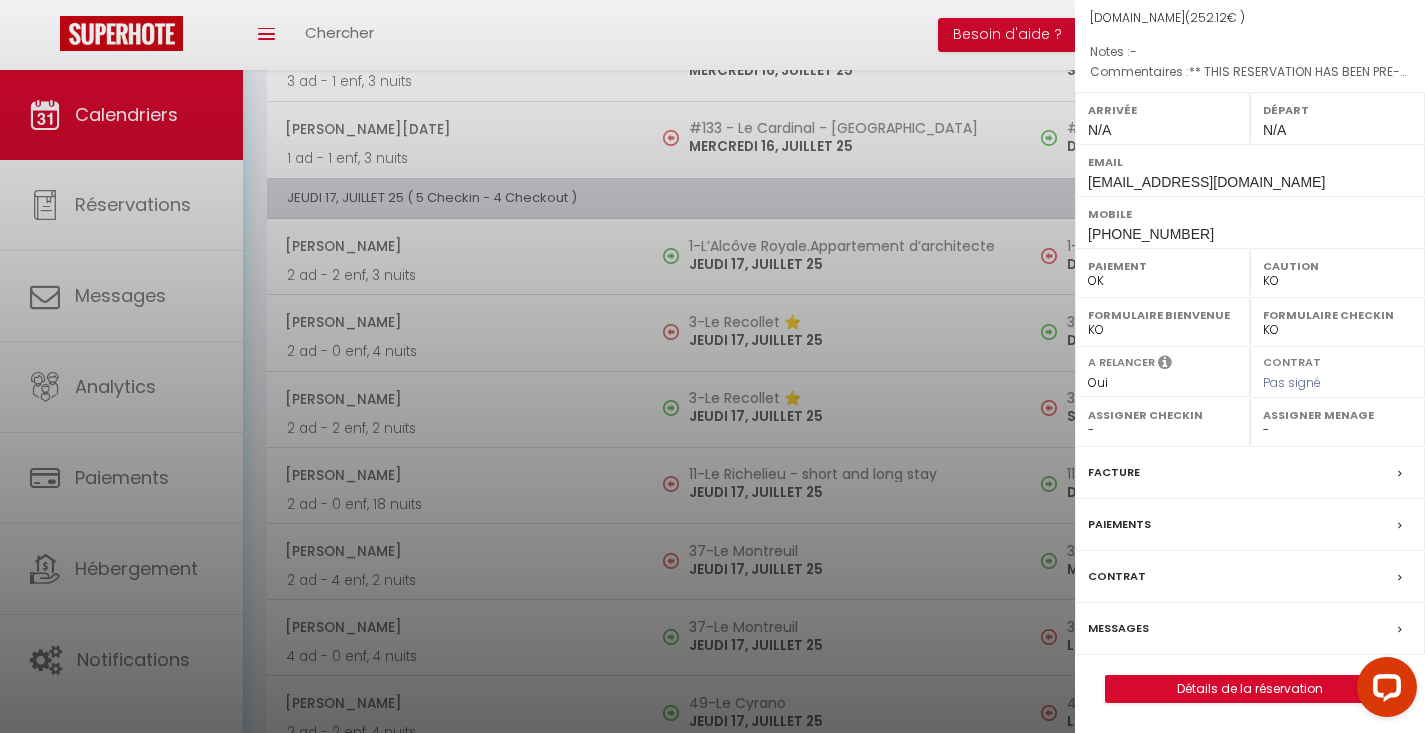 click on "Messages" at bounding box center [1118, 628] 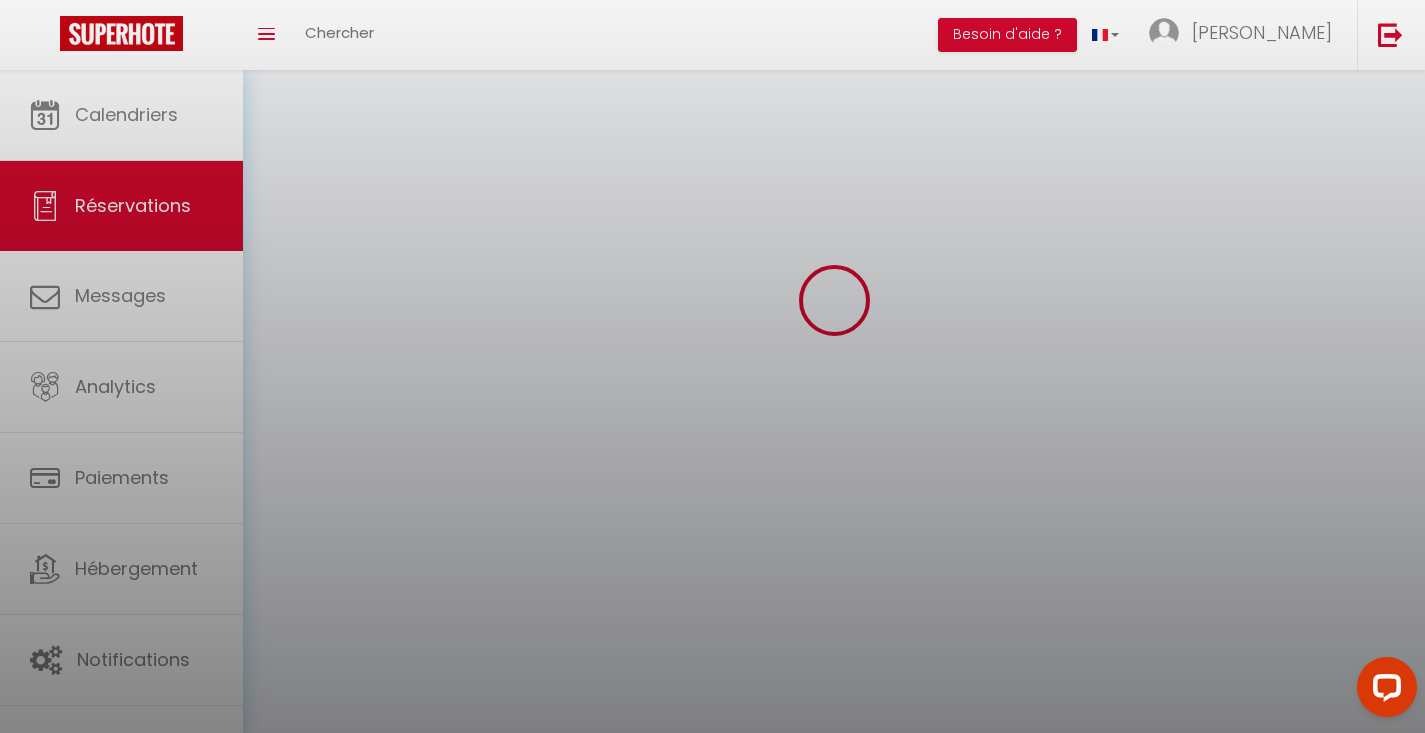 scroll, scrollTop: 0, scrollLeft: 0, axis: both 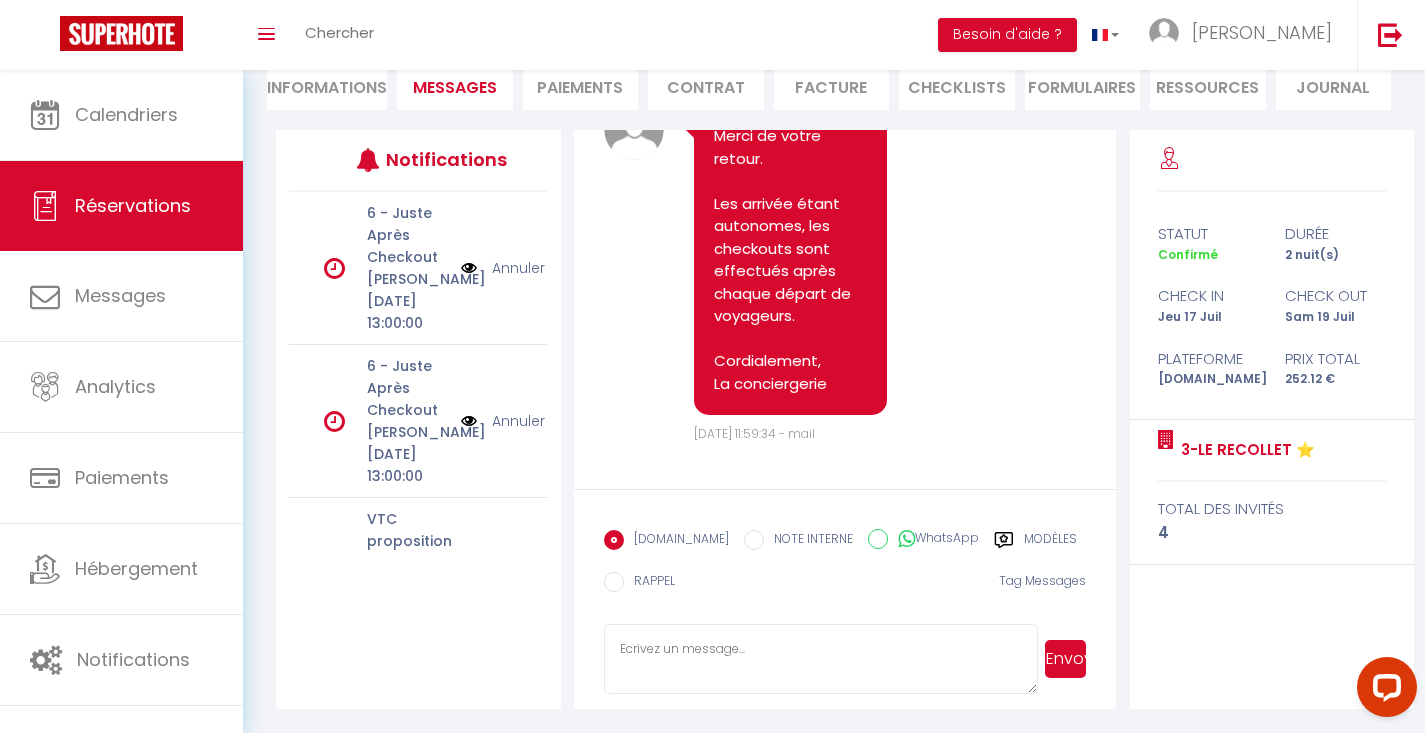click 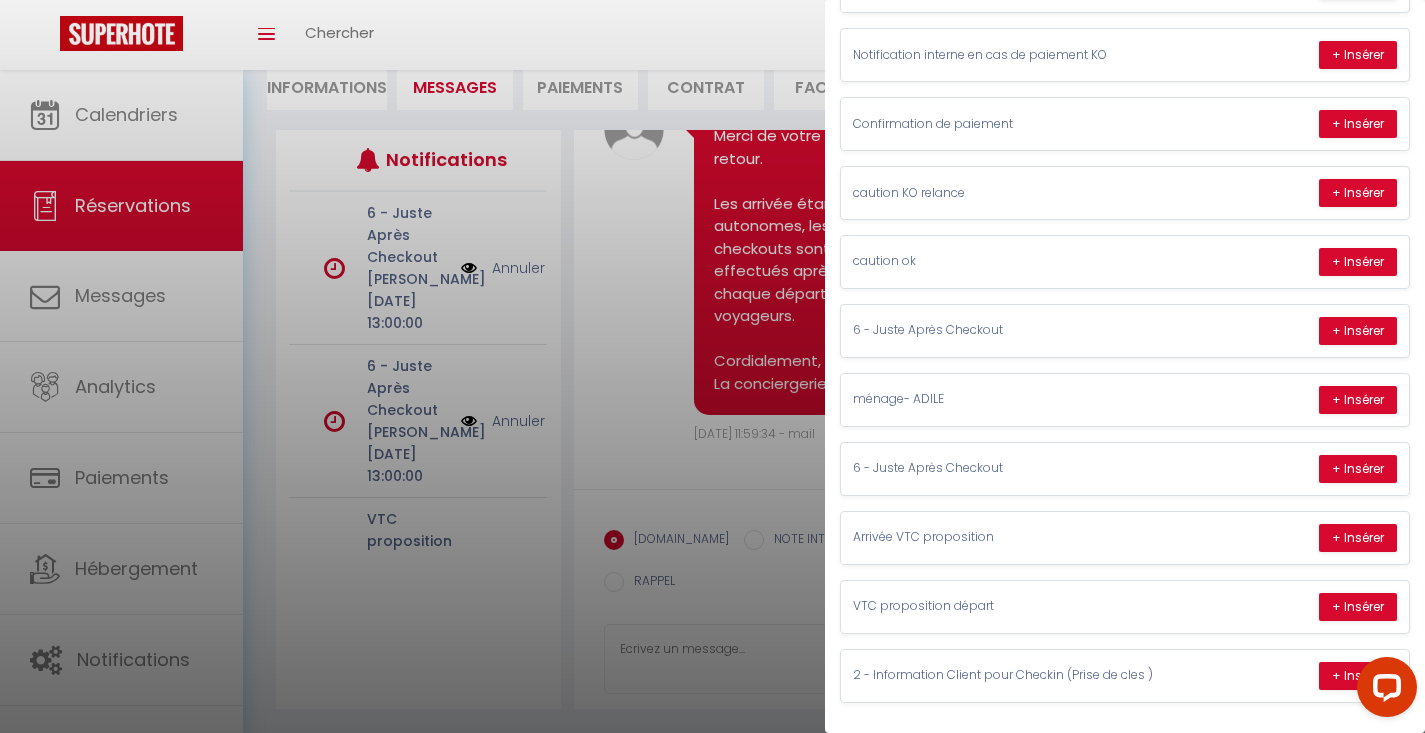 scroll, scrollTop: 312, scrollLeft: 0, axis: vertical 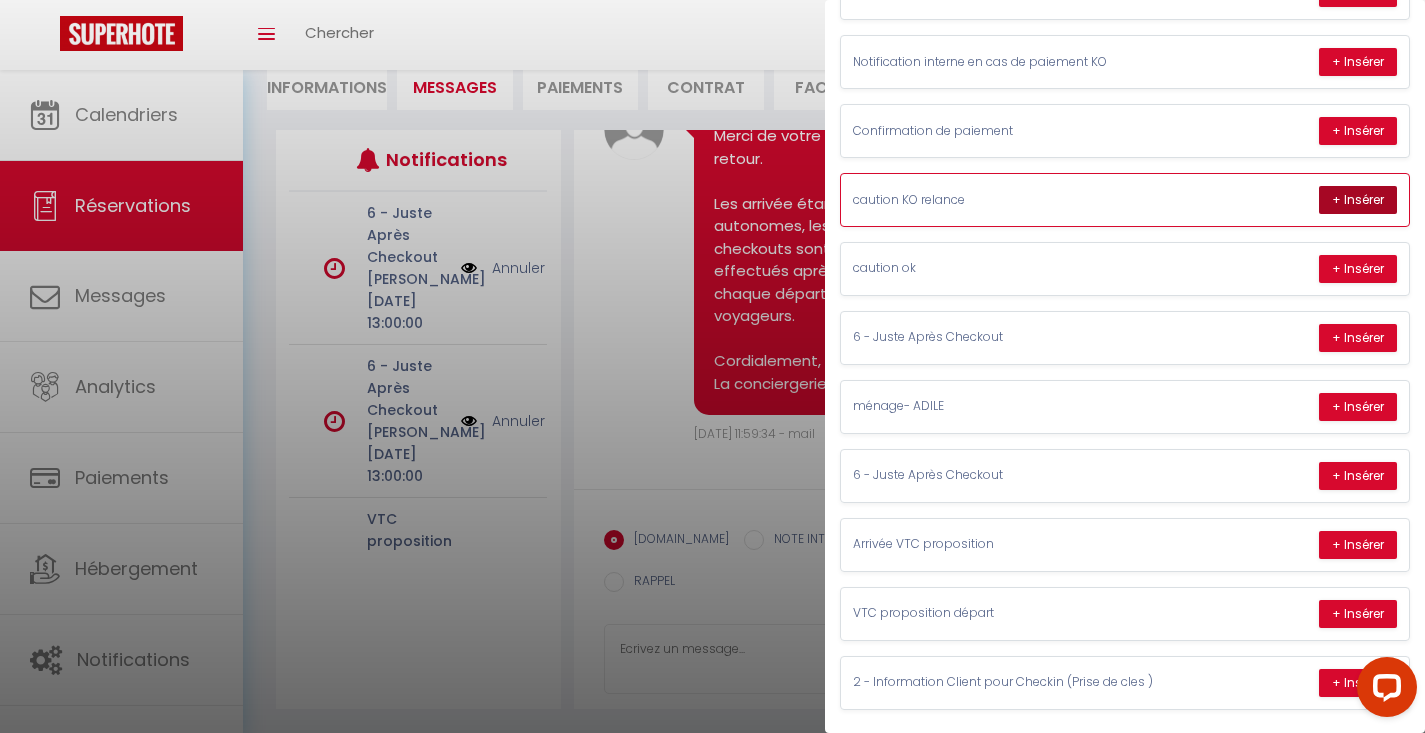 click on "+ Insérer" at bounding box center (1358, 200) 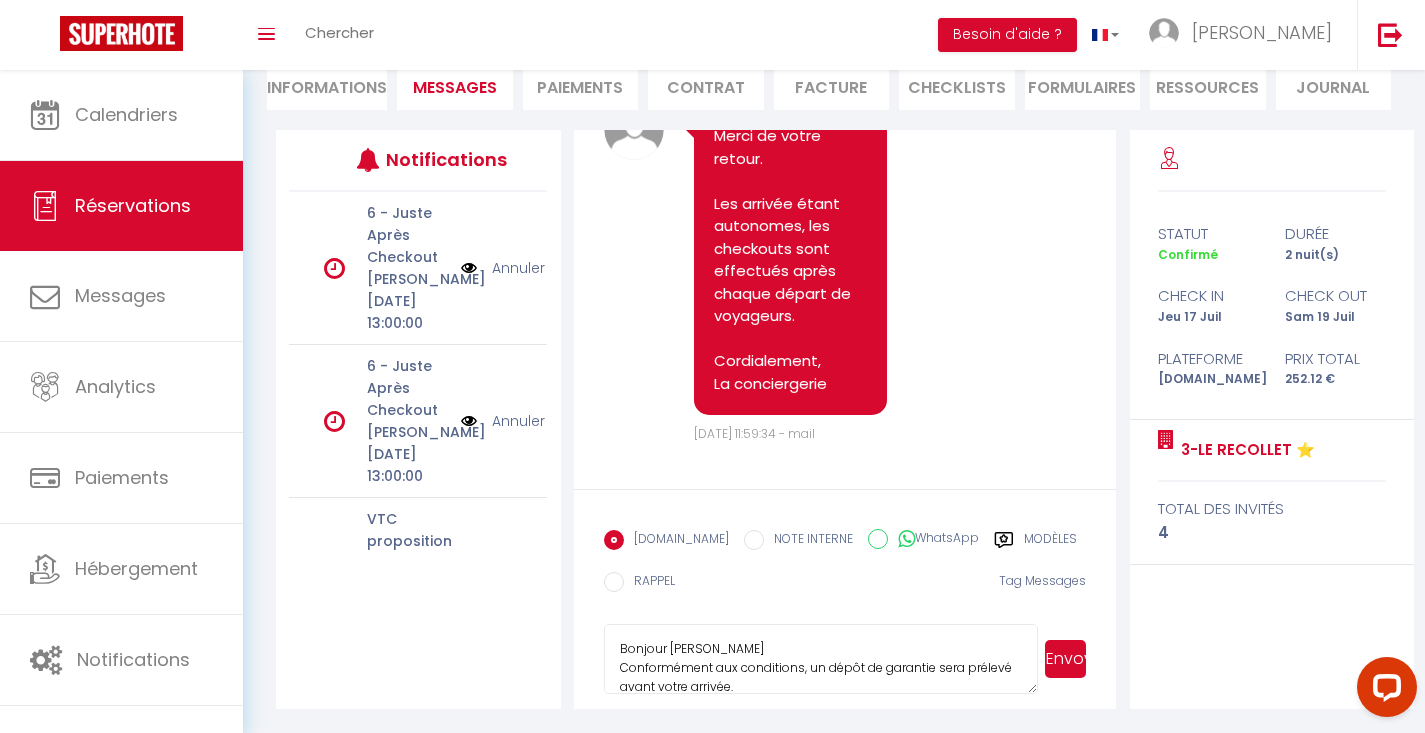 click on "Bonjour [PERSON_NAME]
Conformément aux conditions, un dépôt de garantie sera prélevé avant votre arrivée.
Pour rappel, la caution est une empreinte bancaire qui sera annulée à votre départ.
En l'absence de caution, nous ne pourrons pas vous envoyer les informations d'accès.
Nous vous invitons à utiliser le lien sécurisé ci-dessous pour effectuer le dépôt, s'il vous plaît :
[URL][DOMAIN_NAME]
3-Le Recollet ⭐️
Cordialement,
La conciergerie Royale" at bounding box center (821, 659) 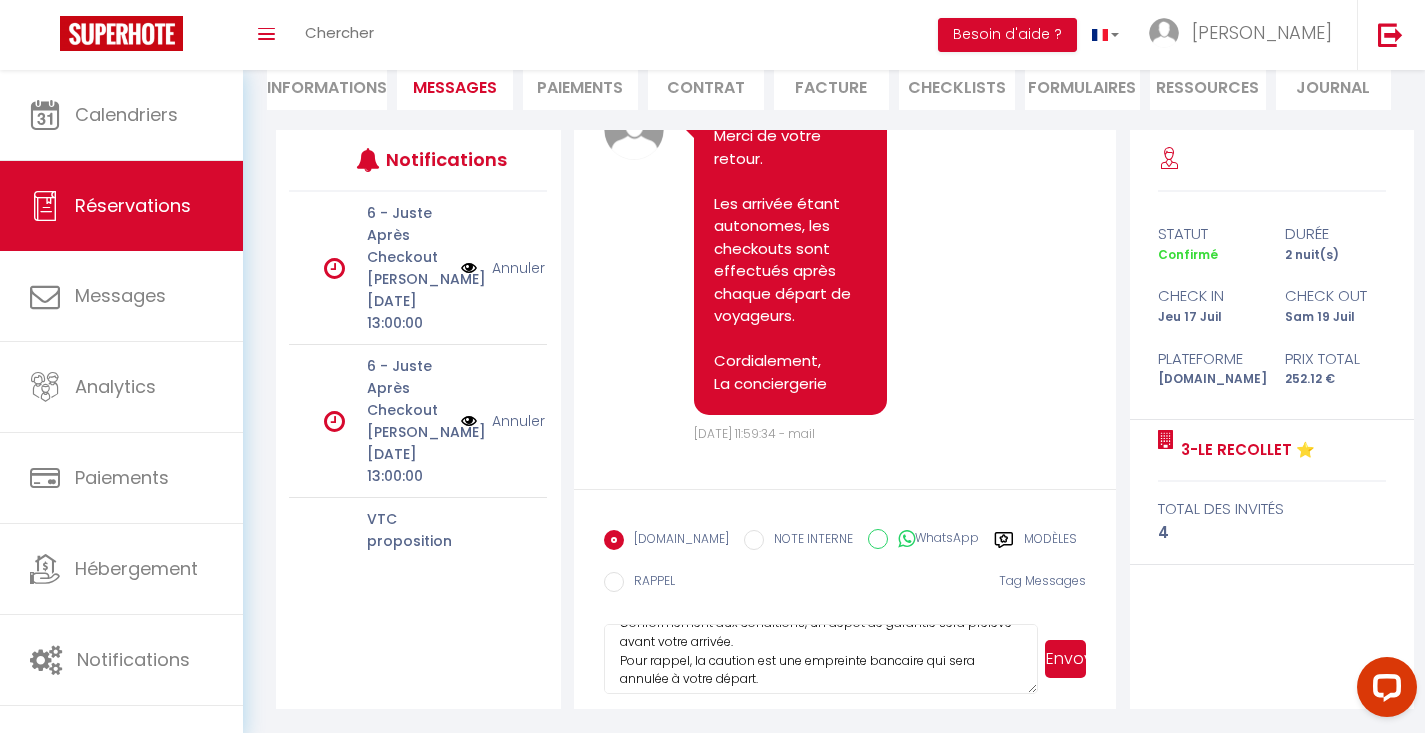 click on "Bonjour [PERSON_NAME]
Conformément aux conditions, un dépôt de garantie sera prélevé avant votre arrivée.
Pour rappel, la caution est une empreinte bancaire qui sera annulée à votre départ.
En l'absence de caution, nous ne pourrons pas vous envoyer les informations d'accès.
Nous vous invitons à utiliser le lien sécurisé ci-dessous pour effectuer le dépôt, s'il vous plaît :
[URL][DOMAIN_NAME]
3-Le Recollet ⭐️
Cordialement,
La conciergerie Royale" at bounding box center [821, 659] 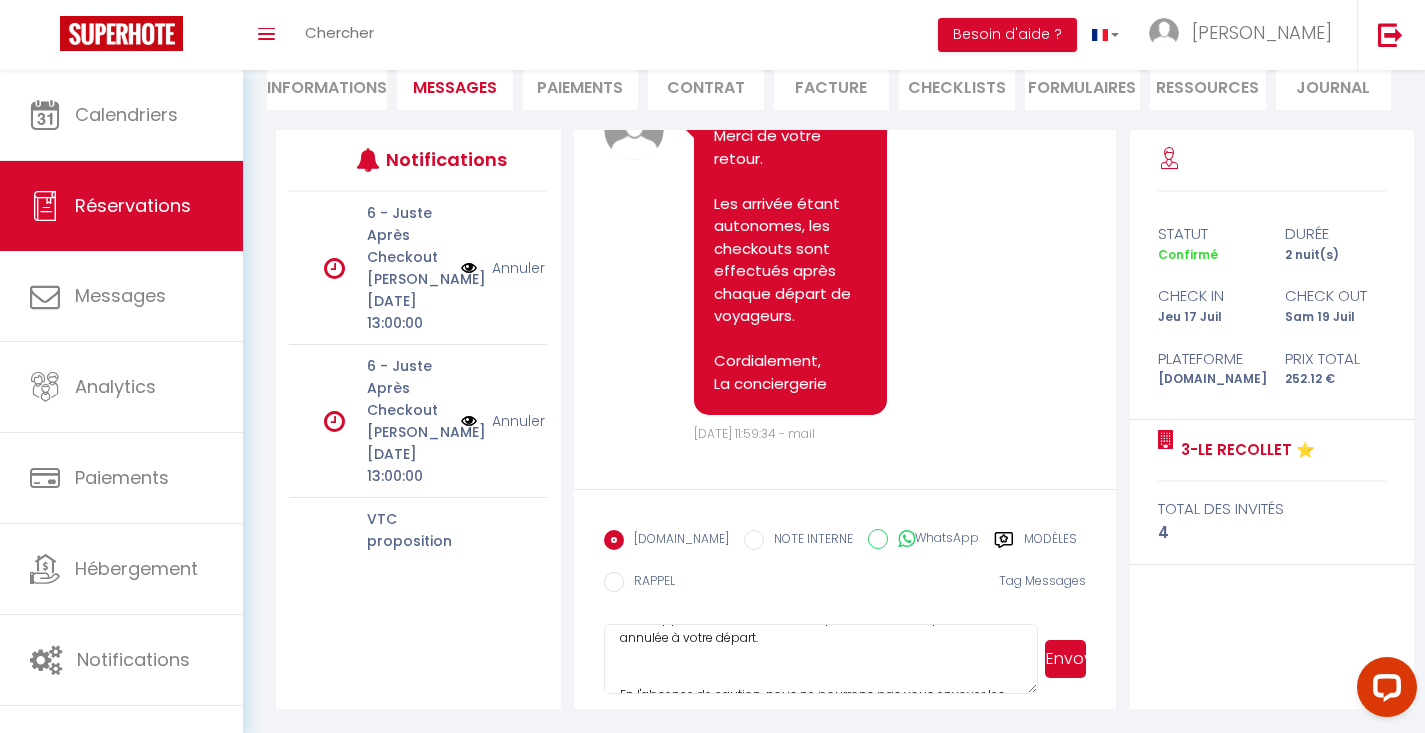 scroll, scrollTop: 125, scrollLeft: 0, axis: vertical 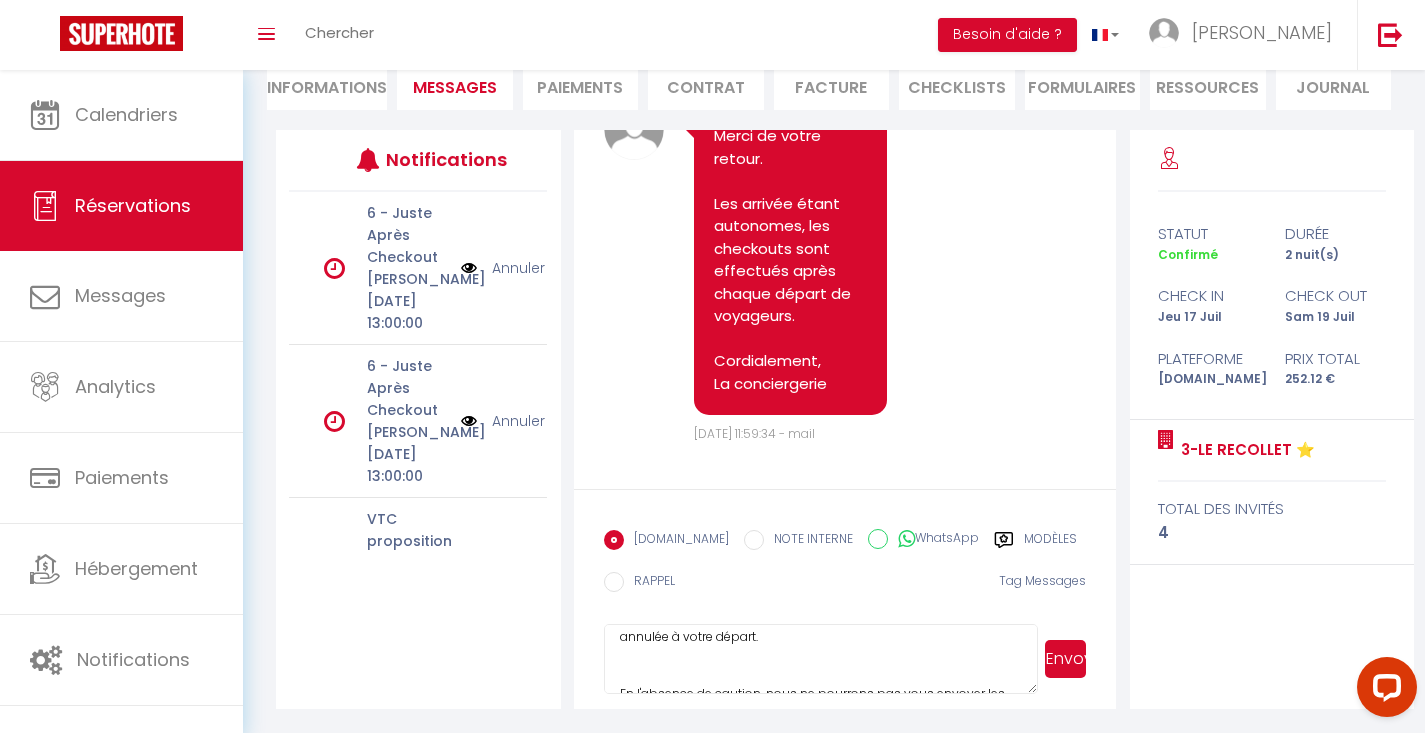 click on "Bonjour [PERSON_NAME]
Conformément aux conditions, un dépôt de garantie sera prélevé avant votre arrivée.
Pour rappel, la caution est une empreinte bancaire qui sera annulée à votre départ.
En l'absence de caution, nous ne pourrons pas vous envoyer les informations d'accès.
Nous vous invitons à utiliser le lien sécurisé ci-dessous pour effectuer le dépôt, s'il vous plaît :
[URL][DOMAIN_NAME]
3-Le Recollet ⭐️
Cordialement,
La conciergerie Royale" at bounding box center (821, 659) 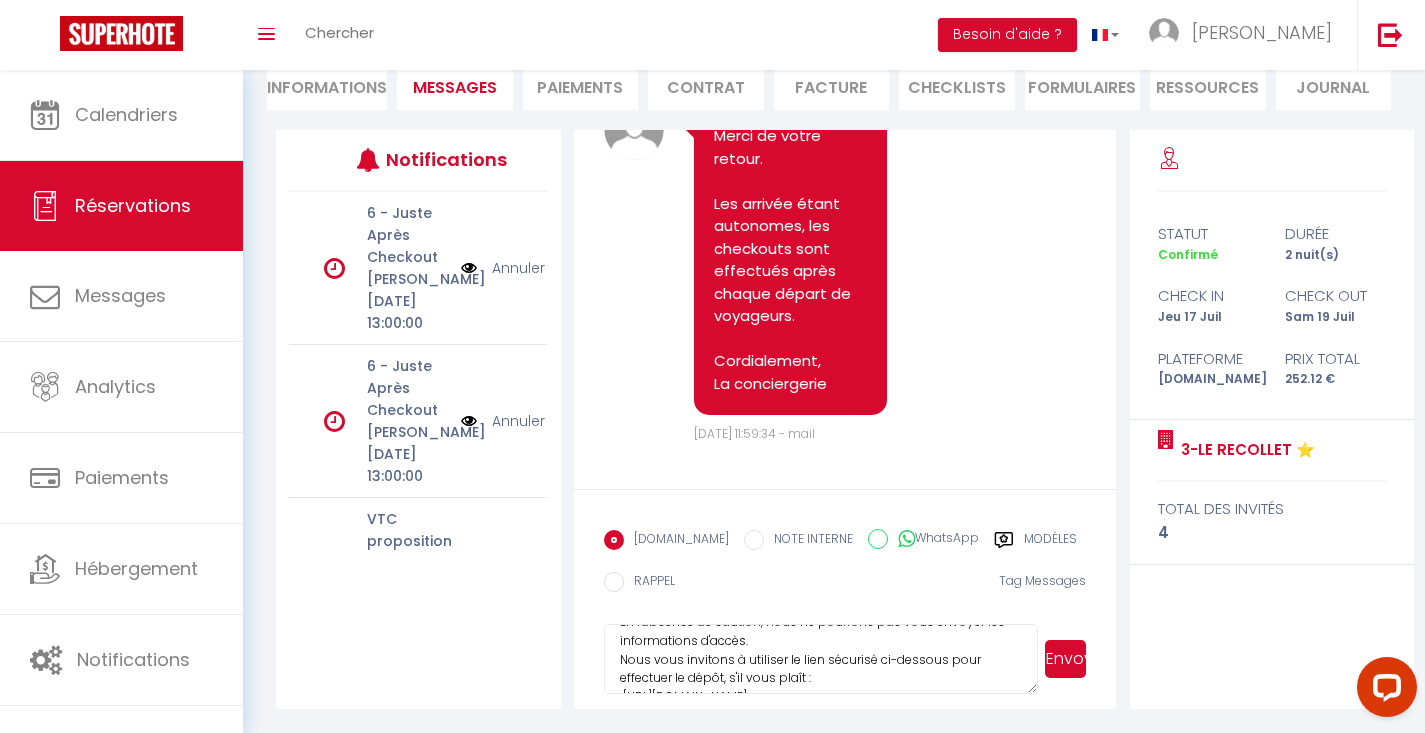 scroll, scrollTop: 180, scrollLeft: 0, axis: vertical 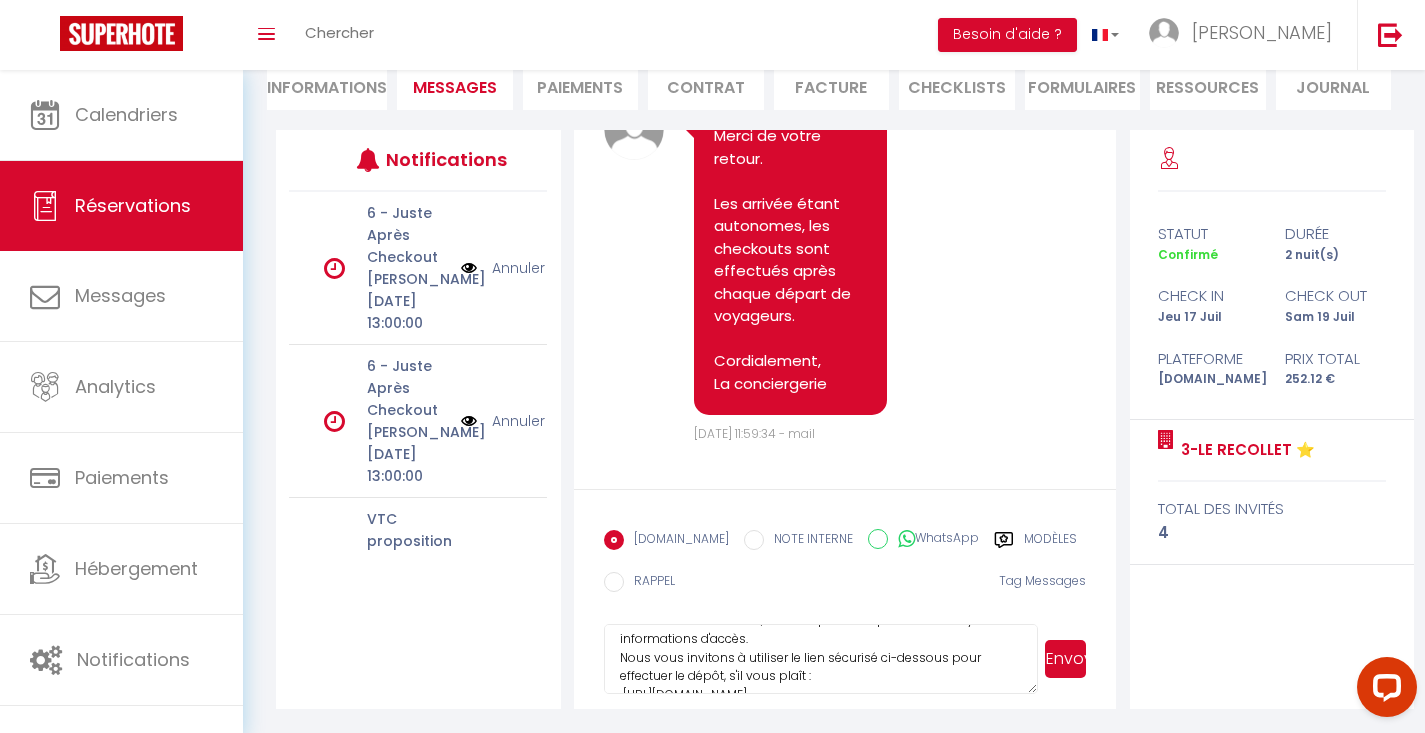 click on "Bonjour [PERSON_NAME]
Conformément aux conditions, un dépôt de garantie sera prélevé avant votre arrivée.
Pour rappel, la caution est une empreinte bancaire qui sera annulée à votre départ.
En l'absence de caution, nous ne pourrons pas vous envoyer les informations d'accès.
Nous vous invitons à utiliser le lien sécurisé ci-dessous pour effectuer le dépôt, s'il vous plaît :
[URL][DOMAIN_NAME]
3-Le Recollet ⭐️
Cordialement,
La conciergerie Royale" at bounding box center (821, 659) 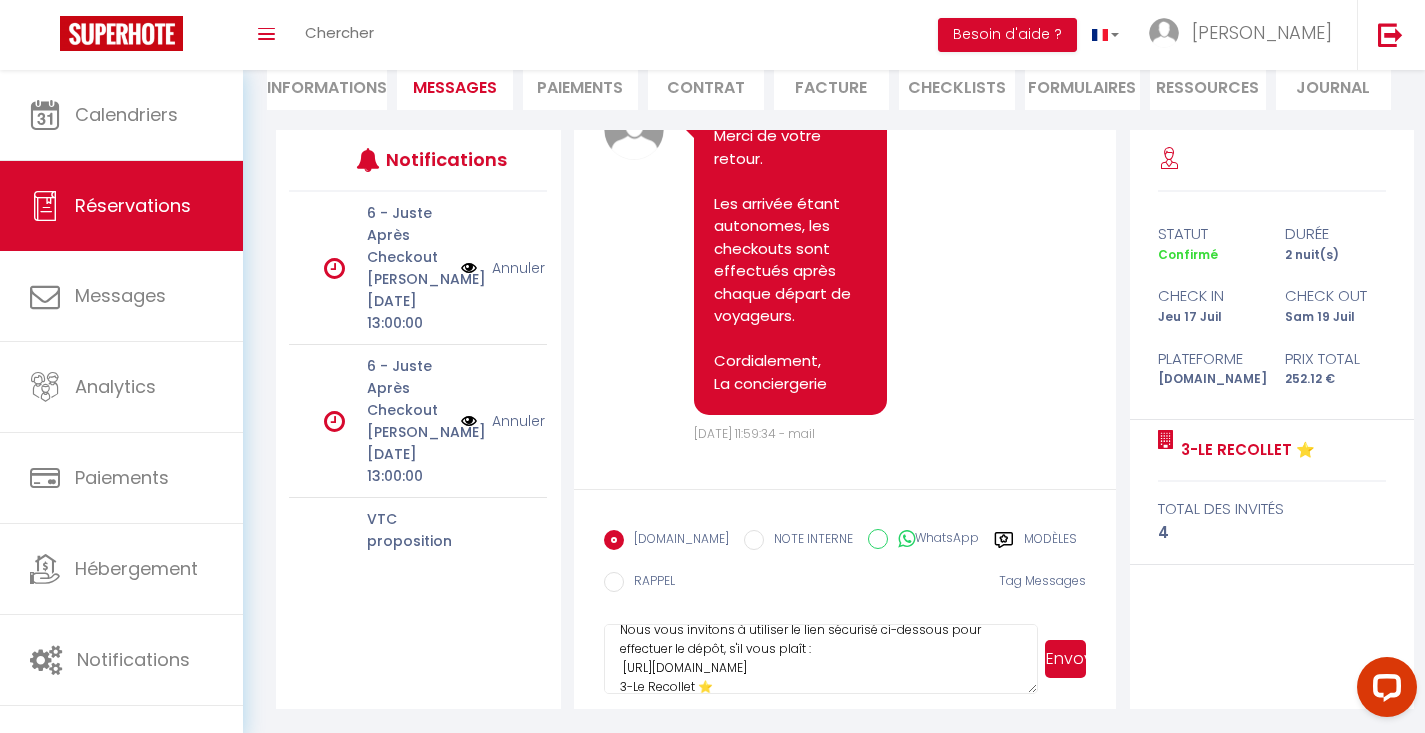 scroll, scrollTop: 230, scrollLeft: 0, axis: vertical 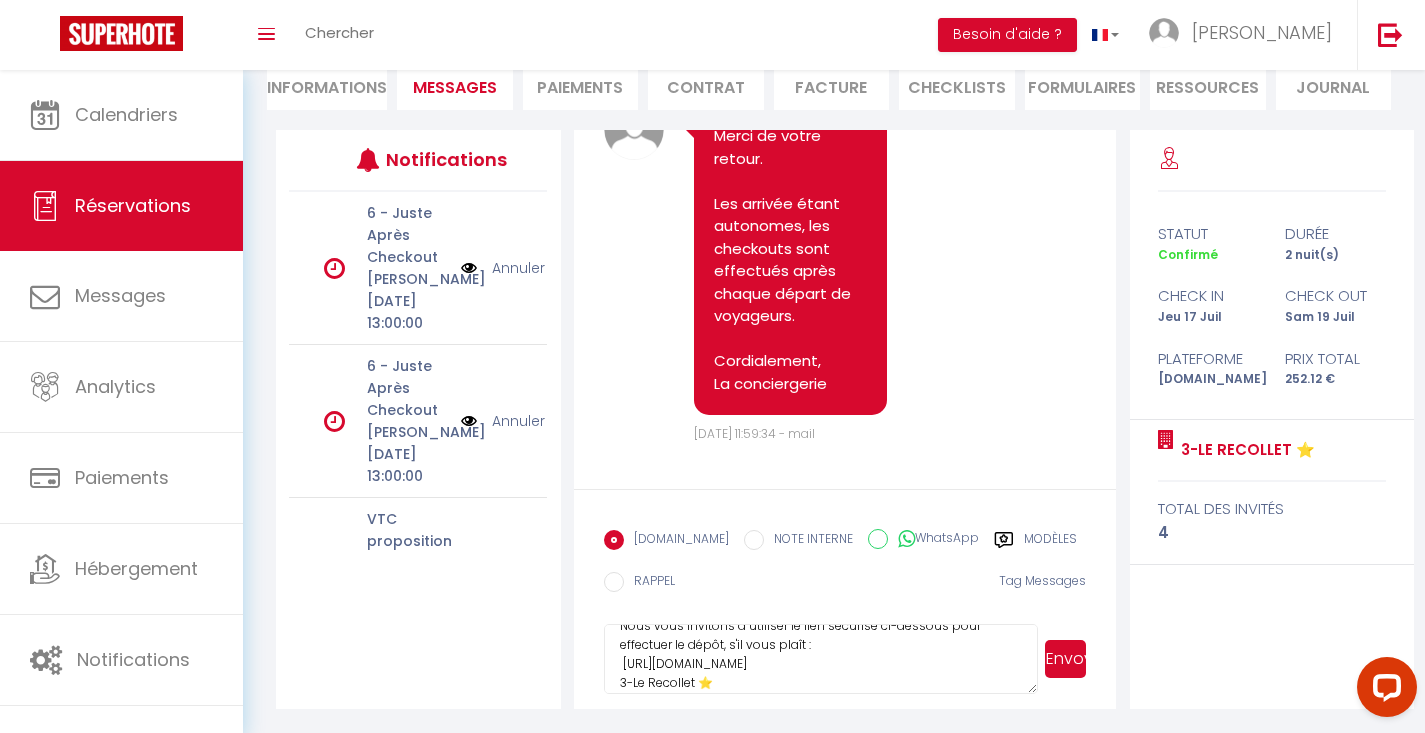 click on "Bonjour [PERSON_NAME]
Conformément aux conditions, un dépôt de garantie sera prélevé avant votre arrivée.
Pour rappel, la caution est une empreinte bancaire qui sera annulée à votre départ.
En l'absence de caution, nous ne pourrons pas vous envoyer les informations d'accès.
Nous vous invitons à utiliser le lien sécurisé ci-dessous pour effectuer le dépôt, s'il vous plaît :
[URL][DOMAIN_NAME]
3-Le Recollet ⭐️
Cordialement,
La conciergerie Royale" at bounding box center (821, 659) 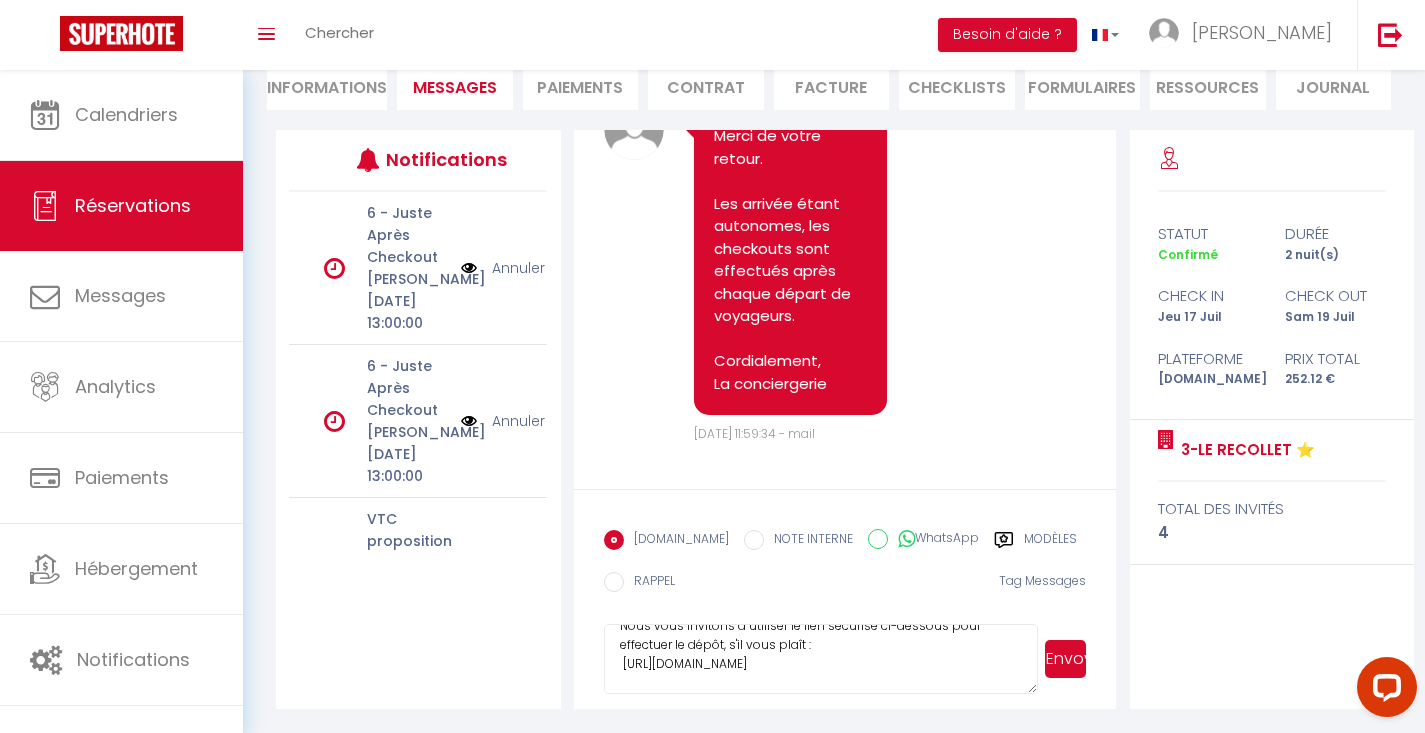 click on "Bonjour [PERSON_NAME]
Conformément aux conditions, un dépôt de garantie sera prélevé avant votre arrivée.
Pour rappel, la caution est une empreinte bancaire qui sera annulée à votre départ.
En l'absence de caution, nous ne pourrons pas vous envoyer les informations d'accès.
Nous vous invitons à utiliser le lien sécurisé ci-dessous pour effectuer le dépôt, s'il vous plaît :
[URL][DOMAIN_NAME]
3-Le Recollet ⭐️
Cordialement,
La conciergerie Royale" at bounding box center (821, 659) 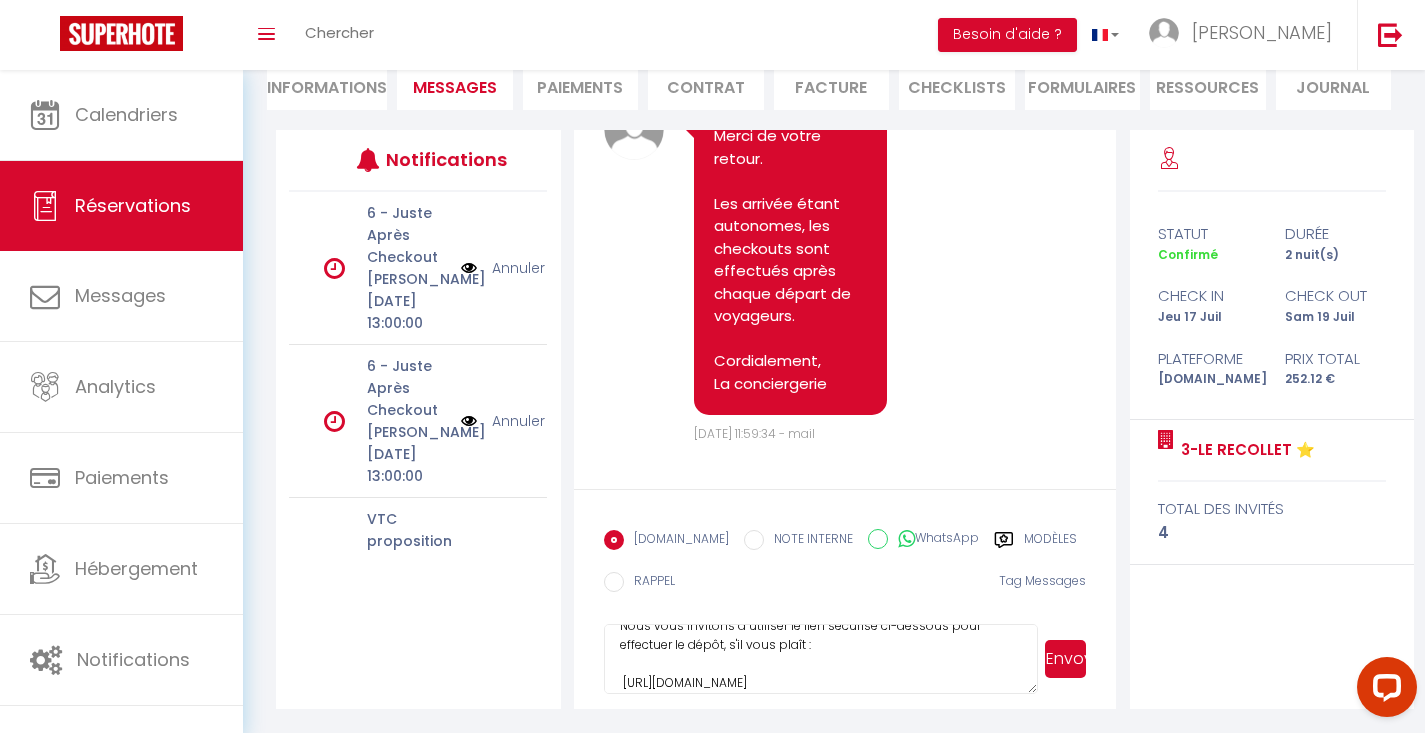 scroll, scrollTop: 249, scrollLeft: 0, axis: vertical 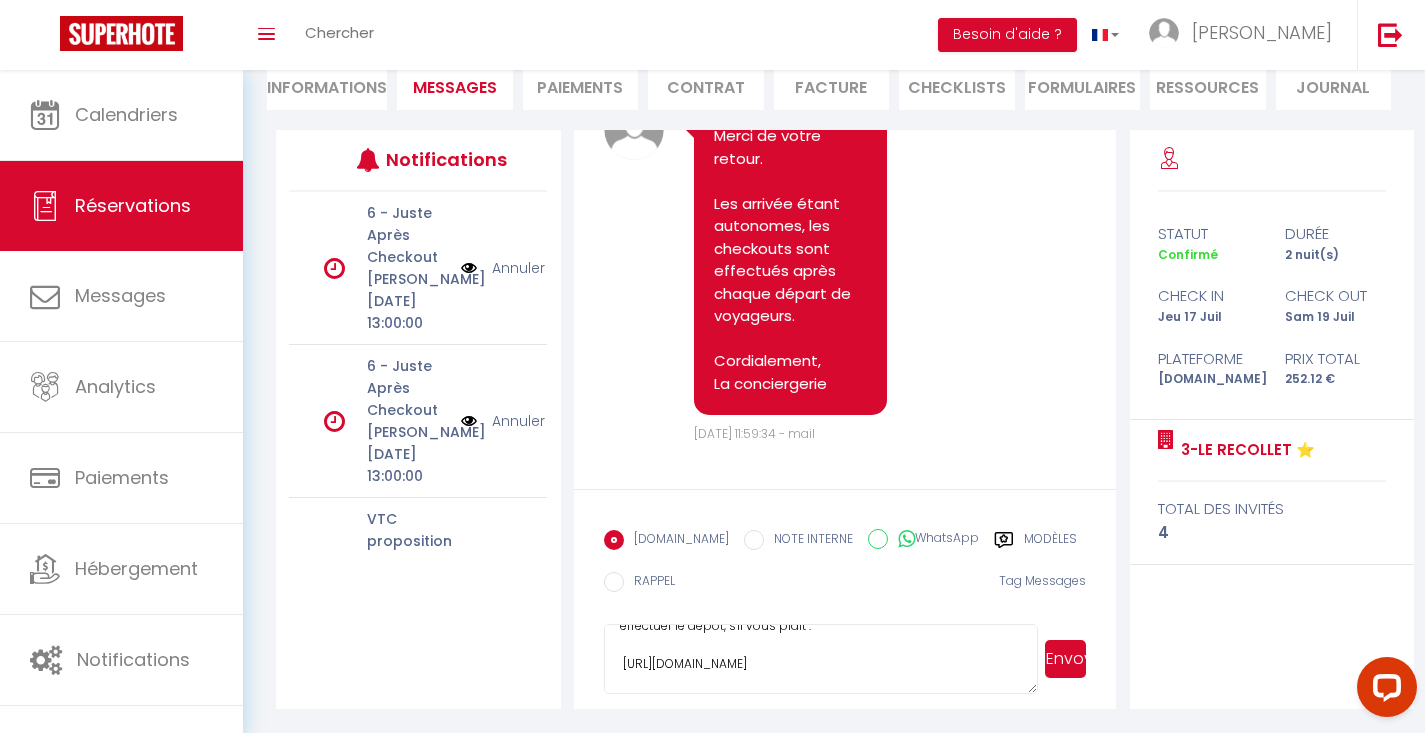 click on "Envoyer" at bounding box center [1065, 659] 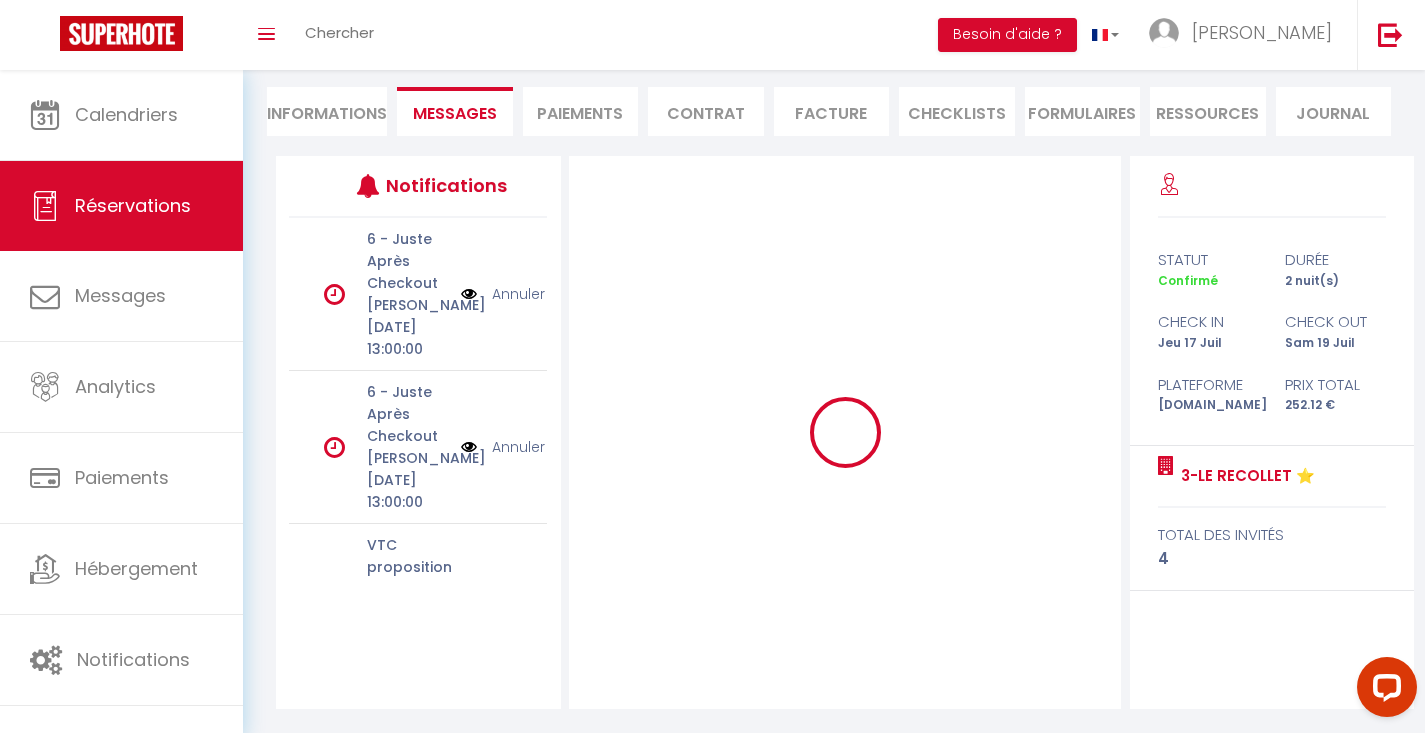 scroll, scrollTop: 175, scrollLeft: 0, axis: vertical 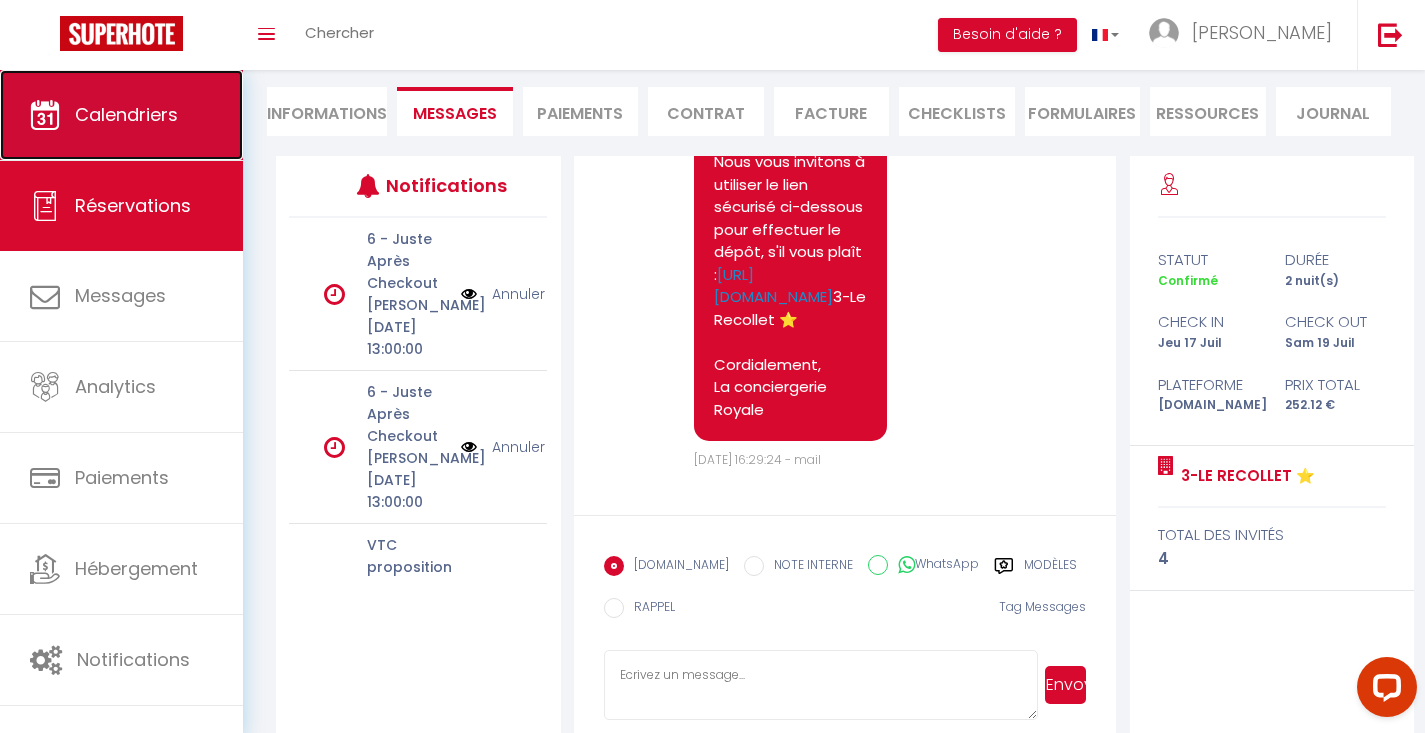 click on "Calendriers" at bounding box center [121, 115] 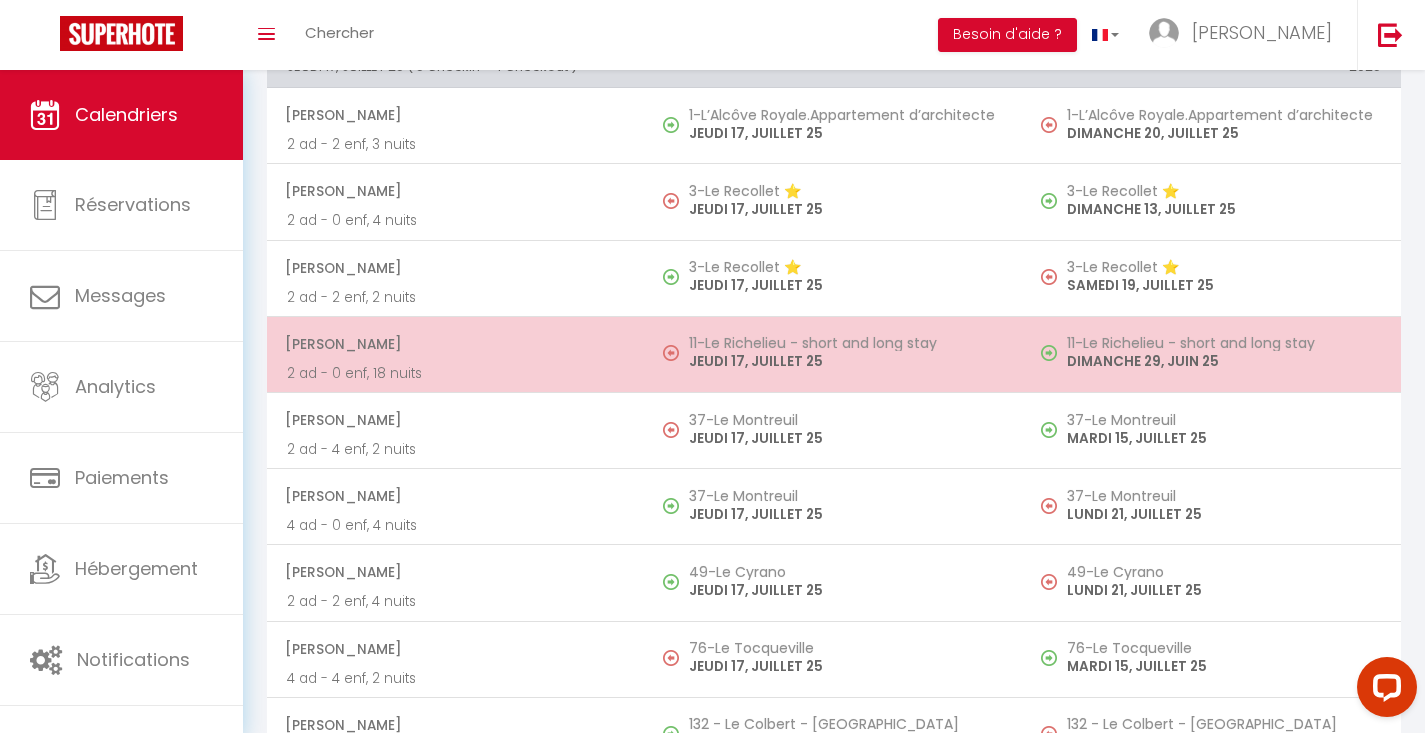 scroll, scrollTop: 4144, scrollLeft: 0, axis: vertical 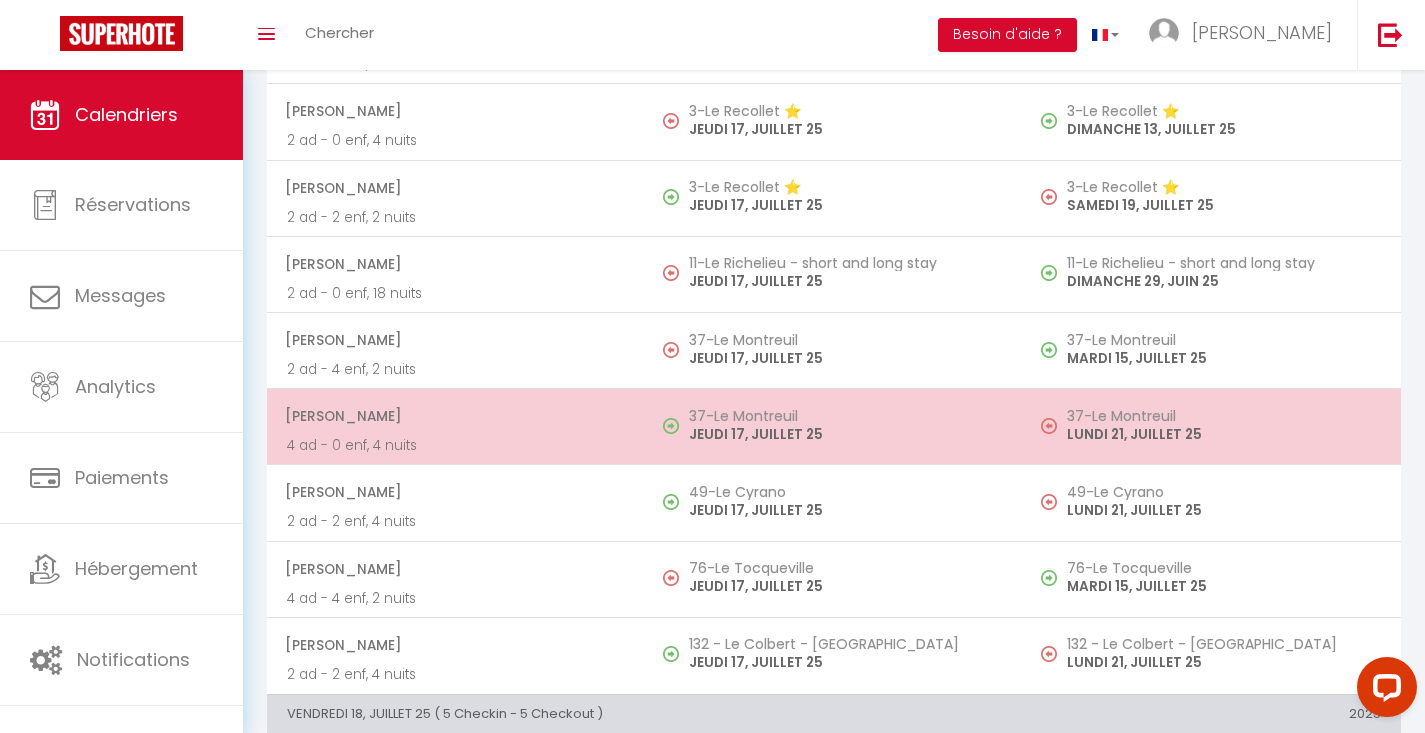 click on "JEUDI 17, JUILLET 25" at bounding box center (846, 434) 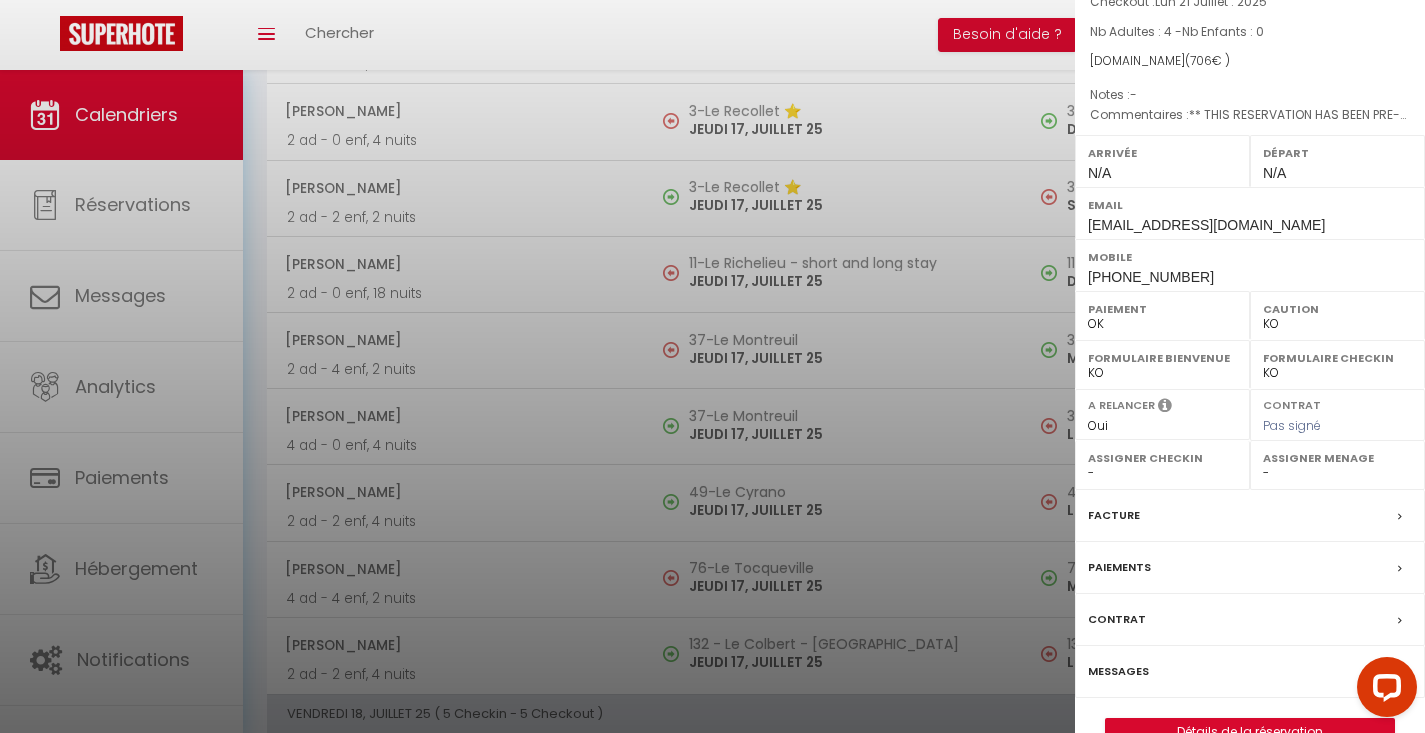 scroll, scrollTop: 231, scrollLeft: 0, axis: vertical 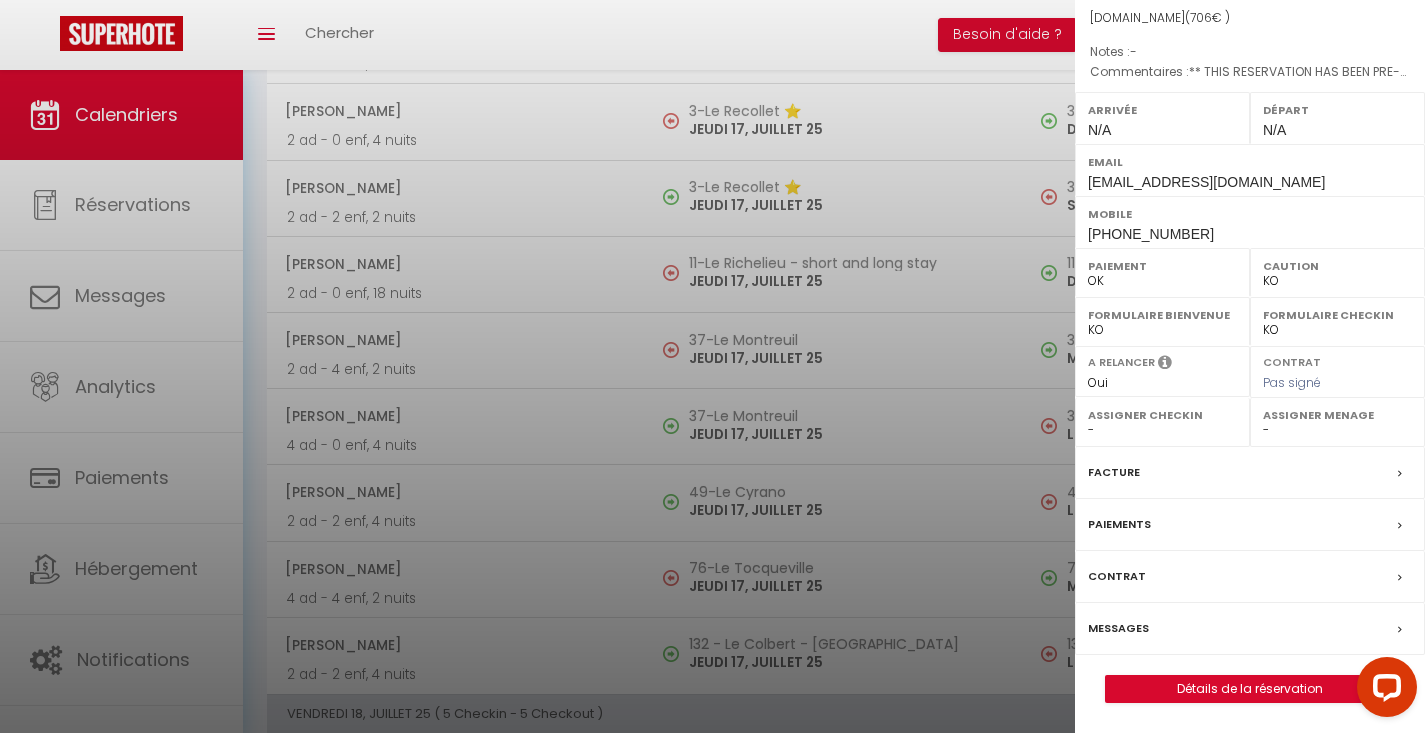 click on "Messages" at bounding box center (1118, 628) 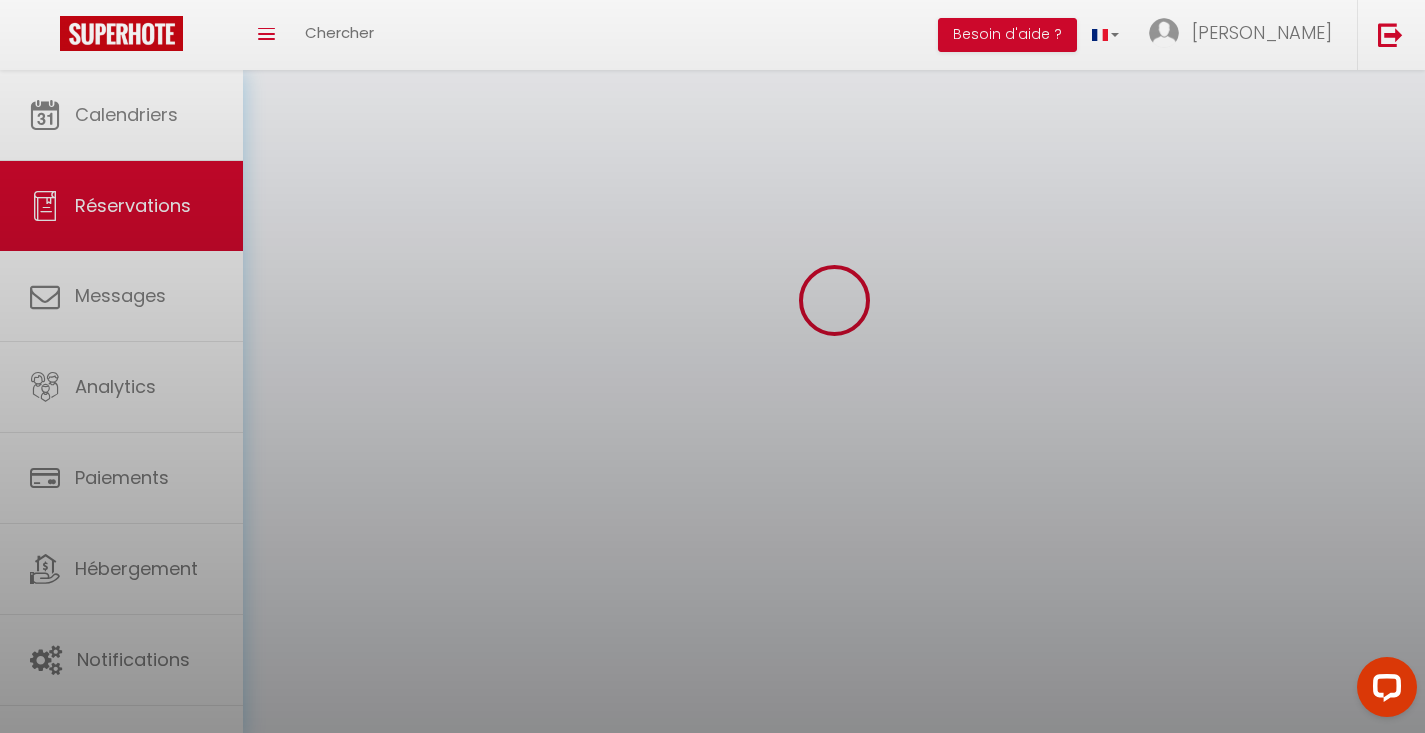 scroll, scrollTop: 0, scrollLeft: 0, axis: both 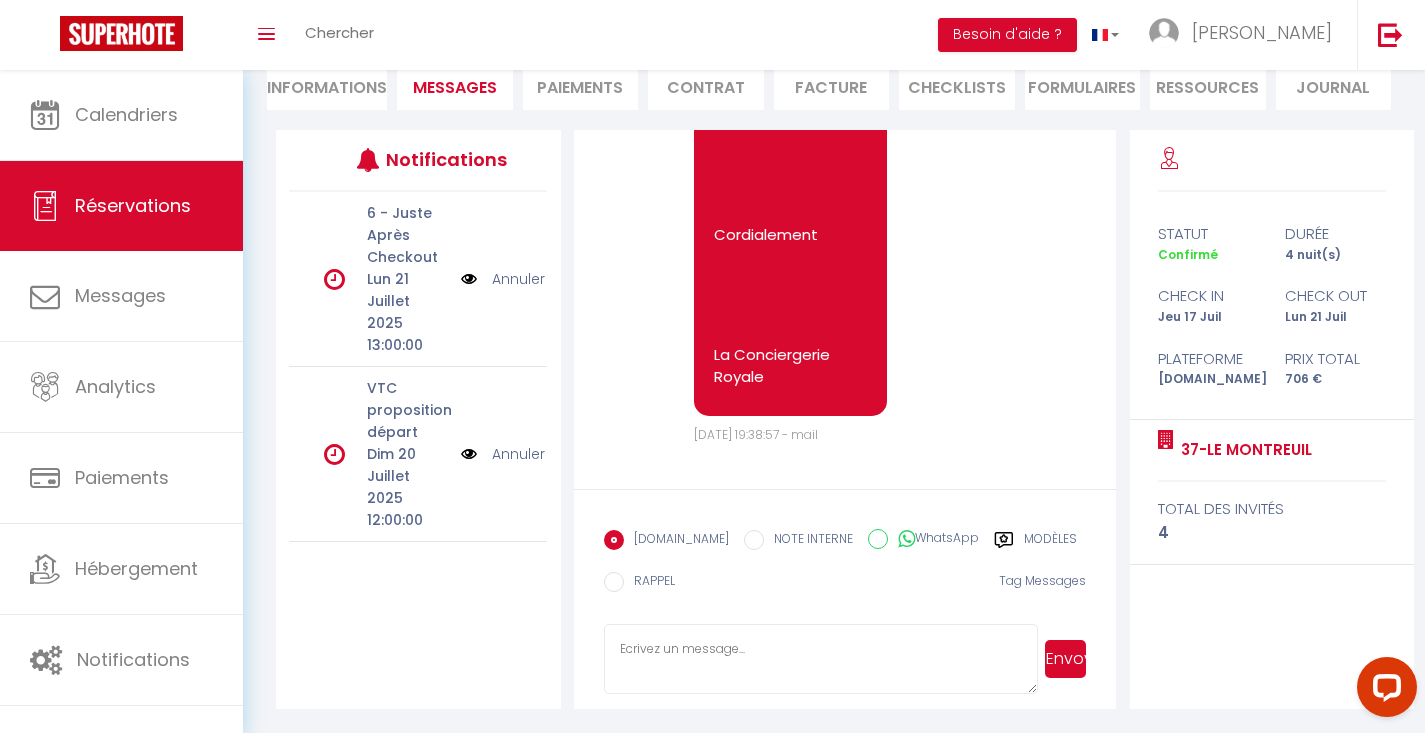 click 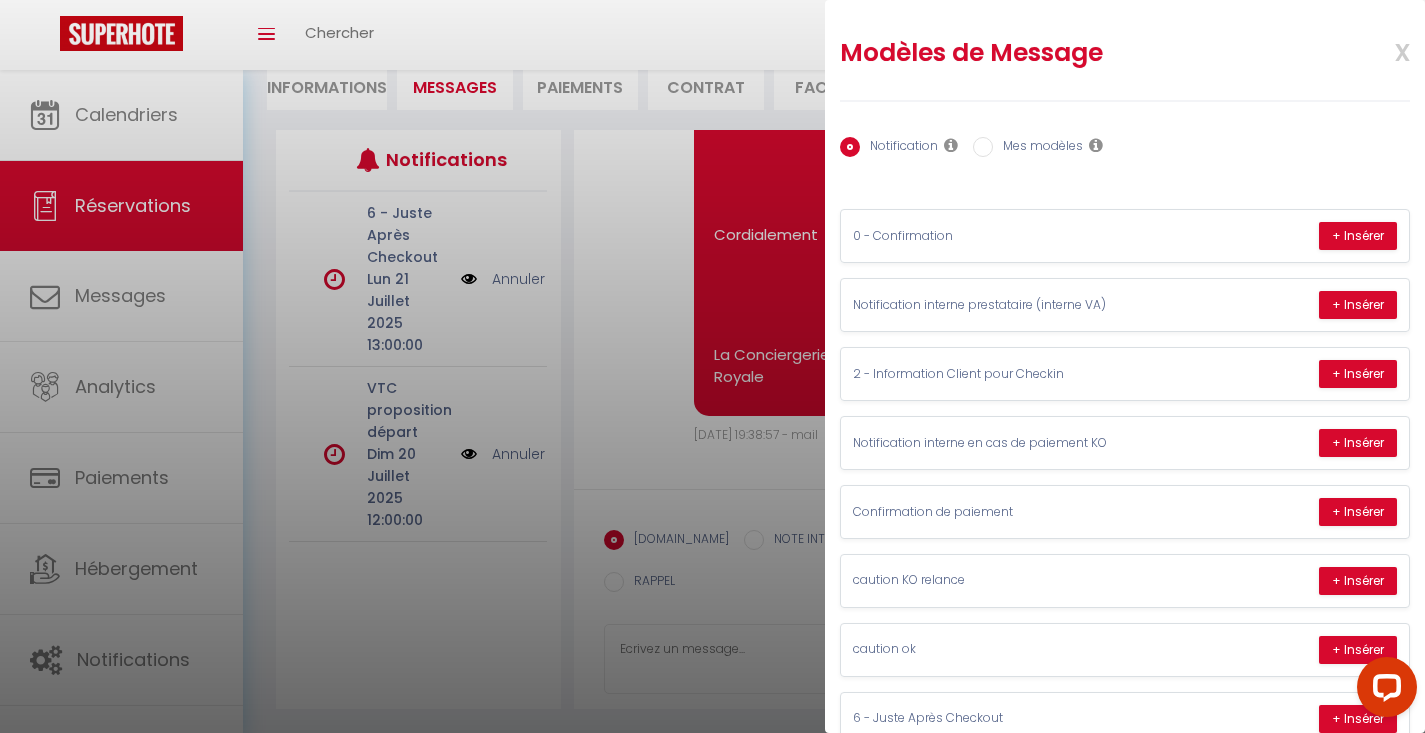 scroll, scrollTop: 92, scrollLeft: 0, axis: vertical 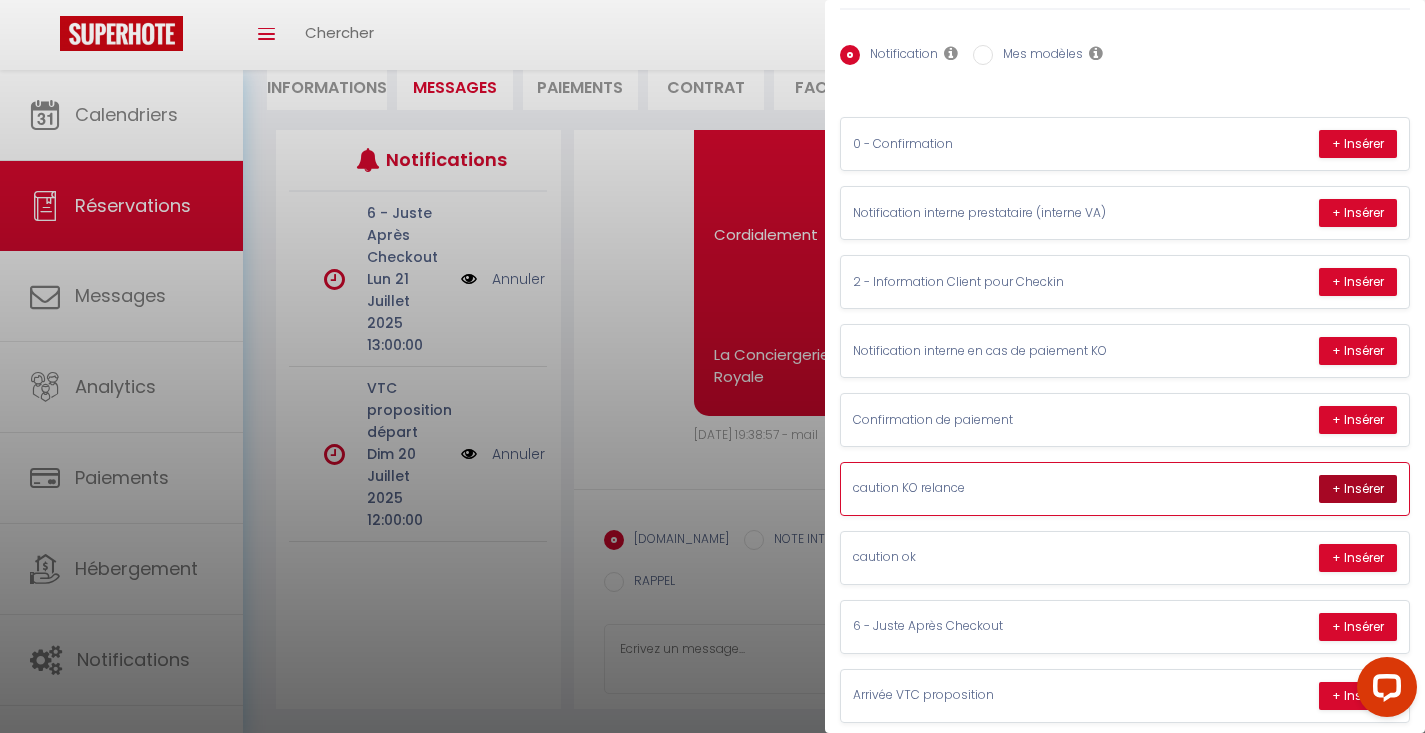 click on "+ Insérer" at bounding box center (1358, 489) 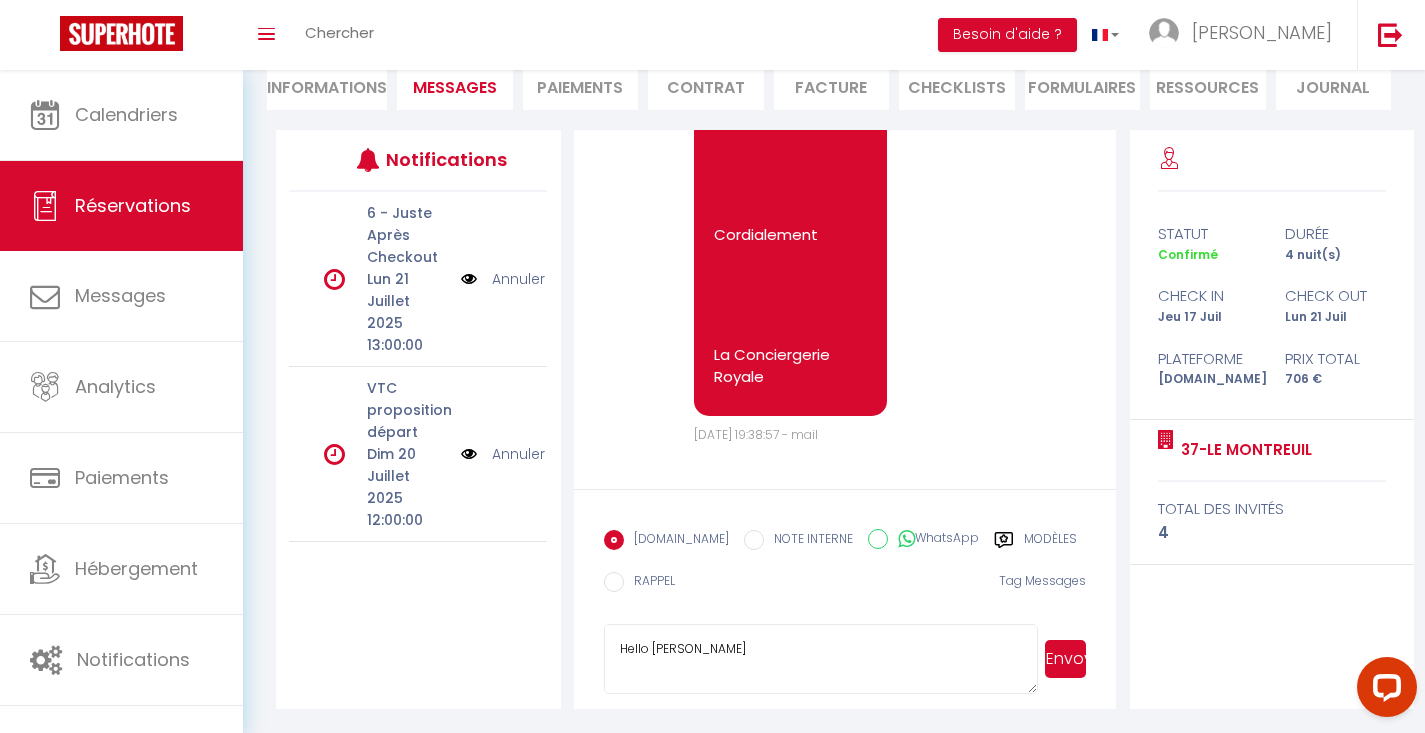 click on "Hello [PERSON_NAME]
In accordance with the conditions, a security deposit will be taken before your arrival.
As a reminder, the deposit is a bank imprint which will be cancelled on your departure.
In the absence of a deposit, we will not be able to send you access information.
We invite you to use the secure link below to make the deposit, please :
[URL][DOMAIN_NAME]
37-[GEOGRAPHIC_DATA]
Sincerely
La conciergerie Royale" at bounding box center [821, 659] 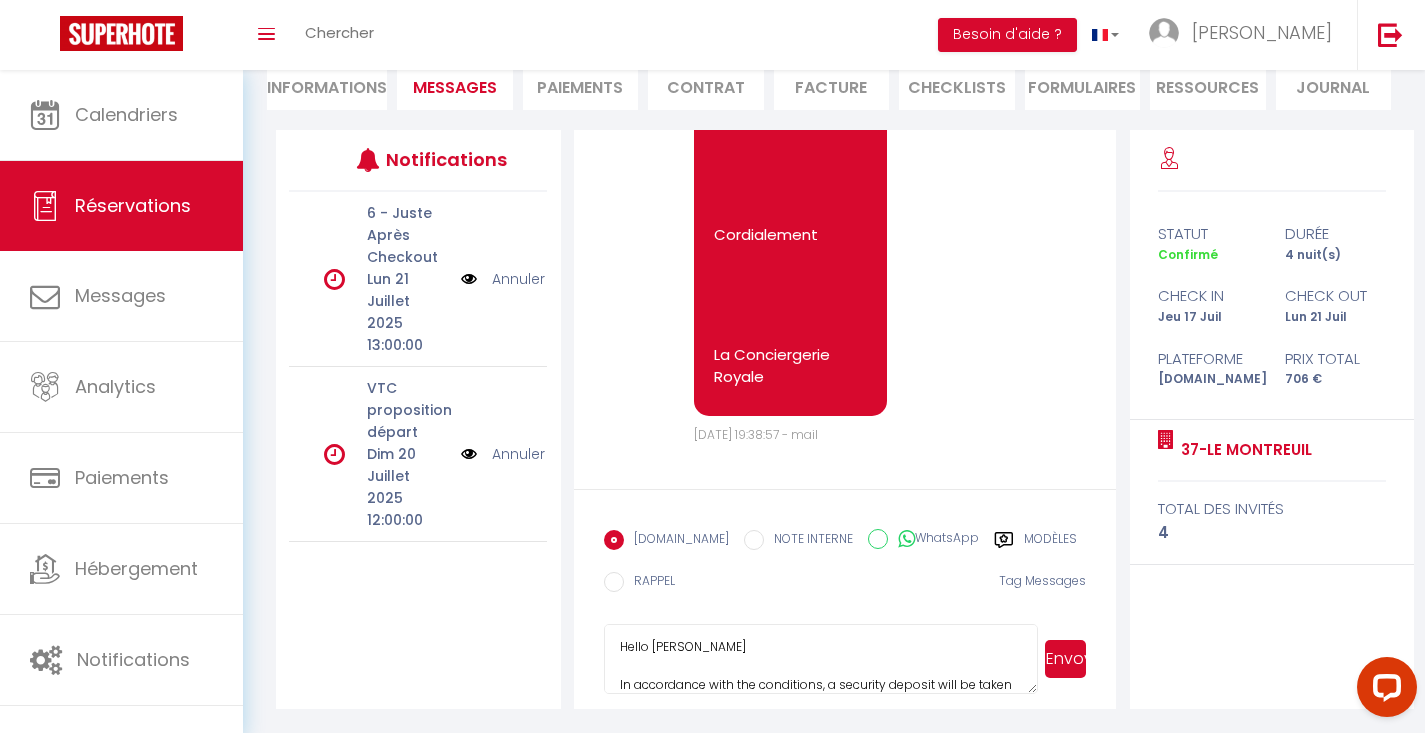 scroll, scrollTop: 82, scrollLeft: 0, axis: vertical 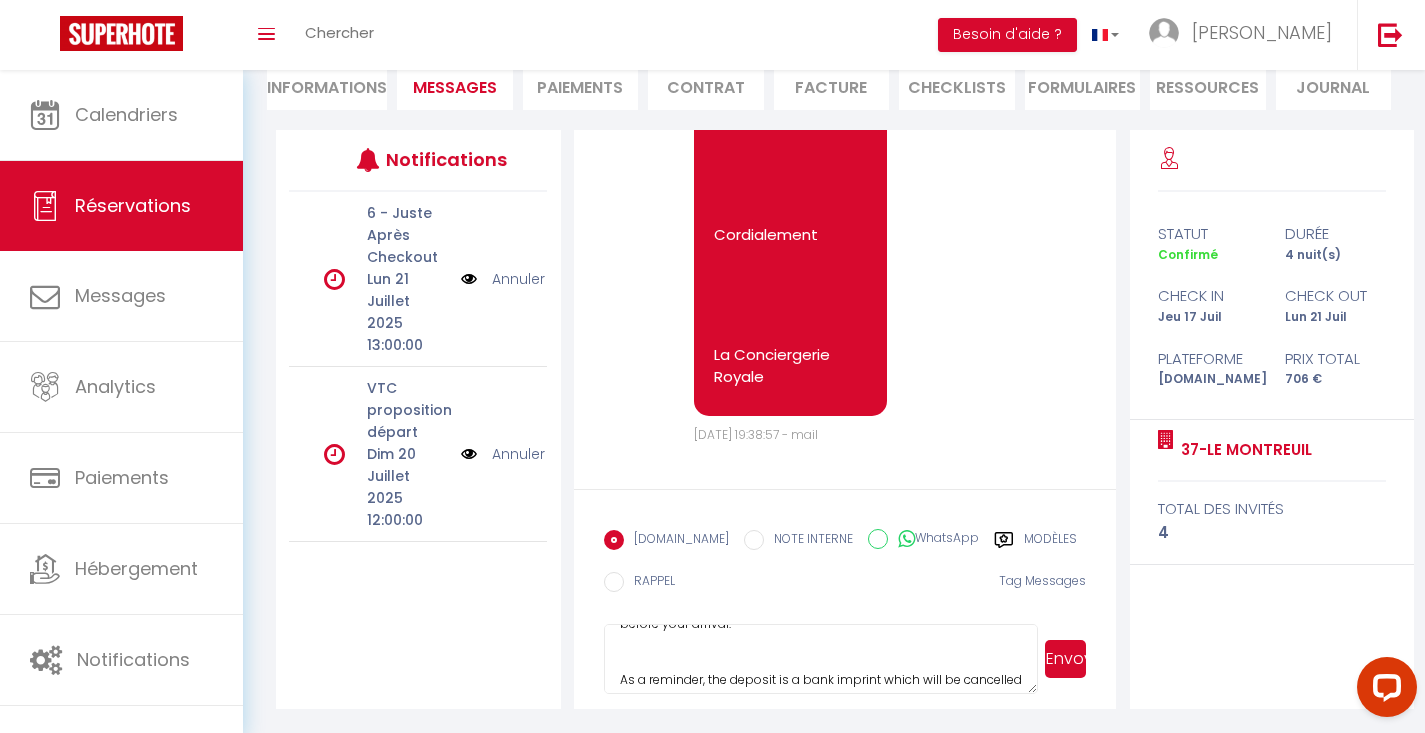 click on "Hello [PERSON_NAME]
In accordance with the conditions, a security deposit will be taken before your arrival.
As a reminder, the deposit is a bank imprint which will be cancelled on your departure.
In the absence of a deposit, we will not be able to send you access information.
We invite you to use the secure link below to make the deposit, please :
[URL][DOMAIN_NAME]
37-[GEOGRAPHIC_DATA]
Sincerely
La conciergerie Royale" at bounding box center (821, 659) 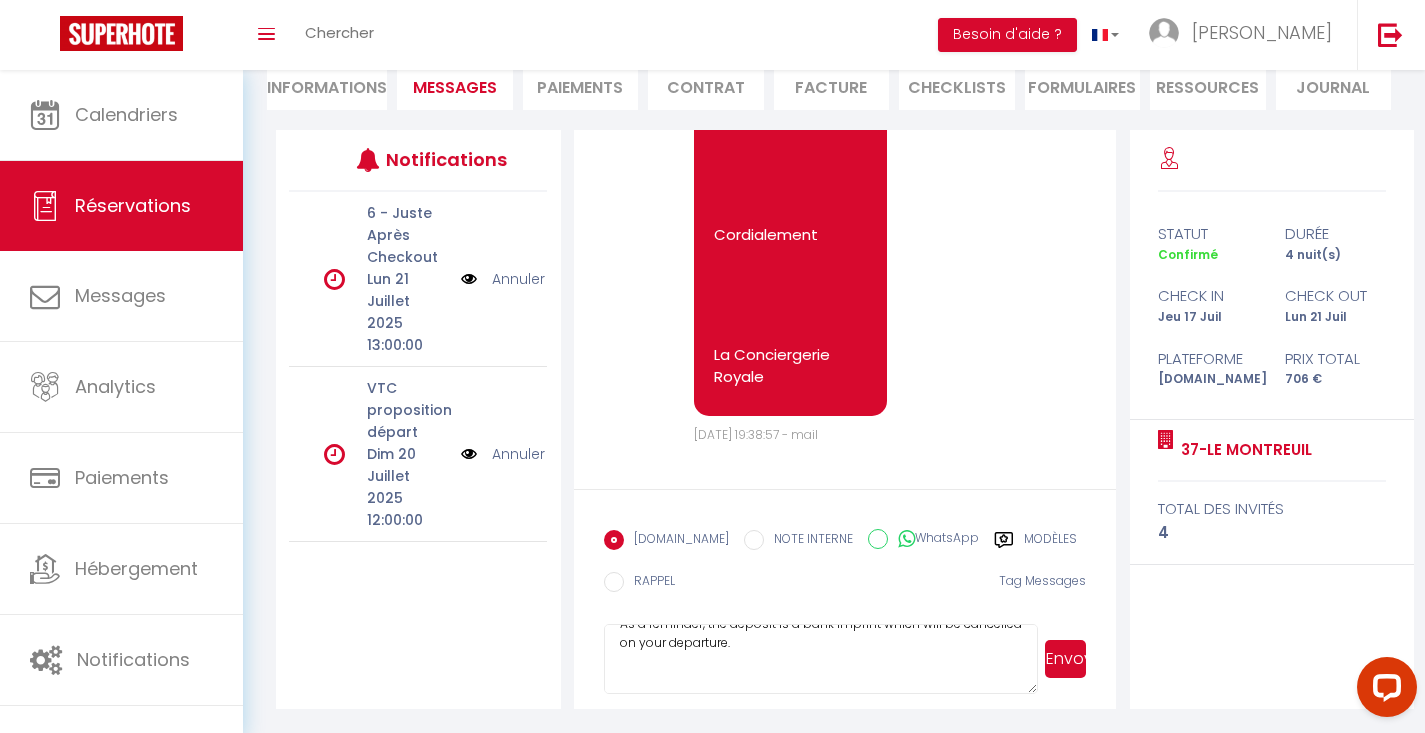 click on "Hello [PERSON_NAME]
In accordance with the conditions, a security deposit will be taken before your arrival.
As a reminder, the deposit is a bank imprint which will be cancelled on your departure.
In the absence of a deposit, we will not be able to send you access information.
We invite you to use the secure link below to make the deposit, please :
[URL][DOMAIN_NAME]
37-[GEOGRAPHIC_DATA]
Sincerely
La conciergerie Royale" at bounding box center [821, 659] 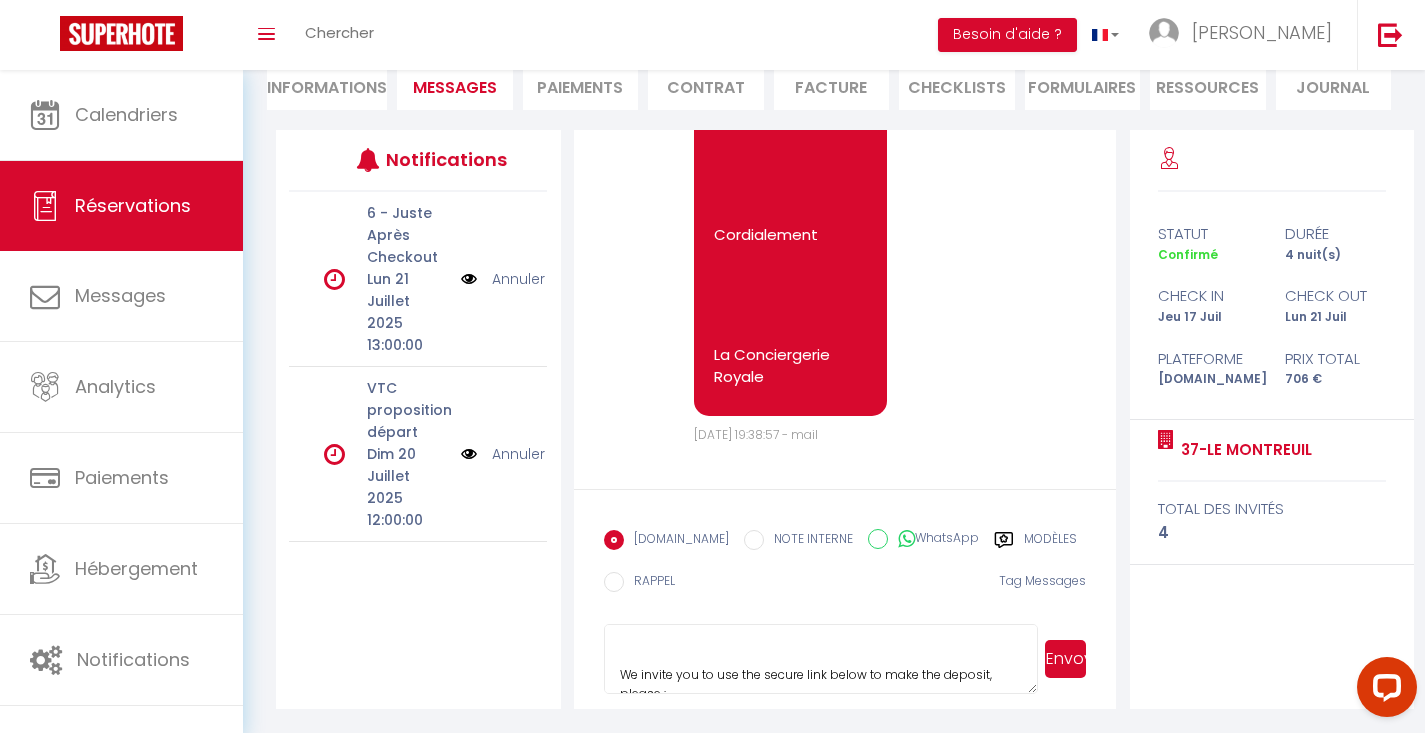 scroll, scrollTop: 203, scrollLeft: 0, axis: vertical 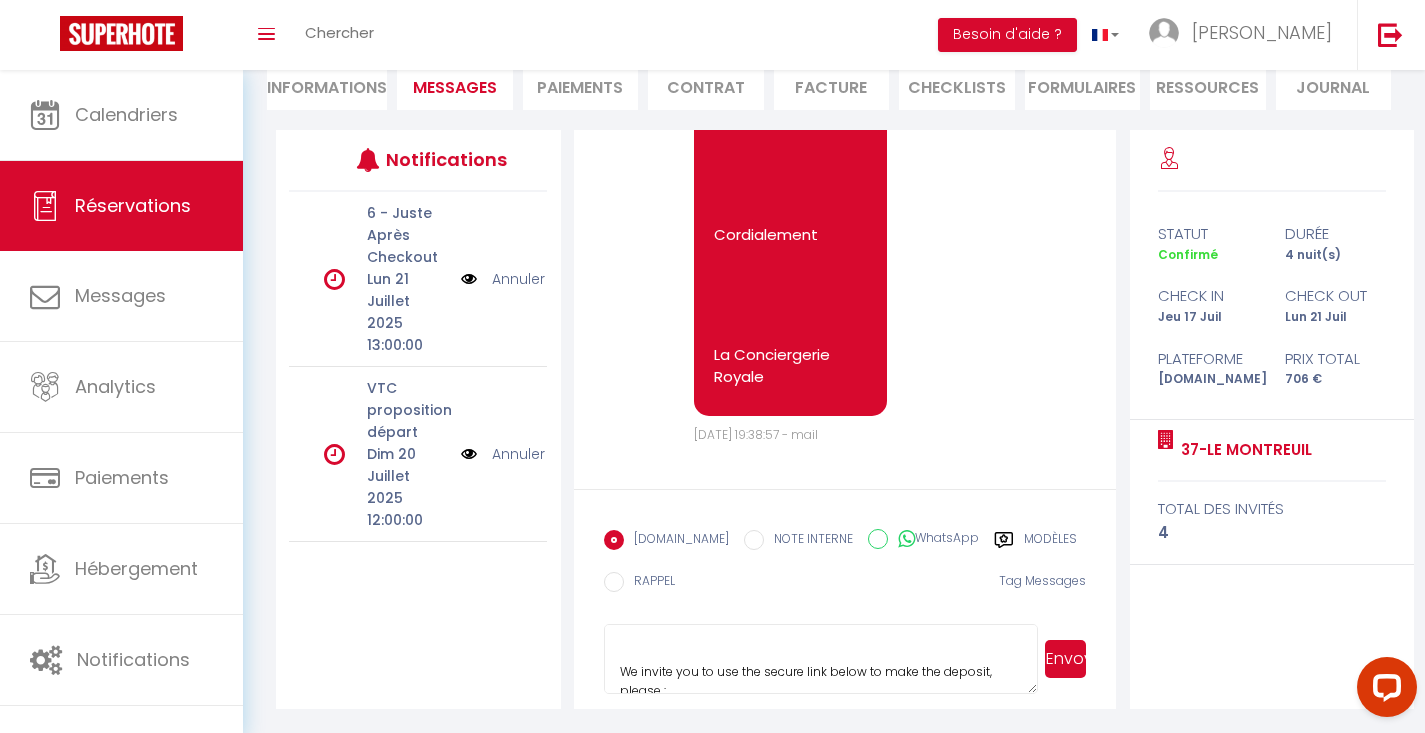 click on "Hello [PERSON_NAME]
In accordance with the conditions, a security deposit will be taken before your arrival.
As a reminder, the deposit is a bank imprint which will be cancelled on your departure.
In the absence of a deposit, we will not be able to send you access information.
We invite you to use the secure link below to make the deposit, please :
[URL][DOMAIN_NAME]
37-[GEOGRAPHIC_DATA]
Sincerely
La conciergerie Royale" at bounding box center (821, 659) 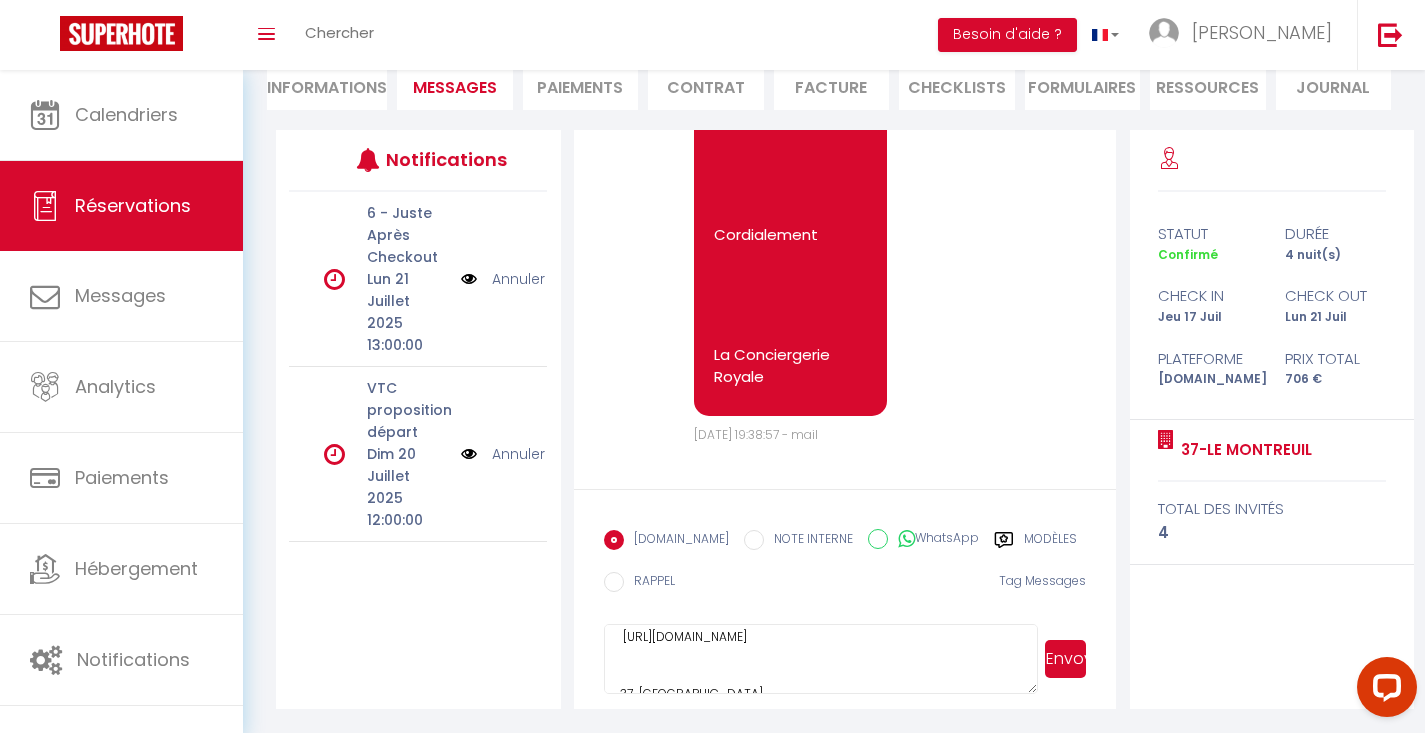 scroll, scrollTop: 261, scrollLeft: 0, axis: vertical 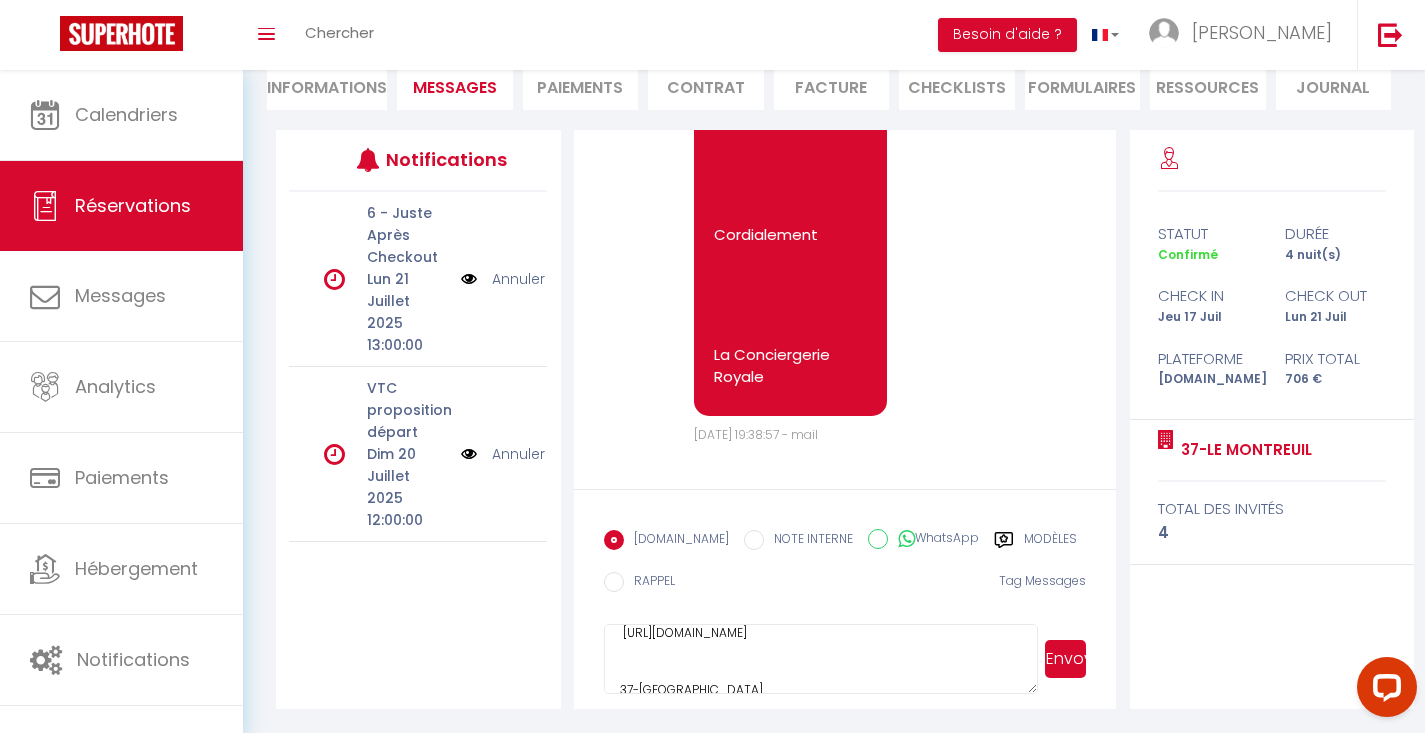 click on "Envoyer" at bounding box center (1065, 659) 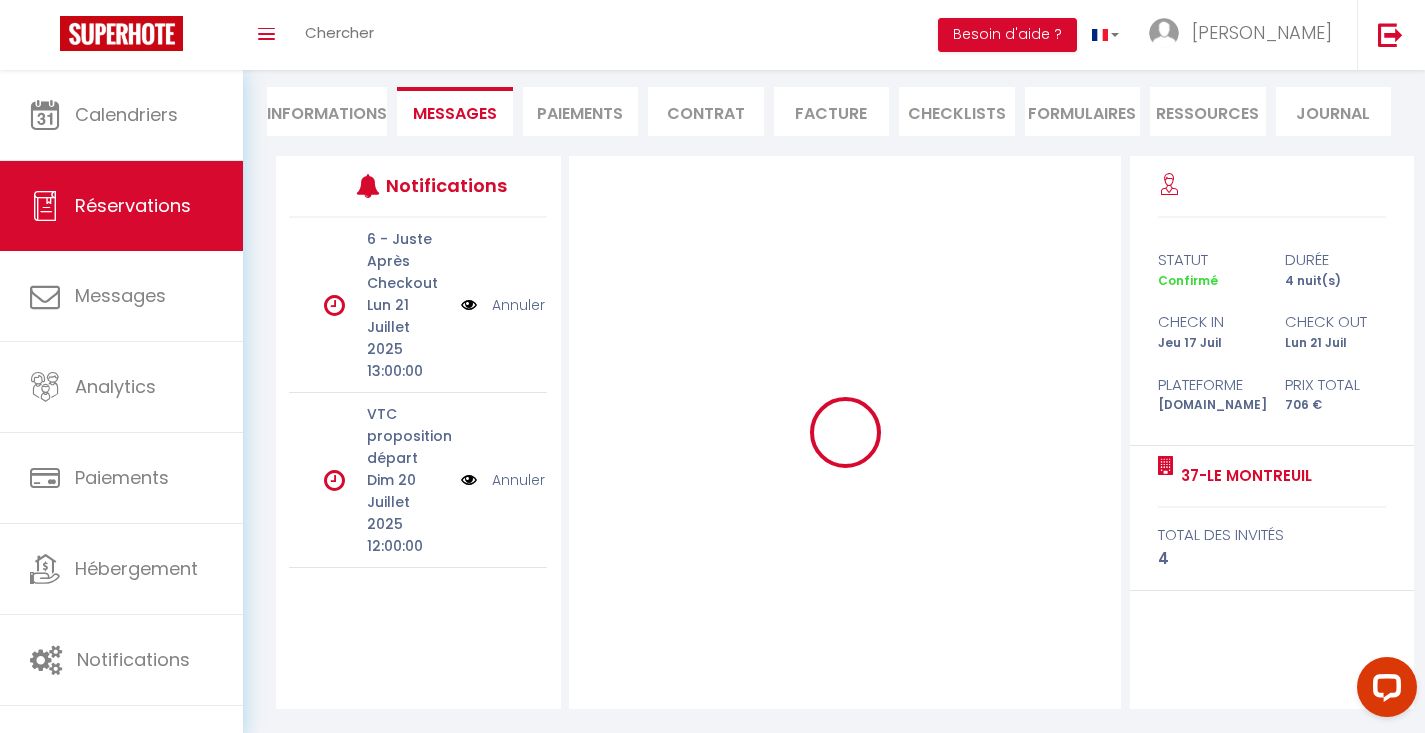 scroll, scrollTop: 0, scrollLeft: 0, axis: both 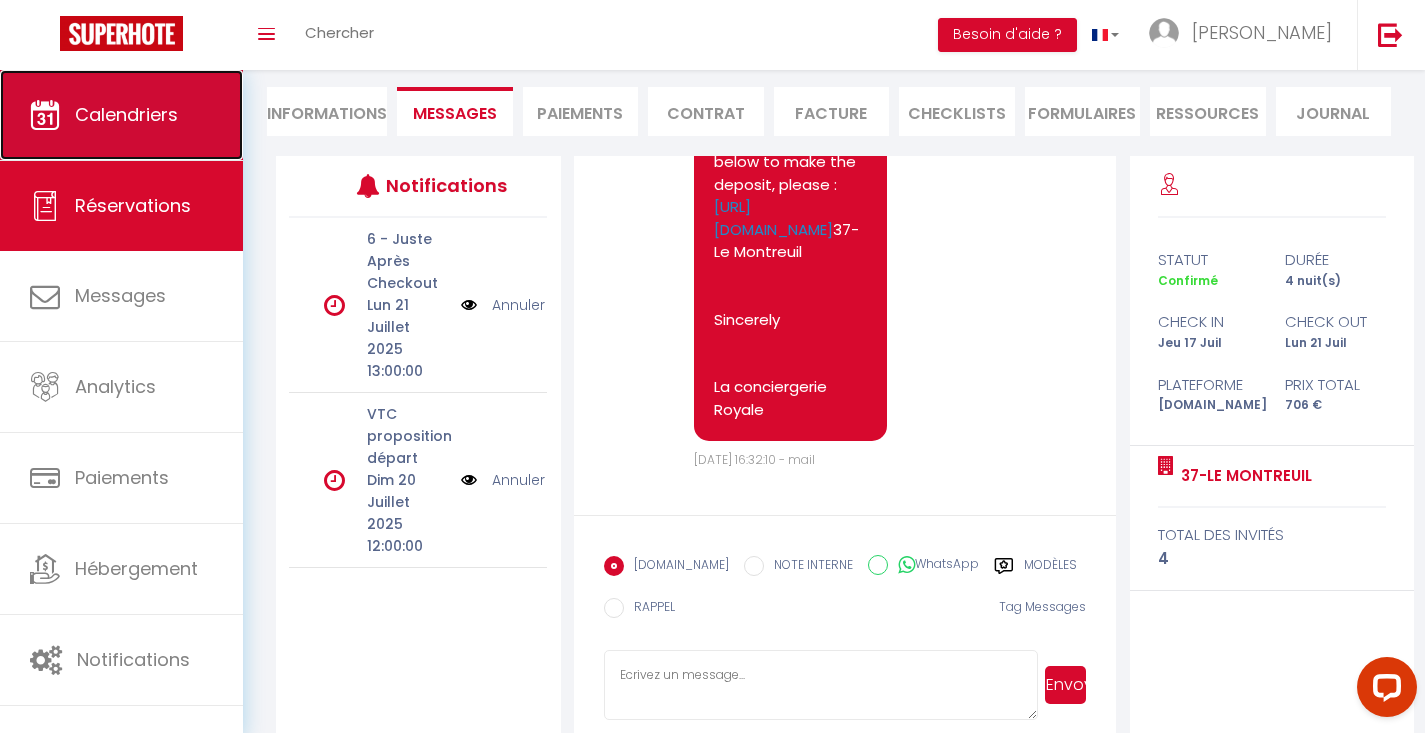 click on "Calendriers" at bounding box center (121, 115) 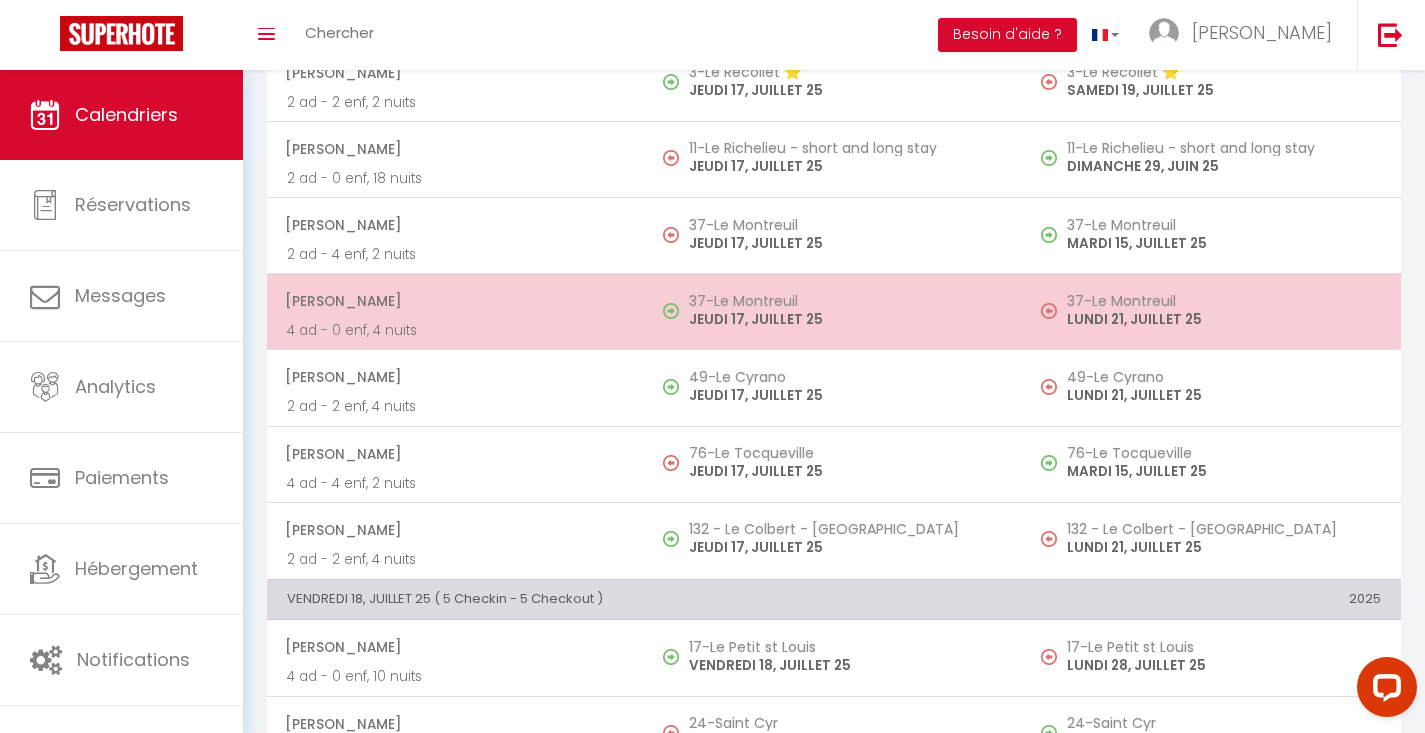 scroll, scrollTop: 4264, scrollLeft: 0, axis: vertical 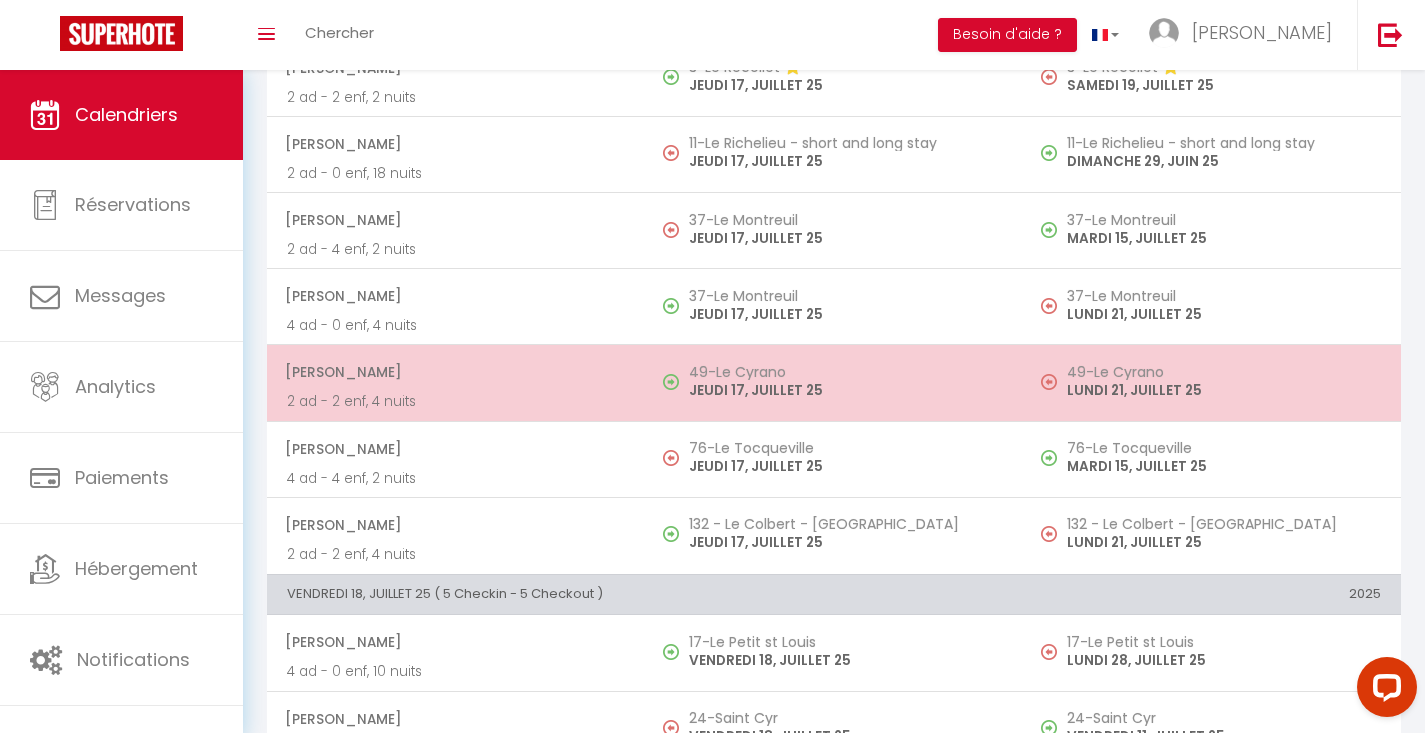 click on "49-Le Cyrano" at bounding box center (846, 372) 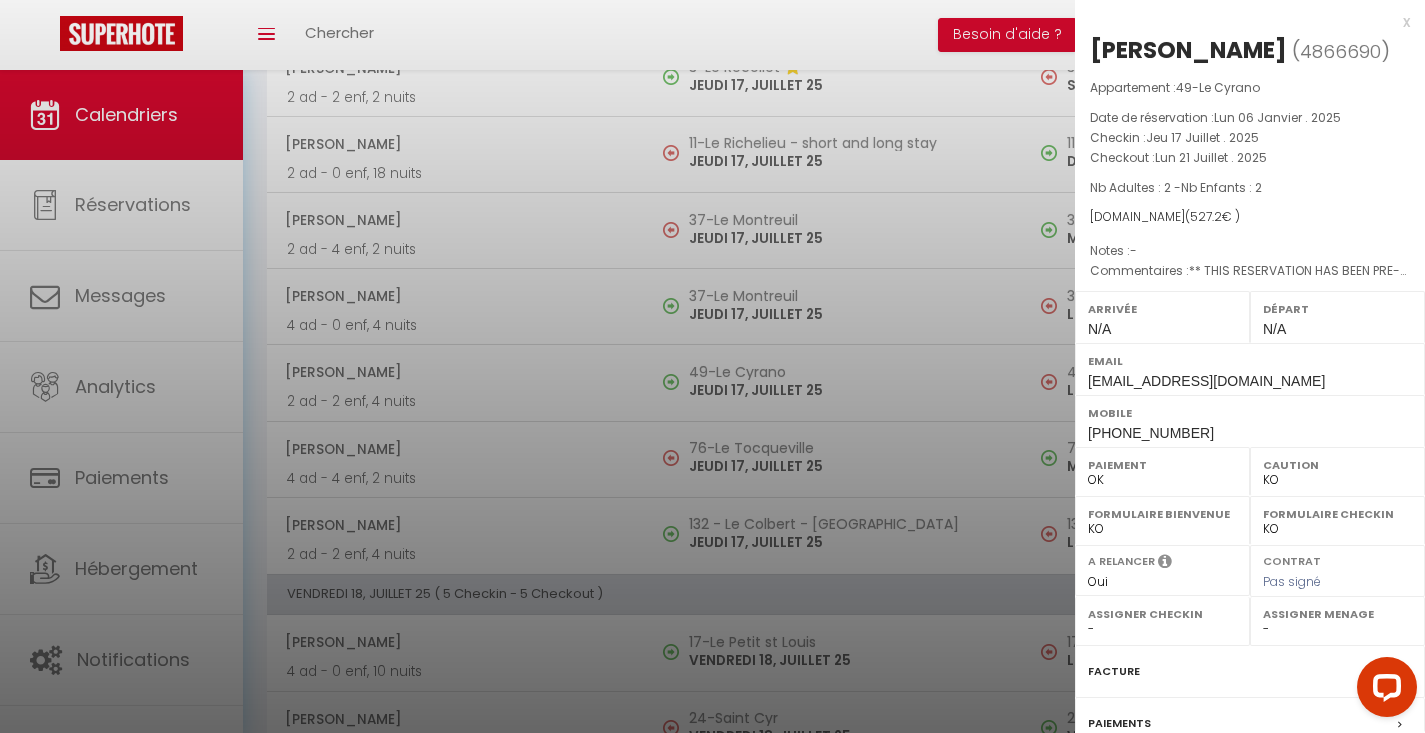 scroll, scrollTop: 199, scrollLeft: 0, axis: vertical 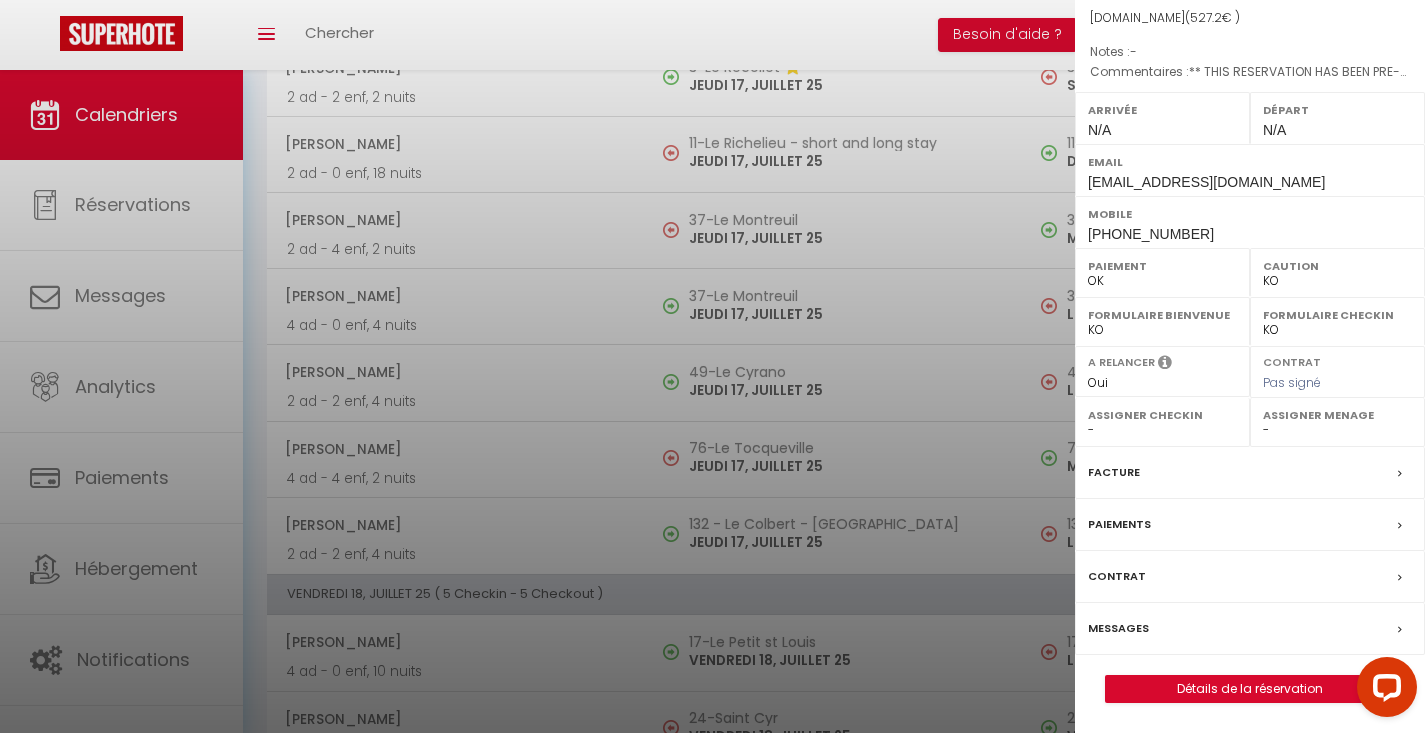click on "Messages" at bounding box center [1118, 628] 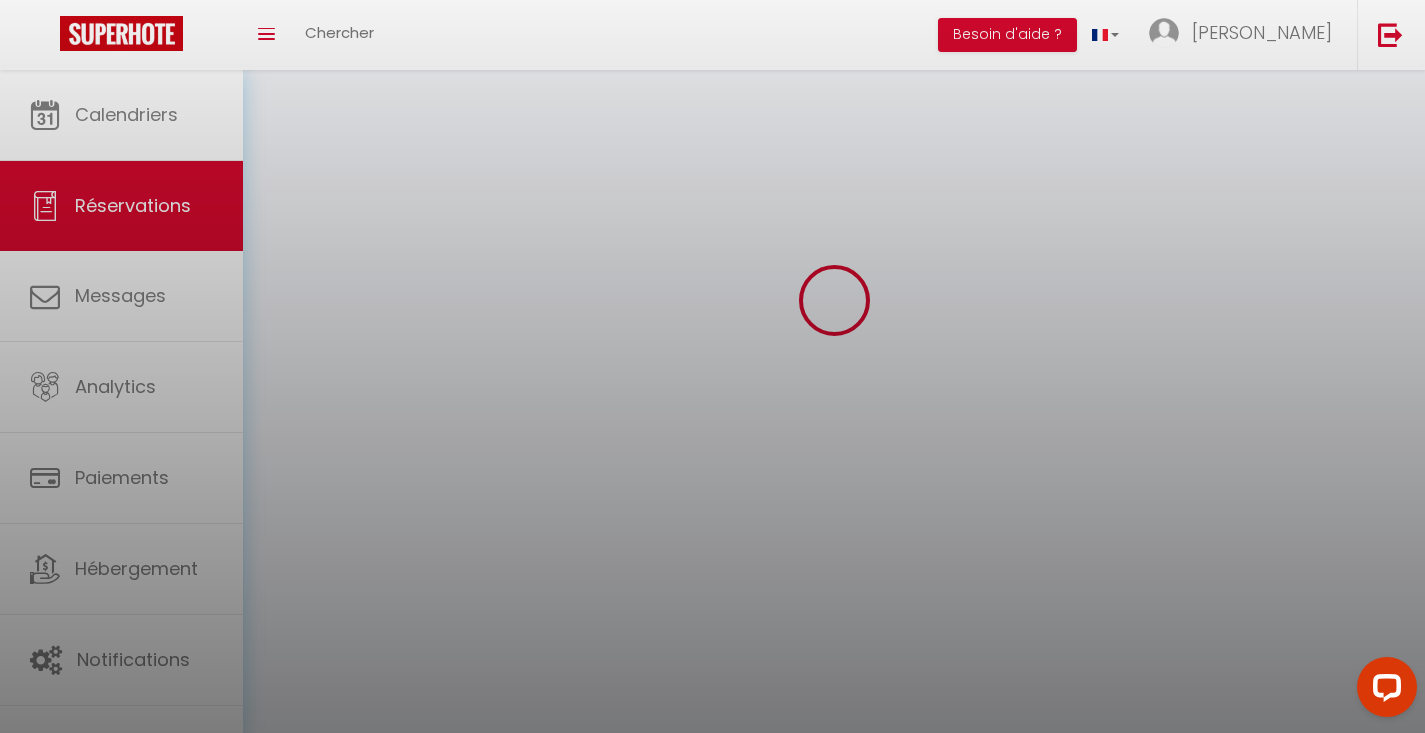 scroll, scrollTop: 0, scrollLeft: 0, axis: both 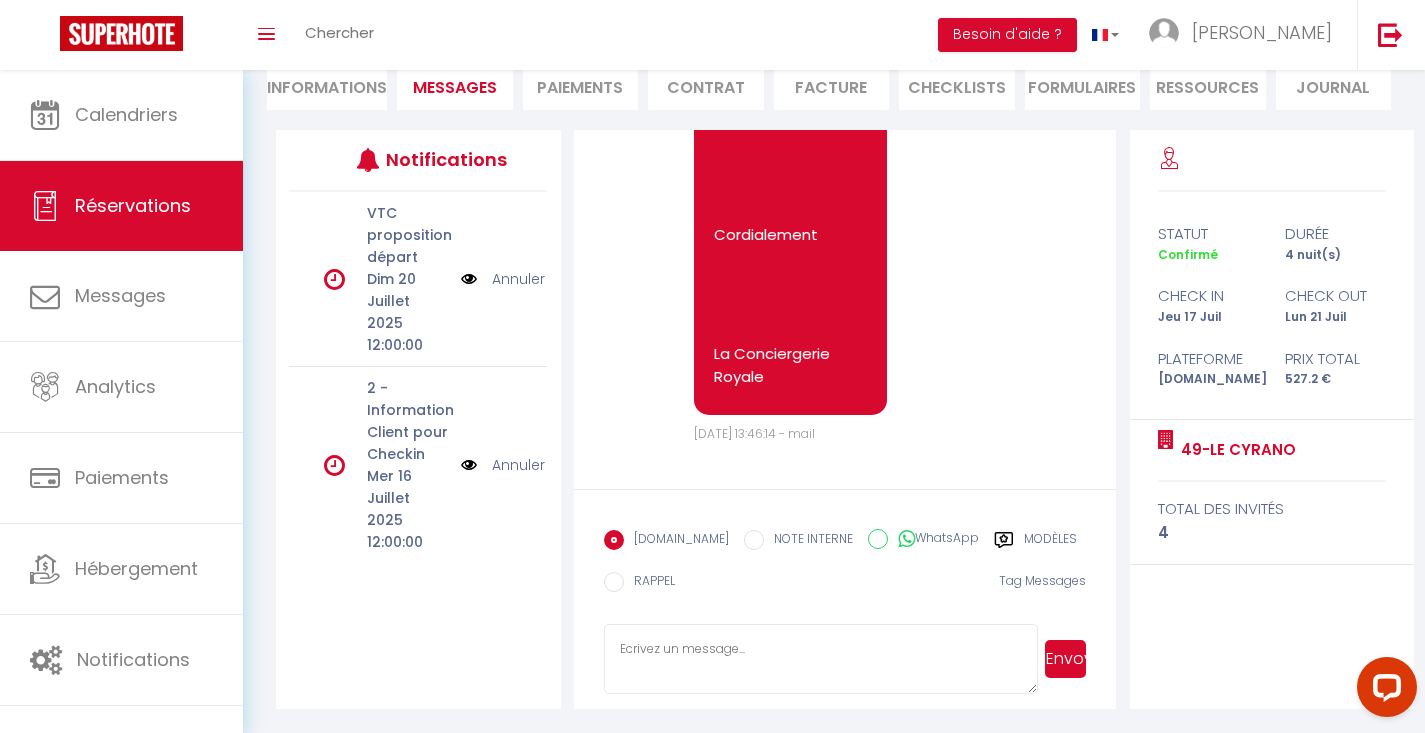 click 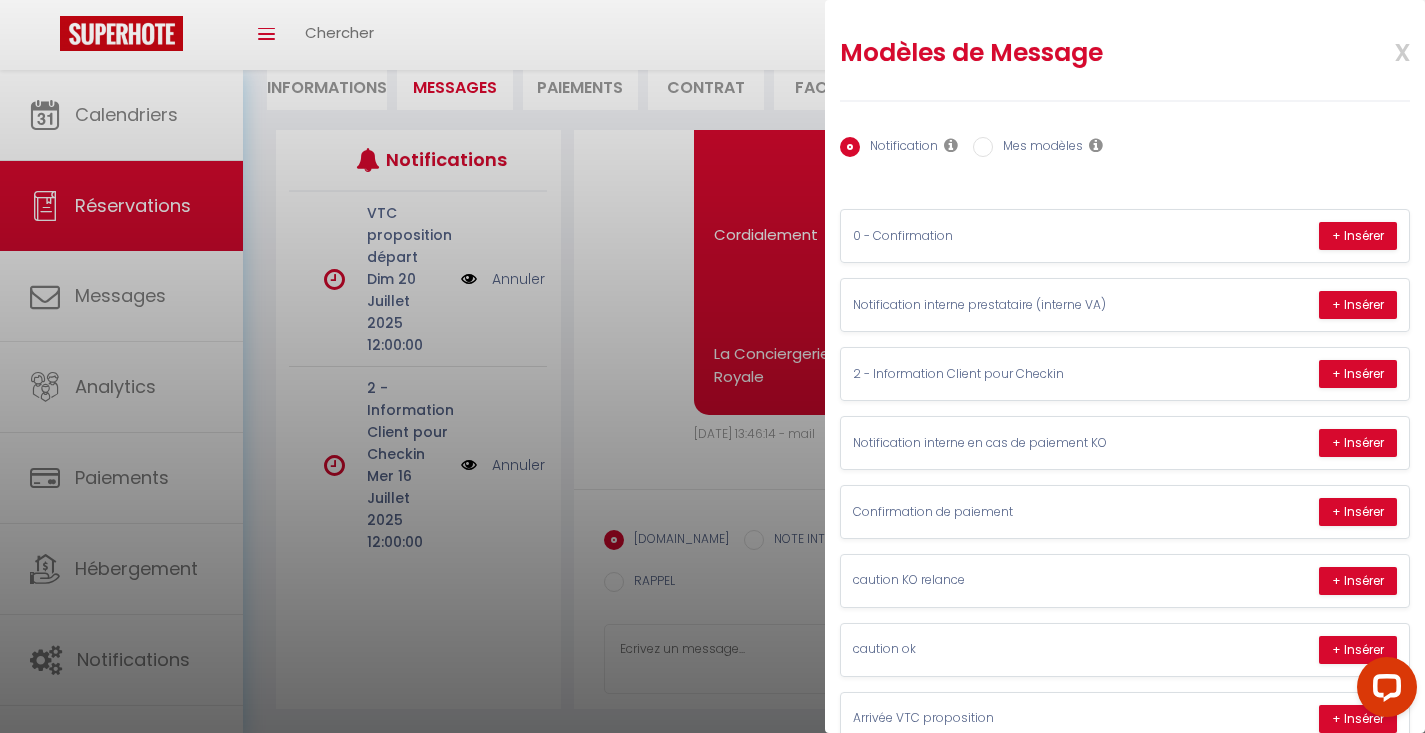 scroll, scrollTop: 112, scrollLeft: 0, axis: vertical 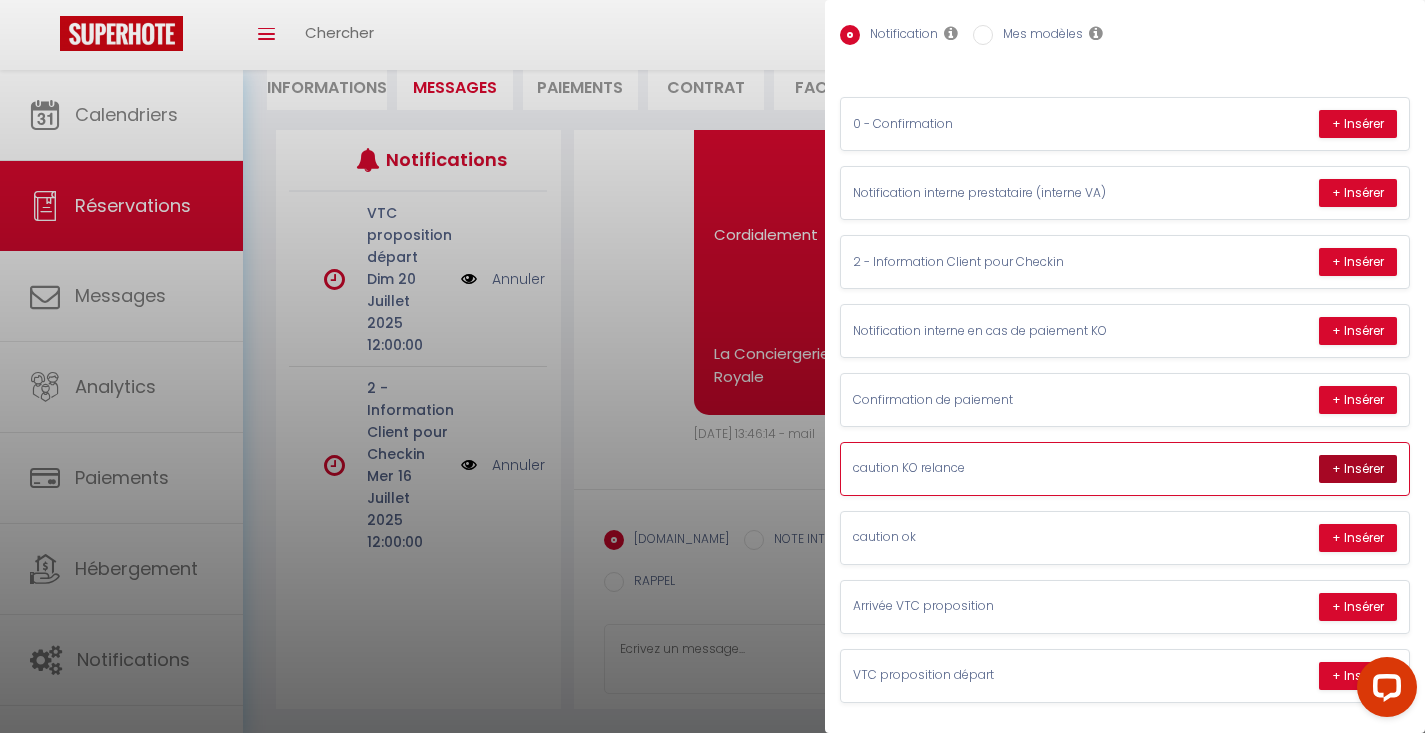 click on "+ Insérer" at bounding box center [1358, 469] 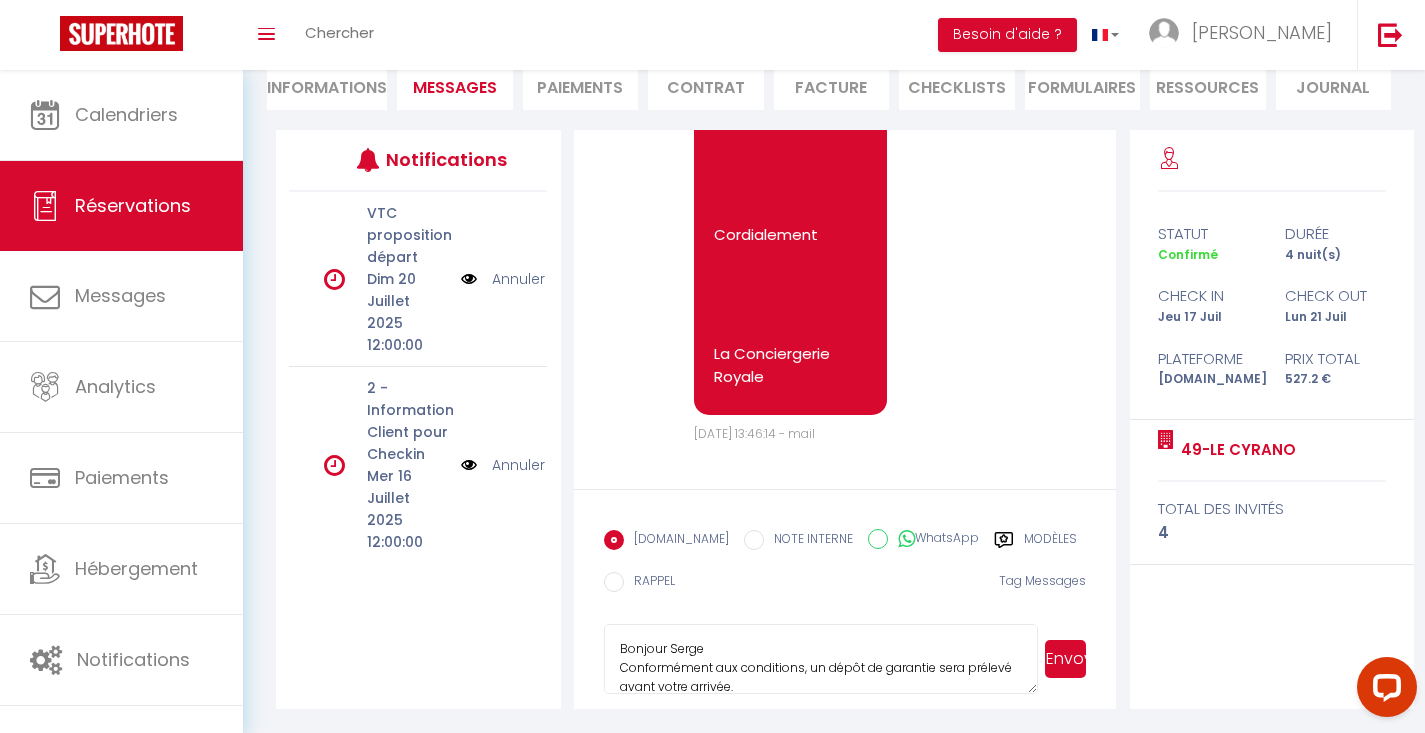 click on "Bonjour Serge
Conformément aux conditions, un dépôt de garantie sera prélevé avant votre arrivée.
Pour rappel, la caution est une empreinte bancaire qui sera annulée à votre départ.
En l'absence de caution, nous ne pourrons pas vous envoyer les informations d'accès.
Nous vous invitons à utiliser le lien sécurisé ci-dessous pour effectuer le dépôt, s'il vous plaît :
[URL][DOMAIN_NAME]
49-Le Cyrano
Cordialement,
La conciergerie Royale" at bounding box center [821, 659] 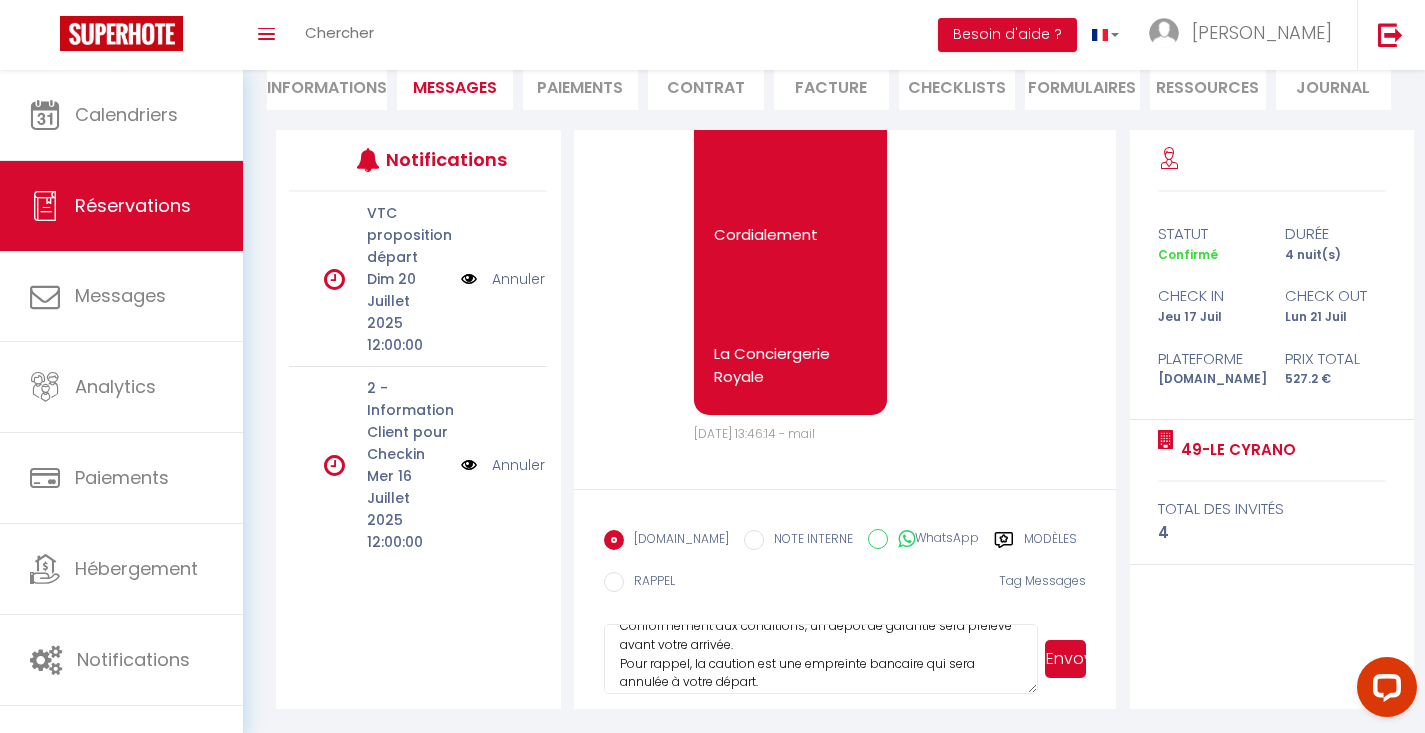 click on "Bonjour [PERSON_NAME]
Conformément aux conditions, un dépôt de garantie sera prélevé avant votre arrivée.
Pour rappel, la caution est une empreinte bancaire qui sera annulée à votre départ.
En l'absence de caution, nous ne pourrons pas vous envoyer les informations d'accès.
Nous vous invitons à utiliser le lien sécurisé ci-dessous pour effectuer le dépôt, s'il vous plaît :
[URL][DOMAIN_NAME]
49-Le Cyrano
Cordialement,
La conciergerie Royale" at bounding box center [821, 659] 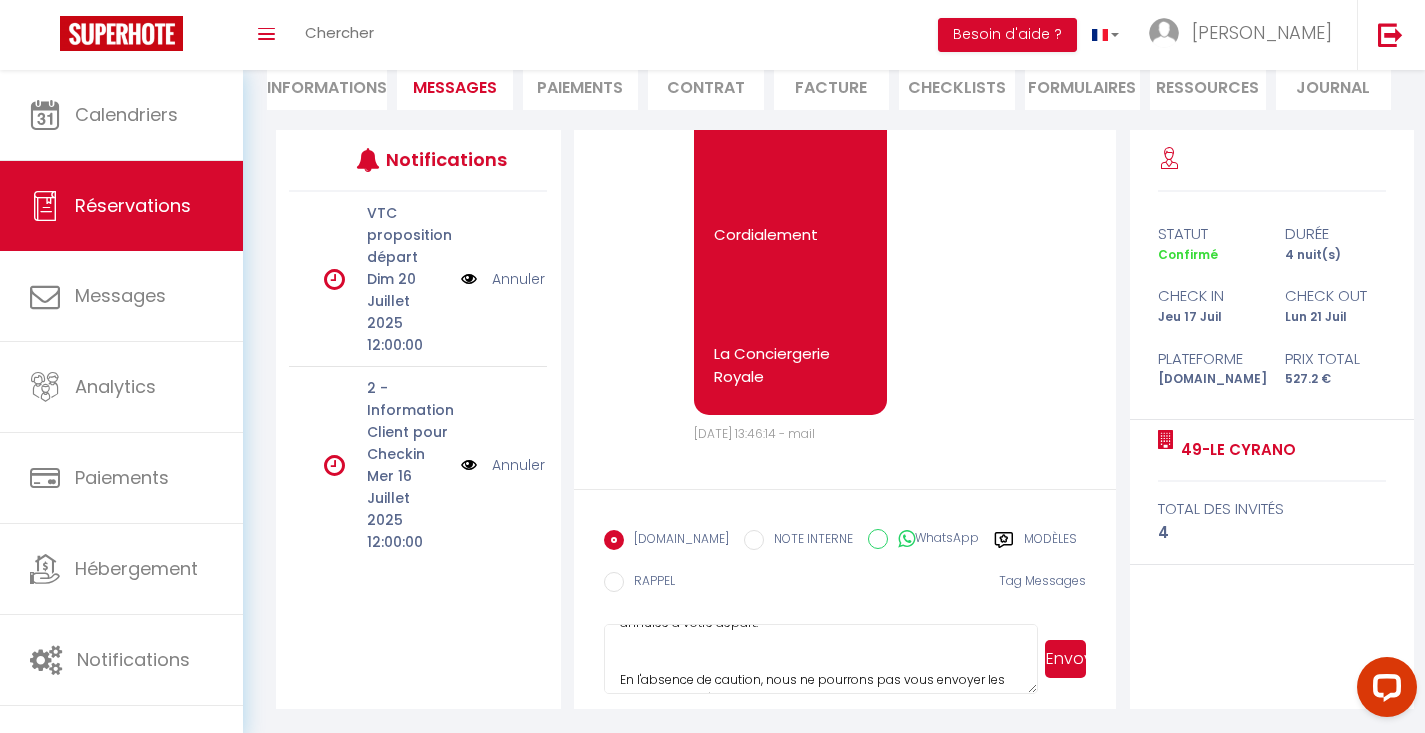 click on "Bonjour [PERSON_NAME]
Conformément aux conditions, un dépôt de garantie sera prélevé avant votre arrivée.
Pour rappel, la caution est une empreinte bancaire qui sera annulée à votre départ.
En l'absence de caution, nous ne pourrons pas vous envoyer les informations d'accès.
Nous vous invitons à utiliser le lien sécurisé ci-dessous pour effectuer le dépôt, s'il vous plaît :
[URL][DOMAIN_NAME]
49-Le Cyrano
Cordialement,
La conciergerie Royale" at bounding box center (821, 659) 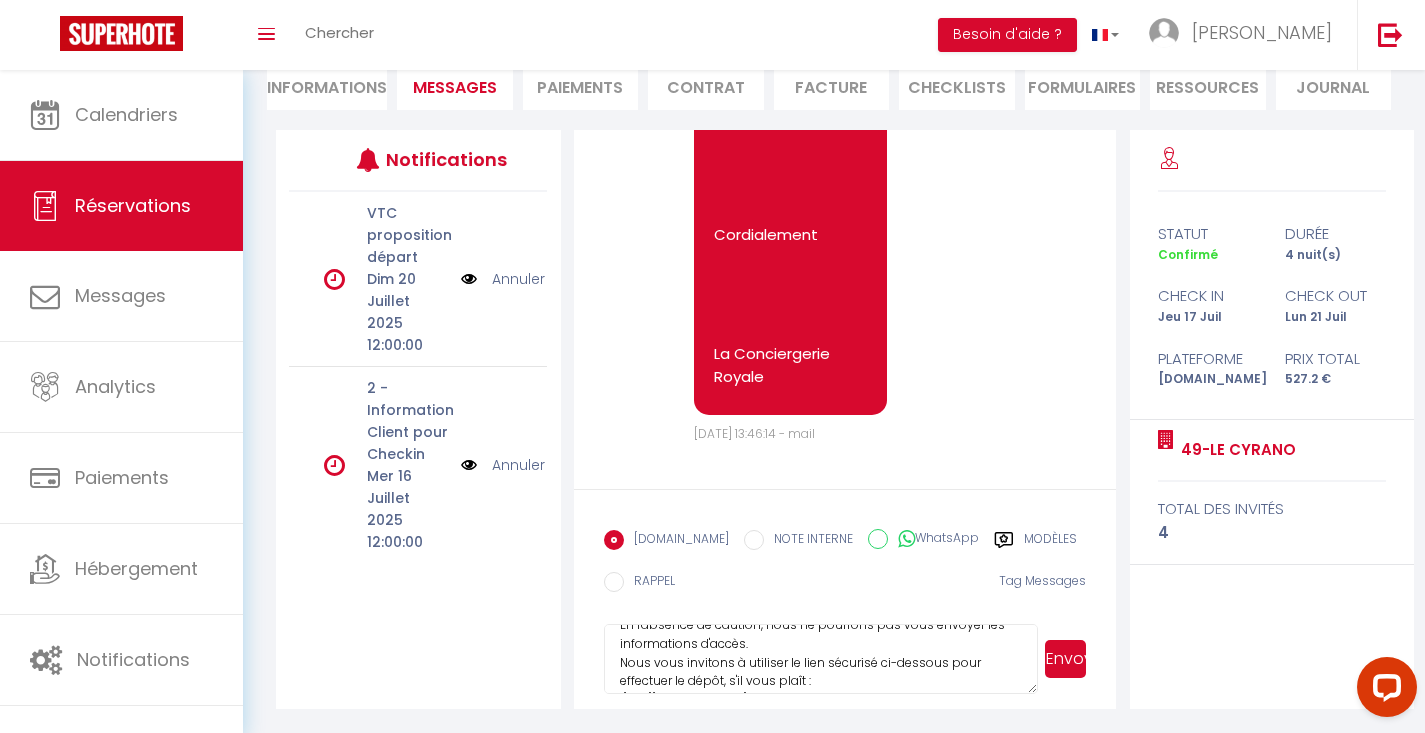 click on "Bonjour [PERSON_NAME]
Conformément aux conditions, un dépôt de garantie sera prélevé avant votre arrivée.
Pour rappel, la caution est une empreinte bancaire qui sera annulée à votre départ.
En l'absence de caution, nous ne pourrons pas vous envoyer les informations d'accès.
Nous vous invitons à utiliser le lien sécurisé ci-dessous pour effectuer le dépôt, s'il vous plaît :
[URL][DOMAIN_NAME]
49-Le Cyrano
Cordialement,
La conciergerie Royale" at bounding box center [821, 659] 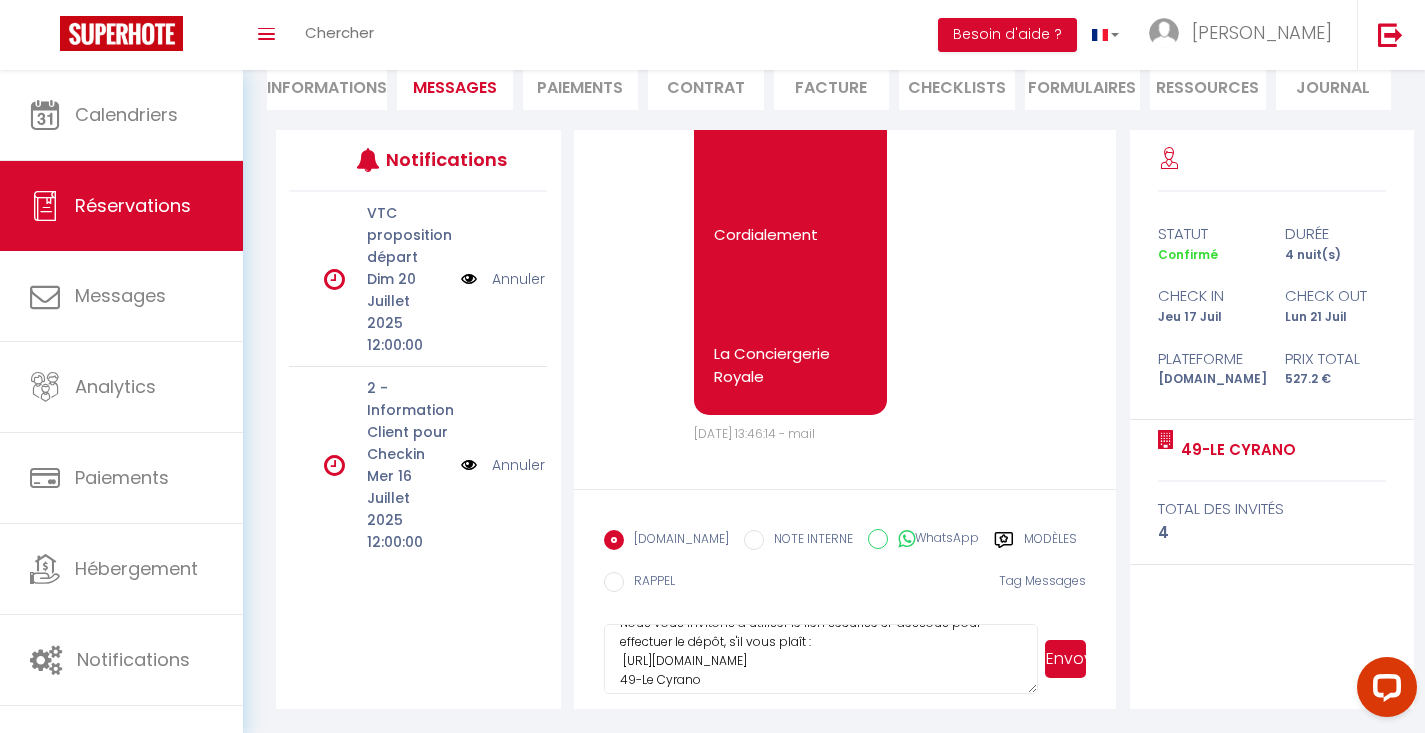 scroll, scrollTop: 234, scrollLeft: 0, axis: vertical 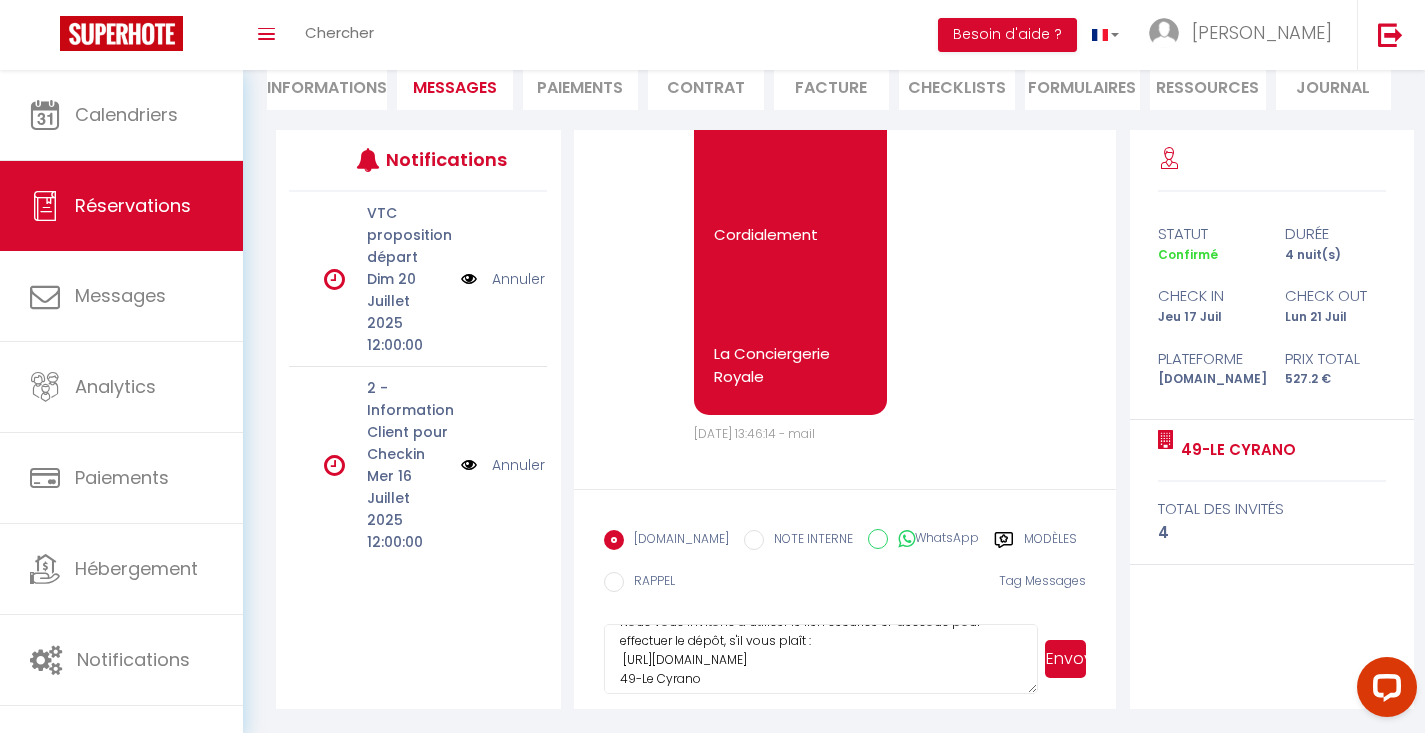 click on "Bonjour [PERSON_NAME]
Conformément aux conditions, un dépôt de garantie sera prélevé avant votre arrivée.
Pour rappel, la caution est une empreinte bancaire qui sera annulée à votre départ.
En l'absence de caution, nous ne pourrons pas vous envoyer les informations d'accès.
Nous vous invitons à utiliser le lien sécurisé ci-dessous pour effectuer le dépôt, s'il vous plaît :
[URL][DOMAIN_NAME]
49-Le Cyrano
Cordialement,
La conciergerie Royale" at bounding box center [821, 659] 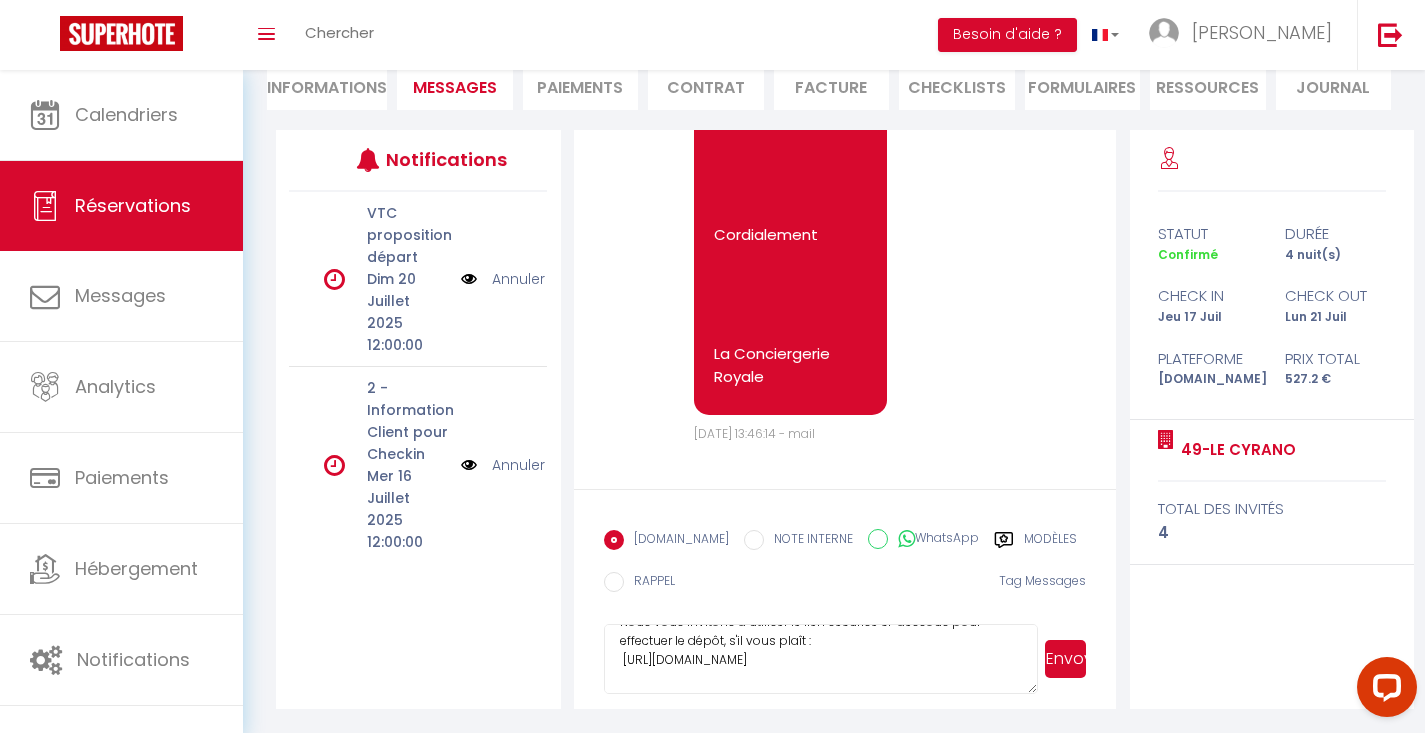 scroll, scrollTop: 297, scrollLeft: 0, axis: vertical 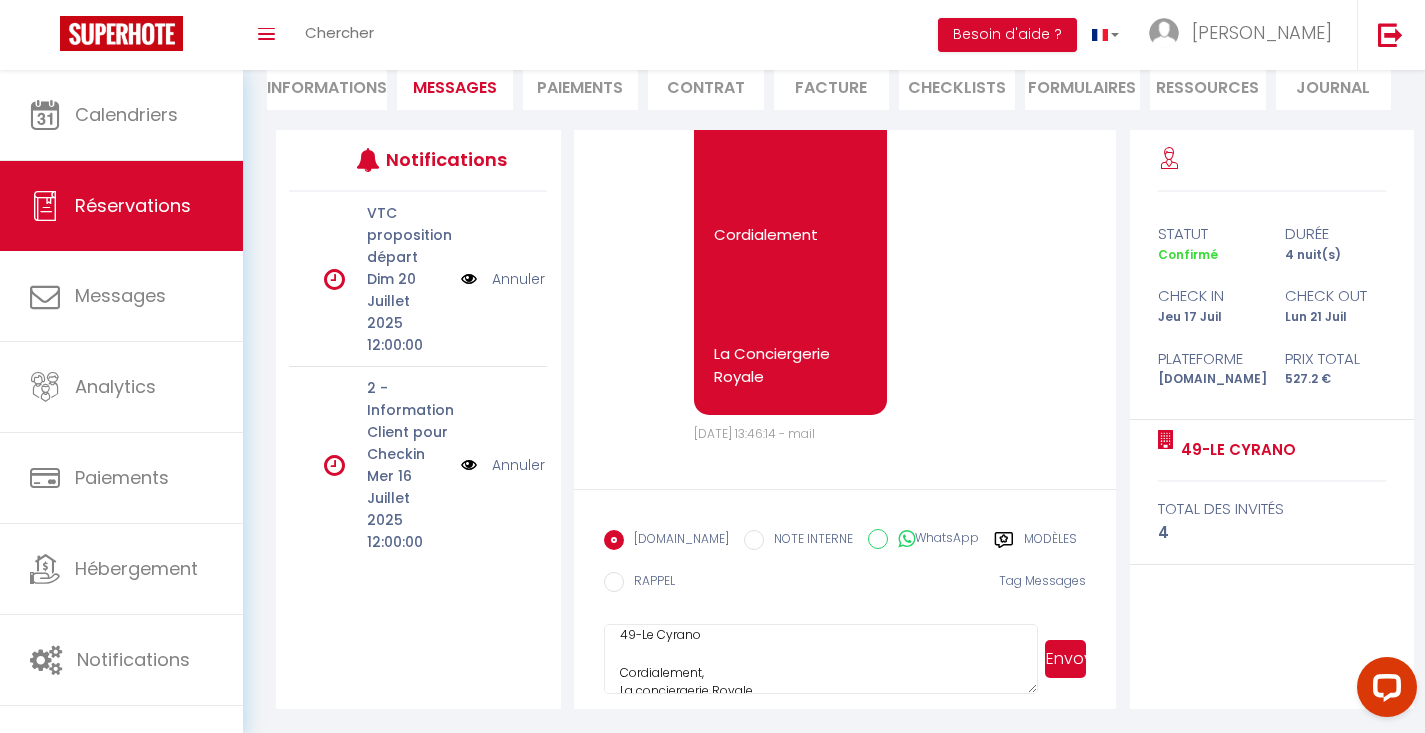 click on "Envoyer" at bounding box center [1065, 659] 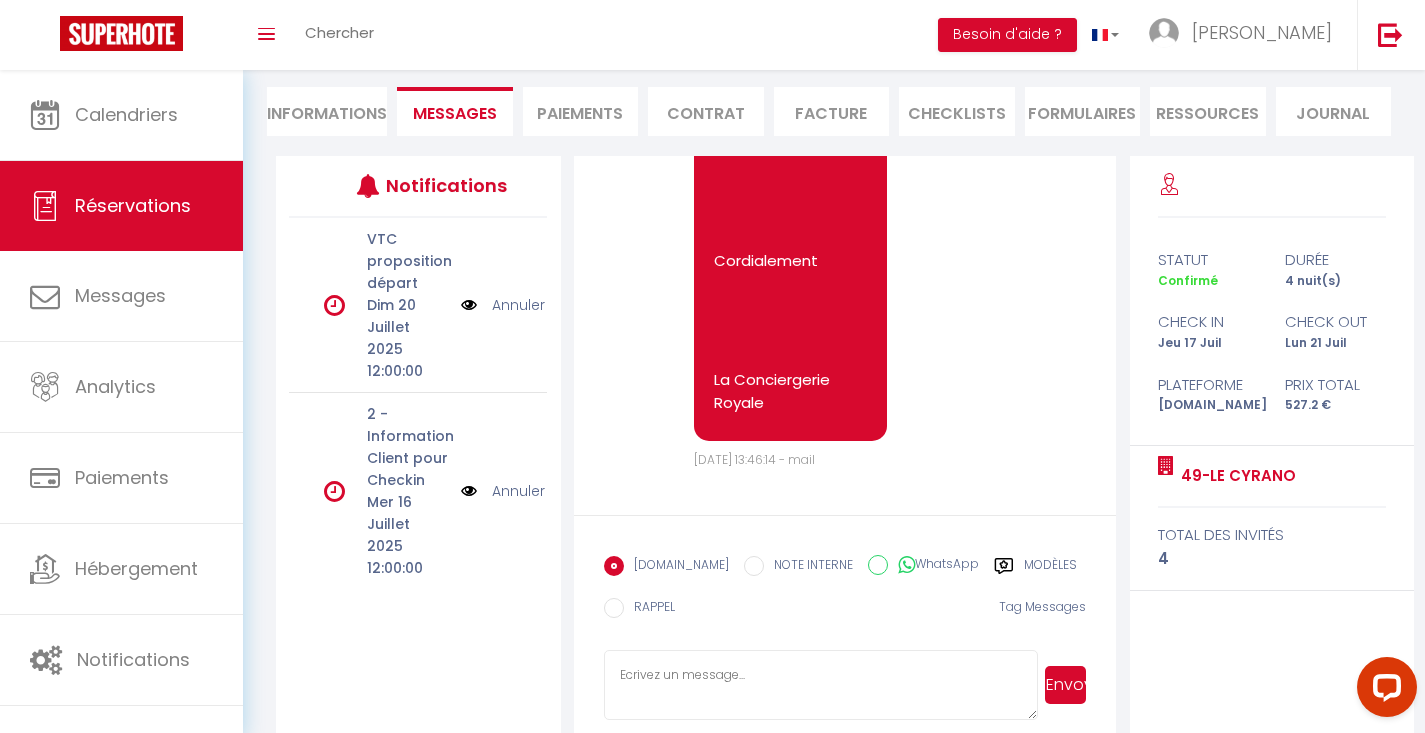 scroll, scrollTop: 0, scrollLeft: 0, axis: both 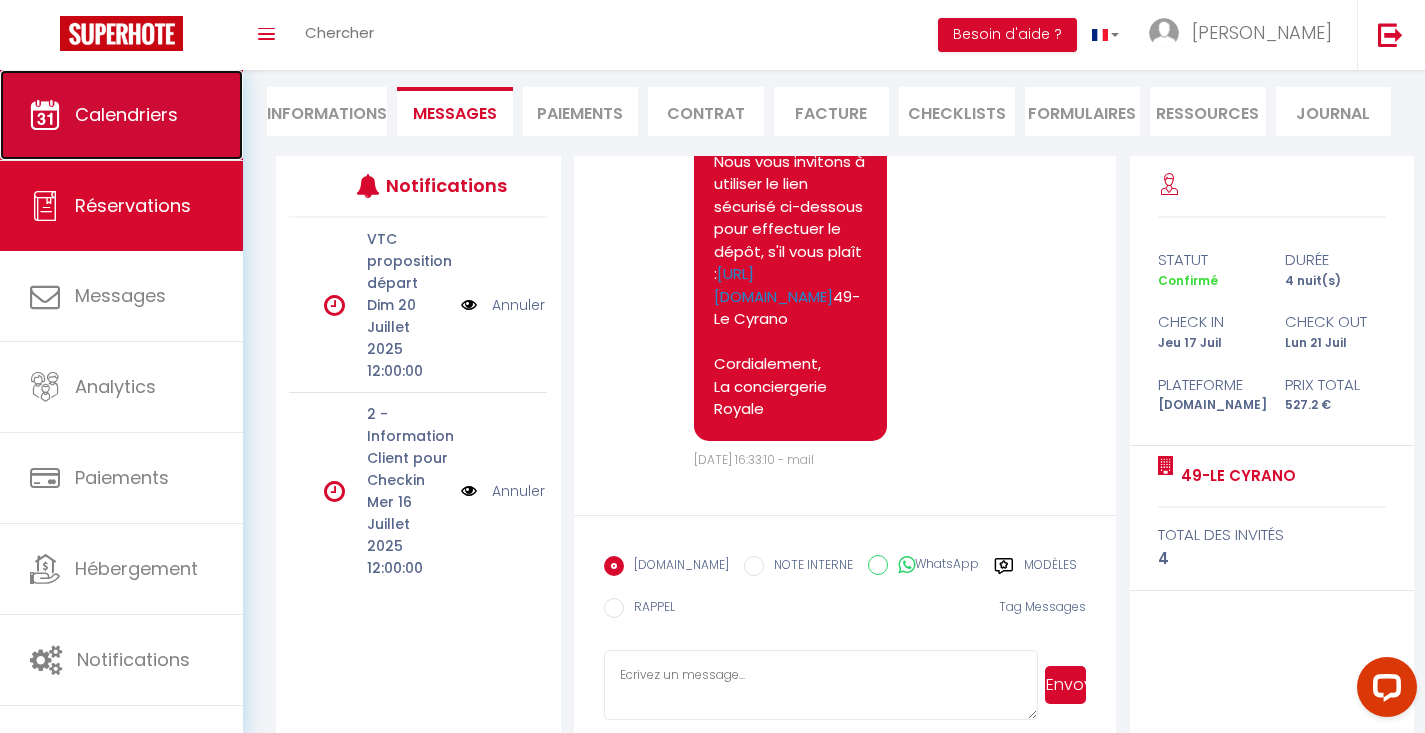 click on "Calendriers" at bounding box center [121, 115] 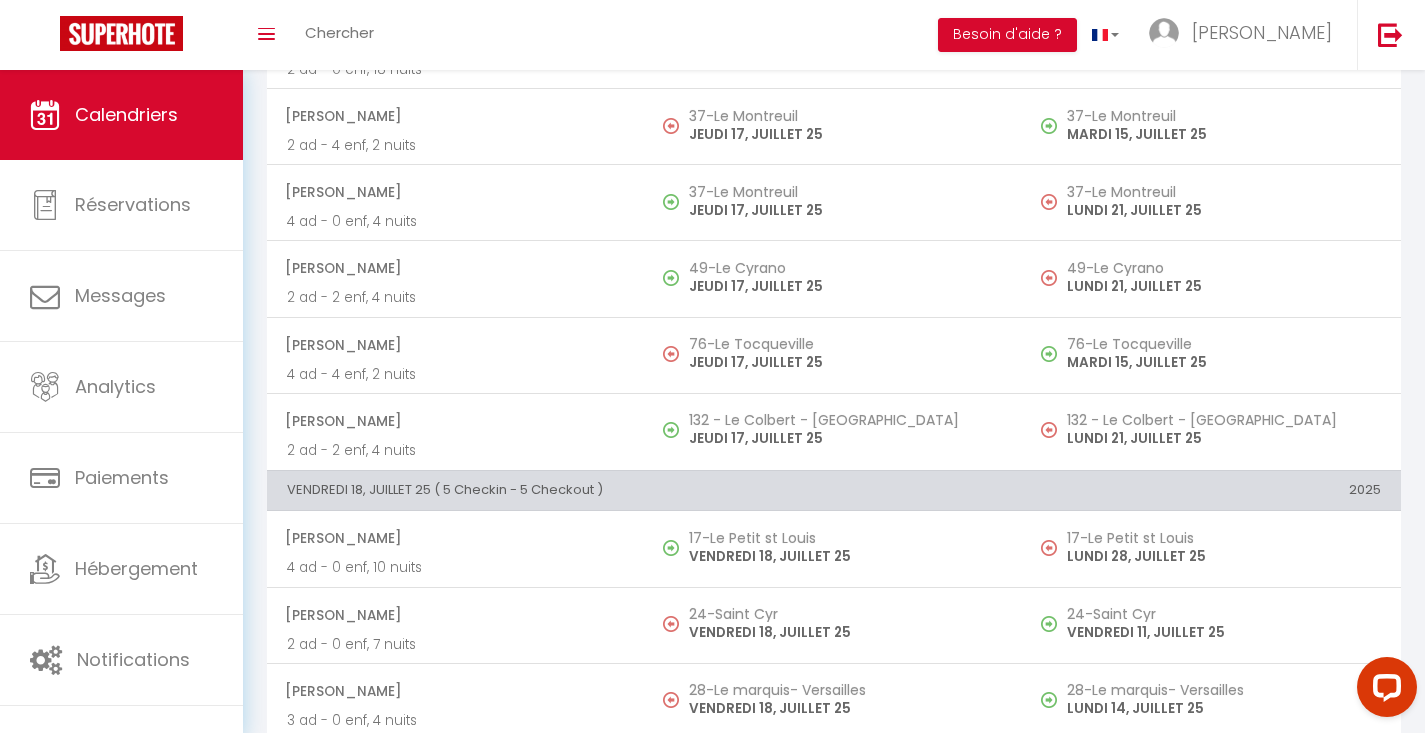 scroll, scrollTop: 4362, scrollLeft: 0, axis: vertical 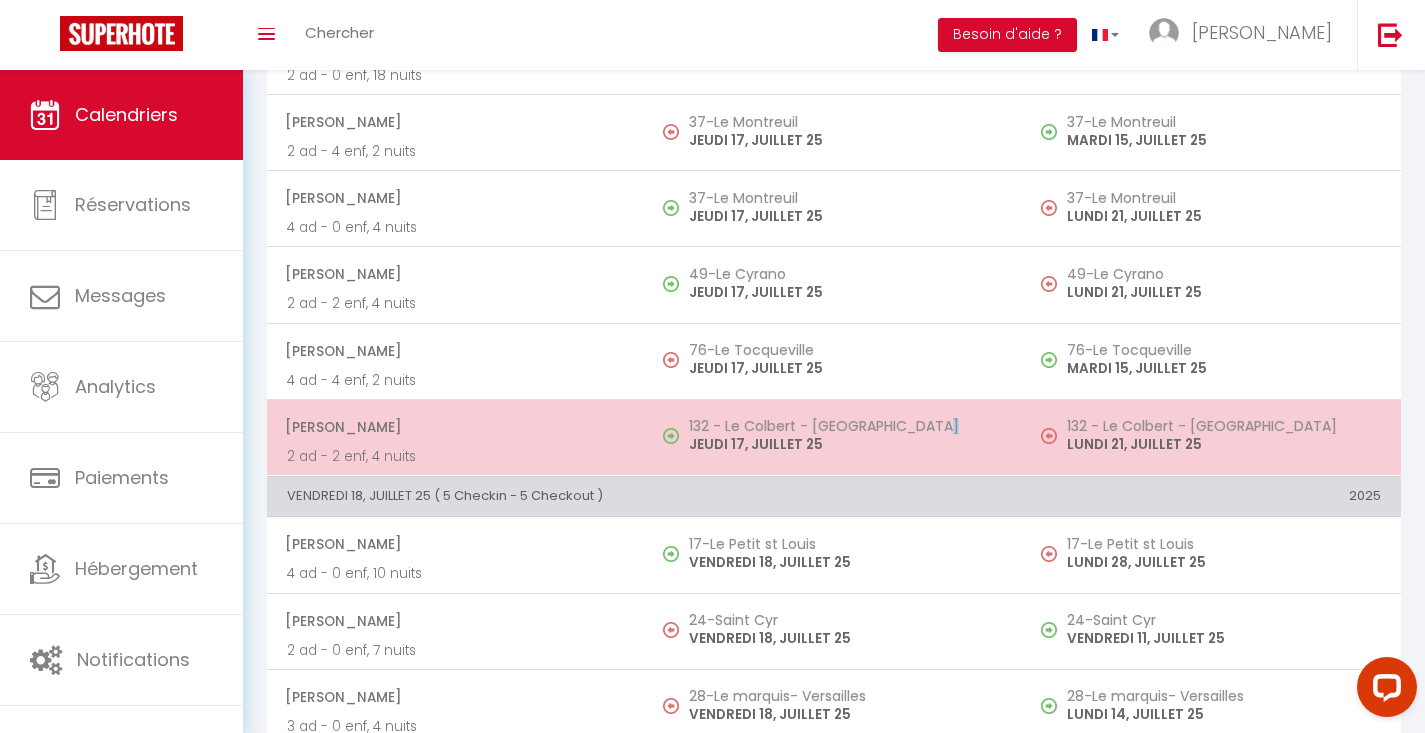 click on "132 - Le Colbert - [GEOGRAPHIC_DATA]
[DATE]" at bounding box center [834, 437] 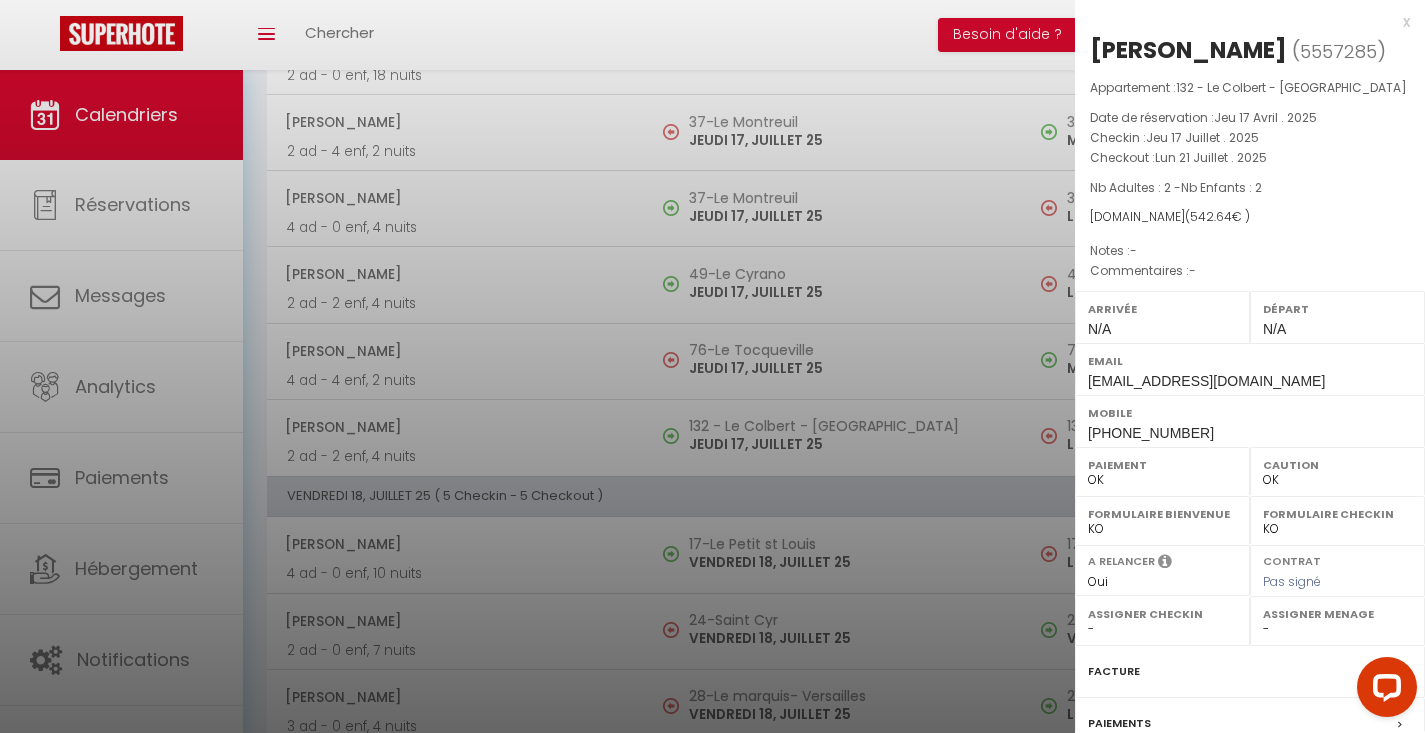 click at bounding box center [712, 366] 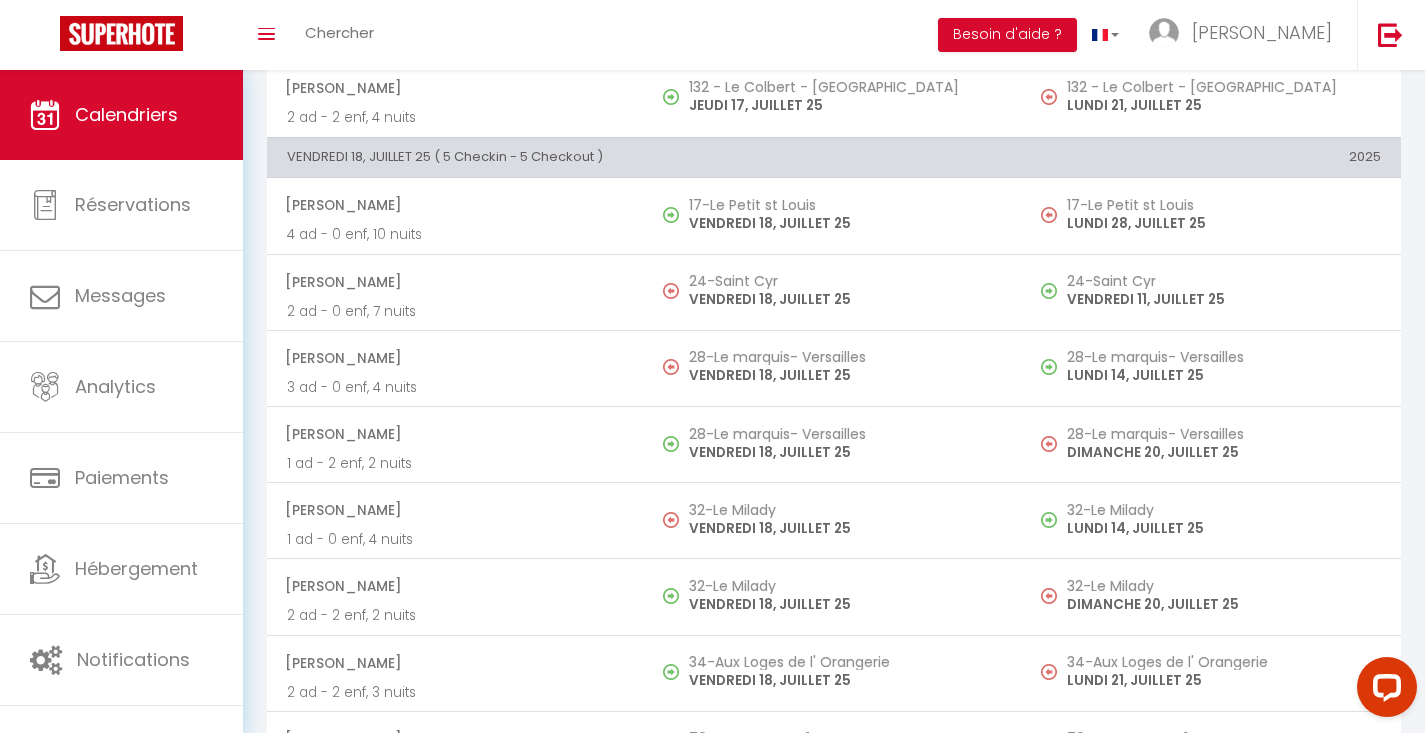scroll, scrollTop: 4704, scrollLeft: 0, axis: vertical 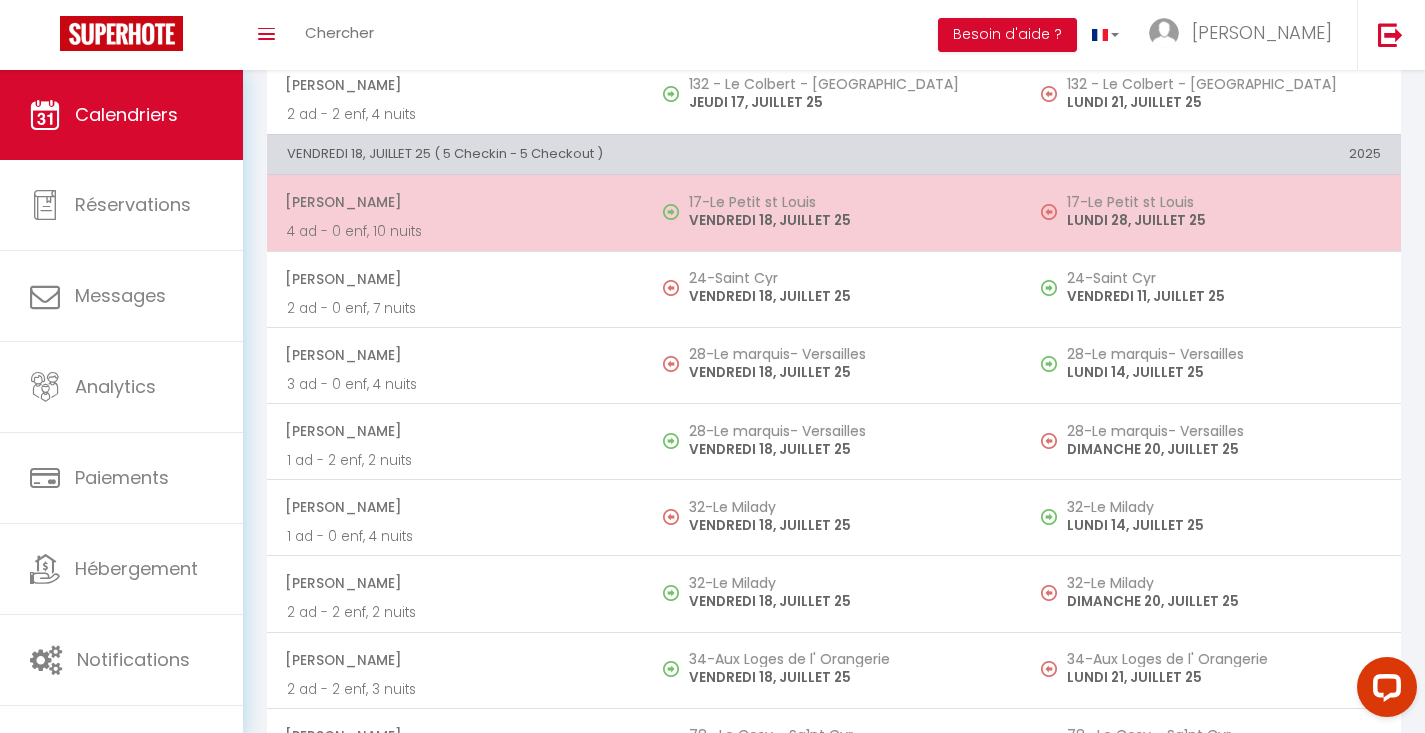 click on "VENDREDI 18, JUILLET 25" at bounding box center [846, 220] 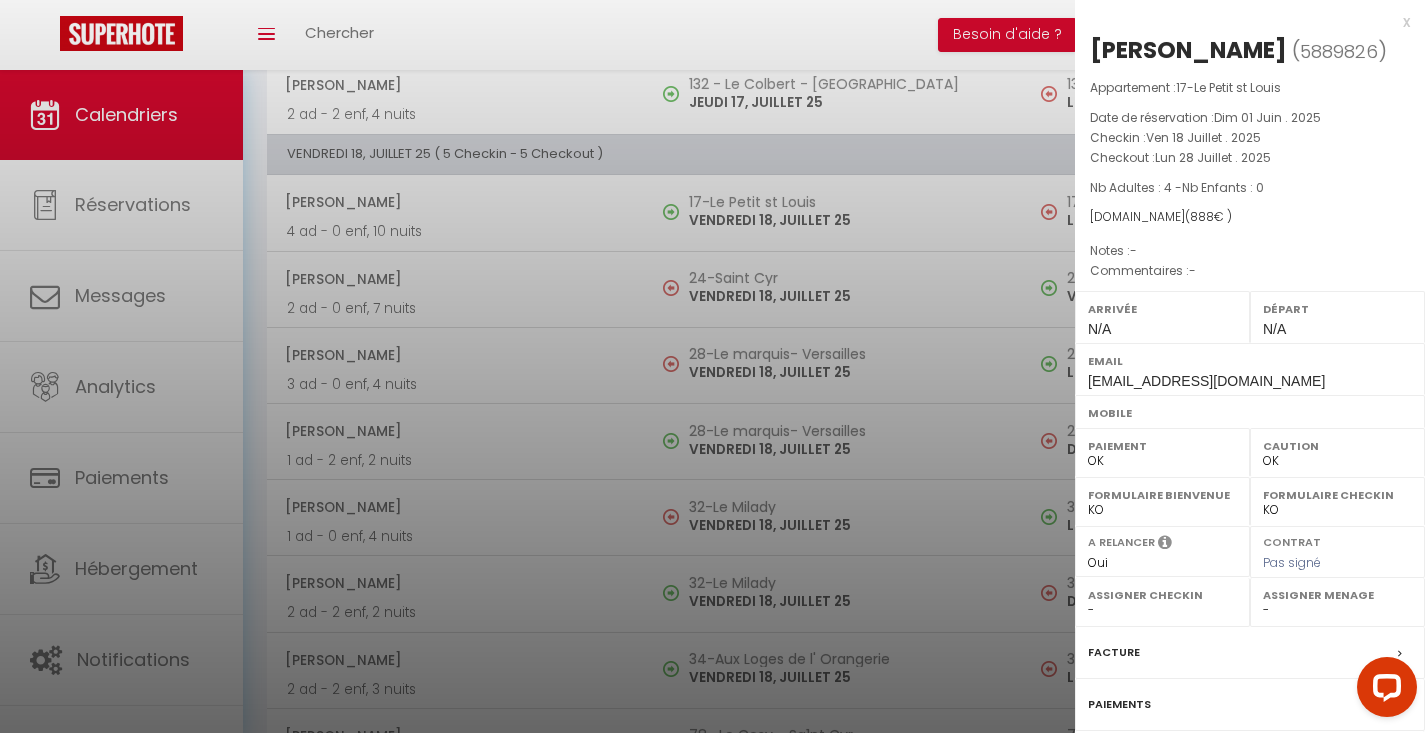 click at bounding box center (712, 366) 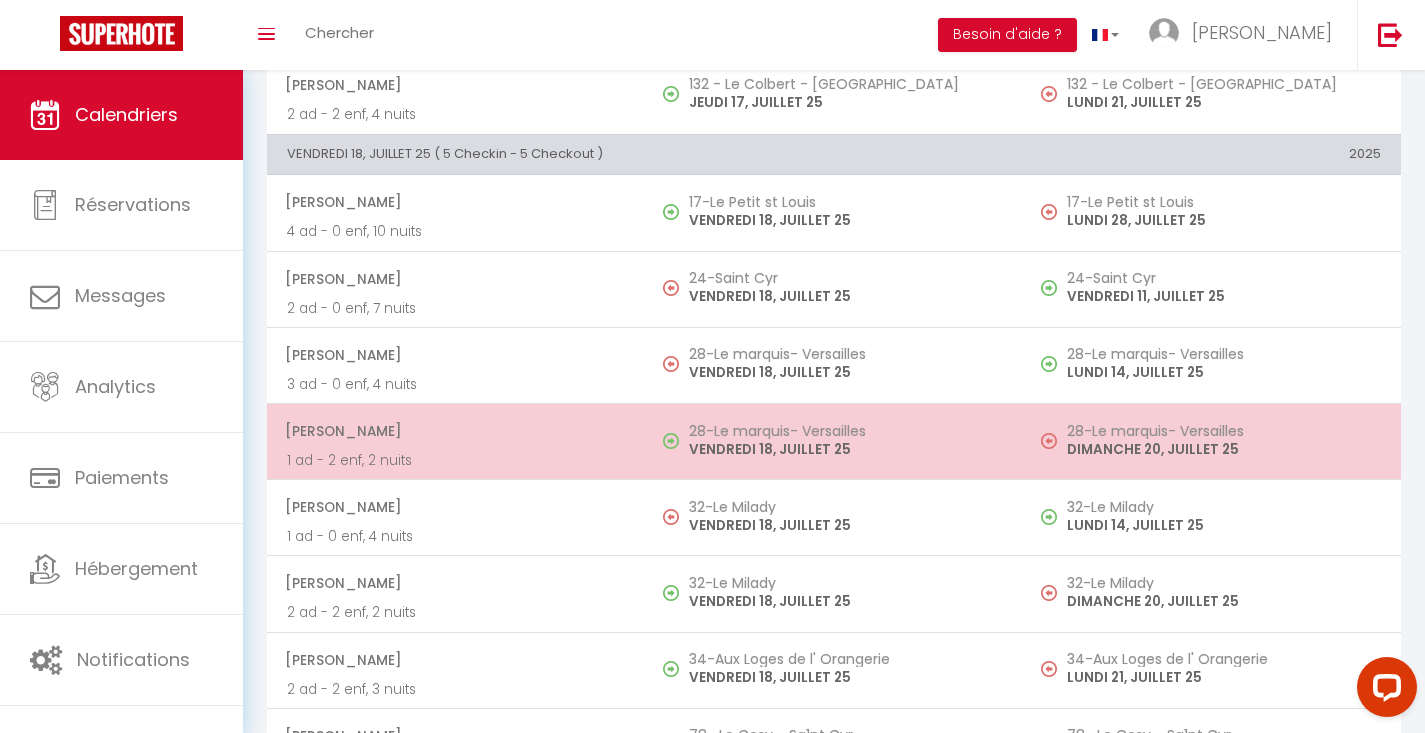 click on "VENDREDI 18, JUILLET 25" at bounding box center (846, 449) 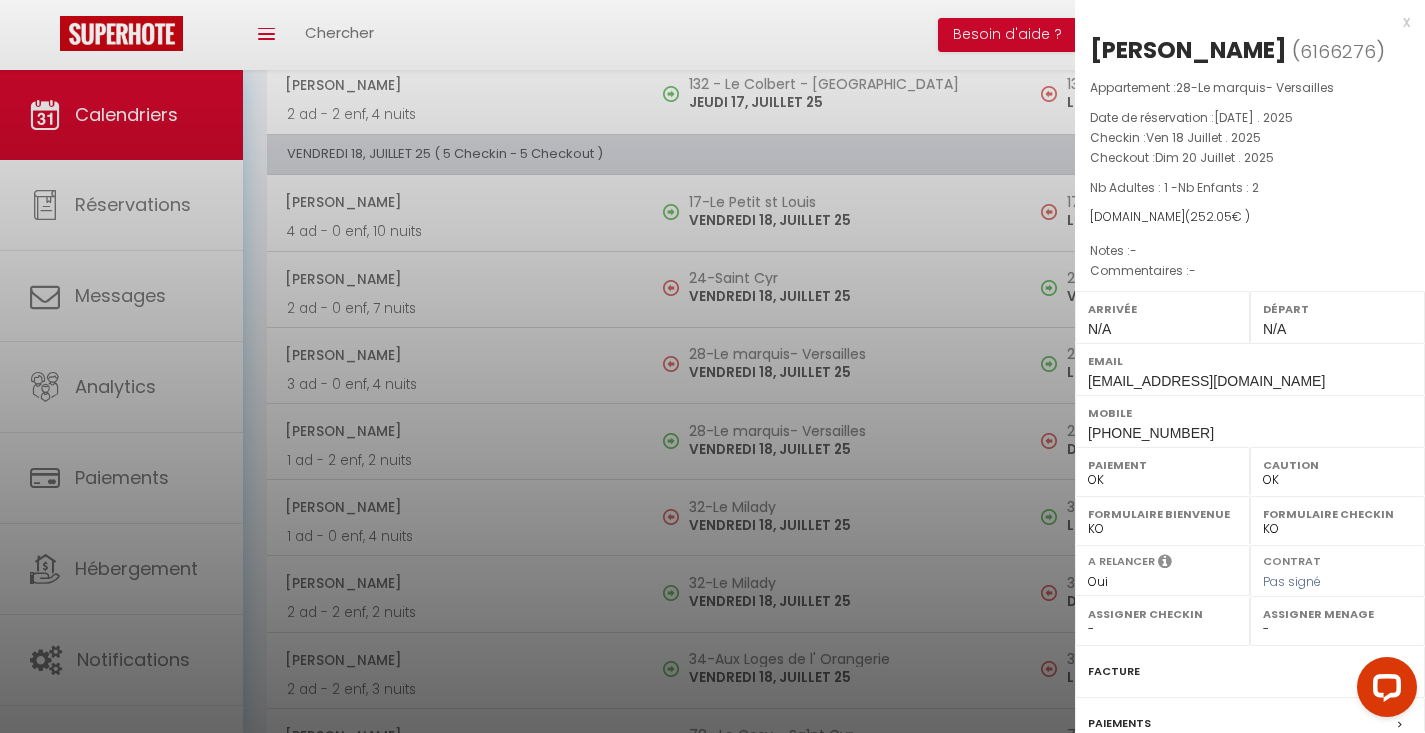 click at bounding box center (712, 366) 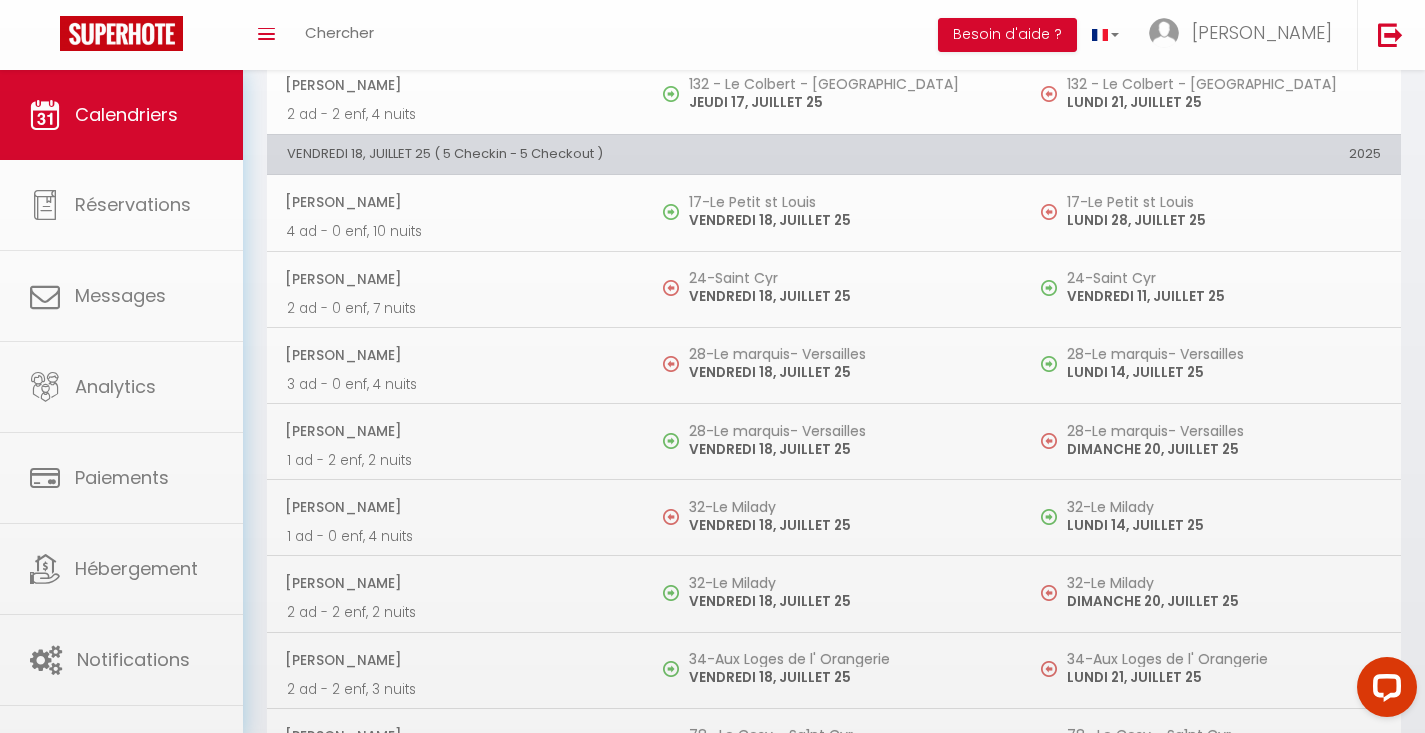 scroll, scrollTop: 4878, scrollLeft: 0, axis: vertical 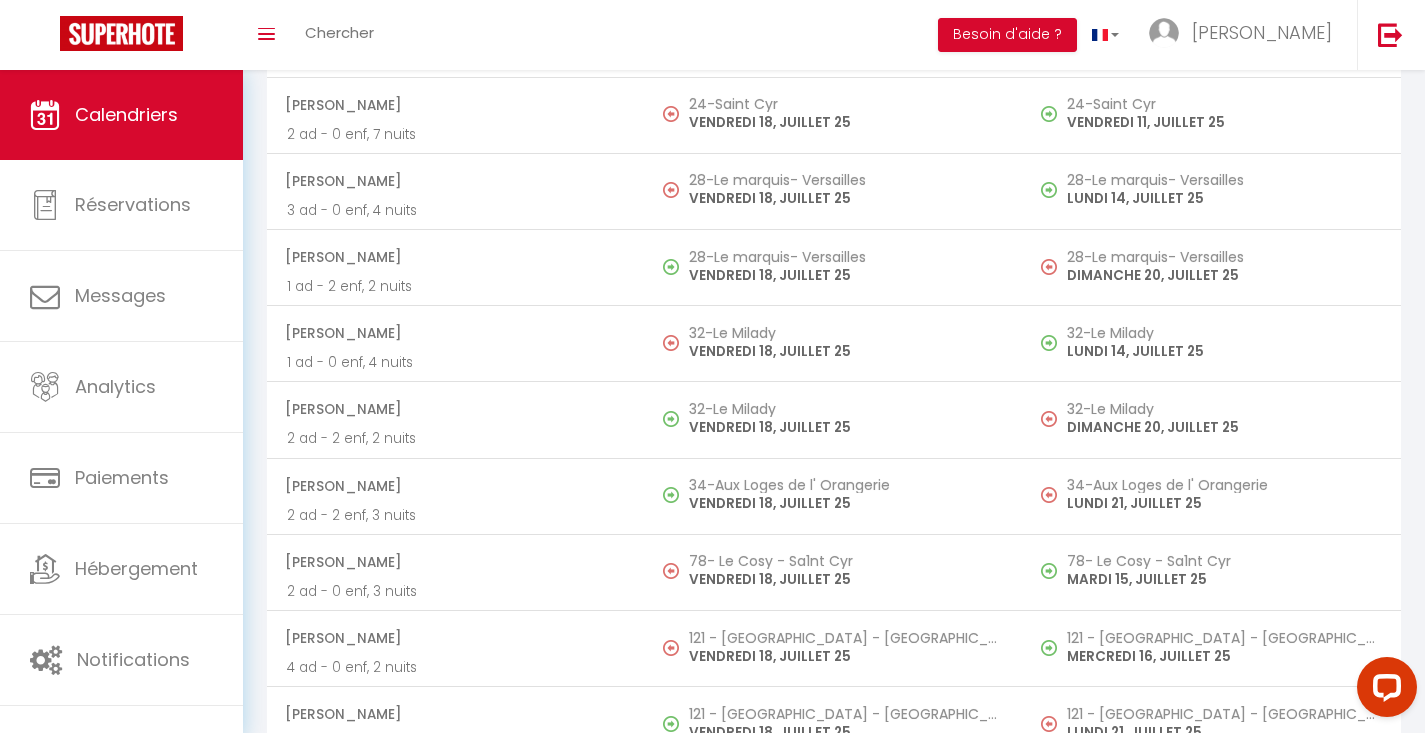 click on "VENDREDI 18, JUILLET 25" at bounding box center (846, 427) 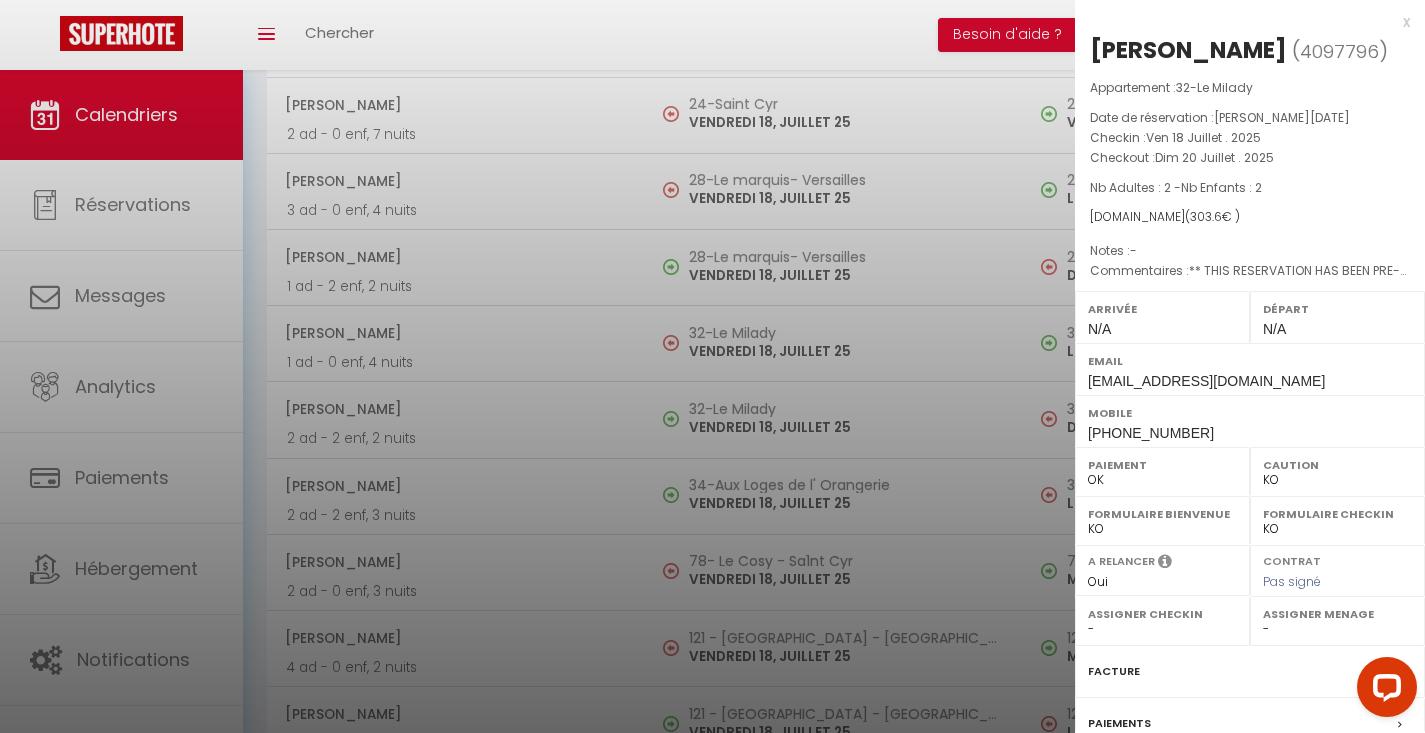 scroll, scrollTop: 4879, scrollLeft: 0, axis: vertical 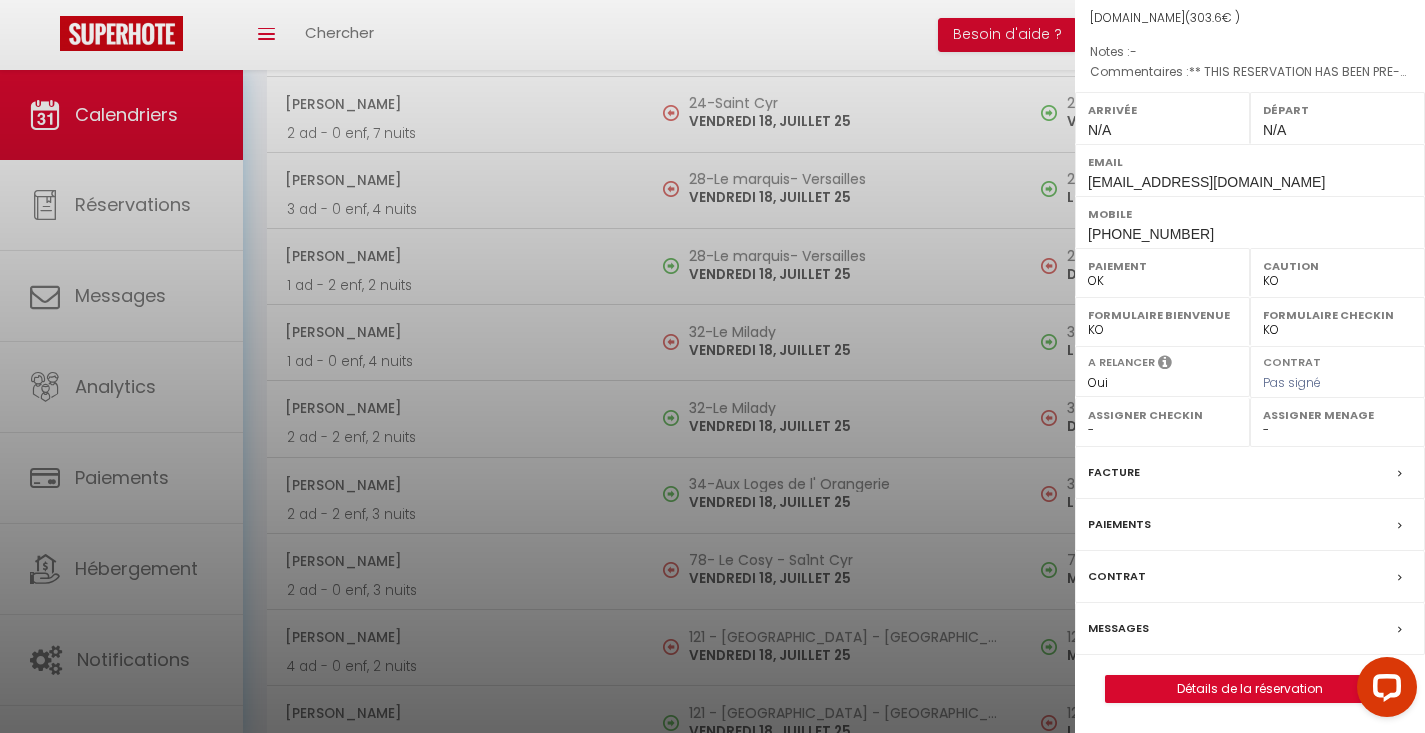 click on "Messages" at bounding box center [1118, 628] 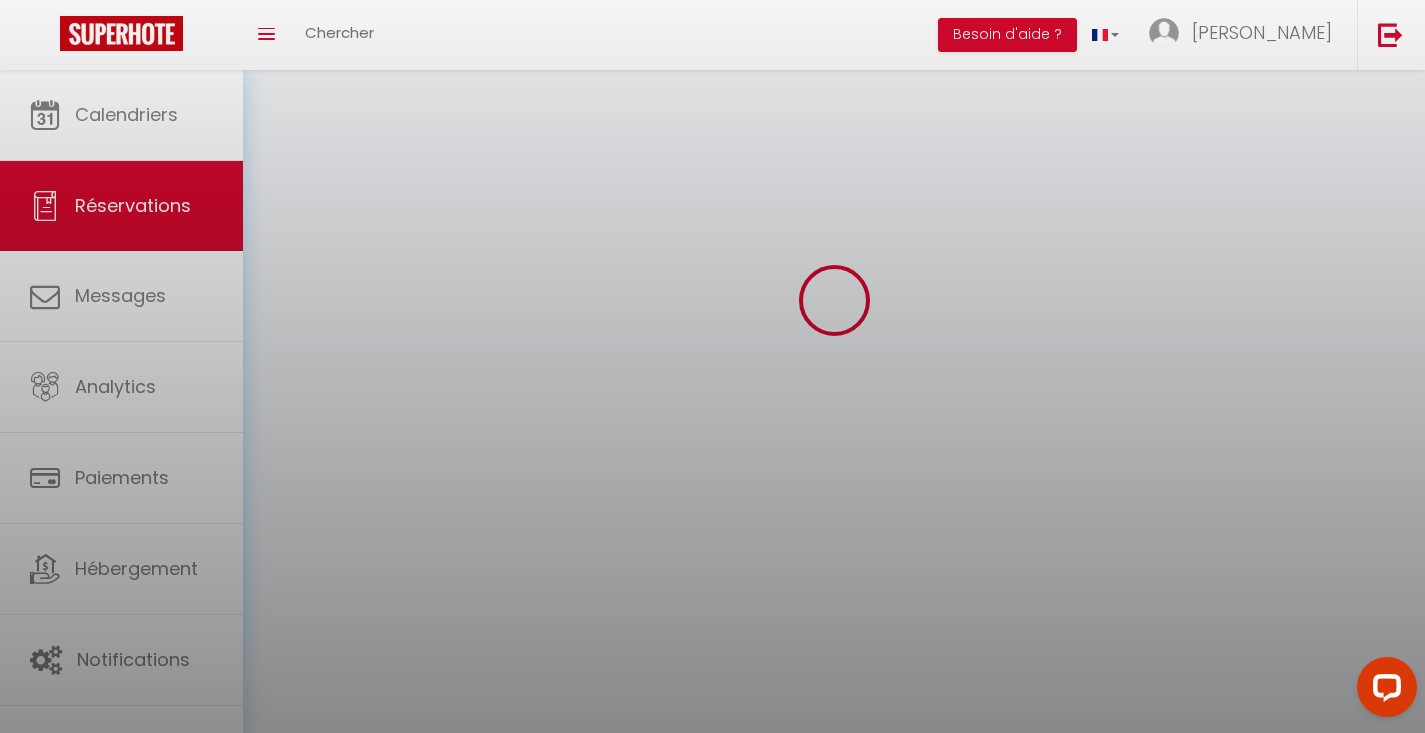scroll, scrollTop: 0, scrollLeft: 0, axis: both 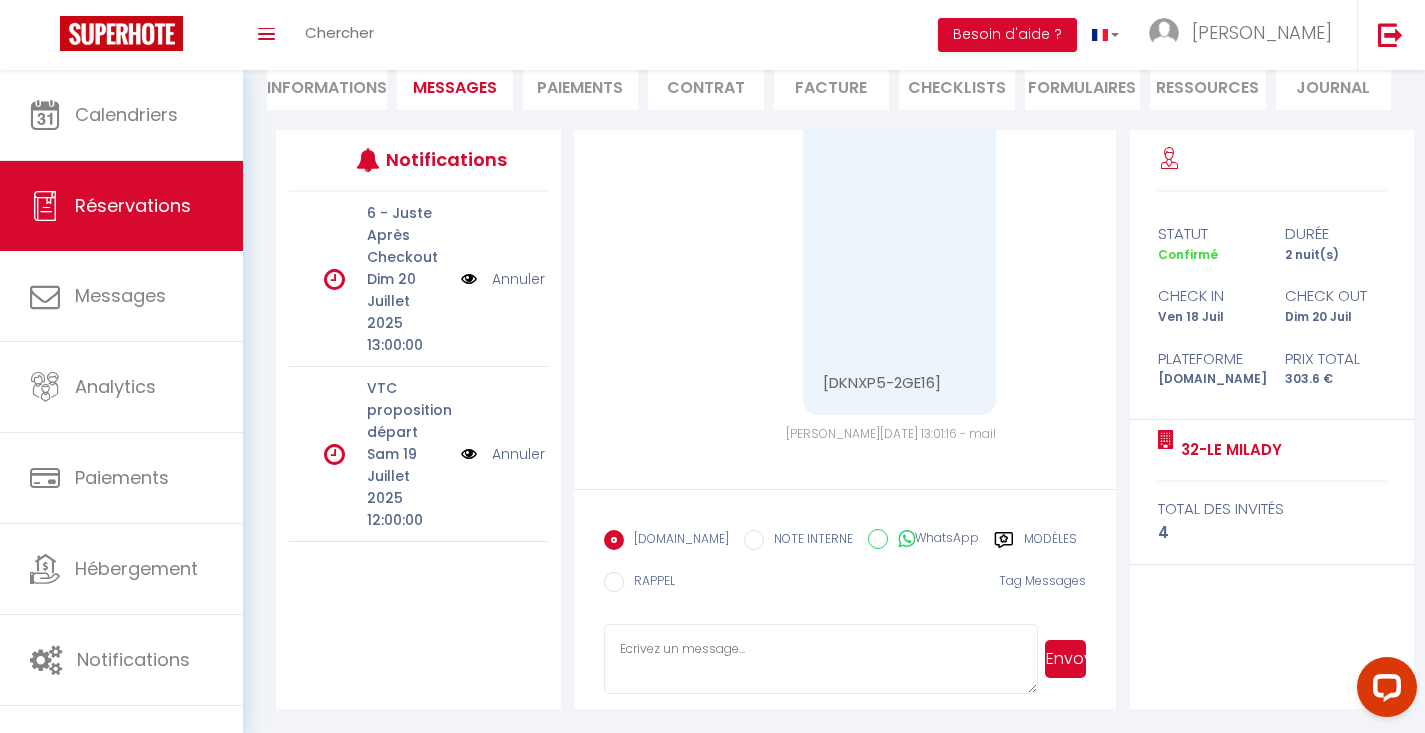 click 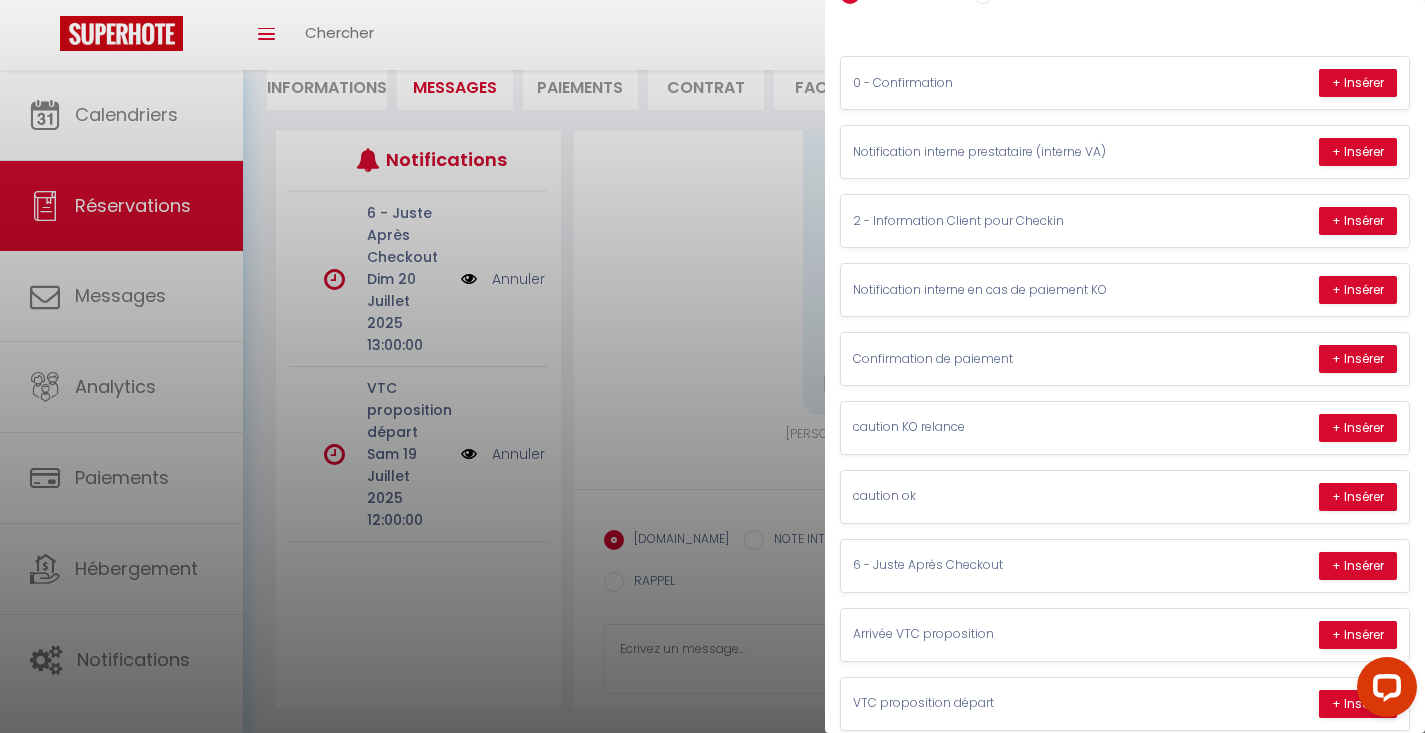scroll, scrollTop: 154, scrollLeft: 0, axis: vertical 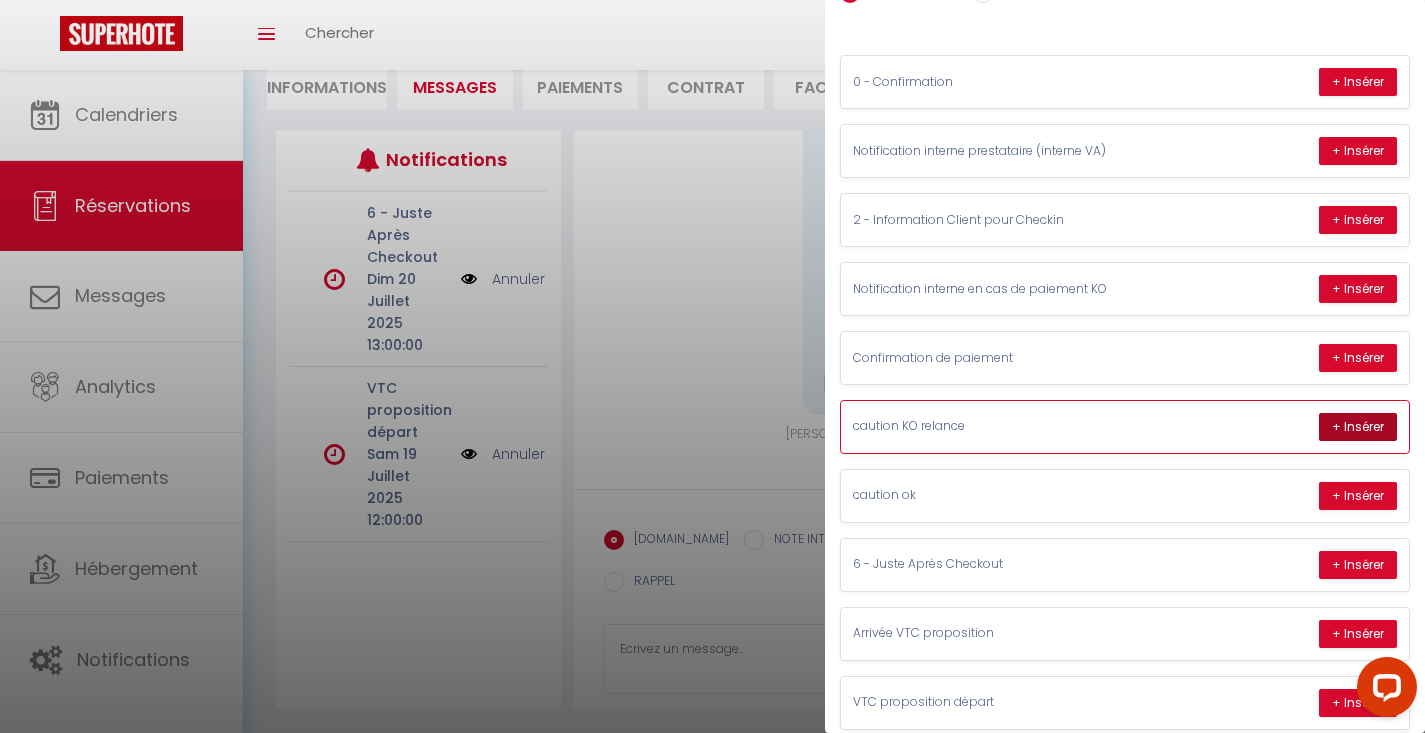 click on "+ Insérer" at bounding box center (1358, 427) 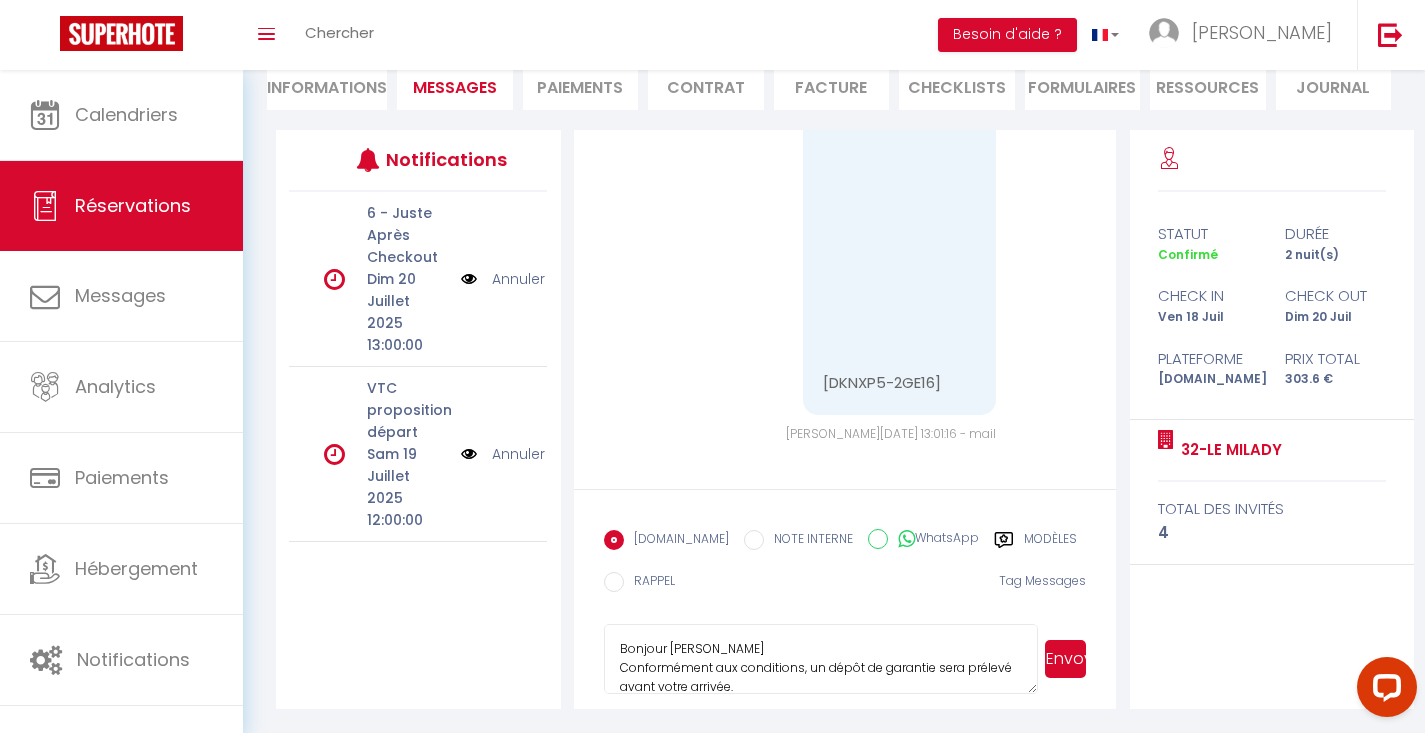click on "Bonjour [PERSON_NAME]
Conformément aux conditions, un dépôt de garantie sera prélevé avant votre arrivée.
Pour rappel, la caution est une empreinte bancaire qui sera annulée à votre départ.
En l'absence de caution, nous ne pourrons pas vous envoyer les informations d'accès.
Nous vous invitons à utiliser le lien sécurisé ci-dessous pour effectuer le dépôt, s'il vous plaît :
[URL][DOMAIN_NAME]
32-Le Milady
Cordialement,
La conciergerie Royale" at bounding box center [821, 659] 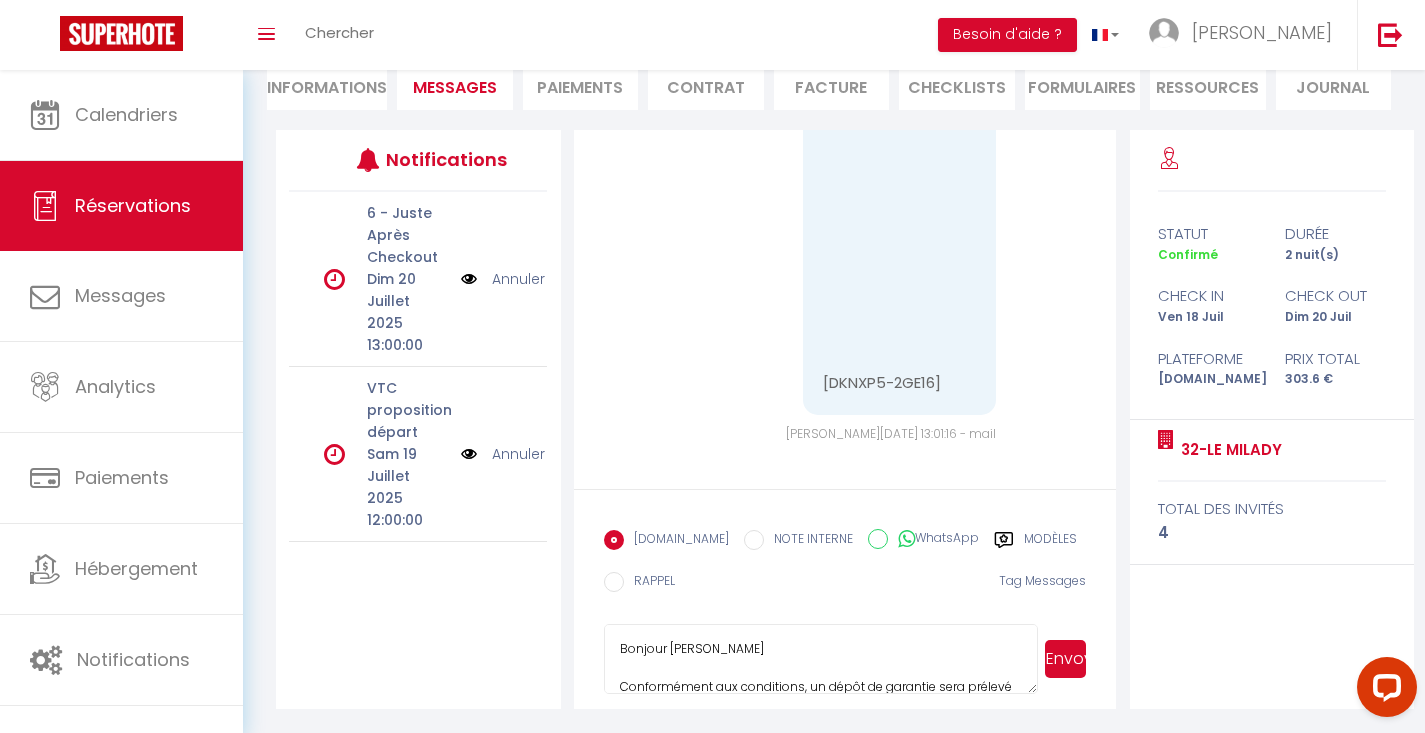 scroll, scrollTop: 5105, scrollLeft: 0, axis: vertical 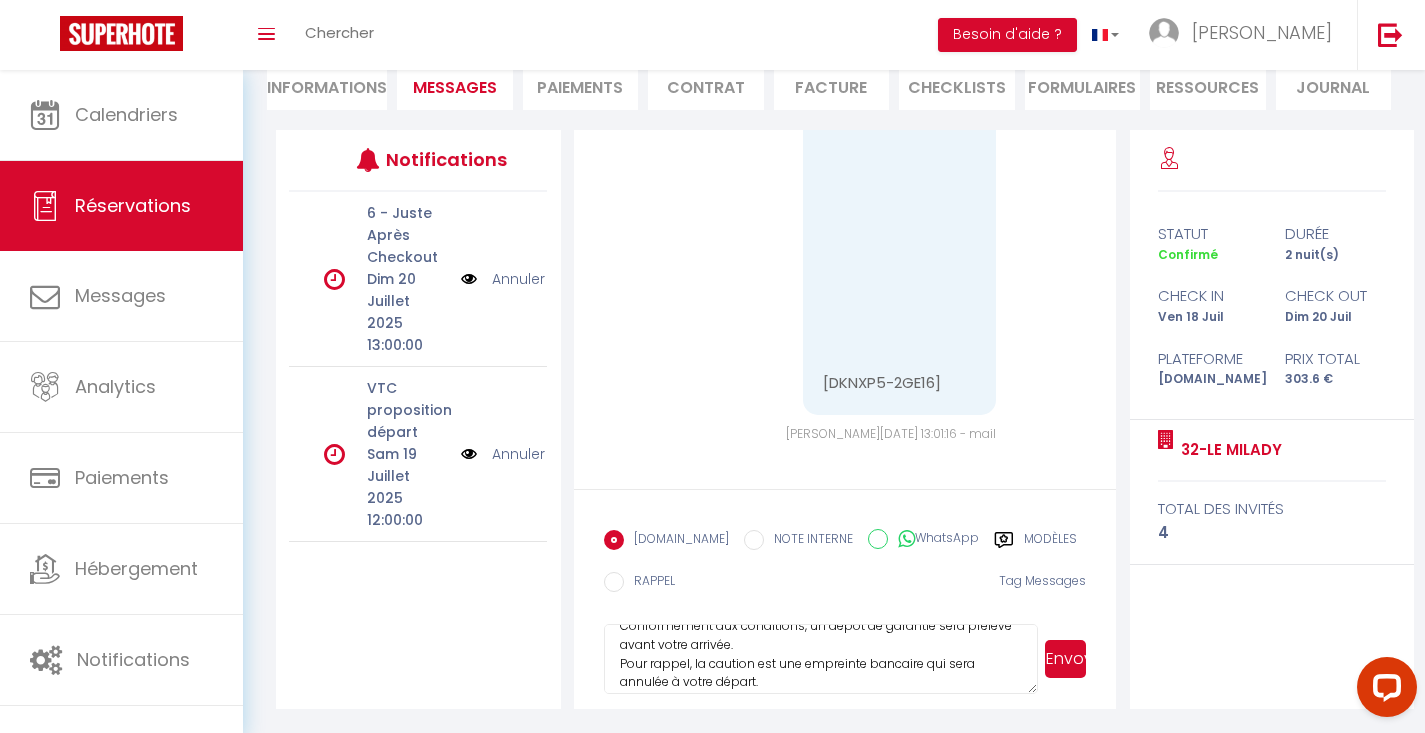click on "Bonjour [PERSON_NAME]
Conformément aux conditions, un dépôt de garantie sera prélevé avant votre arrivée.
Pour rappel, la caution est une empreinte bancaire qui sera annulée à votre départ.
En l'absence de caution, nous ne pourrons pas vous envoyer les informations d'accès.
Nous vous invitons à utiliser le lien sécurisé ci-dessous pour effectuer le dépôt, s'il vous plaît :
[URL][DOMAIN_NAME]
32-Le Milady
Cordialement,
La conciergerie Royale" at bounding box center [821, 659] 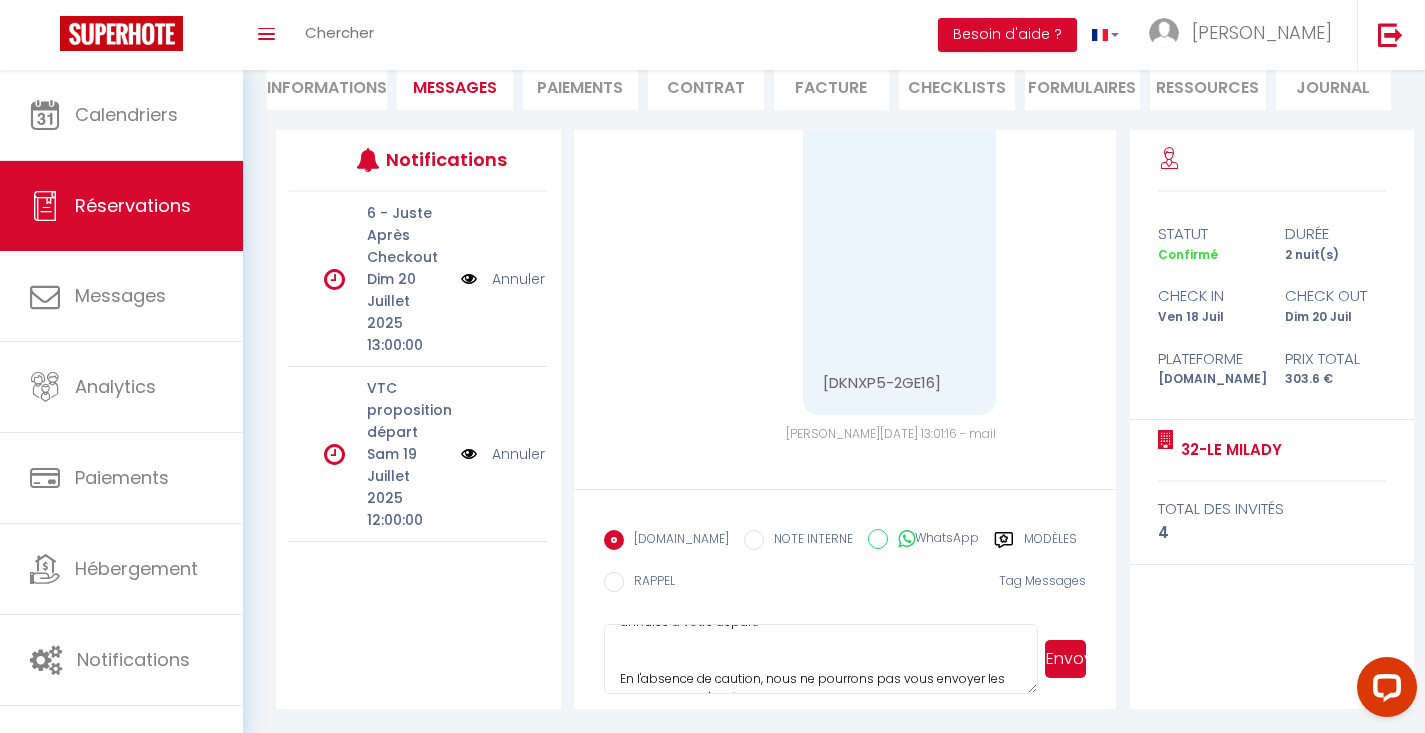 scroll, scrollTop: 144, scrollLeft: 0, axis: vertical 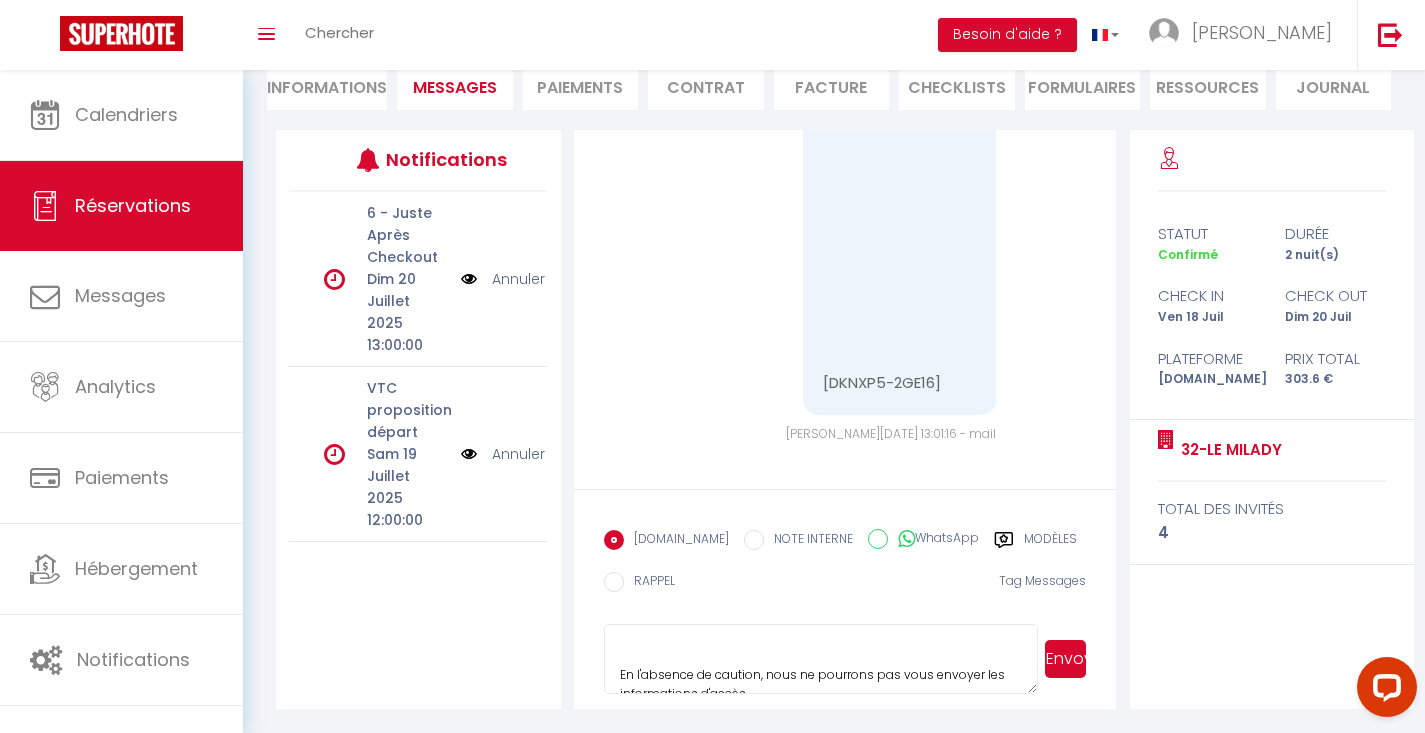 click on "Bonjour [PERSON_NAME]
Conformément aux conditions, un dépôt de garantie sera prélevé avant votre arrivée.
Pour rappel, la caution est une empreinte bancaire qui sera annulée à votre départ.
En l'absence de caution, nous ne pourrons pas vous envoyer les informations d'accès.
Nous vous invitons à utiliser le lien sécurisé ci-dessous pour effectuer le dépôt, s'il vous plaît :
[URL][DOMAIN_NAME]
32-Le Milady
Cordialement,
La conciergerie Royale" at bounding box center (821, 659) 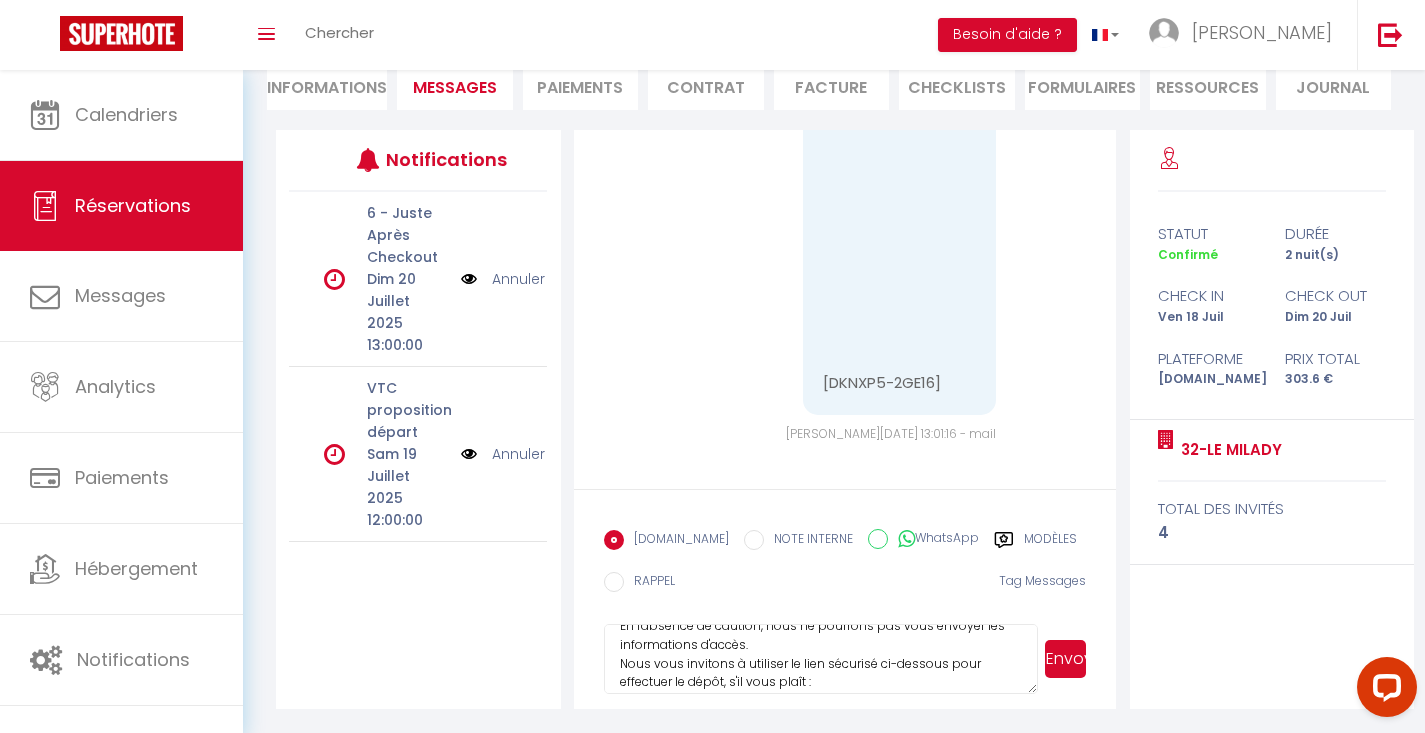 scroll, scrollTop: 178, scrollLeft: 0, axis: vertical 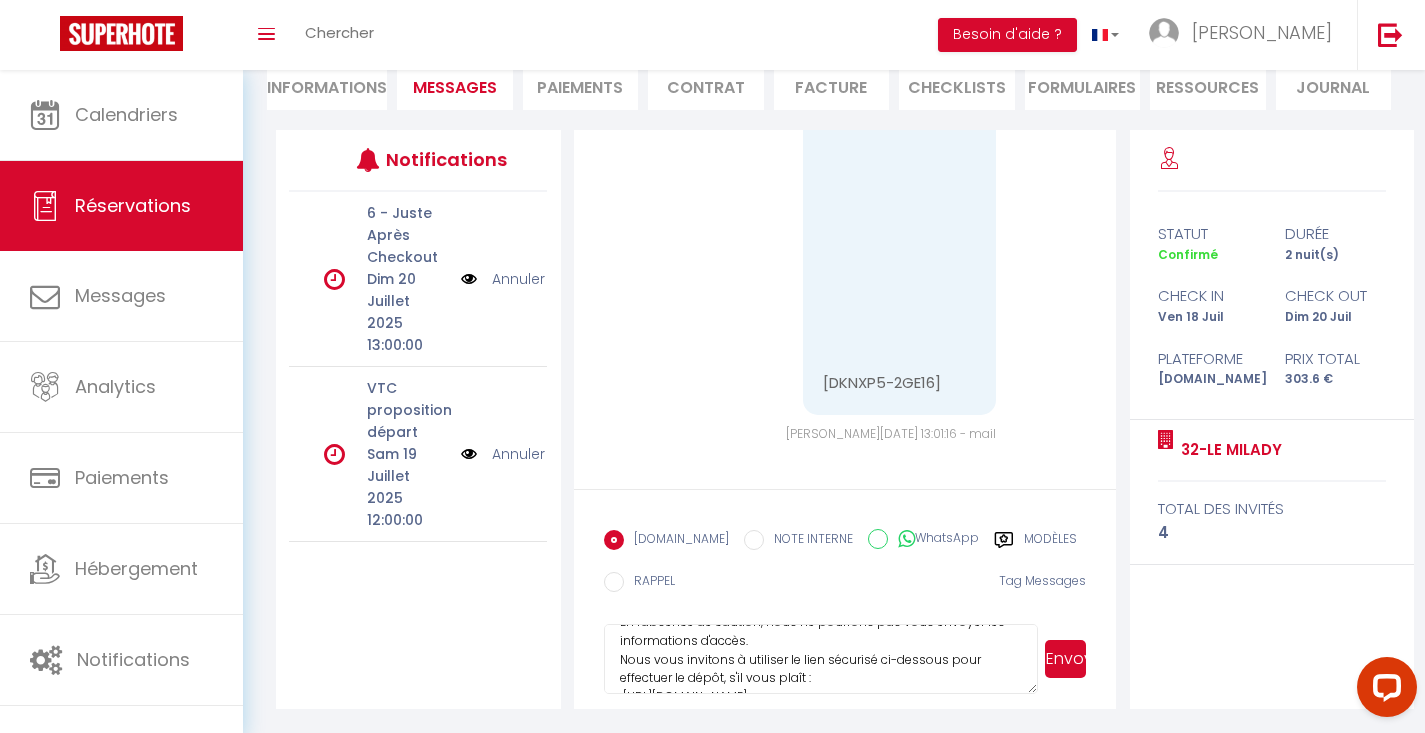 click on "Bonjour [PERSON_NAME]
Conformément aux conditions, un dépôt de garantie sera prélevé avant votre arrivée.
Pour rappel, la caution est une empreinte bancaire qui sera annulée à votre départ.
En l'absence de caution, nous ne pourrons pas vous envoyer les informations d'accès.
Nous vous invitons à utiliser le lien sécurisé ci-dessous pour effectuer le dépôt, s'il vous plaît :
[URL][DOMAIN_NAME]
32-Le Milady
Cordialement,
La conciergerie Royale" at bounding box center (821, 659) 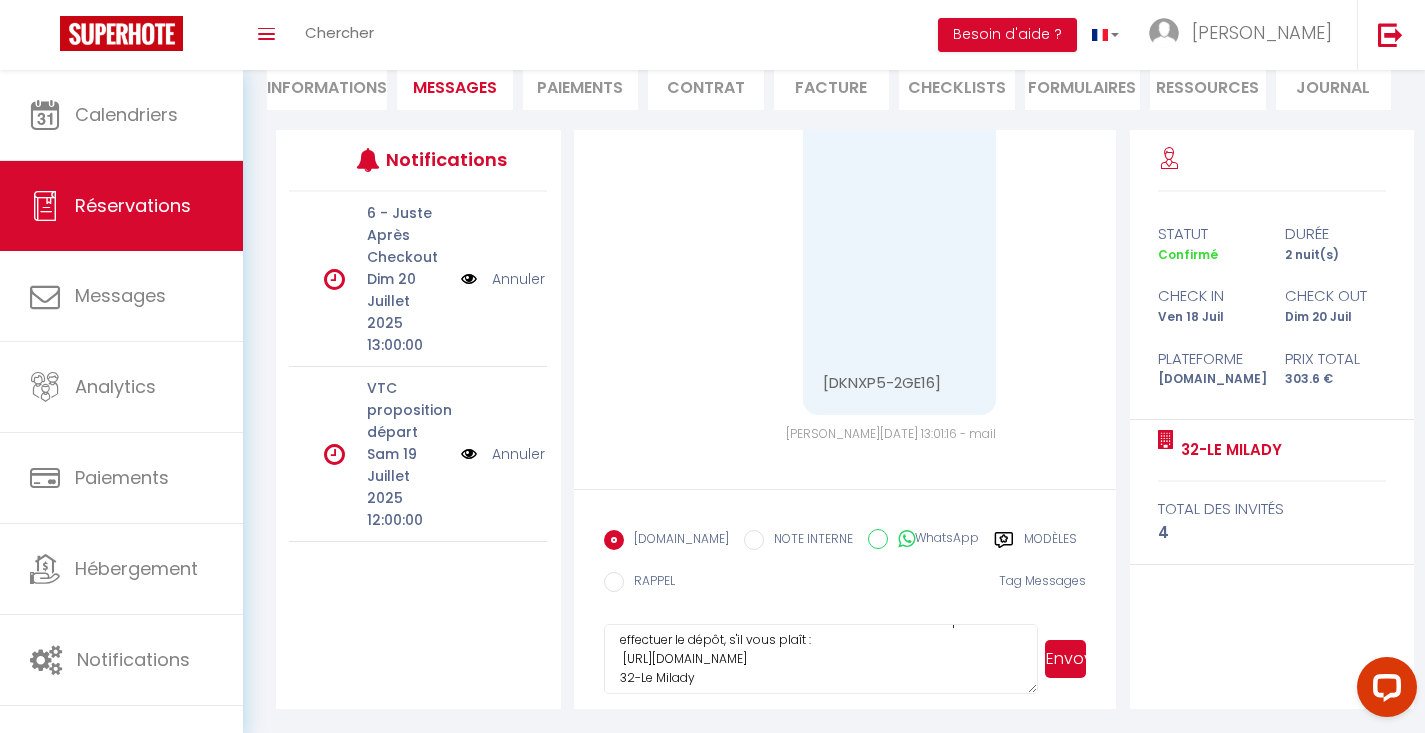 click on "Bonjour [PERSON_NAME]
Conformément aux conditions, un dépôt de garantie sera prélevé avant votre arrivée.
Pour rappel, la caution est une empreinte bancaire qui sera annulée à votre départ.
En l'absence de caution, nous ne pourrons pas vous envoyer les informations d'accès.
Nous vous invitons à utiliser le lien sécurisé ci-dessous pour effectuer le dépôt, s'il vous plaît :
[URL][DOMAIN_NAME]
32-Le Milady
Cordialement,
La conciergerie Royale" at bounding box center (821, 659) 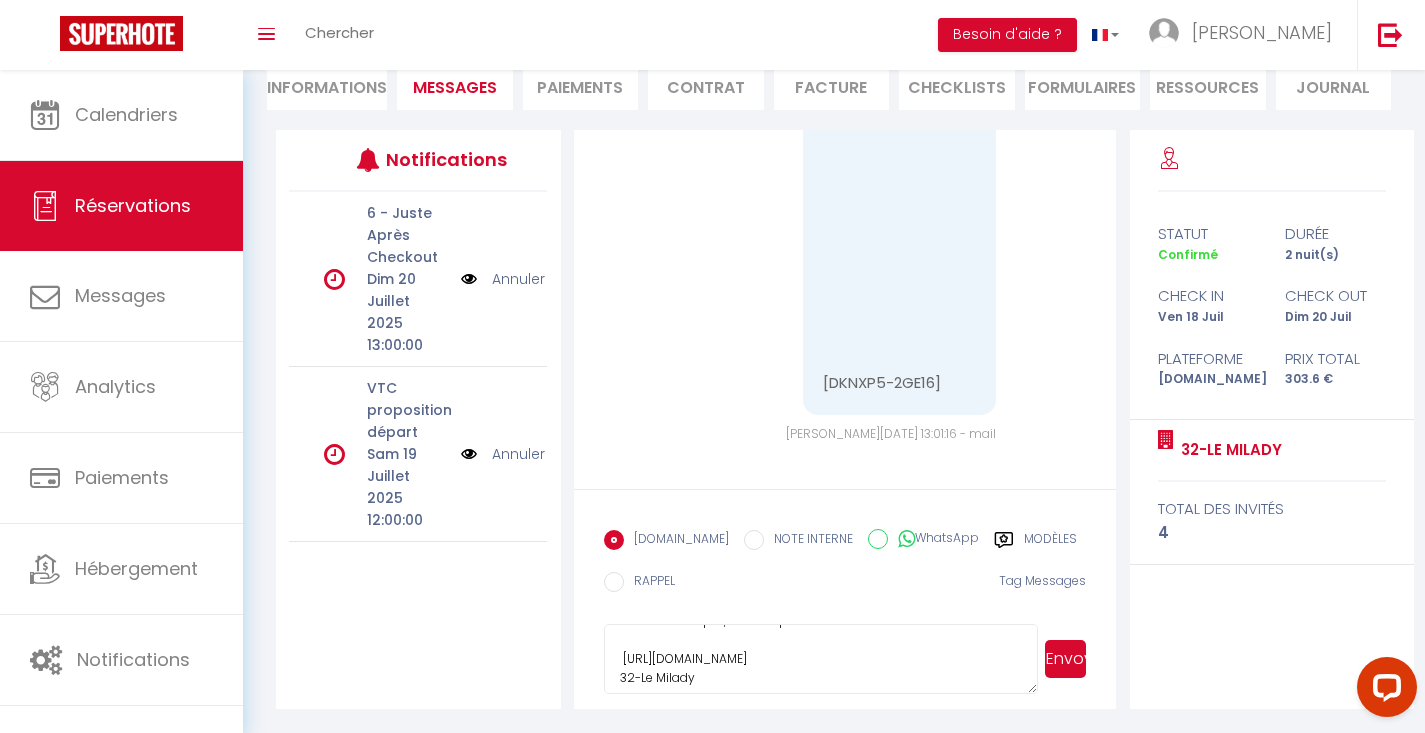 scroll, scrollTop: 318, scrollLeft: 0, axis: vertical 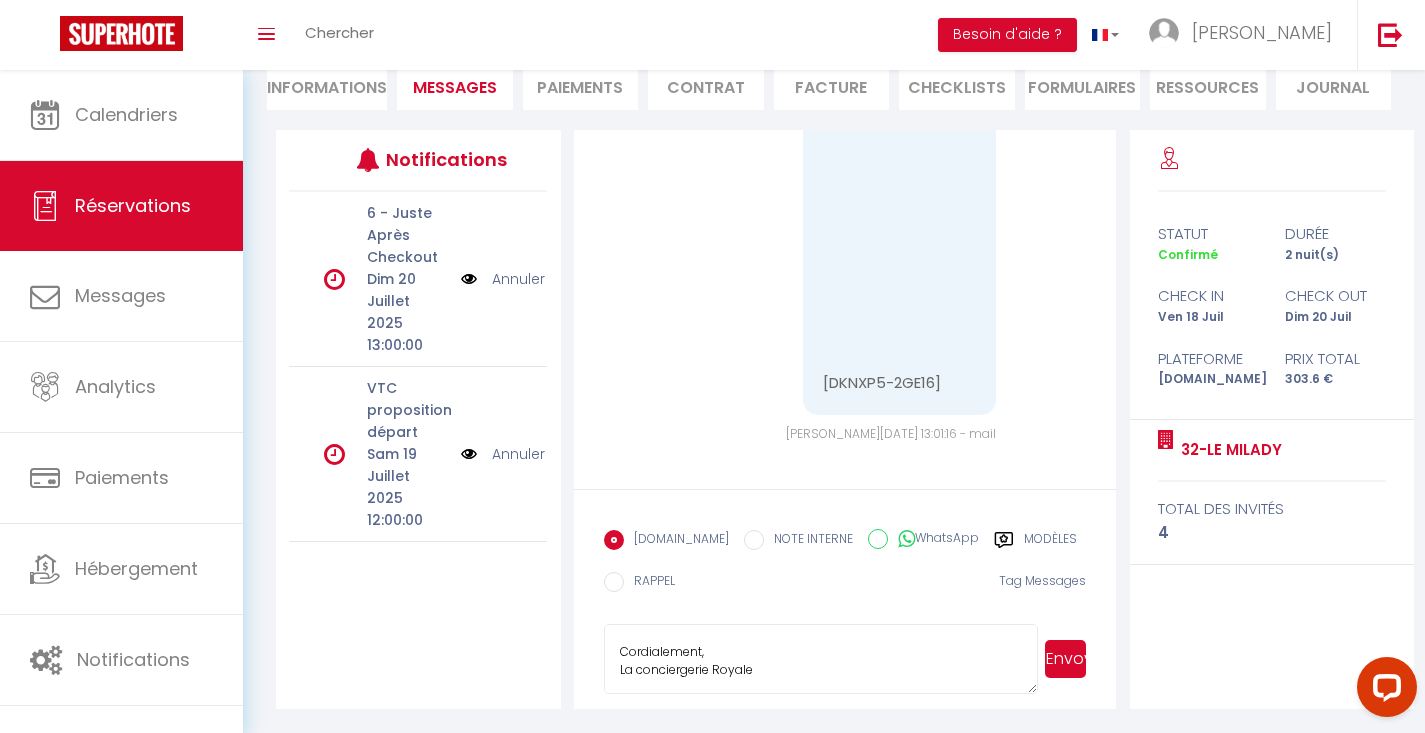 click on "Envoyer" at bounding box center [1065, 659] 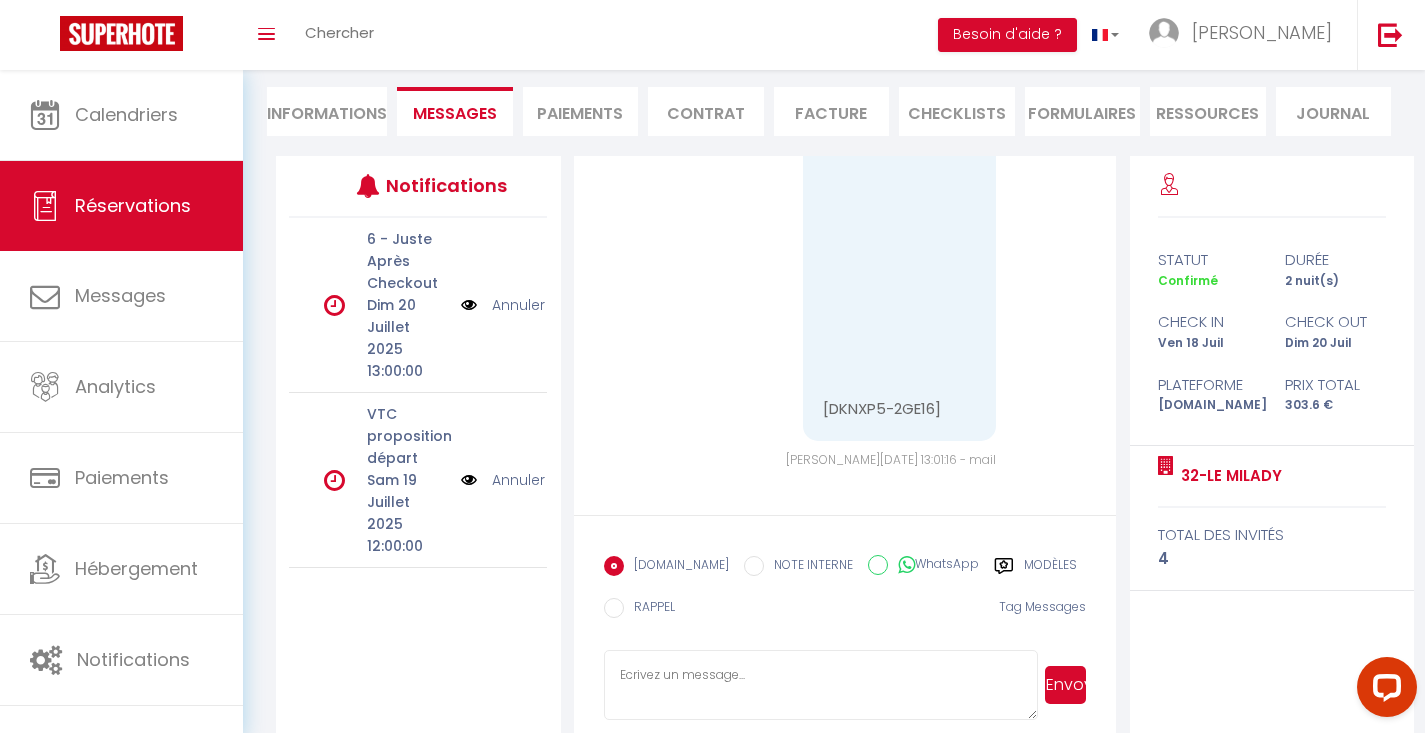 scroll, scrollTop: 0, scrollLeft: 0, axis: both 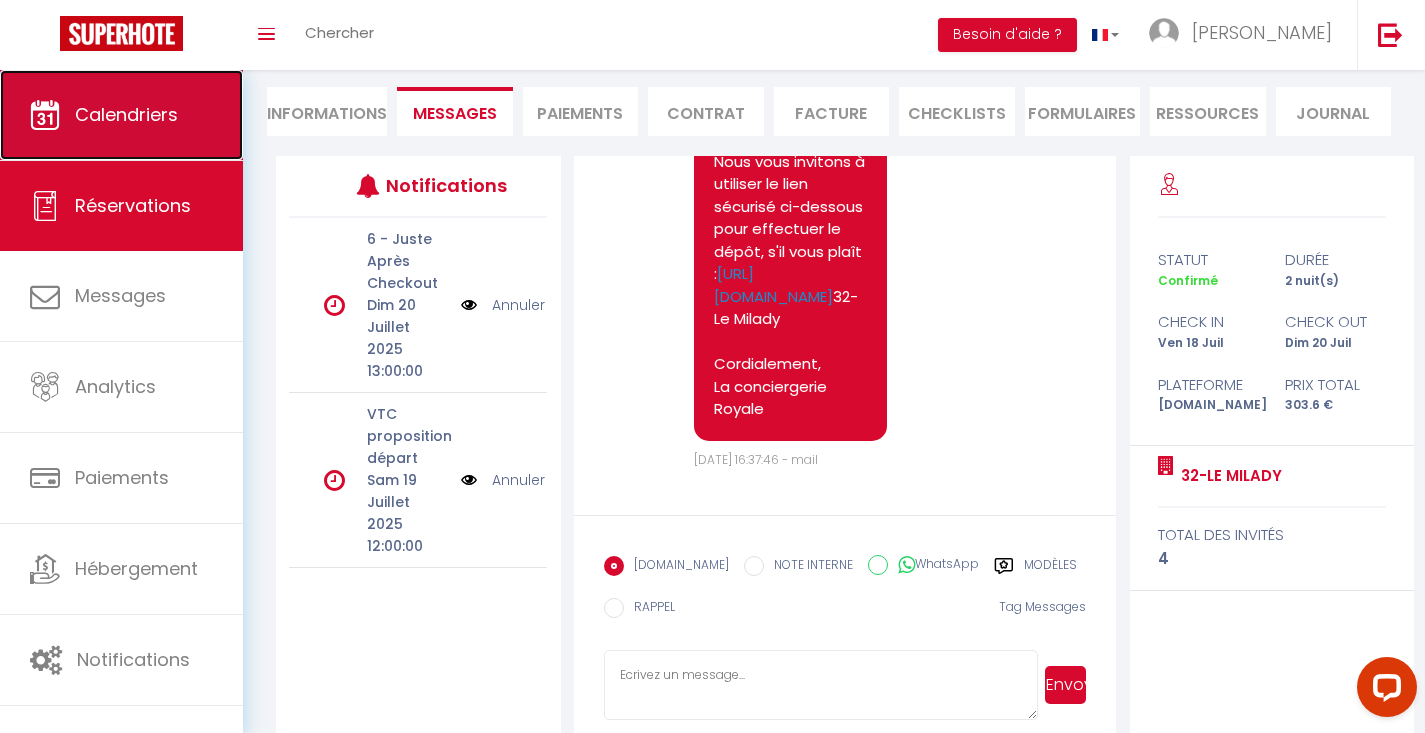click on "Calendriers" at bounding box center [126, 114] 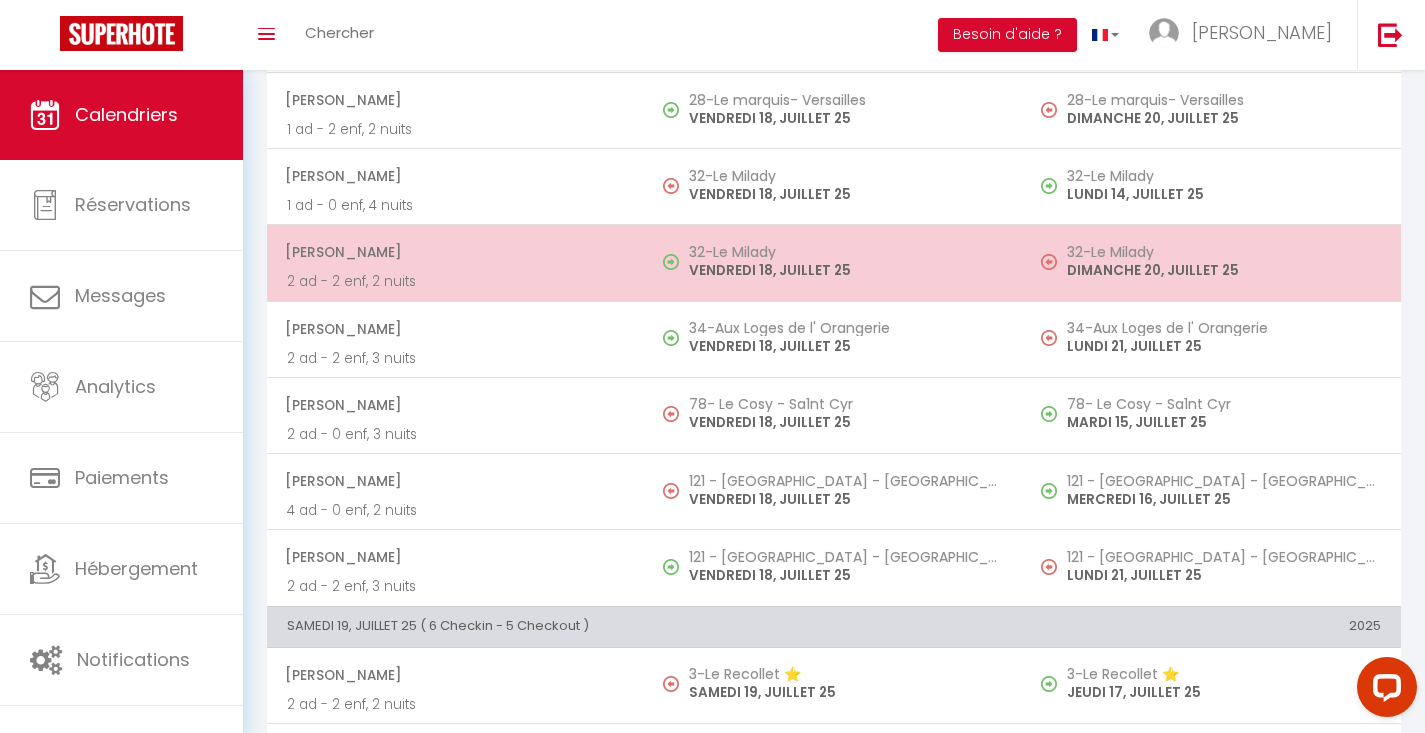 scroll, scrollTop: 5062, scrollLeft: 0, axis: vertical 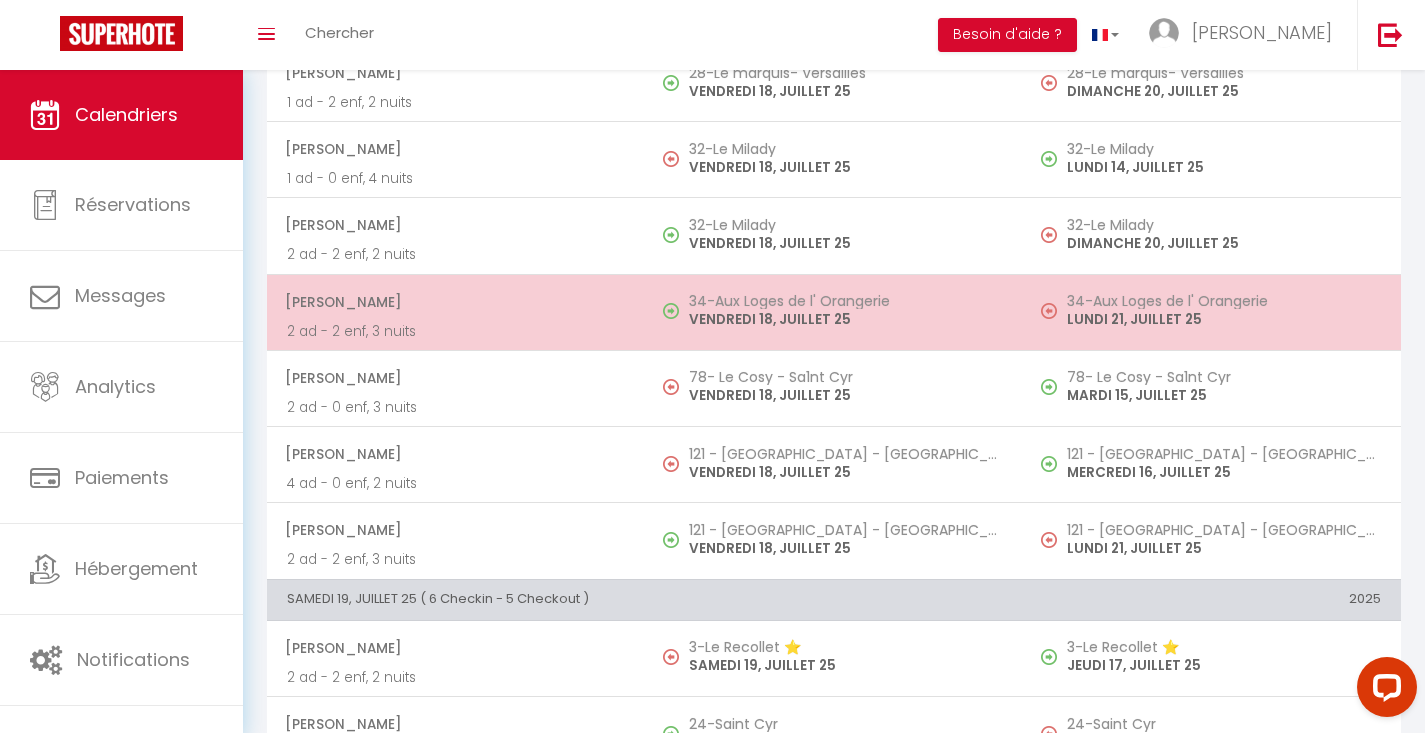 click on "VENDREDI 18, JUILLET 25" at bounding box center (846, 319) 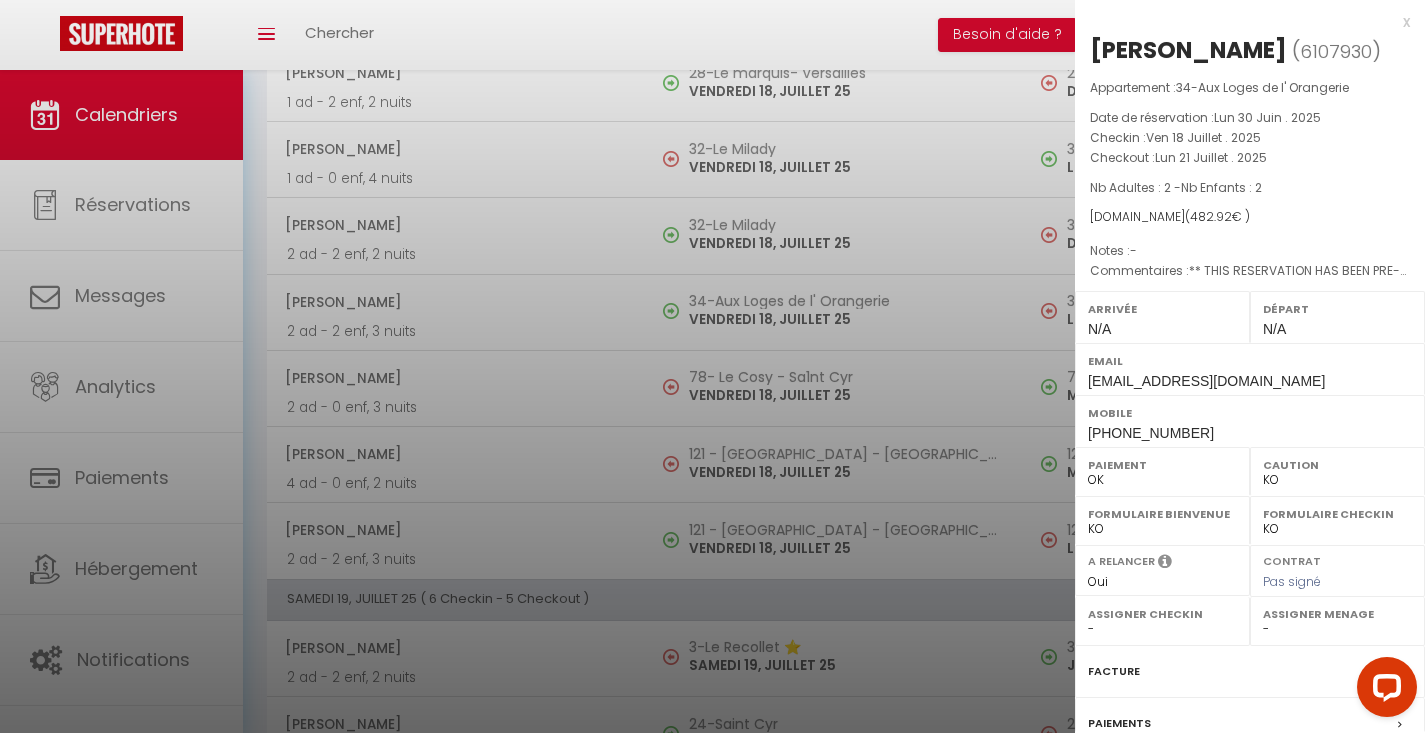 click at bounding box center (712, 366) 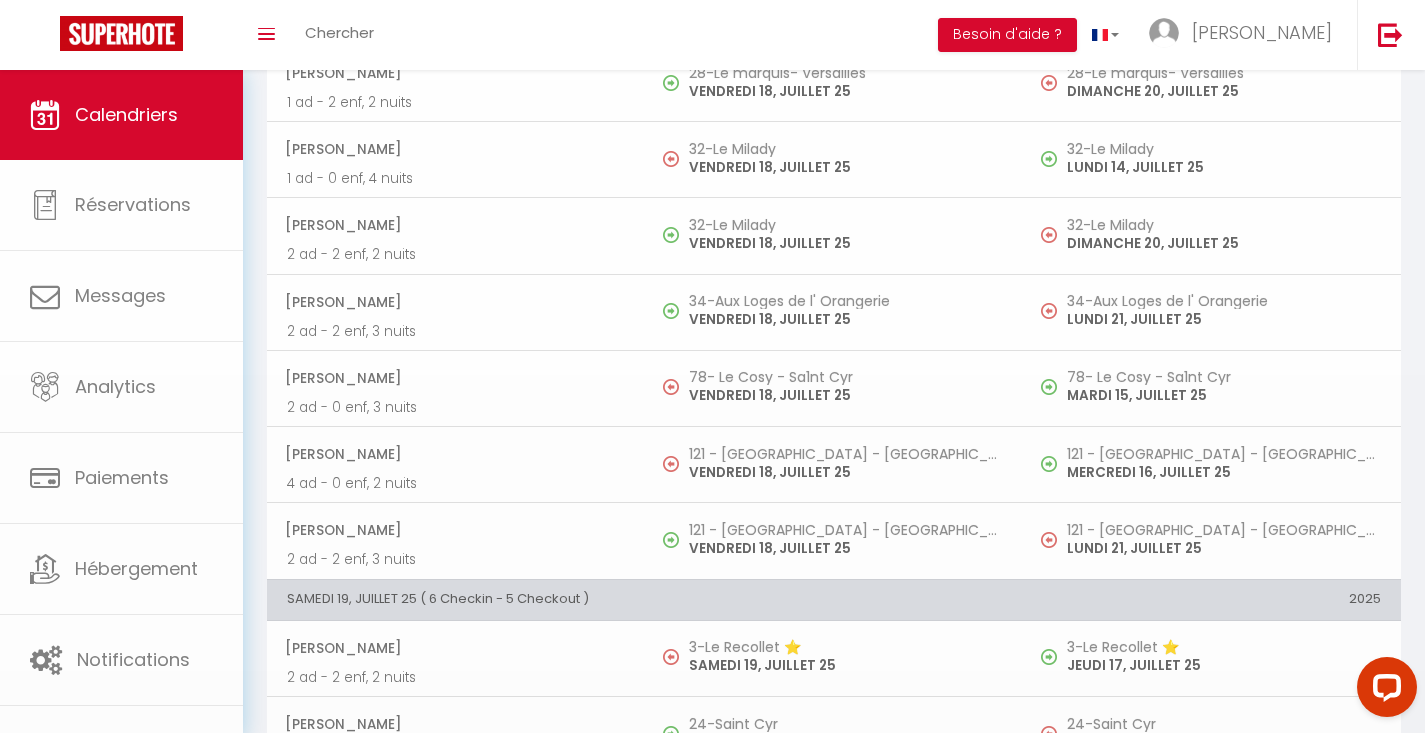 click on "Coaching SuperHote ce soir à 18h00, pour participer:  [URL][DOMAIN_NAME][SECURITY_DATA]   ×     Toggle navigation       Toggle Search     Toggle menubar     Chercher   BUTTON
Besoin d'aide ?
[PERSON_NAME]        Équipe     Résultat de la recherche   Aucun résultat     Calendriers     Réservations     Messages     Analytics      Paiements     Hébergement     Notifications                 Résultat de la recherche   Id   Appart   Voyageur    Checkin   Checkout   Nuits   Pers.   Plateforme   Statut     Résultat de la recherche   Aucun résultat           CALENDRIERS
Filtrer par hébergement
Versailles-chesnay       1-L’Alcôve Royale.Appartement d’architecte     3-Le Recollet ⭐️     7-Le Black & White     9-[GEOGRAPHIC_DATA] - Gare Rive Gauche et Château     11-[GEOGRAPHIC_DATA] - short and long stay     13-Le Mousquetaire à [GEOGRAPHIC_DATA]     17-[GEOGRAPHIC_DATA]" at bounding box center (712, -1391) 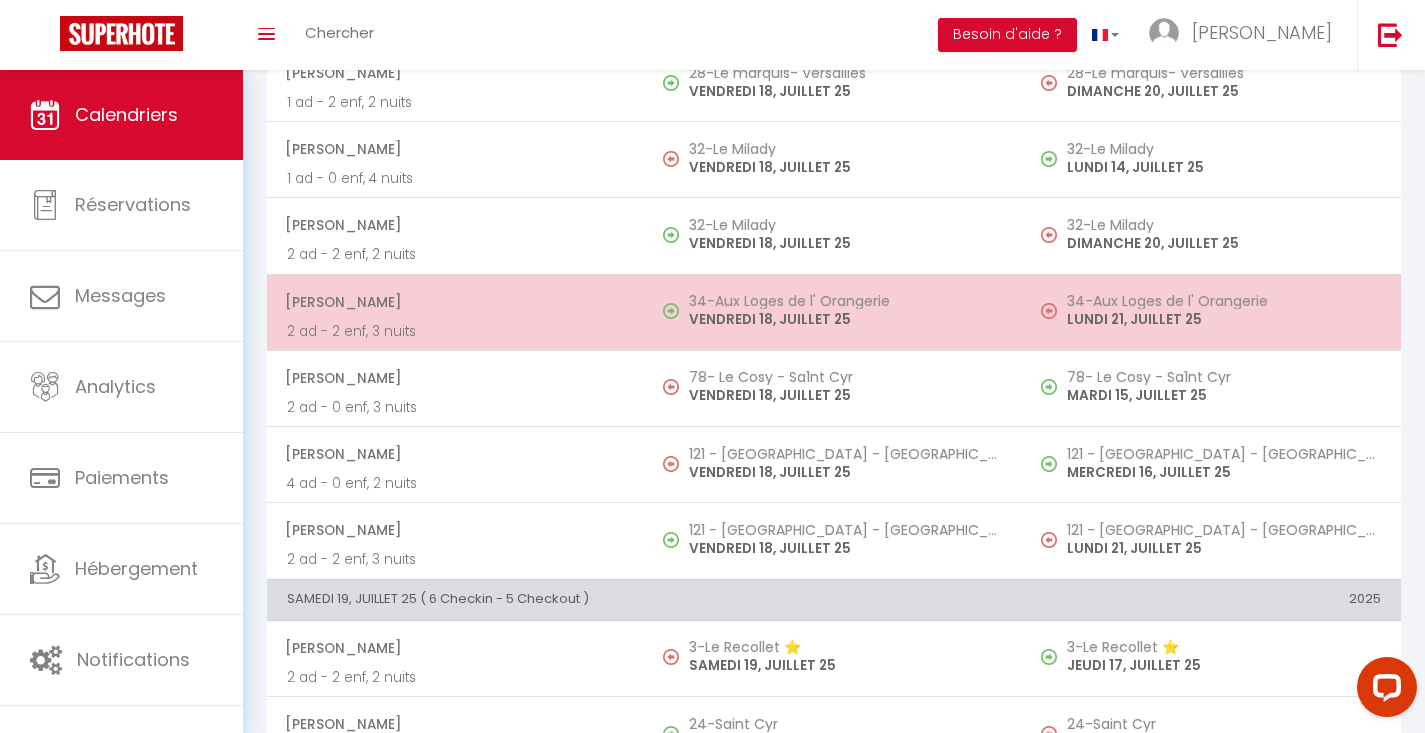 click on "VENDREDI 18, JUILLET 25" at bounding box center (846, 319) 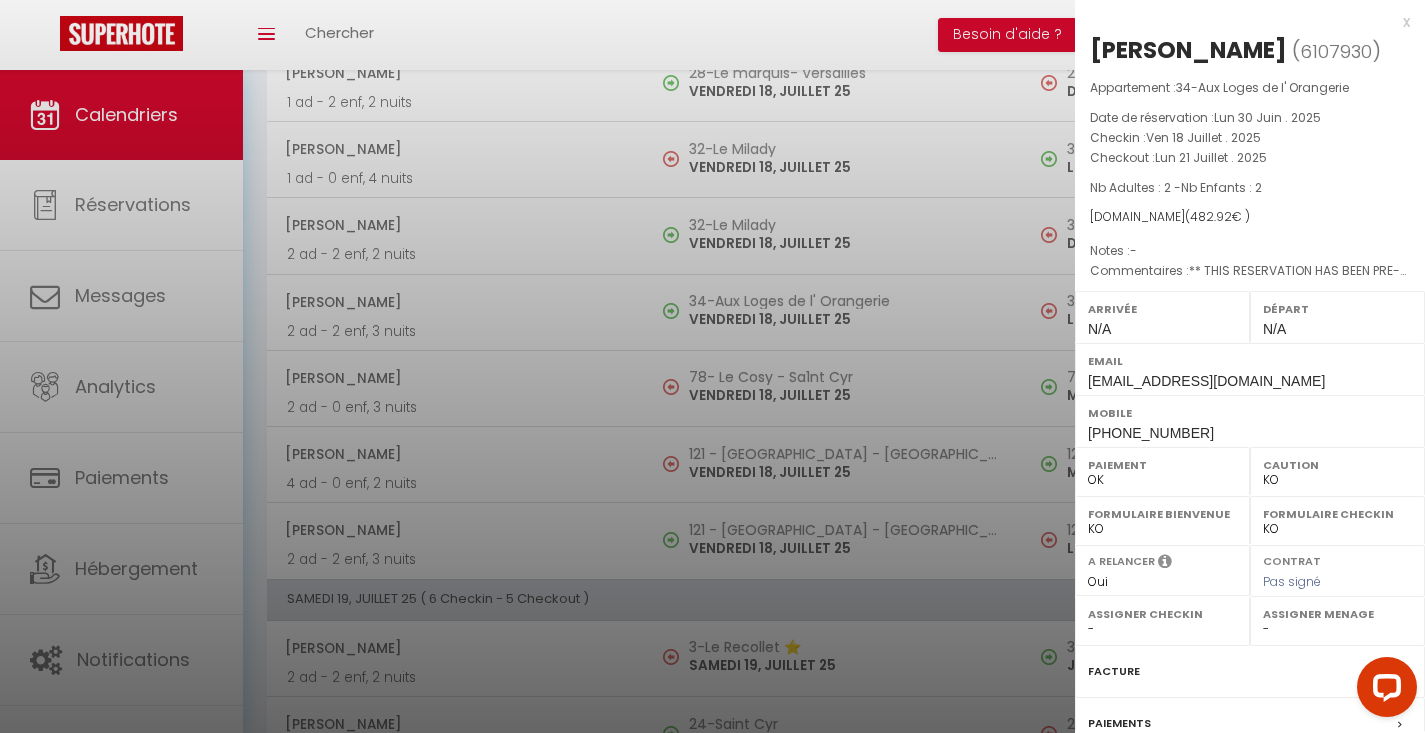 scroll, scrollTop: 199, scrollLeft: 0, axis: vertical 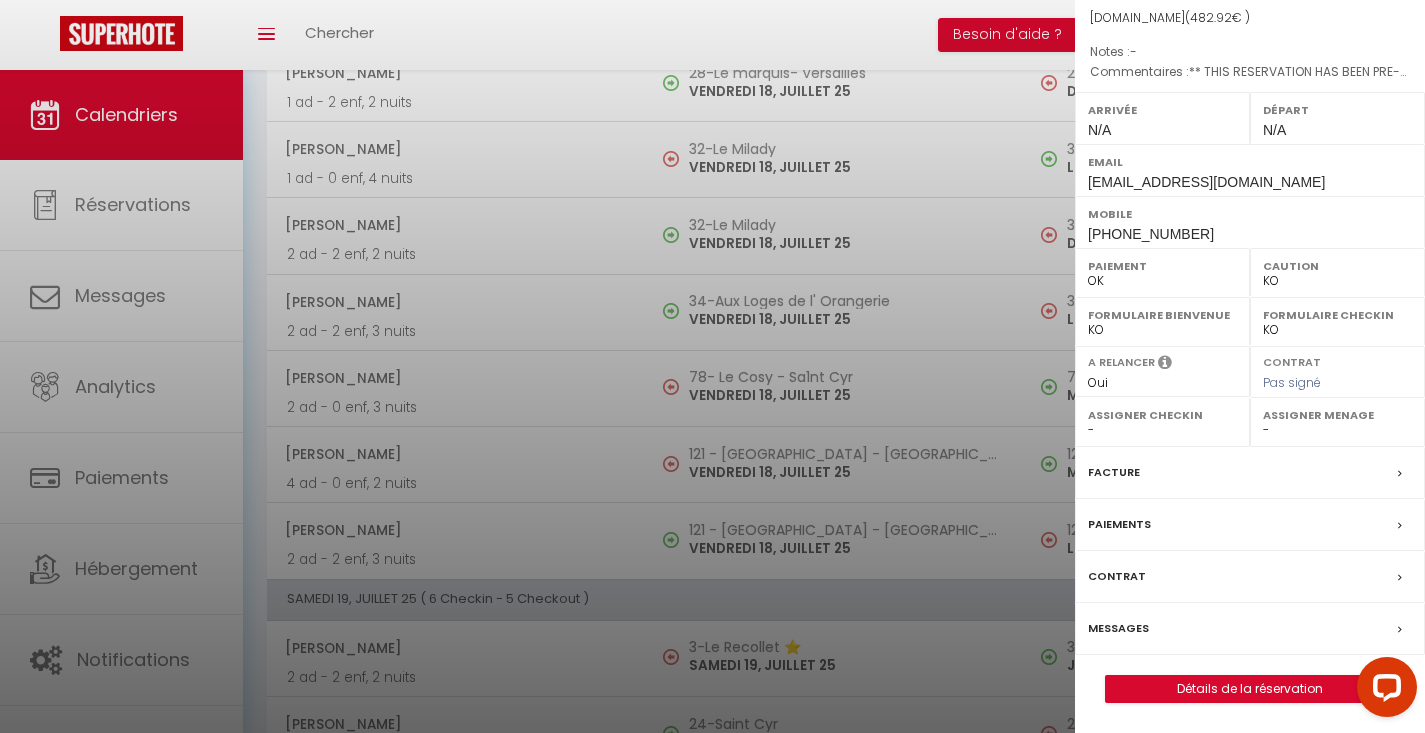 click on "Messages" at bounding box center (1118, 628) 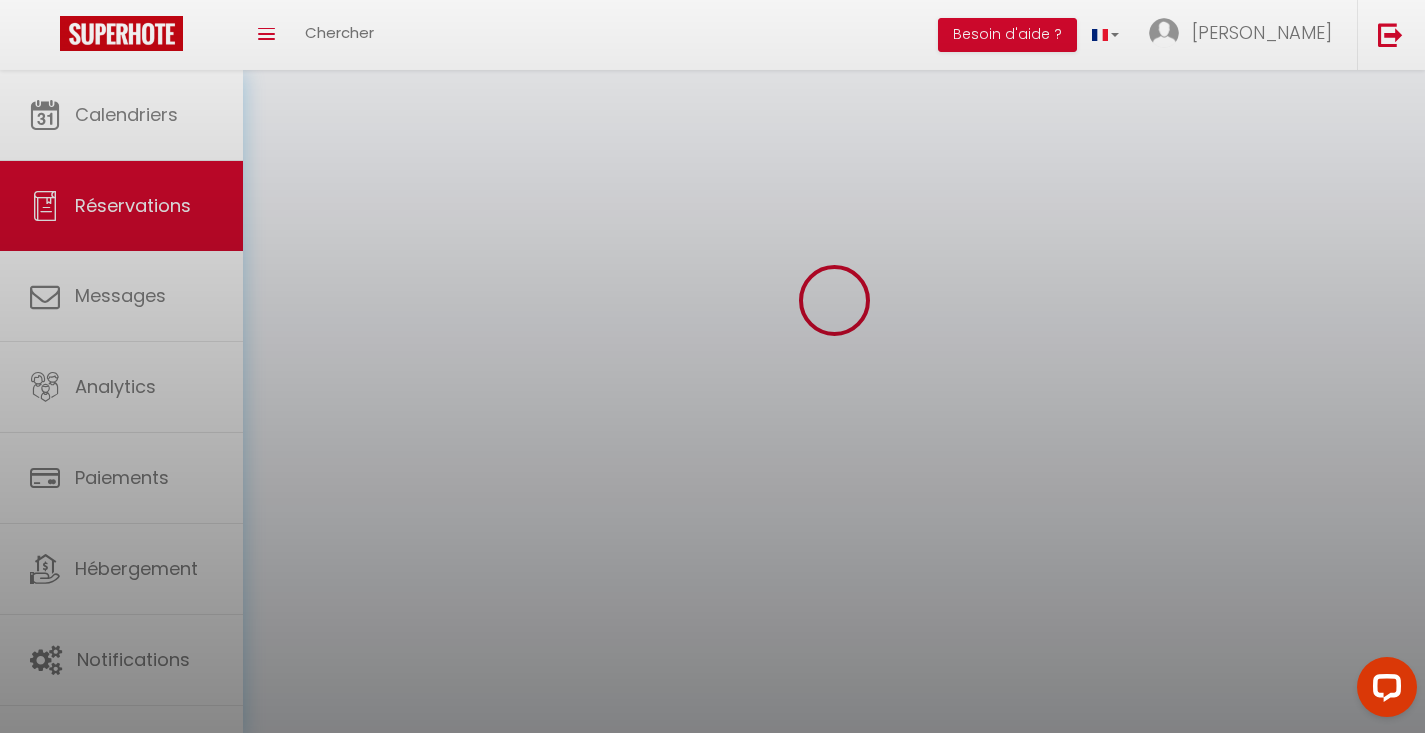 scroll, scrollTop: 0, scrollLeft: 0, axis: both 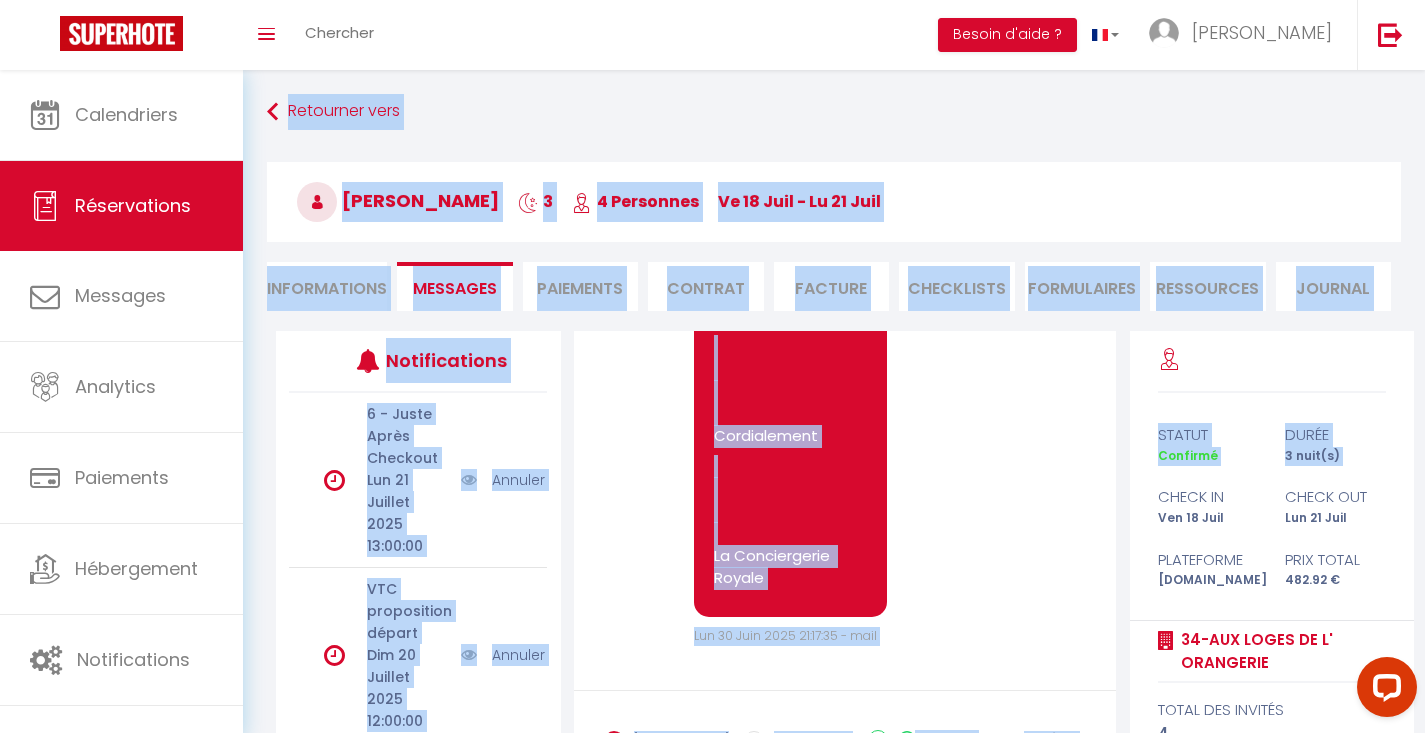 drag, startPoint x: 1439, startPoint y: 223, endPoint x: 1439, endPoint y: 0, distance: 223 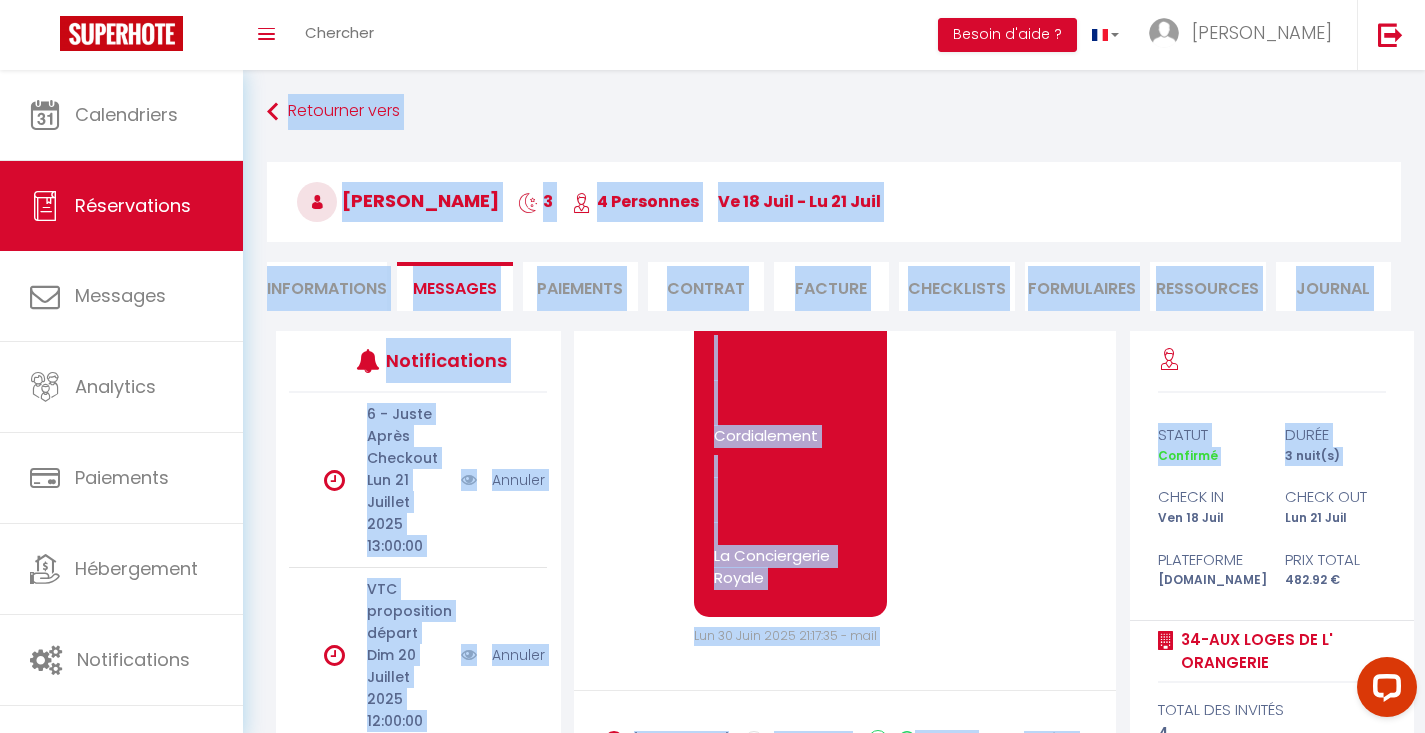 click on "Coaching SuperHote ce soir à 18h00, pour participer:  [URL][DOMAIN_NAME][SECURITY_DATA]   ×     Toggle navigation       Toggle Search     Toggle menubar     Chercher   BUTTON
Besoin d'aide ?
[PERSON_NAME]        Équipe     Résultat de la recherche   Aucun résultat     Calendriers     Réservations     Messages     Analytics      Paiements     Hébergement     Notifications                 Résultat de la recherche   Id   Appart   Voyageur    Checkin   Checkout   Nuits   Pers.   Plateforme   Statut     Résultat de la recherche   Aucun résultat            Retourner vers    [PERSON_NAME]   3    4 Personnes
[DATE] - [DATE]
Actions
Enregistrer   Dupliquer   Supprimer
Actions
Enregistrer   Aperçu et éditer   Envoyer la facture   Copier le lien" at bounding box center (712, 366) 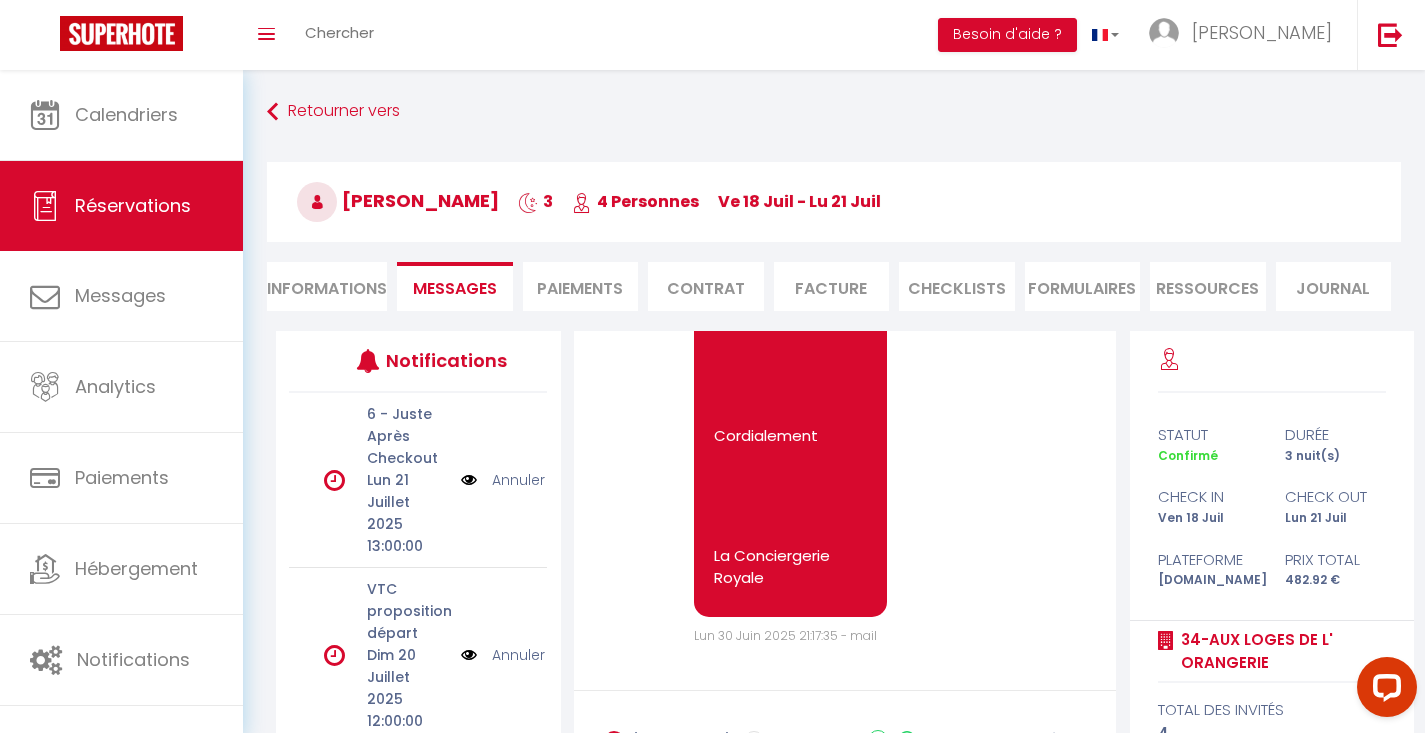 click on "Cher client, bienvenue, Merci pour votre réservation à 34-Aux Loges de l' Orangerie à [GEOGRAPHIC_DATA] 1- Je vous invite à consulter notre page de renseignements Cette page a été conçue pour répondre à vos questions, merci donc de la consulter avant de nous contacter. [URL][DOMAIN_NAME] 2- Assurance du séjour (Annulation, Interruption, covid-19) Si vous avez besoin d'une assurance, vous pouvez souscrire chez notre partenaire  [URL][DOMAIN_NAME] ;produit=Trusti Annulation / Interruption" target="_blank"> [URL][DOMAIN_NAME] ;produit=Trusti" target="_blank"> [URL][DOMAIN_NAME] ;produit=Trusti" target="_blank"> par ce  lien 3- Informations d'arrivées 4- Facture Nous vous envoyons une facture pour votre séjour automatiquement après le jour de votre départ." at bounding box center (790, -1255) 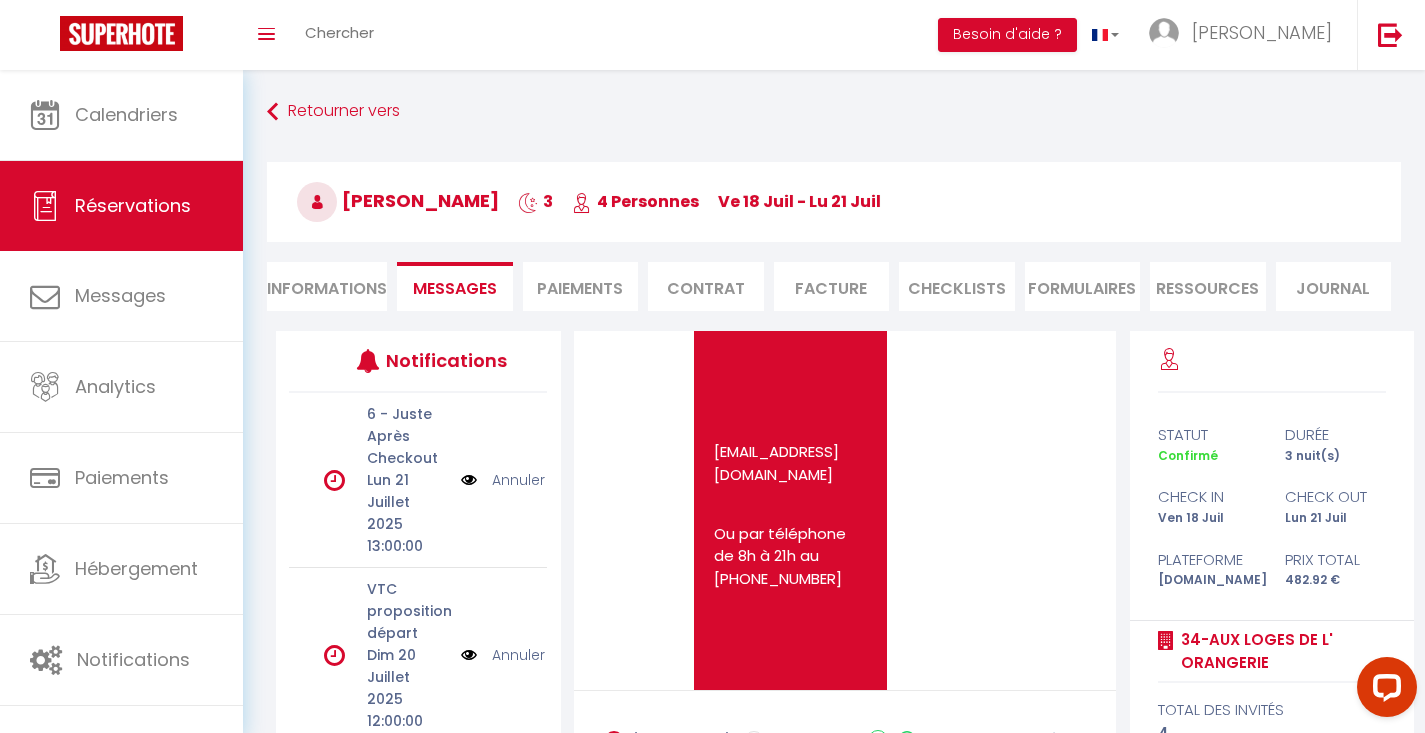 scroll, scrollTop: 3959, scrollLeft: 0, axis: vertical 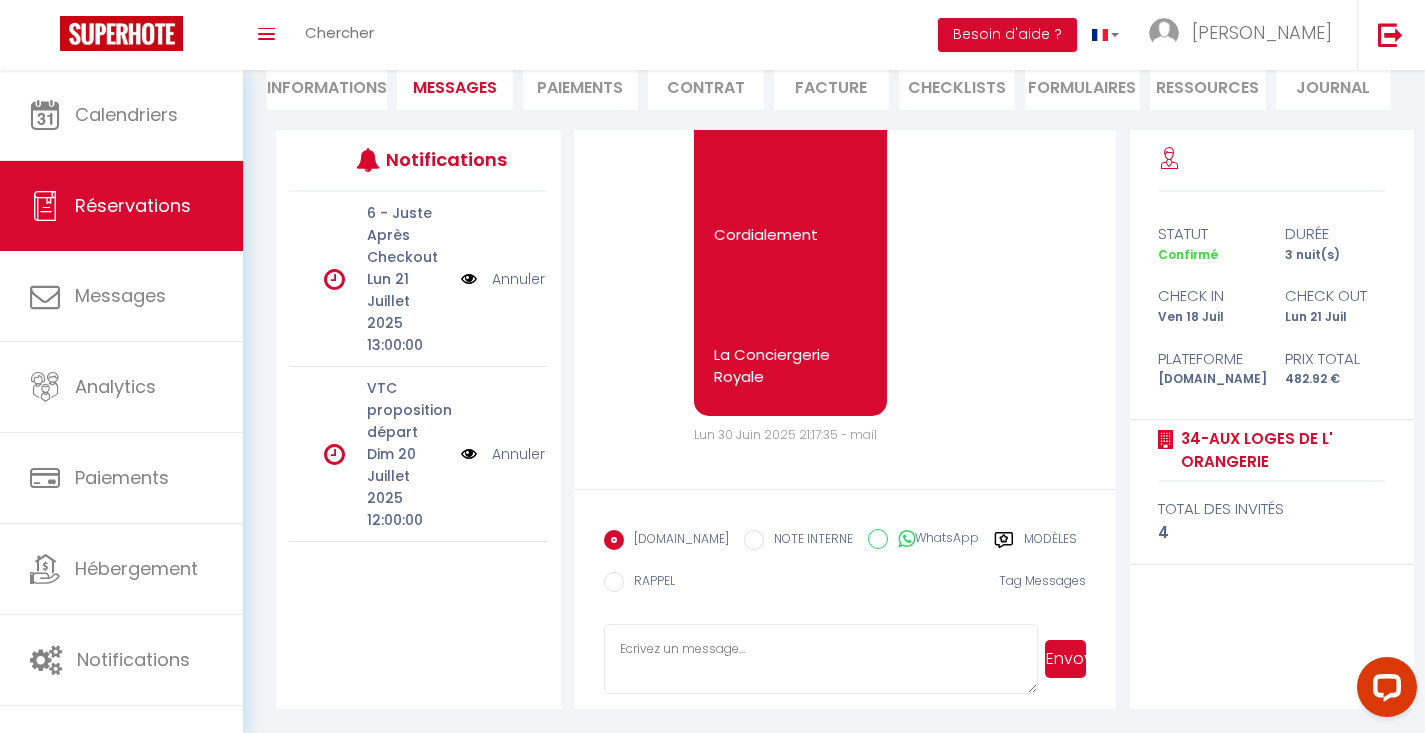 click 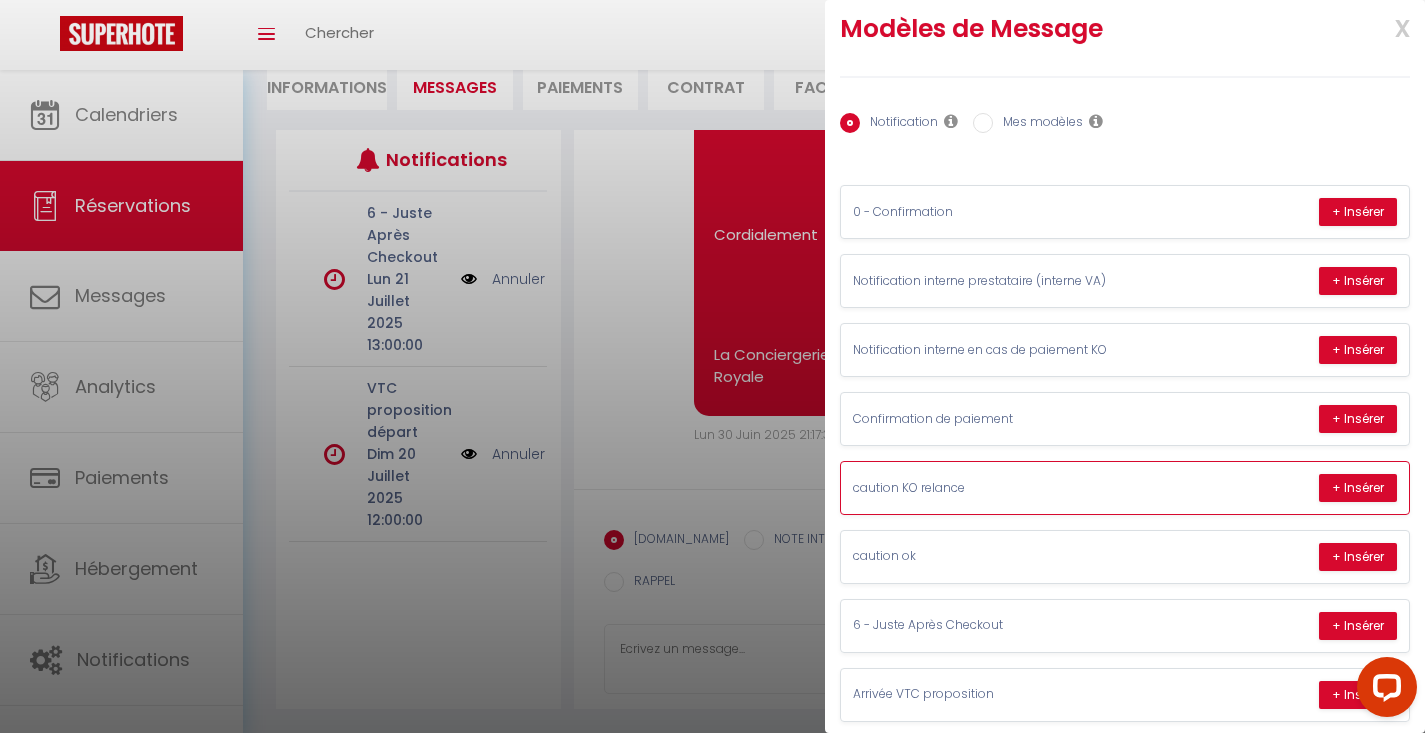 scroll, scrollTop: 42, scrollLeft: 0, axis: vertical 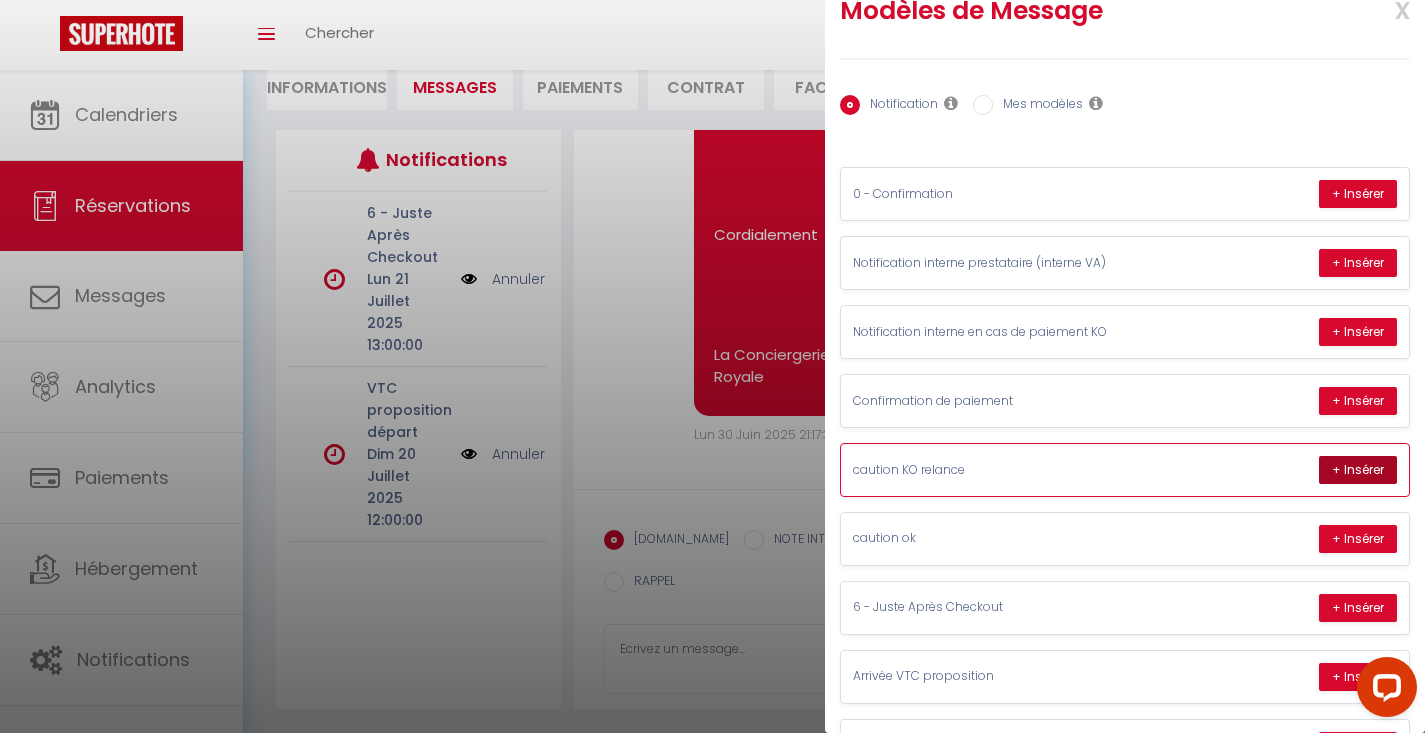 click on "+ Insérer" at bounding box center (1358, 470) 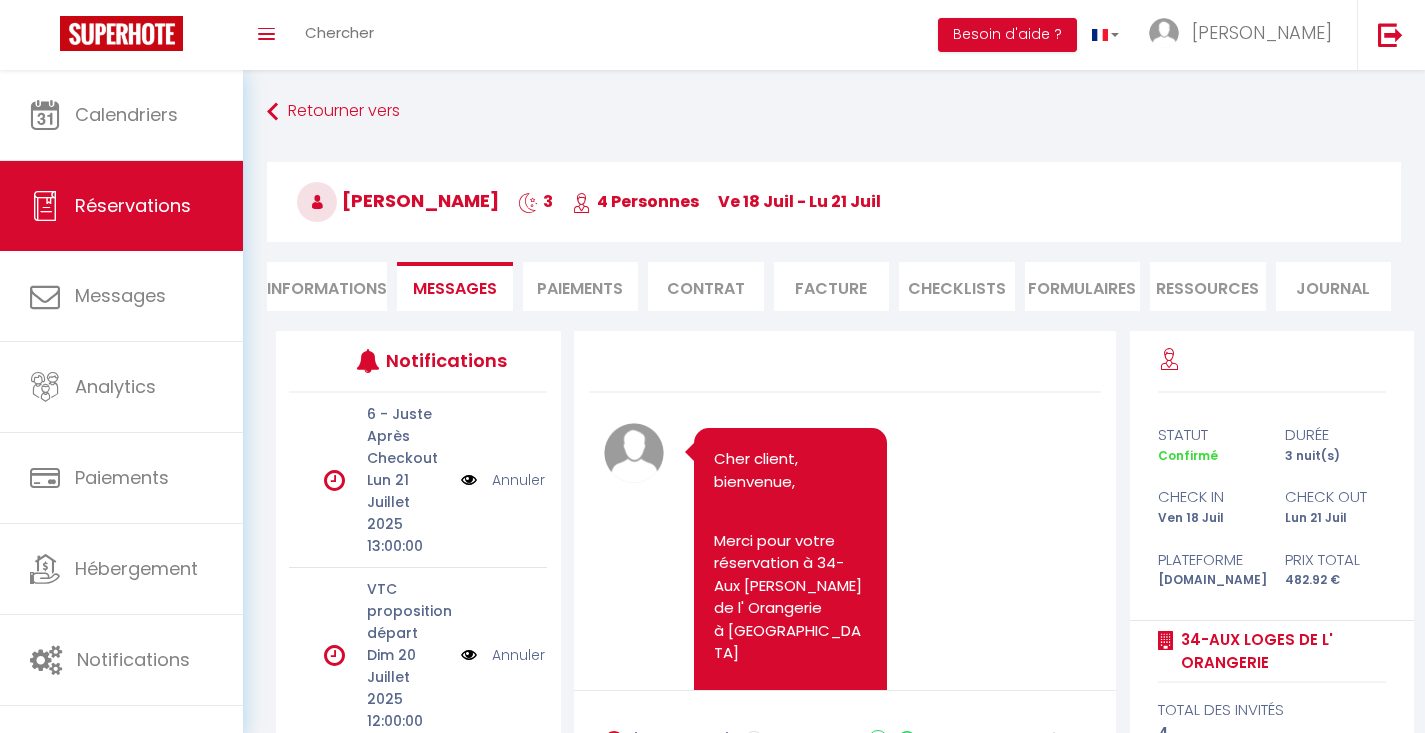 scroll, scrollTop: 201, scrollLeft: 0, axis: vertical 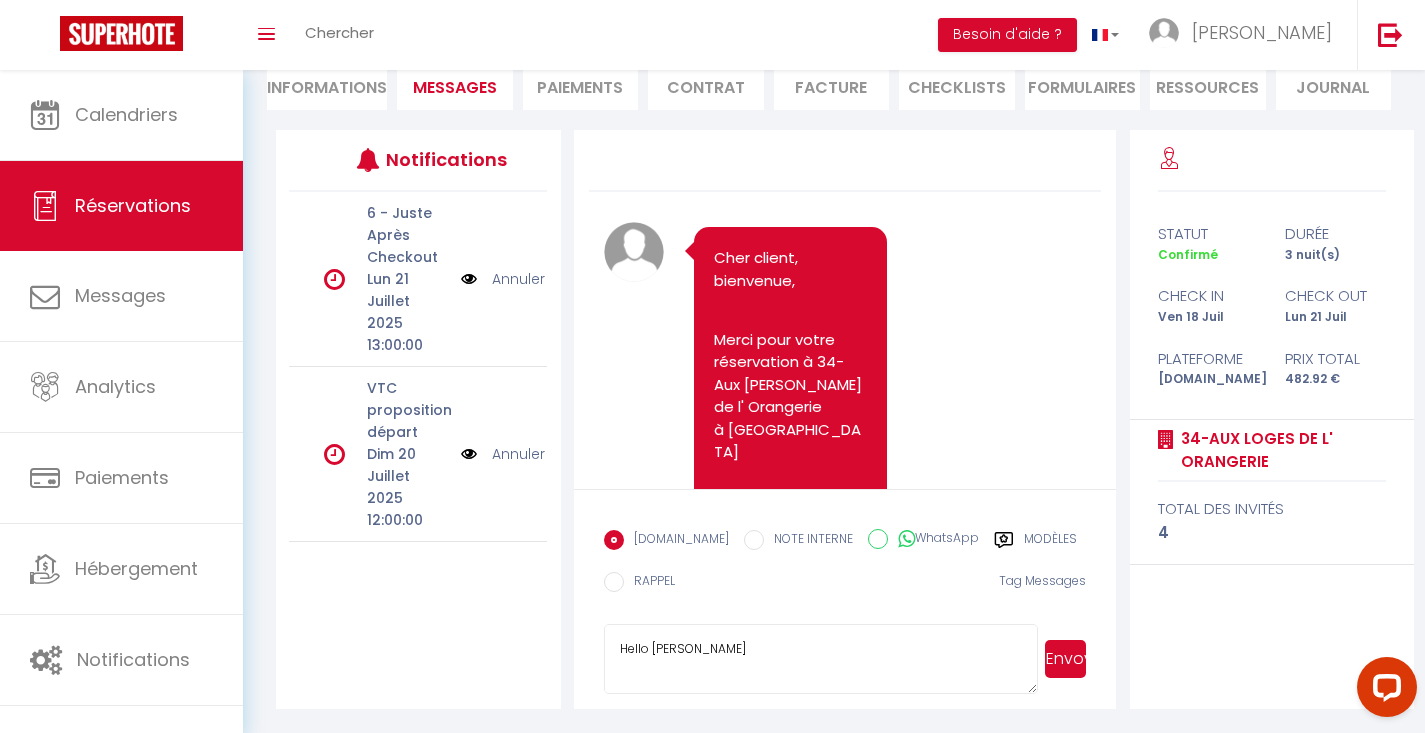 click on "Hello [PERSON_NAME]
In accordance with the conditions, a security deposit will be taken before your arrival.
As a reminder, the deposit is a bank imprint which will be cancelled on your departure.
In the absence of a deposit, we will not be able to send you access information.
We invite you to use the secure link below to make the deposit, please :
[URL][DOMAIN_NAME]
34-Aux [PERSON_NAME] de l' Orangerie
Sincerely
La conciergerie Royale" at bounding box center (821, 659) 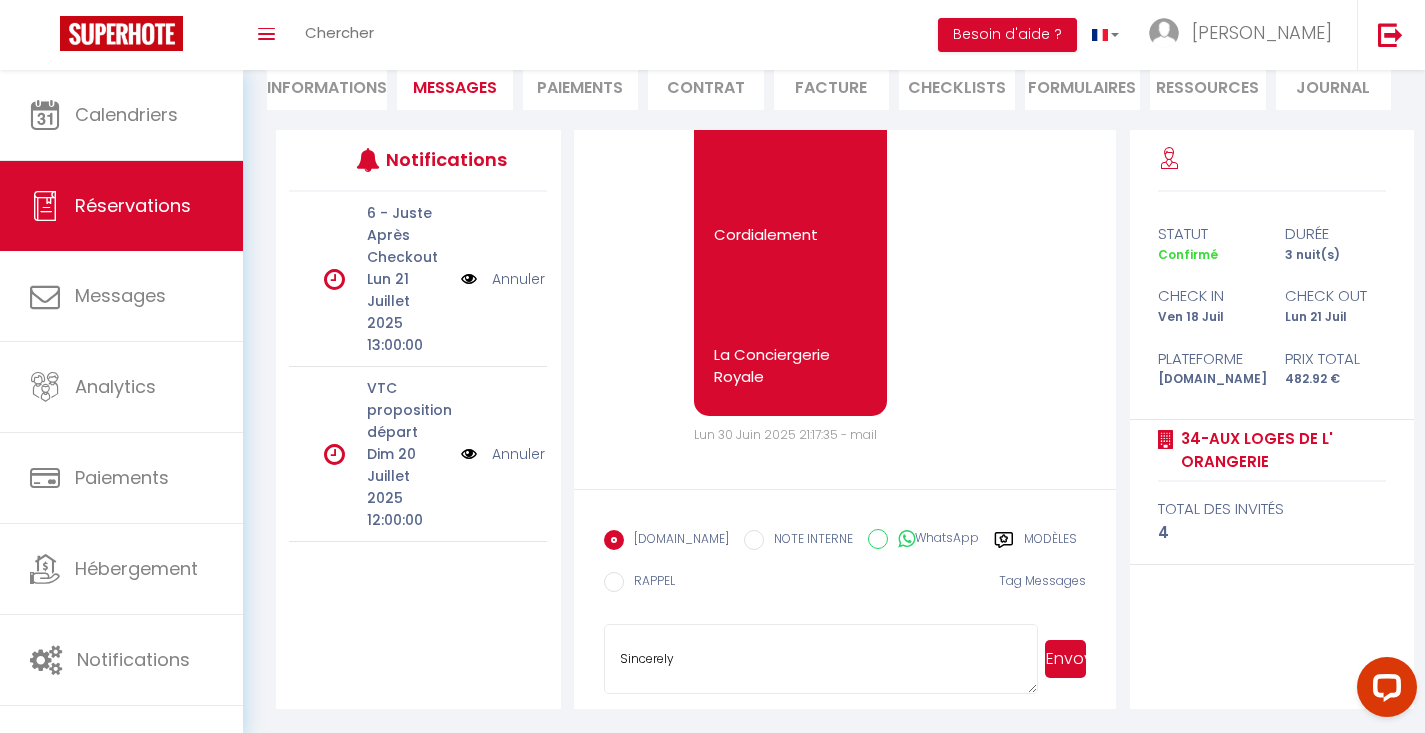 scroll, scrollTop: 425, scrollLeft: 0, axis: vertical 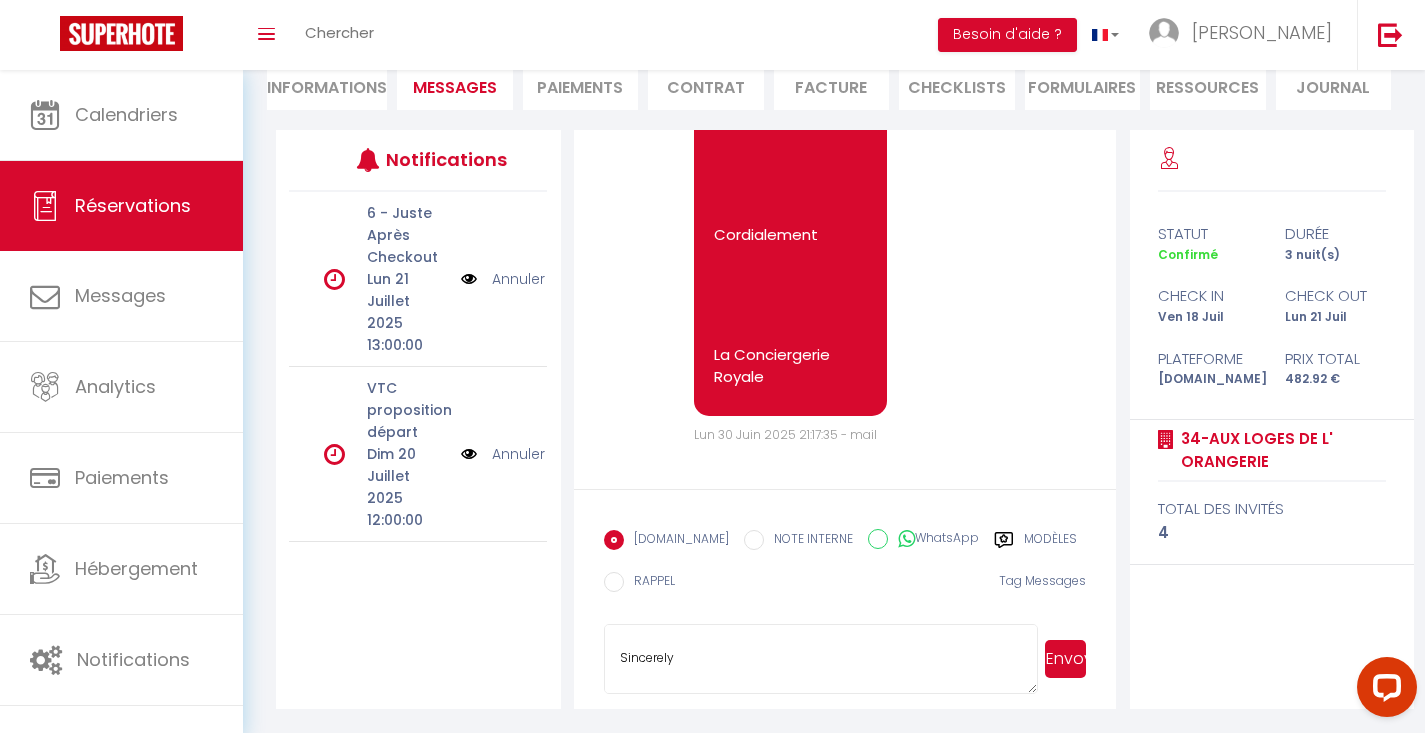 click on "Envoyer" at bounding box center (1065, 659) 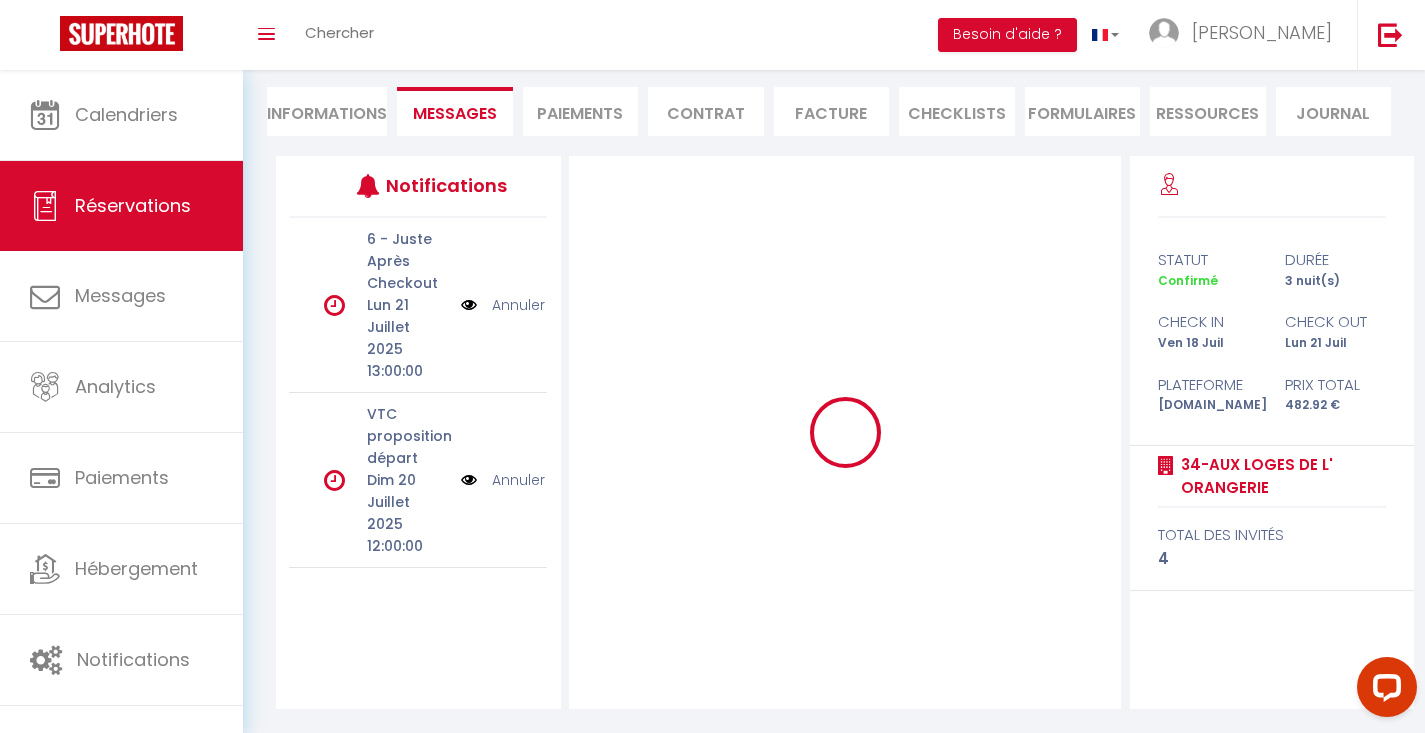 scroll, scrollTop: 175, scrollLeft: 0, axis: vertical 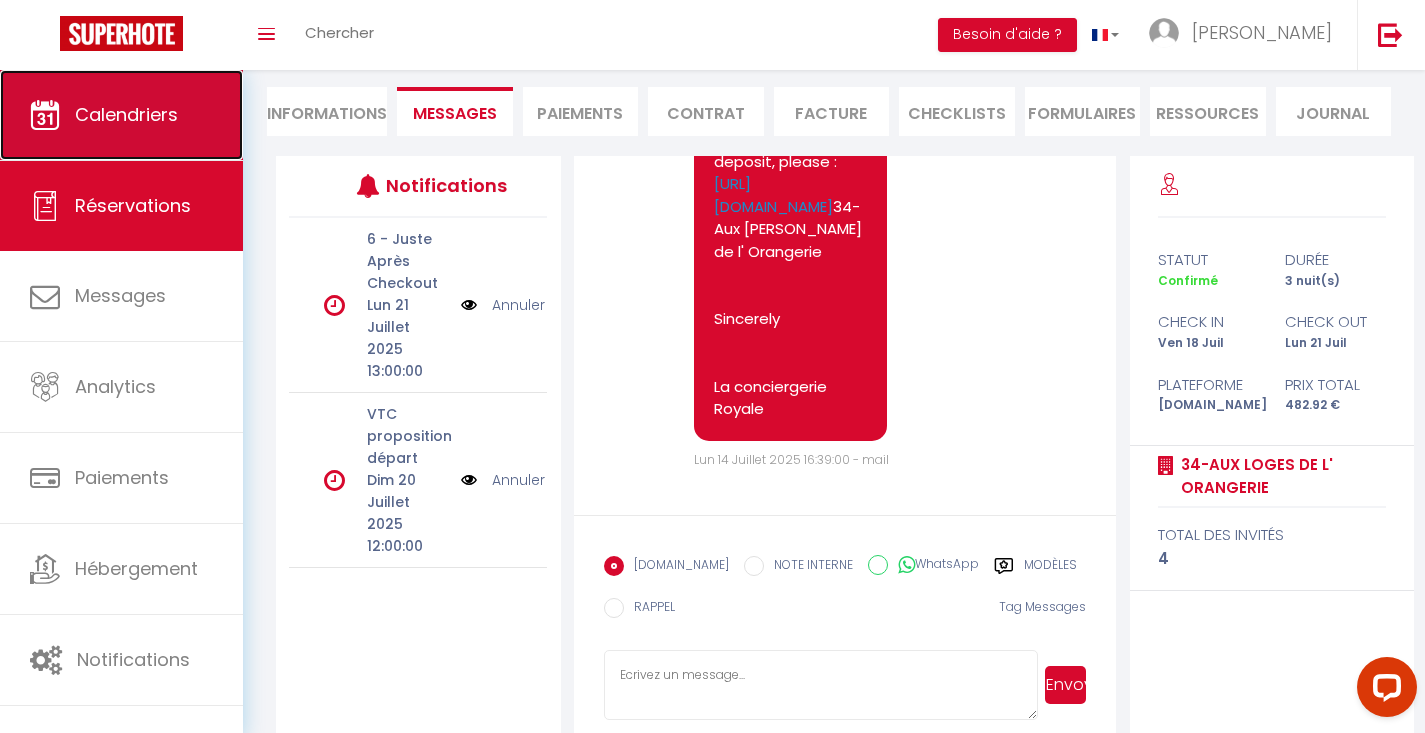 click on "Calendriers" at bounding box center [126, 114] 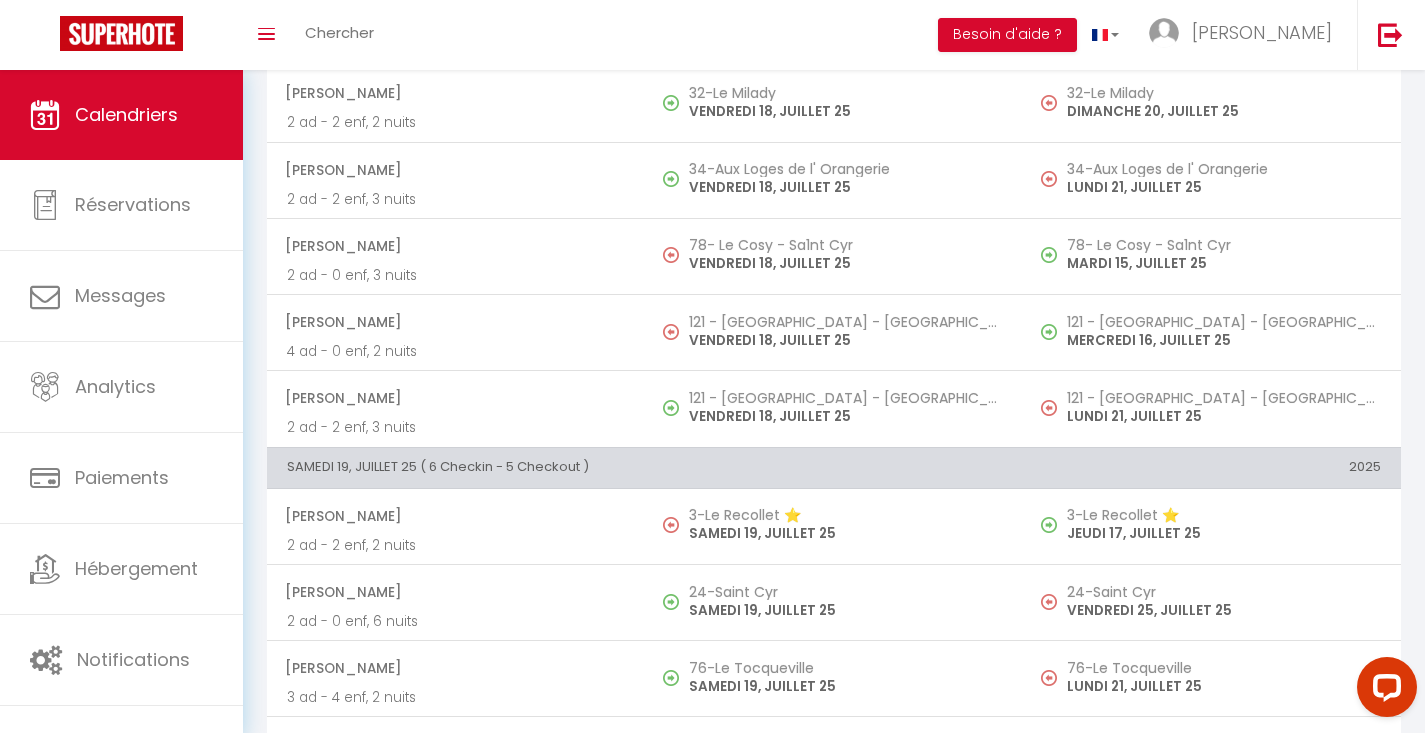 scroll, scrollTop: 5197, scrollLeft: 0, axis: vertical 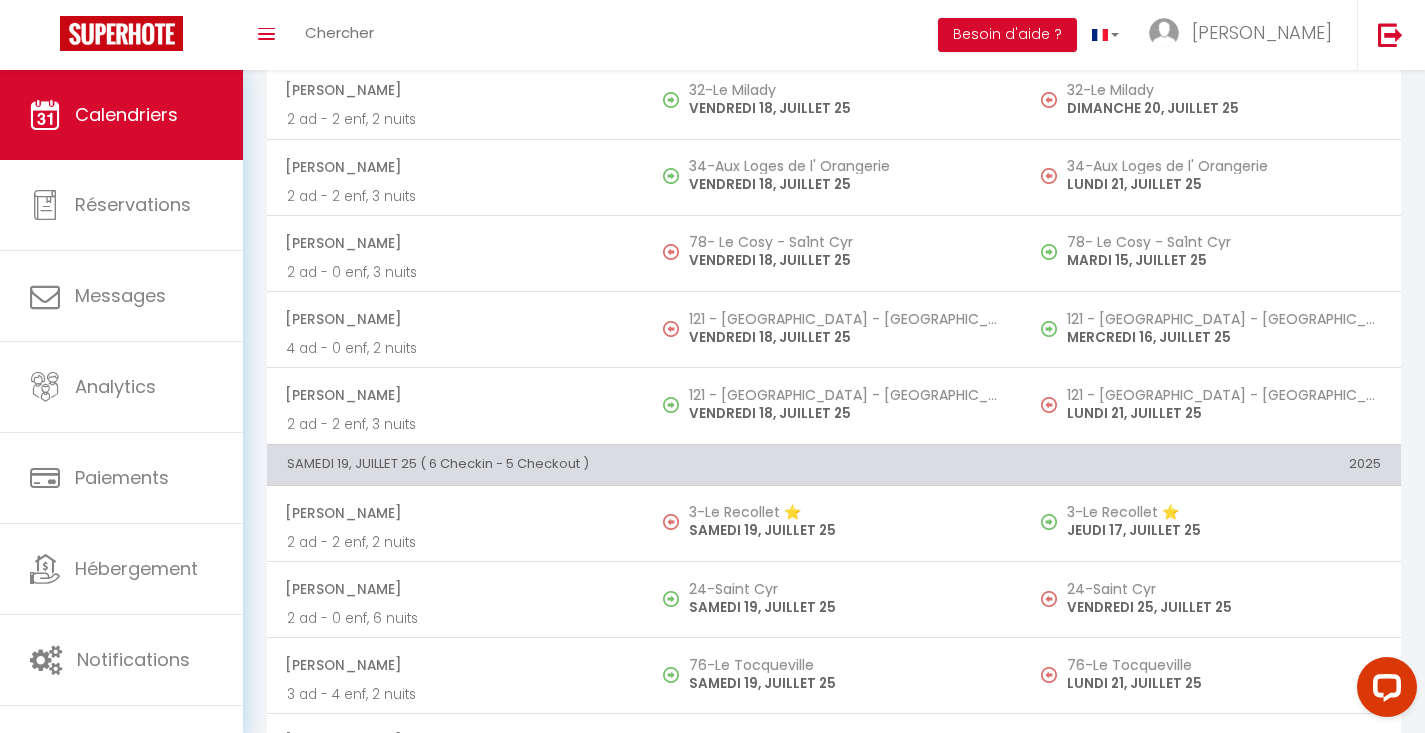 click on "121 - [GEOGRAPHIC_DATA] - [GEOGRAPHIC_DATA]" at bounding box center [846, 395] 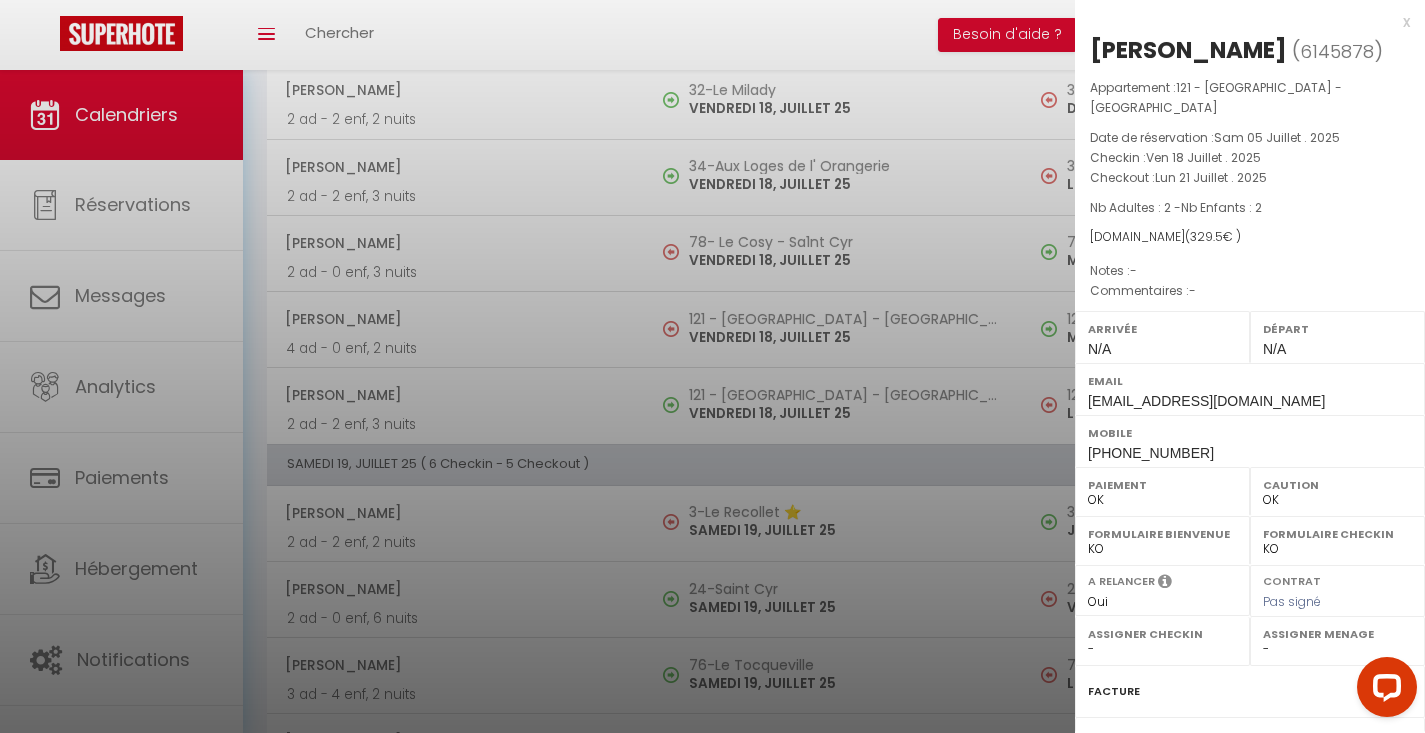 click at bounding box center [712, 366] 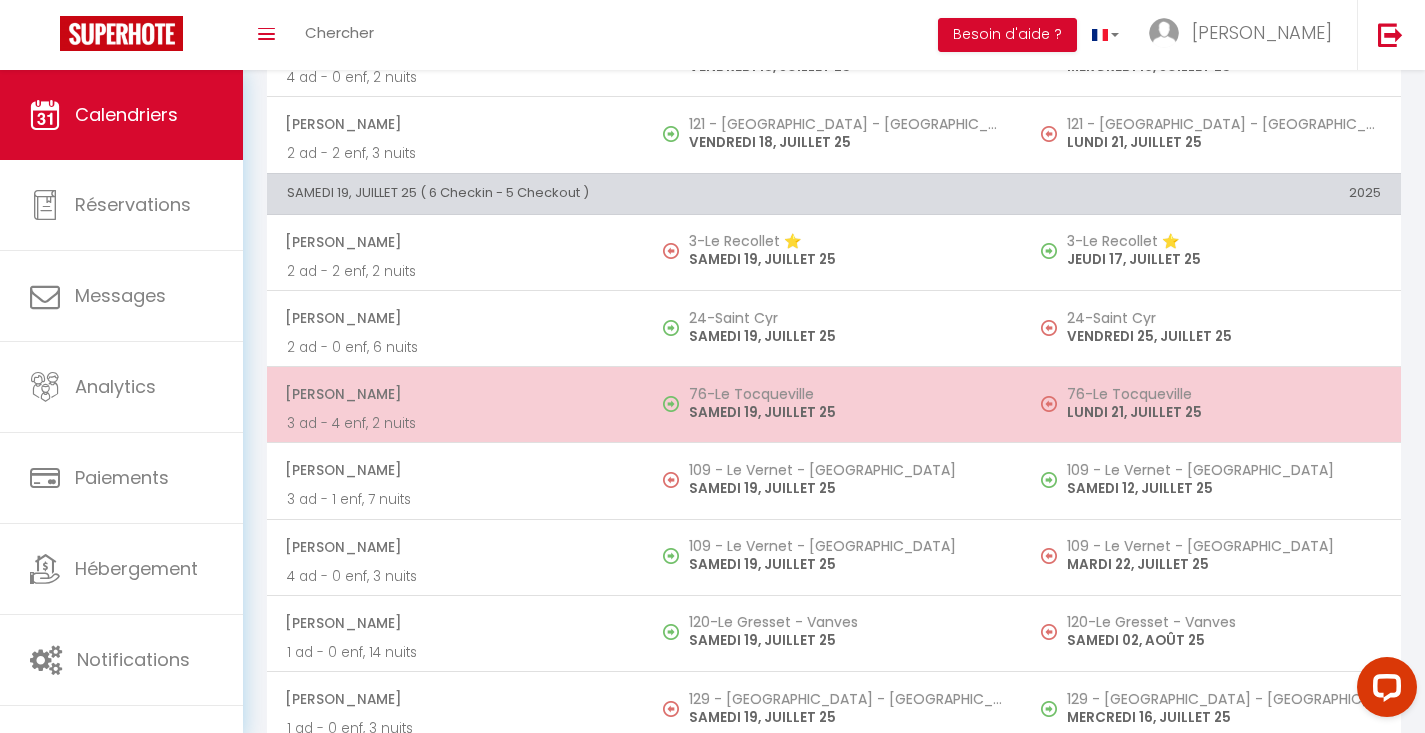 scroll, scrollTop: 5544, scrollLeft: 0, axis: vertical 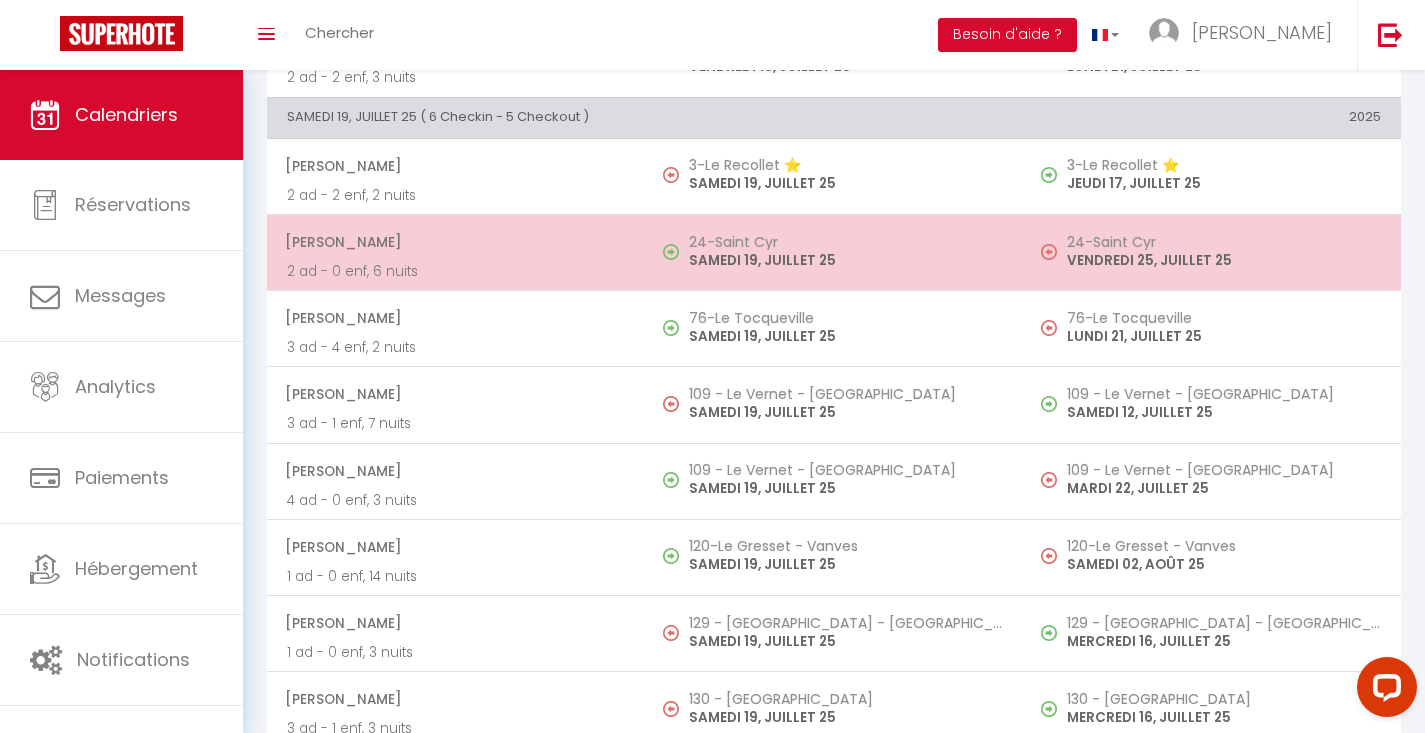 click on "24-Saint Cyr
SAMEDI 19, JUILLET 25" at bounding box center (834, 253) 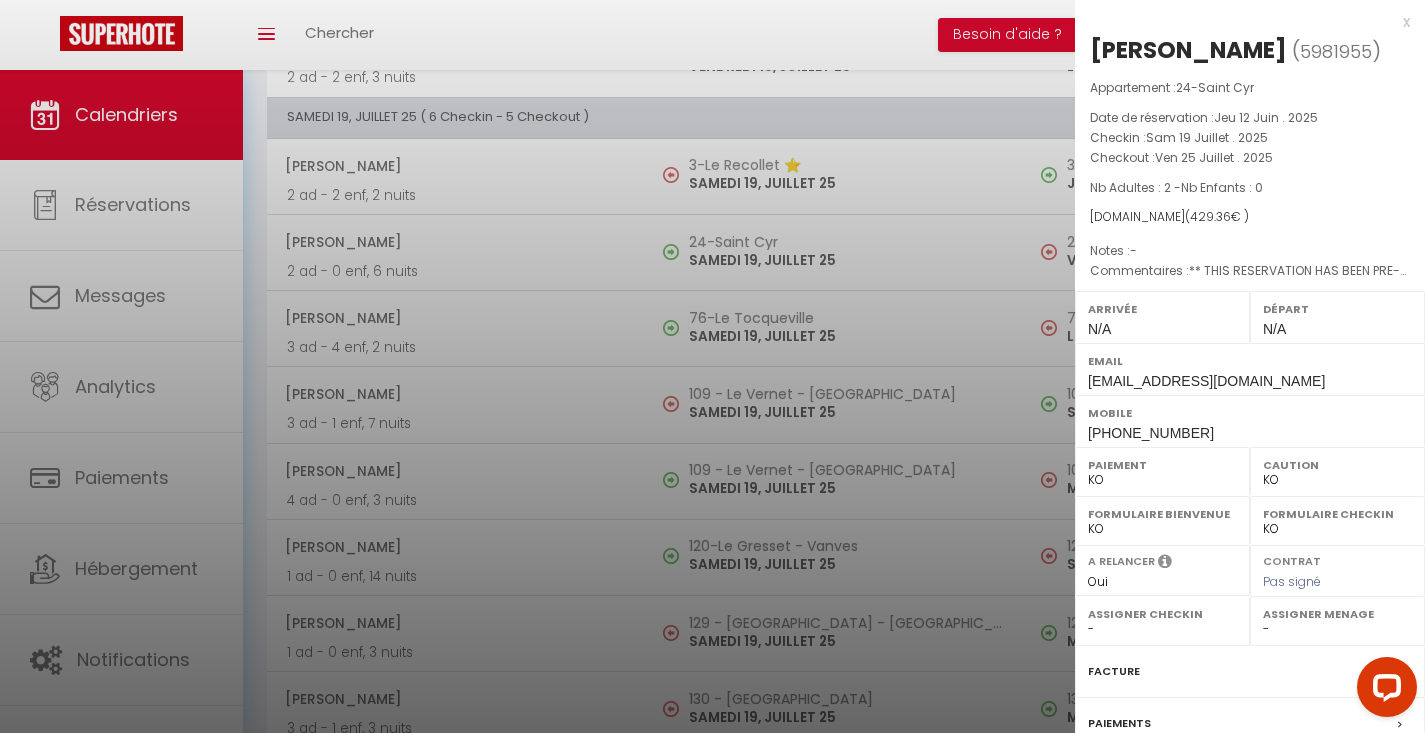 click at bounding box center [712, 366] 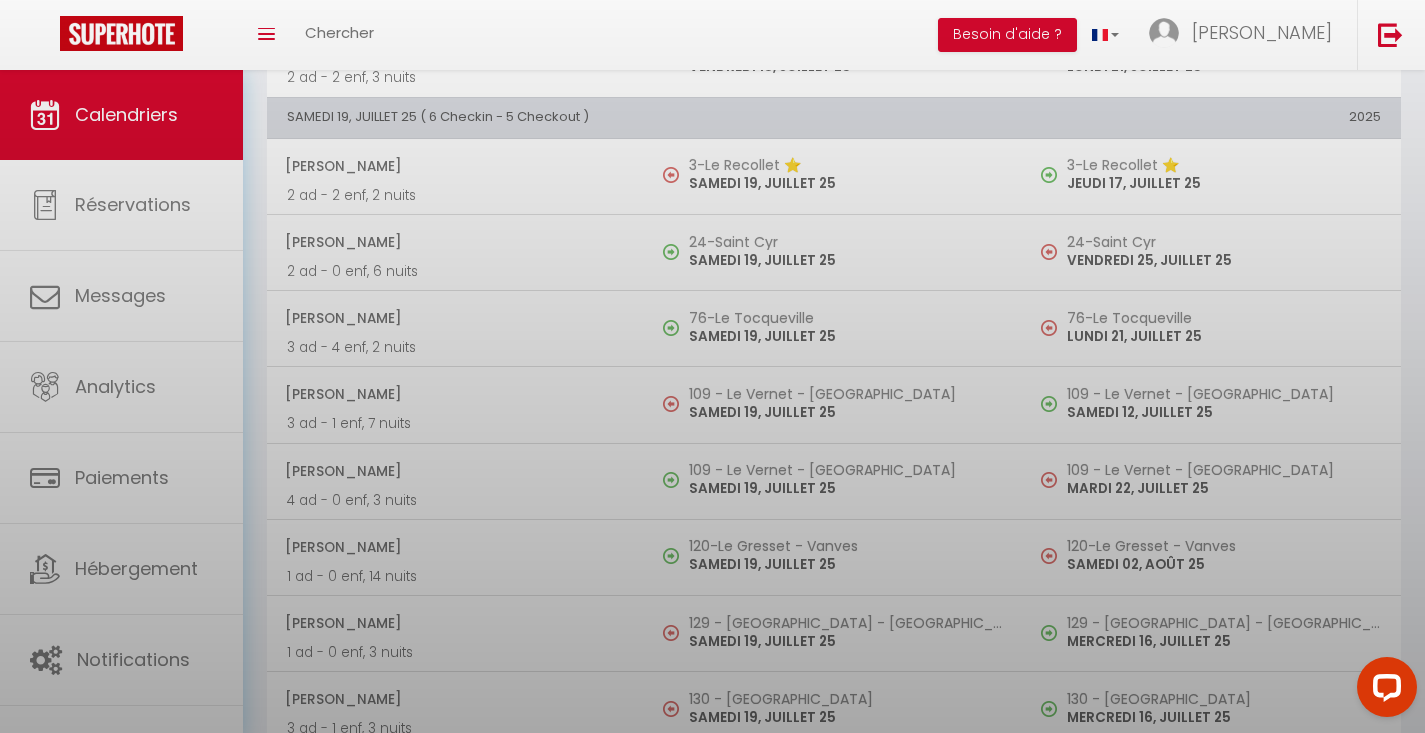 click at bounding box center [712, 366] 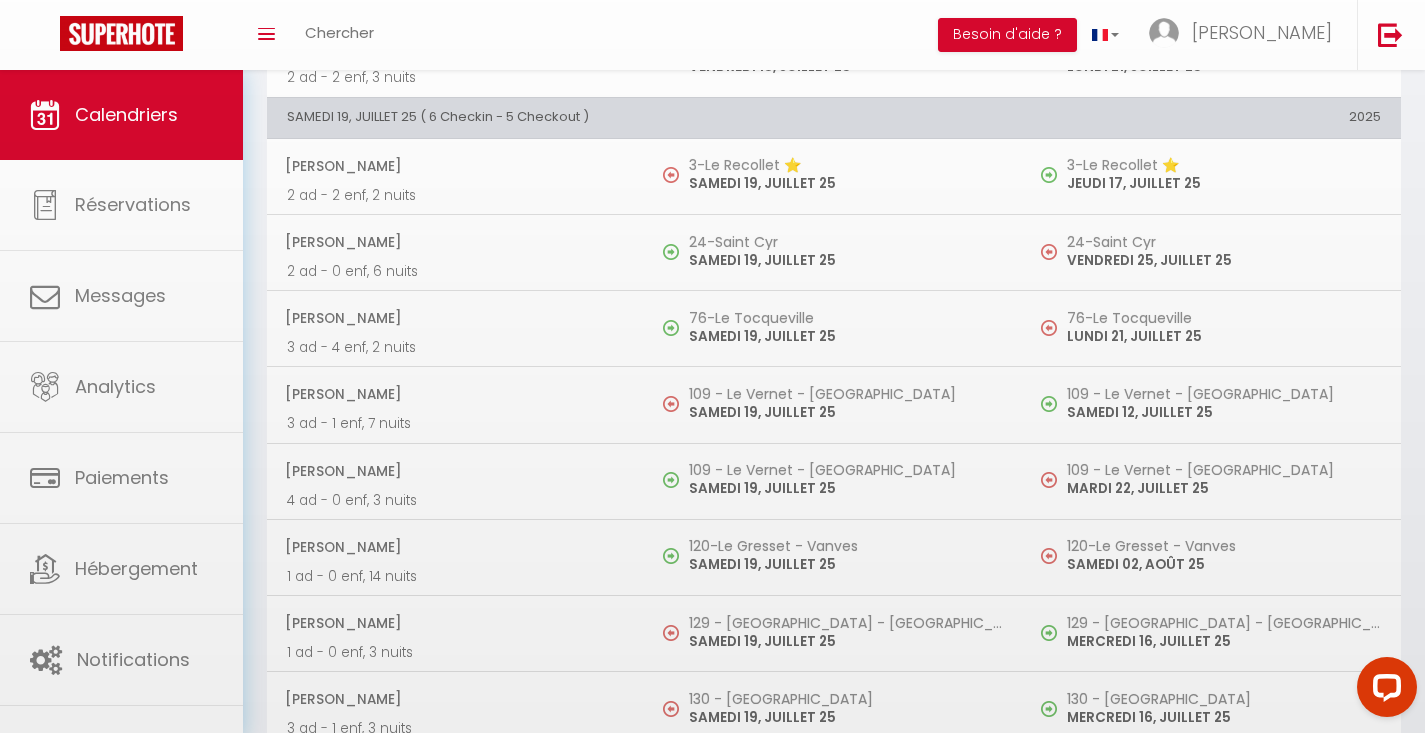 drag, startPoint x: 644, startPoint y: 274, endPoint x: 840, endPoint y: 281, distance: 196.12495 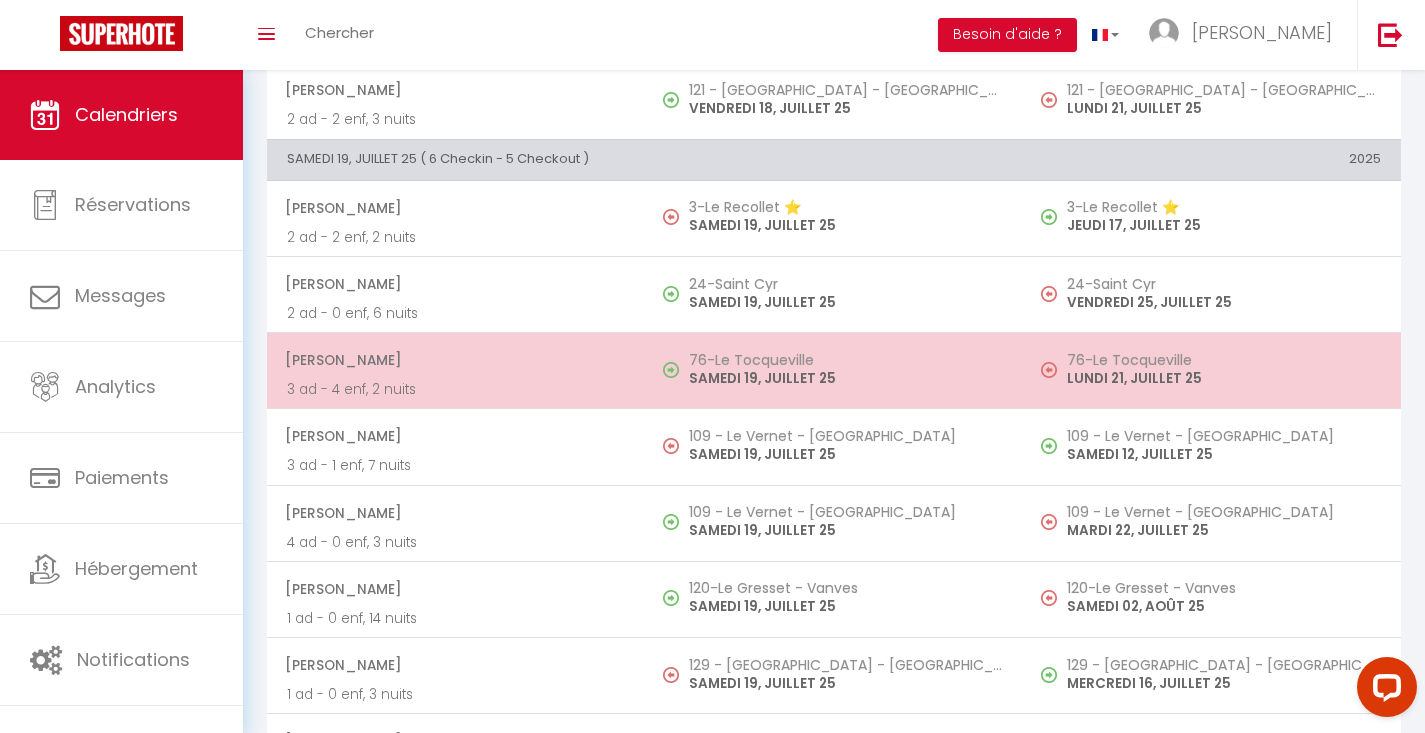 scroll, scrollTop: 5492, scrollLeft: 0, axis: vertical 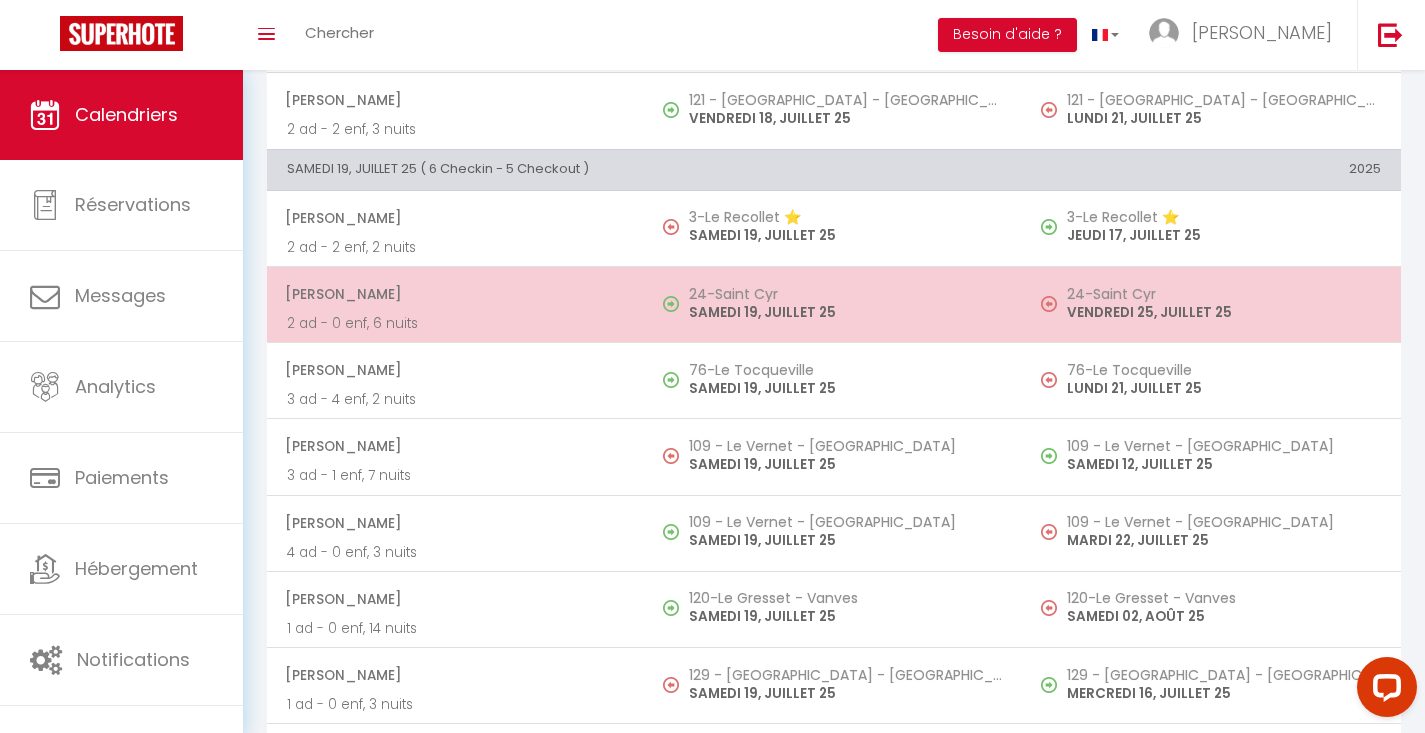 click on "SAMEDI 19, JUILLET 25" at bounding box center (846, 312) 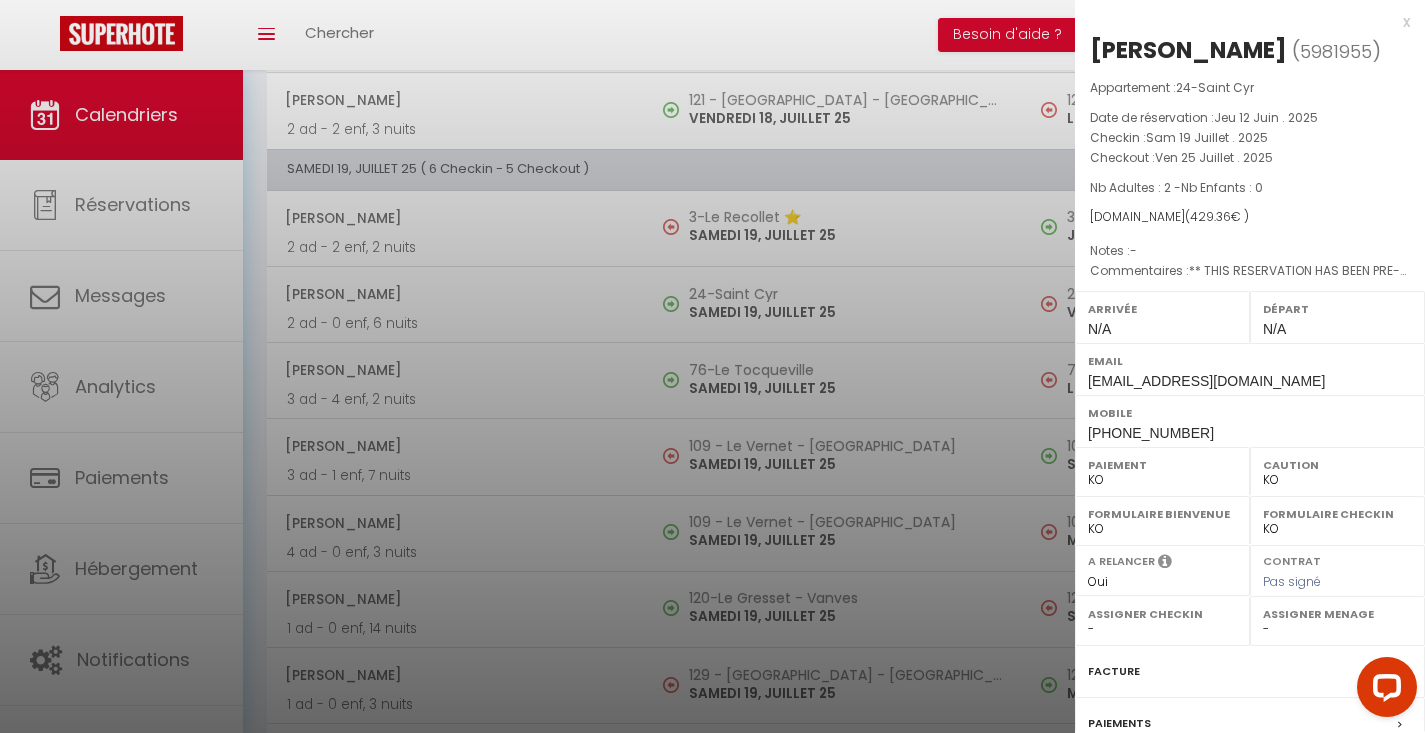 click on "Paiement" at bounding box center (1162, 465) 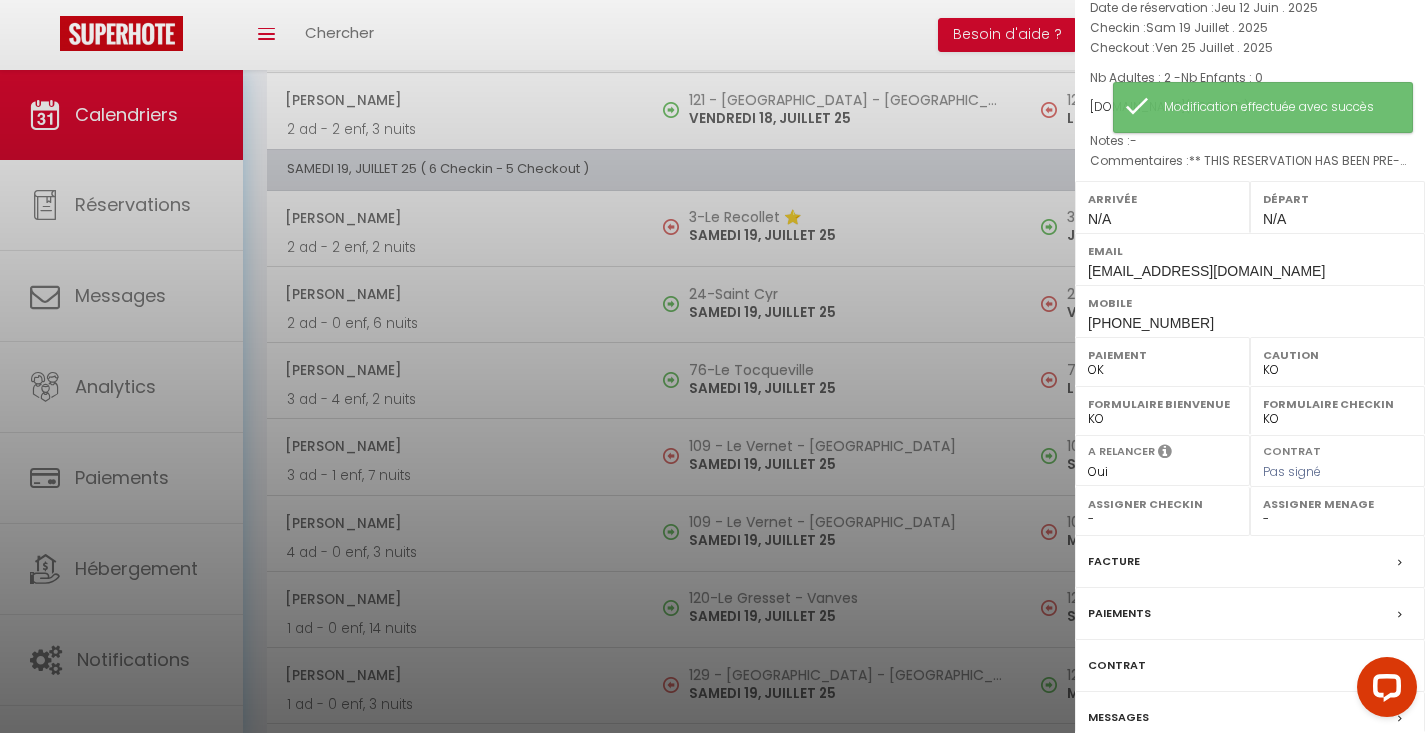 scroll, scrollTop: 199, scrollLeft: 0, axis: vertical 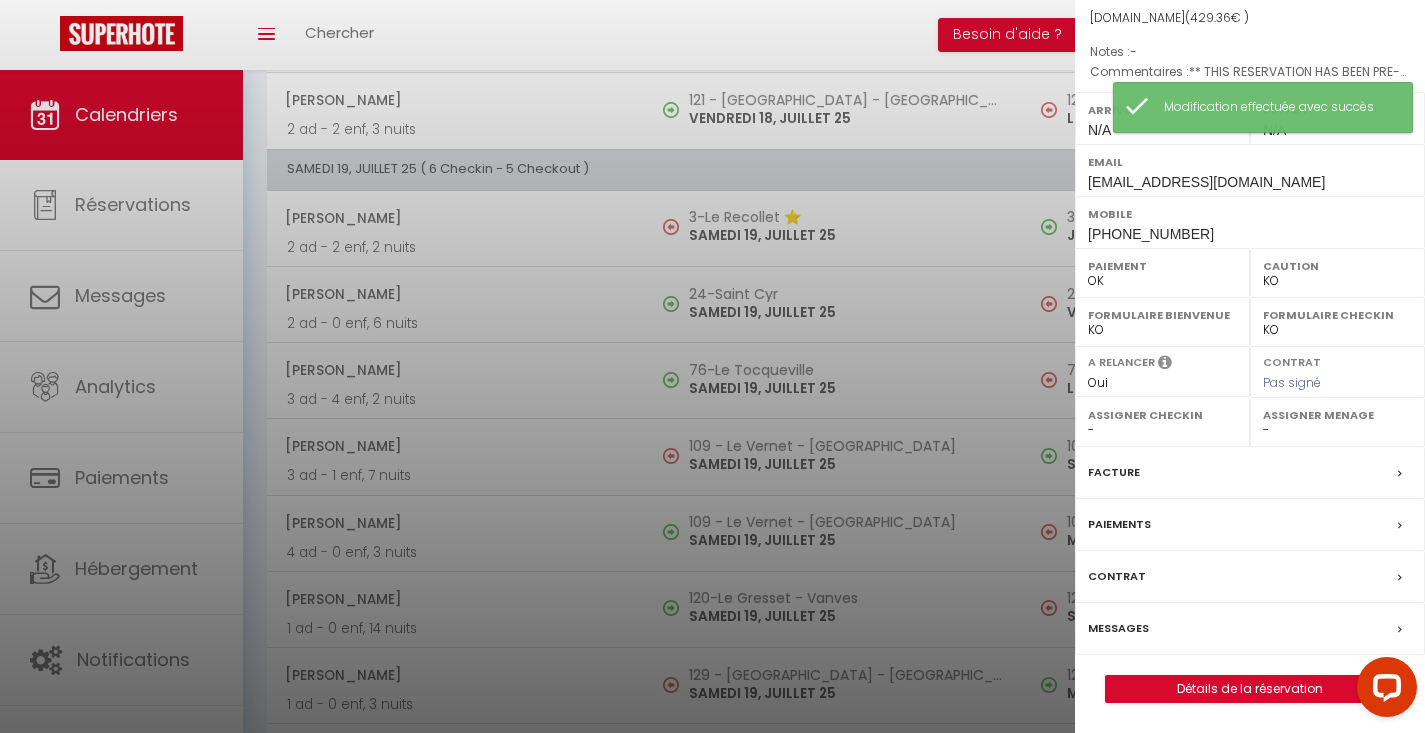click on "Messages" at bounding box center (1118, 628) 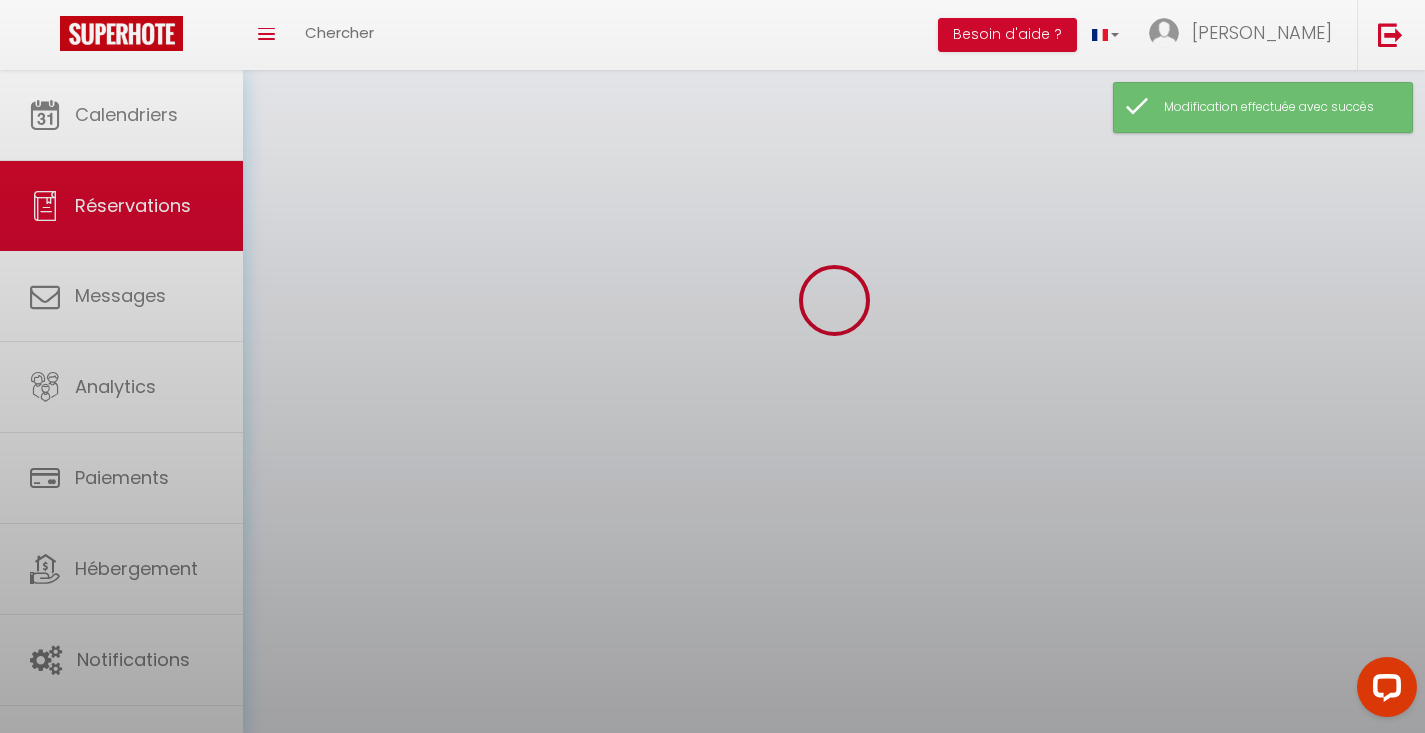 scroll, scrollTop: 0, scrollLeft: 0, axis: both 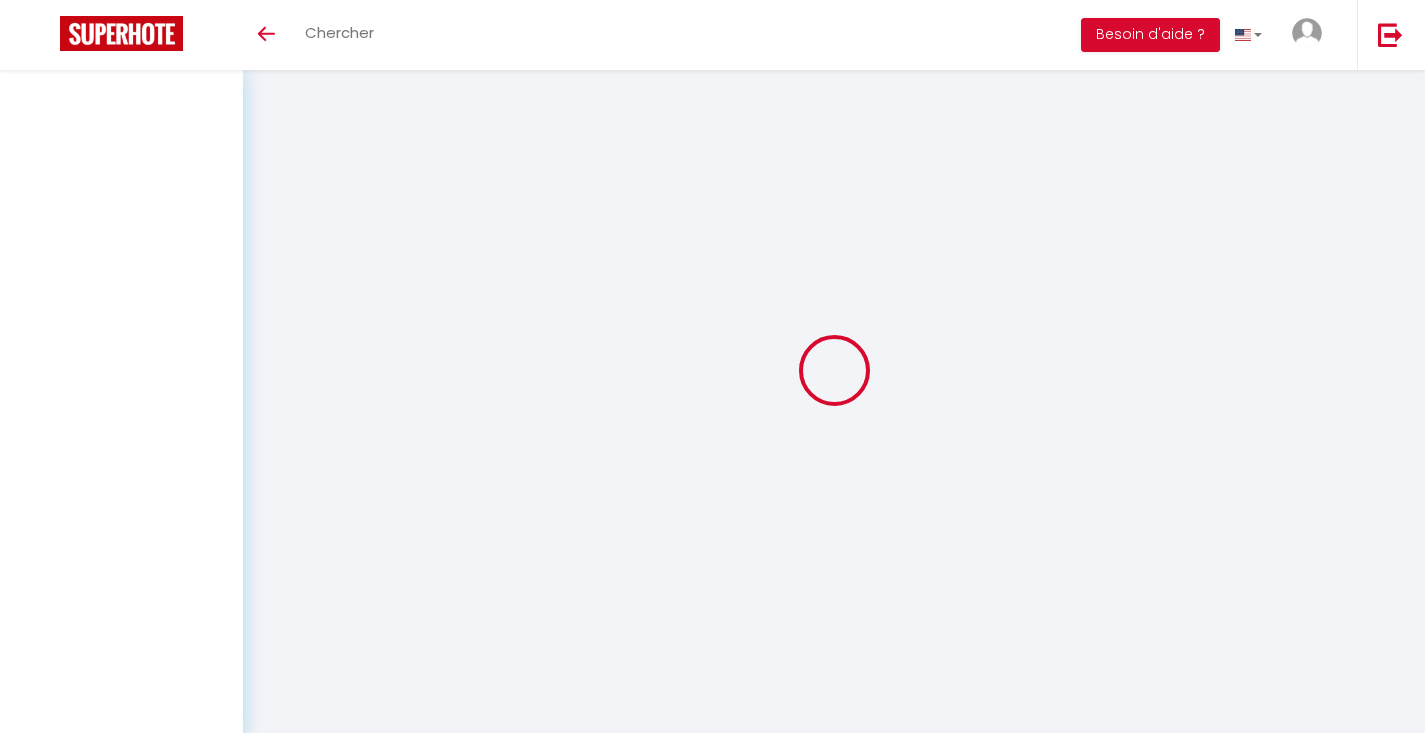select 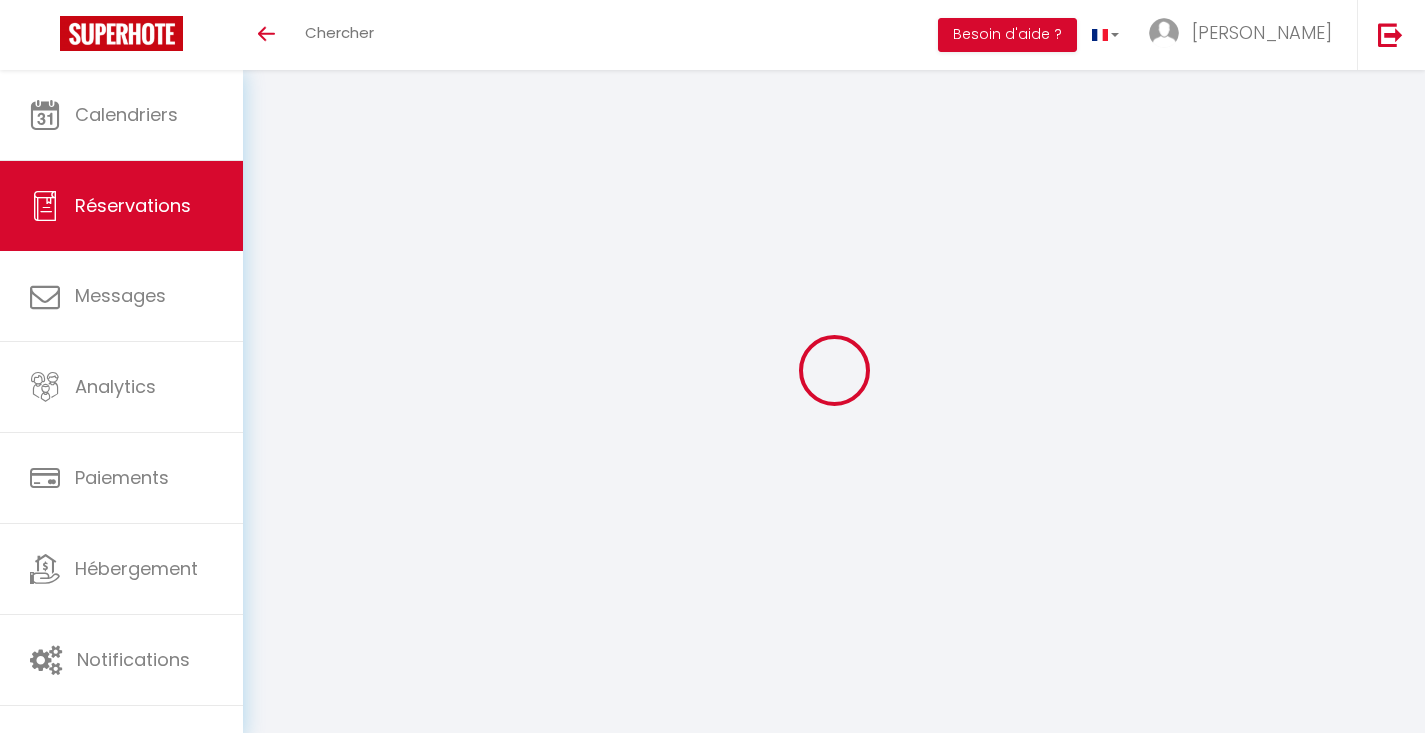 select 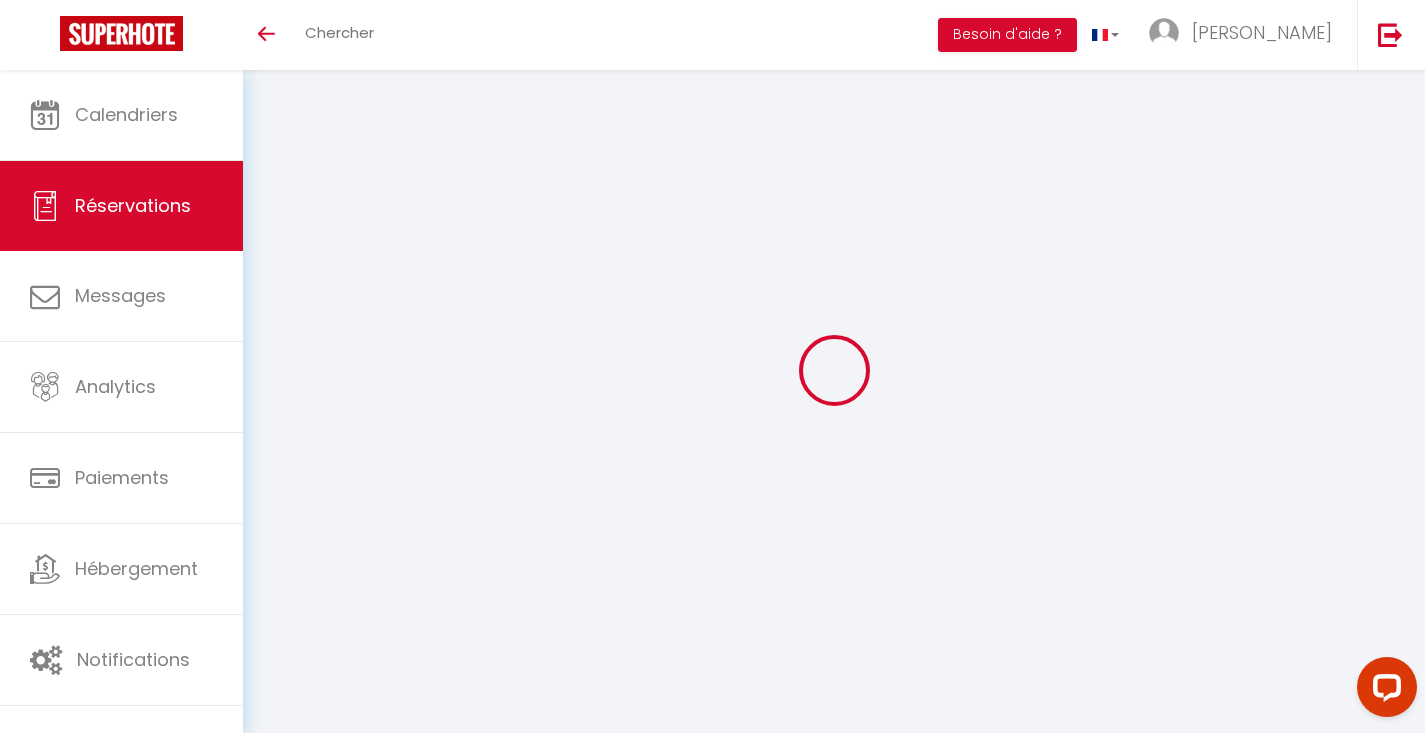 scroll, scrollTop: 0, scrollLeft: 0, axis: both 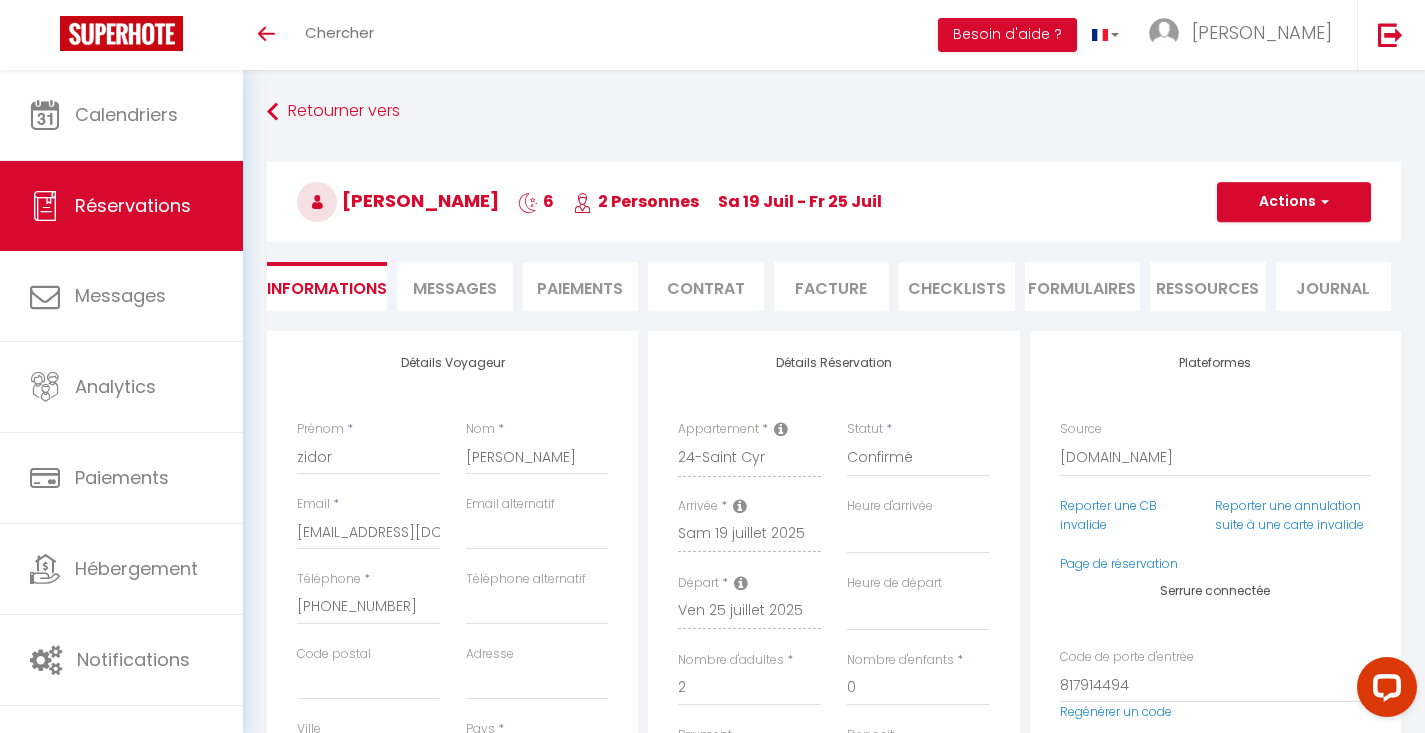 click on "Messages" at bounding box center [455, 288] 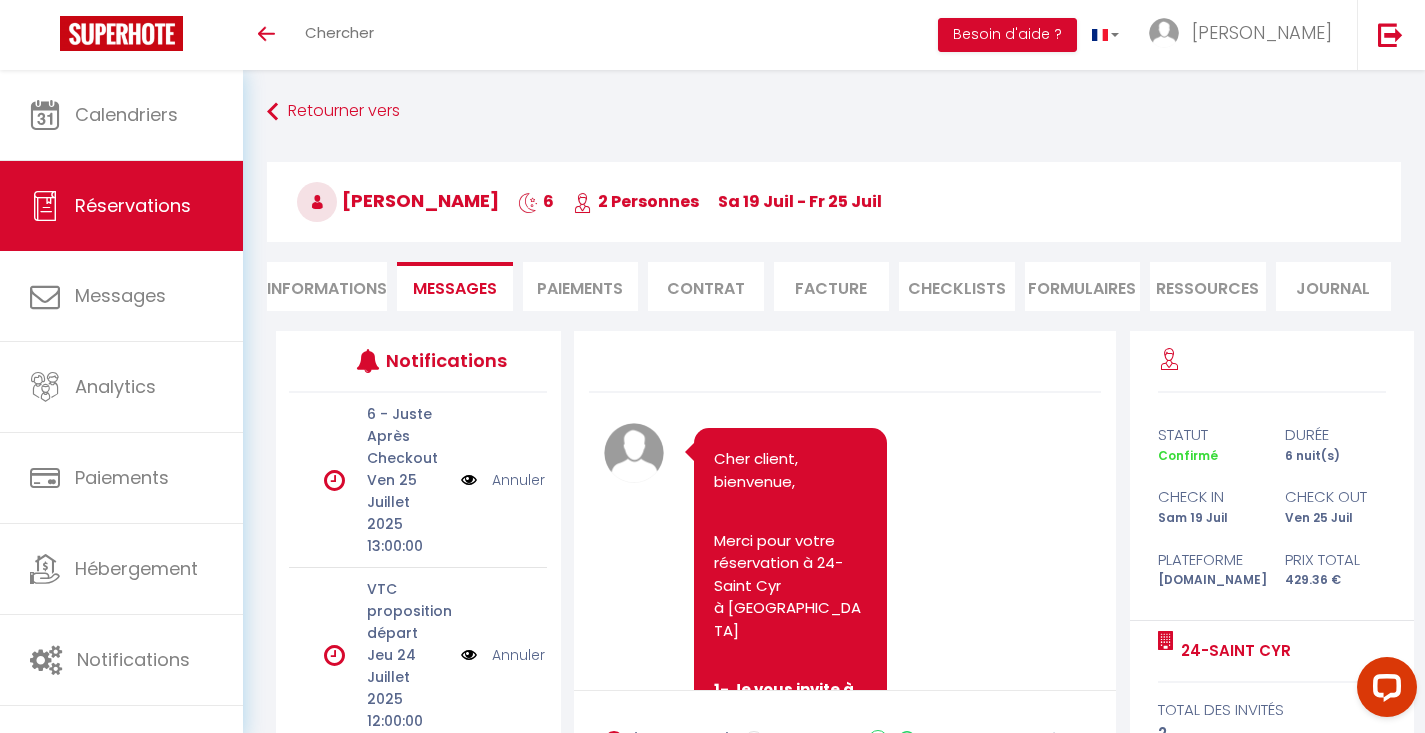 scroll, scrollTop: 3892, scrollLeft: 0, axis: vertical 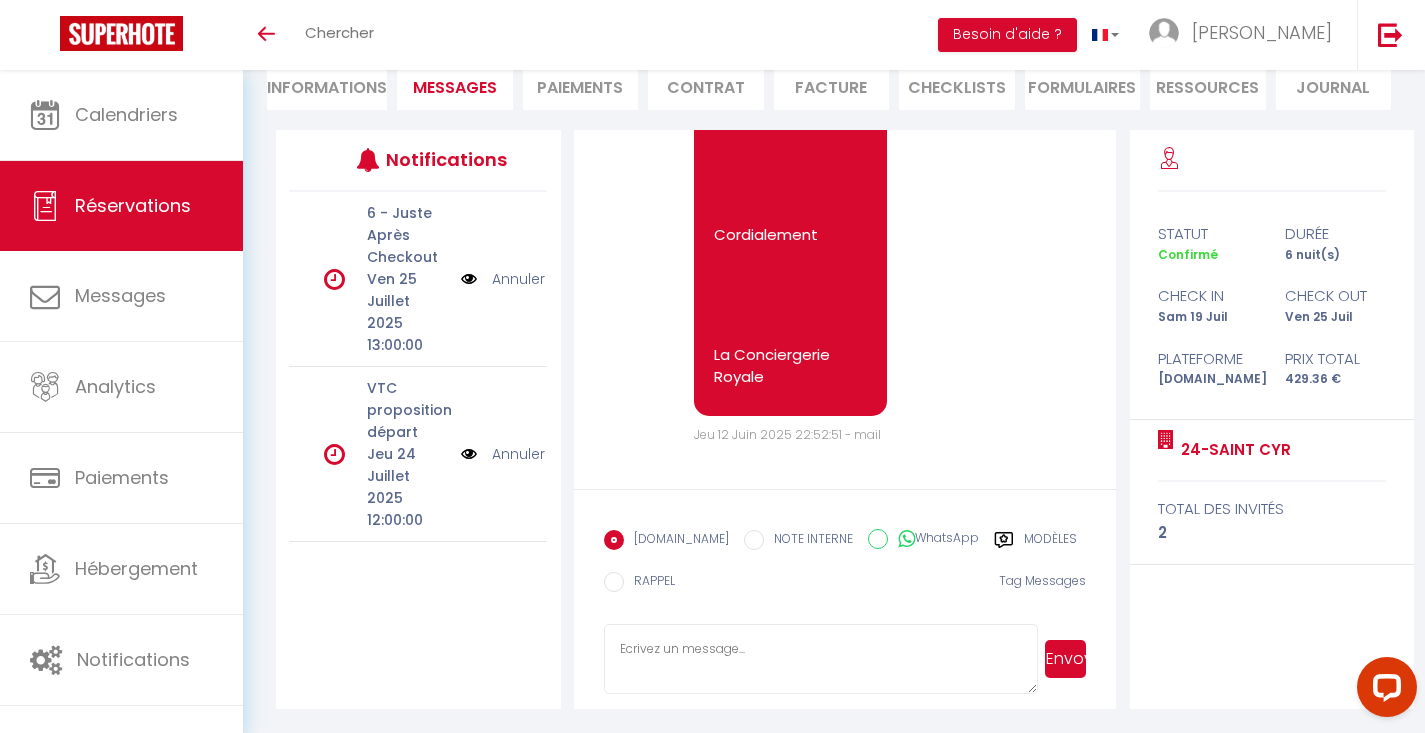 click 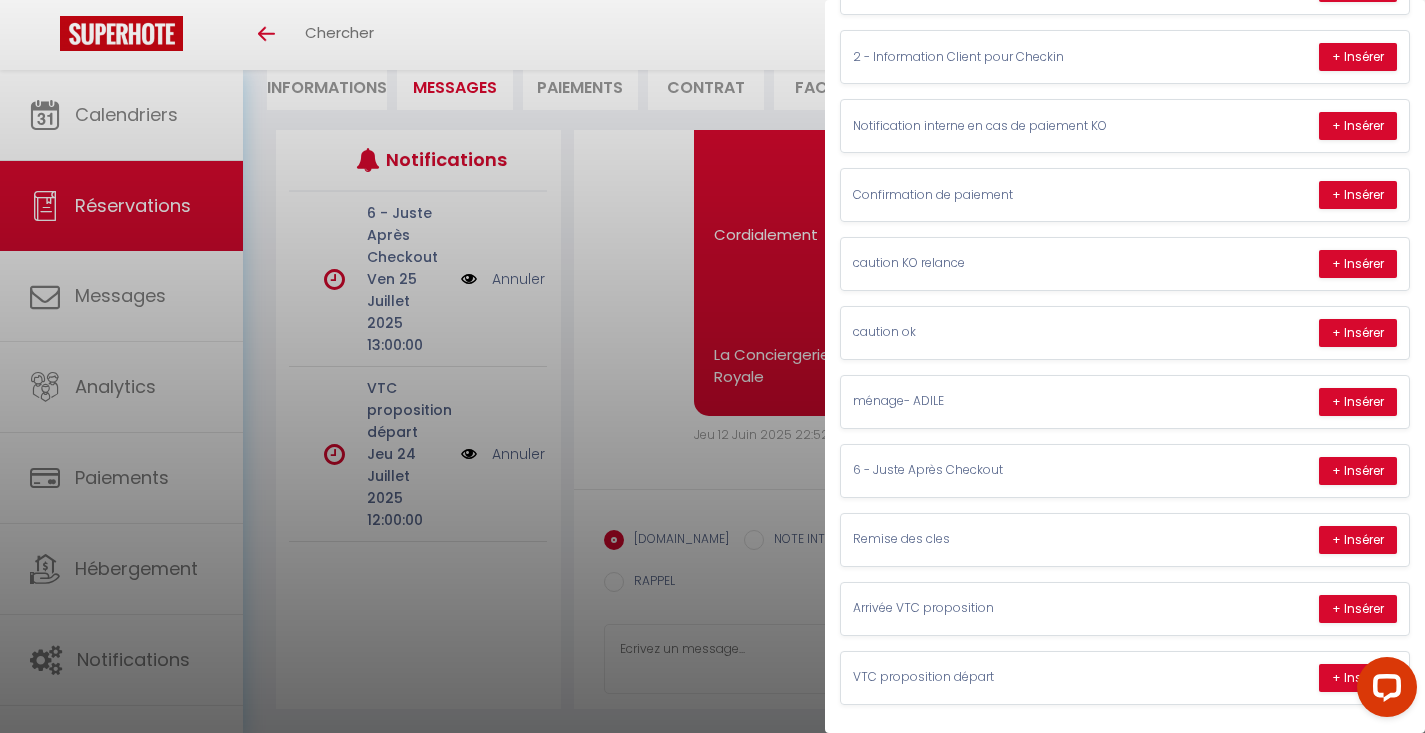 scroll, scrollTop: 319, scrollLeft: 0, axis: vertical 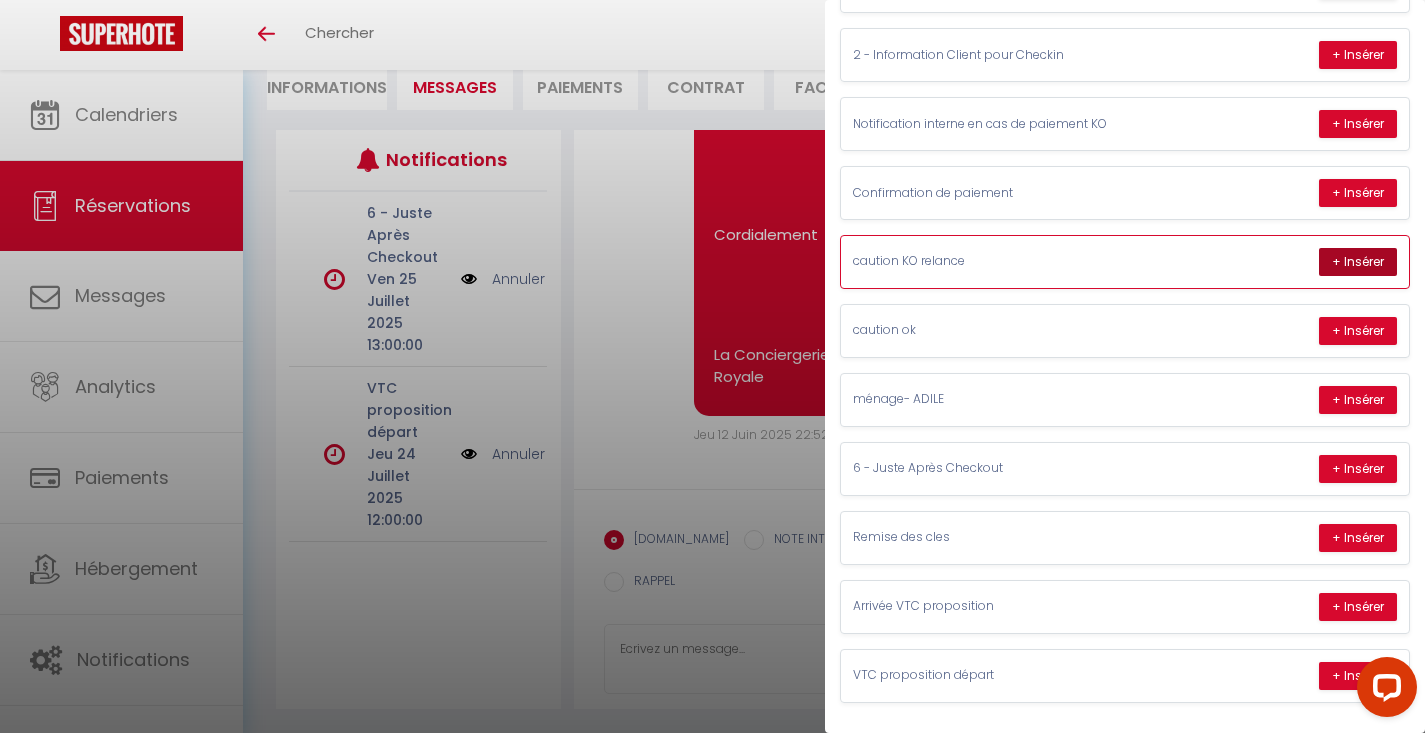 click on "+ Insérer" at bounding box center (1358, 262) 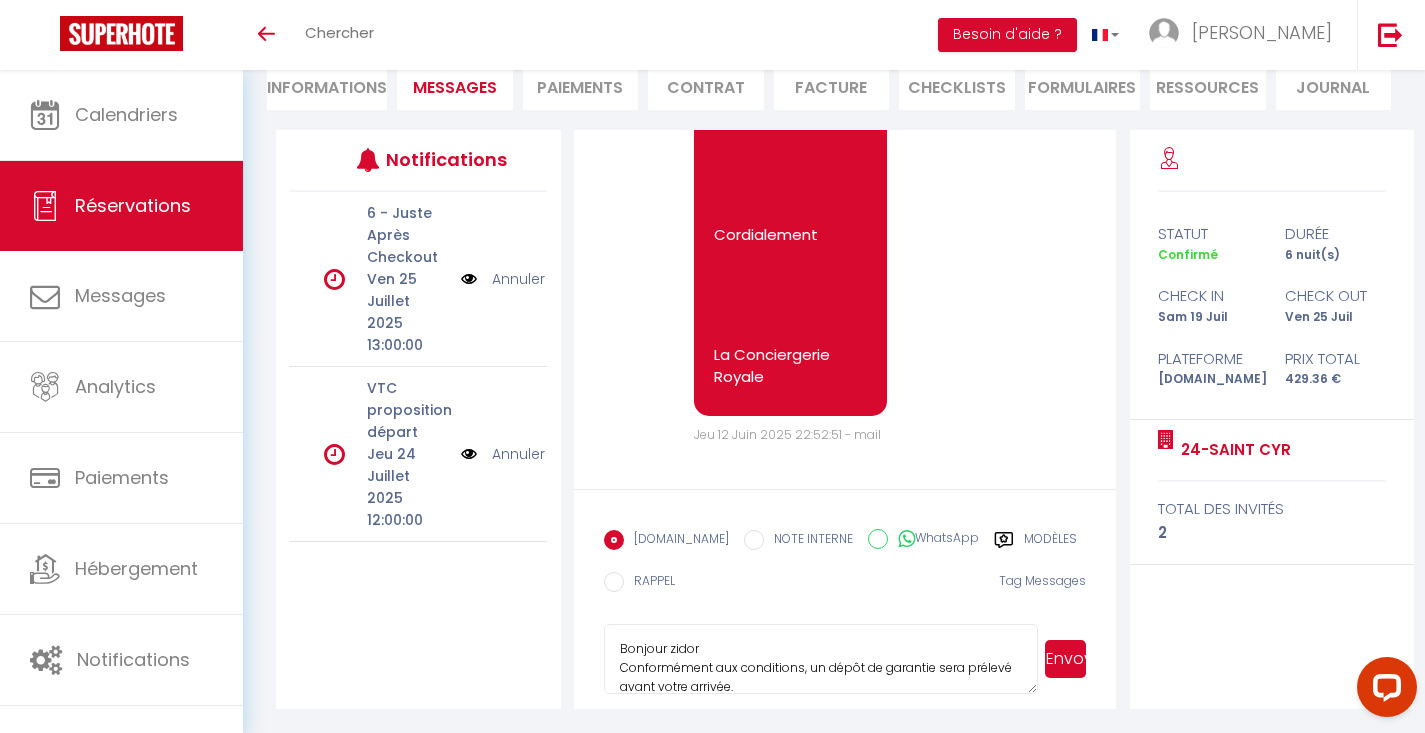 click on "Bonjour zidor
Conformément aux conditions, un dépôt de garantie sera prélevé avant votre arrivée.
Pour rappel, la caution est une empreinte bancaire qui sera annulée à votre départ.
En l'absence de caution, nous ne pourrons pas vous envoyer les informations d'accès.
Nous vous invitons à utiliser le lien sécurisé ci-dessous pour effectuer le dépôt, s'il vous plaît :
https://superhote.com/applink/p/SRi6Bt9K
24-Saint Cyr
Cordialement,
La conciergerie Royale" at bounding box center (821, 659) 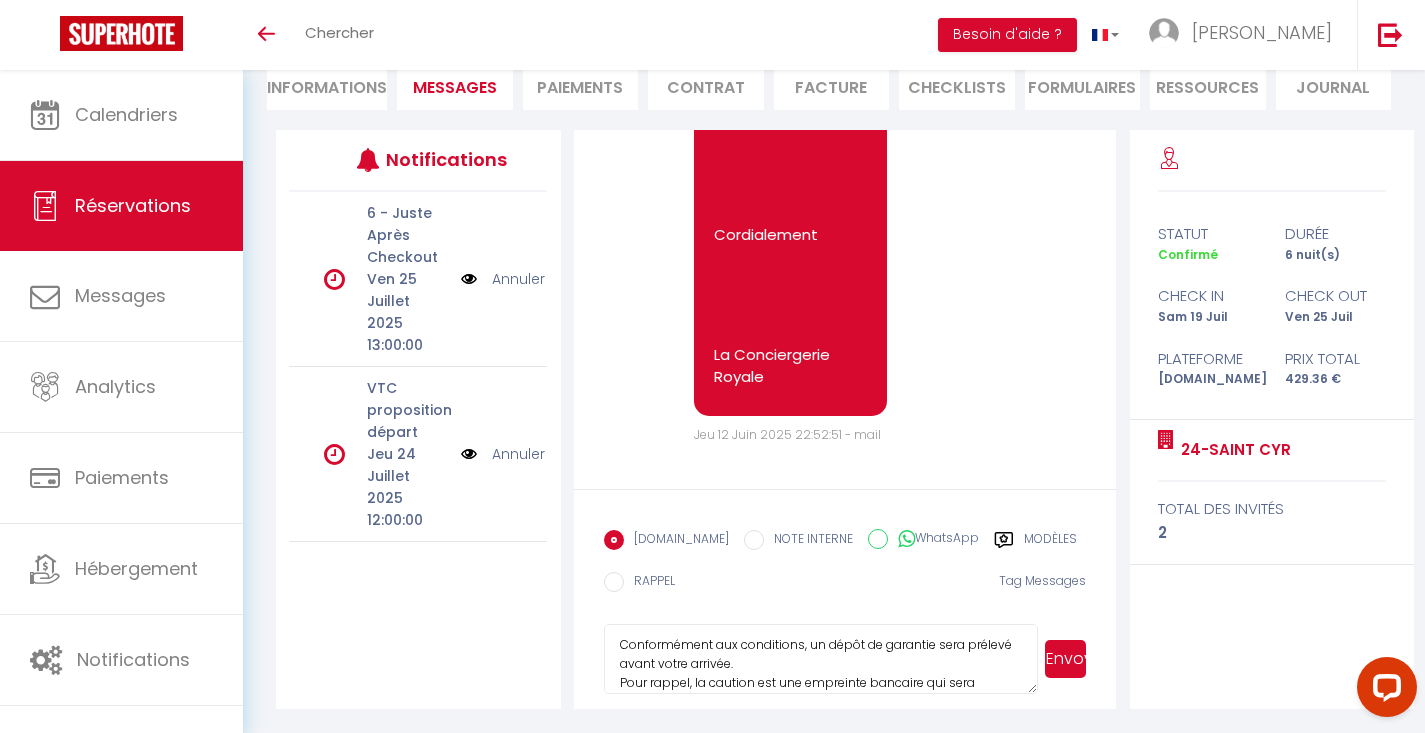 click on "Bonjour zidor
Conformément aux conditions, un dépôt de garantie sera prélevé avant votre arrivée.
Pour rappel, la caution est une empreinte bancaire qui sera annulée à votre départ.
En l'absence de caution, nous ne pourrons pas vous envoyer les informations d'accès.
Nous vous invitons à utiliser le lien sécurisé ci-dessous pour effectuer le dépôt, s'il vous plaît :
https://superhote.com/applink/p/SRi6Bt9K
24-Saint Cyr
Cordialement,
La conciergerie Royale" at bounding box center (821, 659) 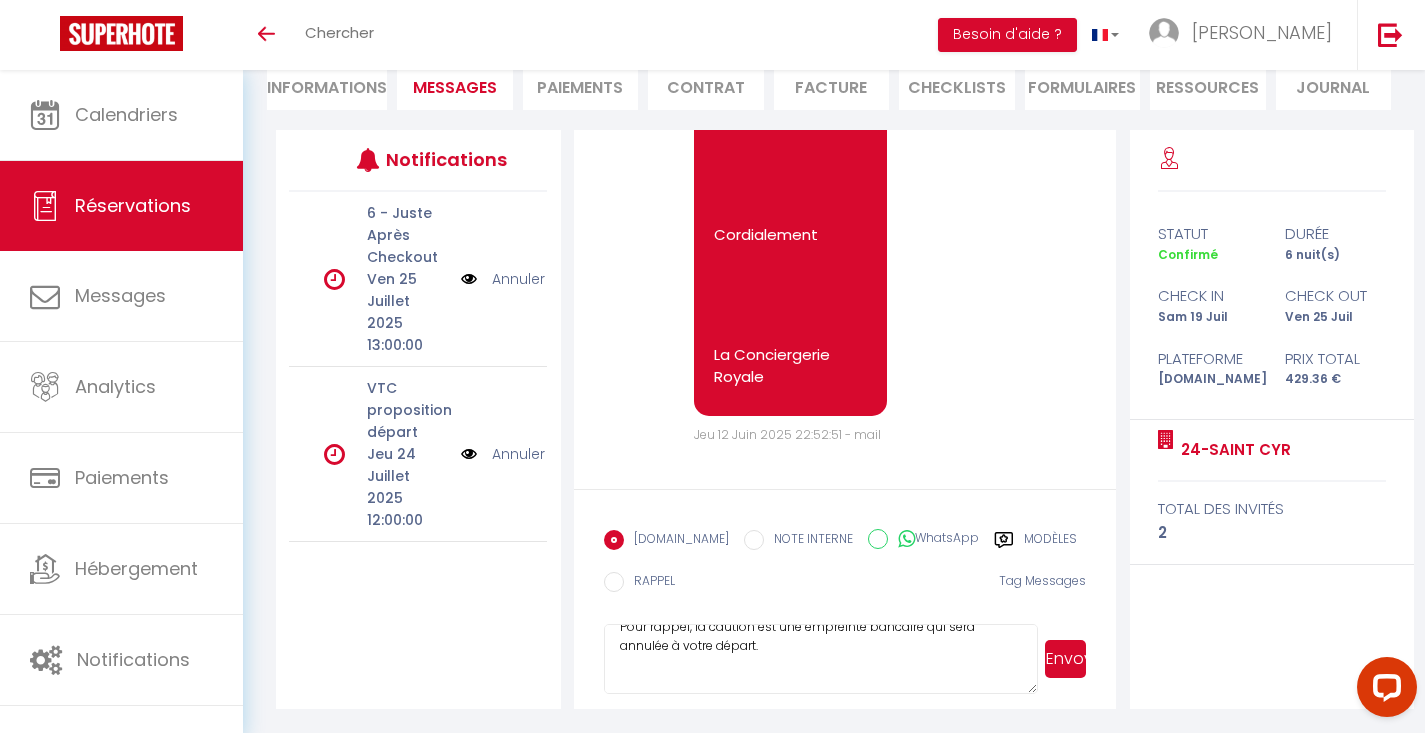 scroll, scrollTop: 117, scrollLeft: 0, axis: vertical 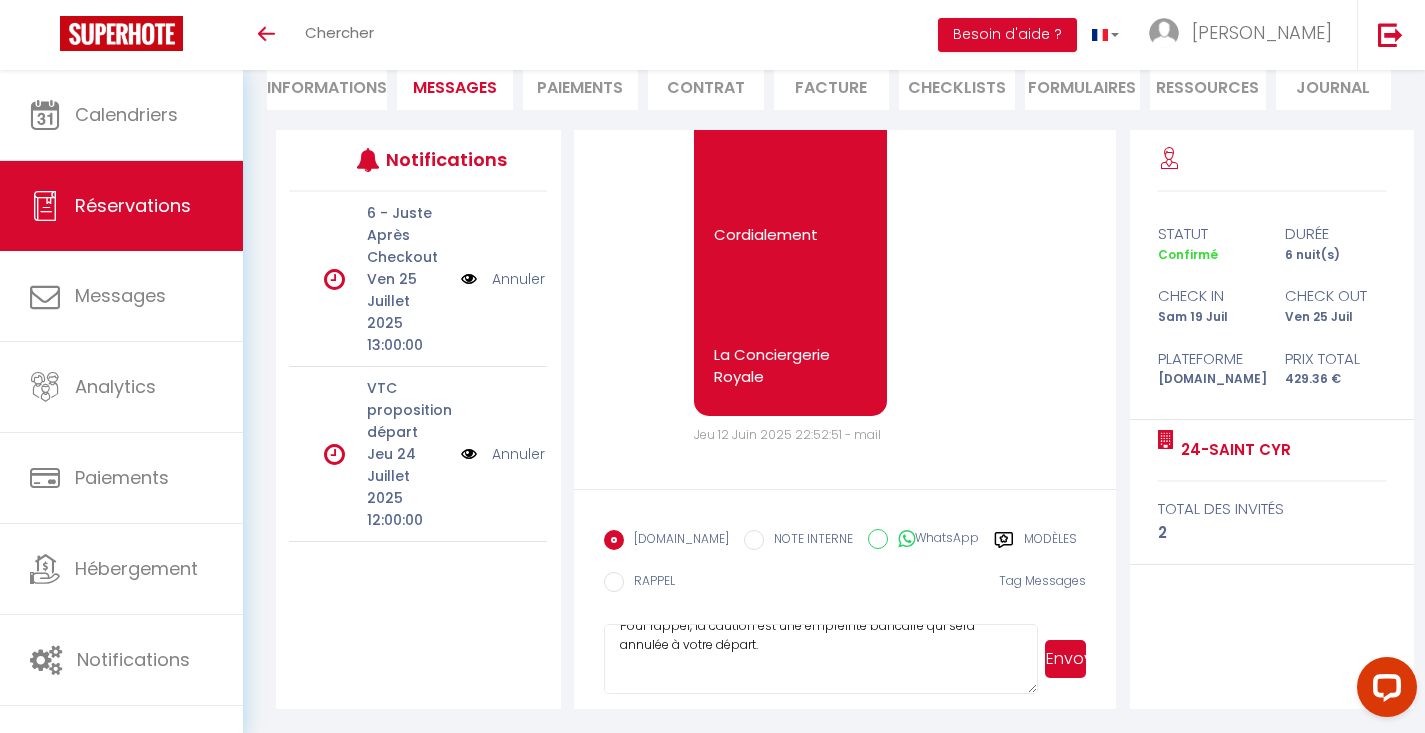 click on "Bonjour zidor
Conformément aux conditions, un dépôt de garantie sera prélevé avant votre arrivée.
Pour rappel, la caution est une empreinte bancaire qui sera annulée à votre départ.
En l'absence de caution, nous ne pourrons pas vous envoyer les informations d'accès.
Nous vous invitons à utiliser le lien sécurisé ci-dessous pour effectuer le dépôt, s'il vous plaît :
https://superhote.com/applink/p/SRi6Bt9K
24-Saint Cyr
Cordialement,
La conciergerie Royale" at bounding box center [821, 659] 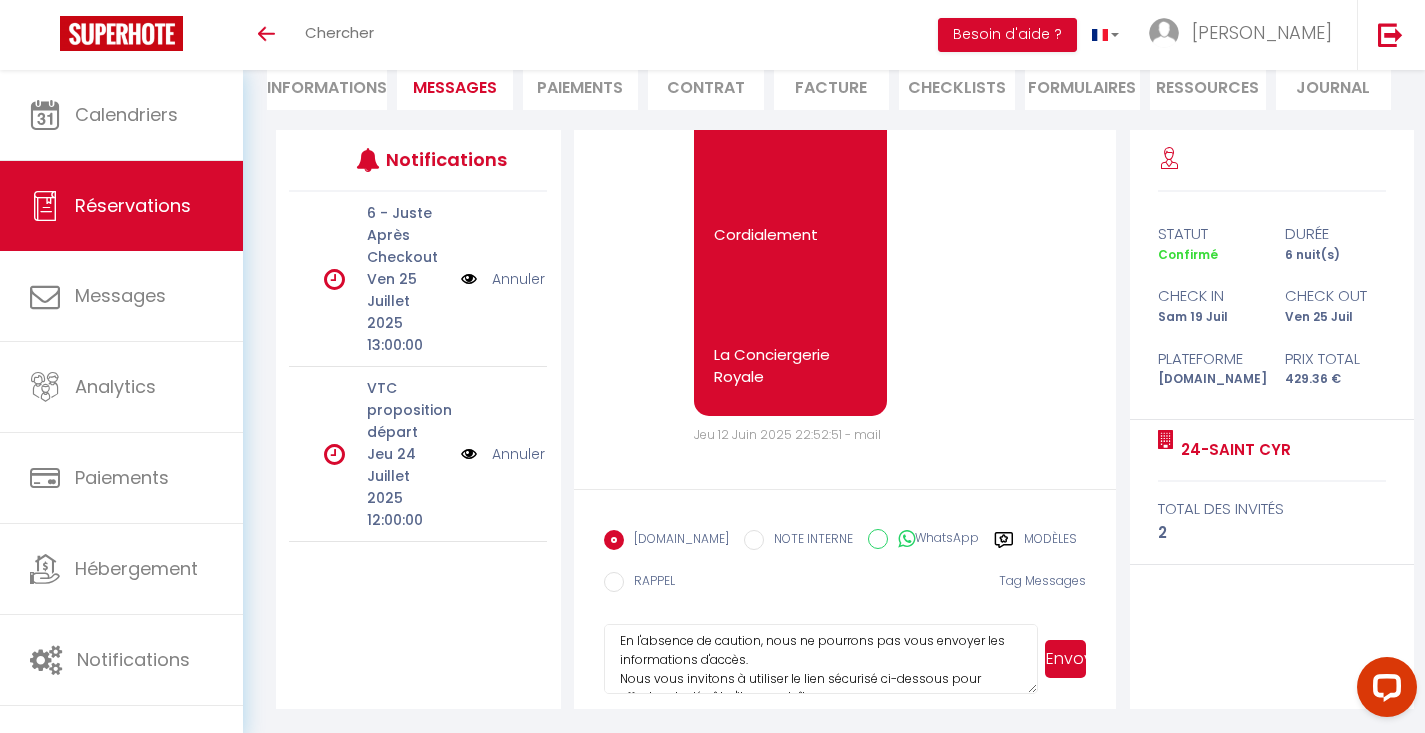 click on "Bonjour zidor
Conformément aux conditions, un dépôt de garantie sera prélevé avant votre arrivée.
Pour rappel, la caution est une empreinte bancaire qui sera annulée à votre départ.
En l'absence de caution, nous ne pourrons pas vous envoyer les informations d'accès.
Nous vous invitons à utiliser le lien sécurisé ci-dessous pour effectuer le dépôt, s'il vous plaît :
https://superhote.com/applink/p/SRi6Bt9K
24-Saint Cyr
Cordialement,
La conciergerie Royale" at bounding box center (821, 659) 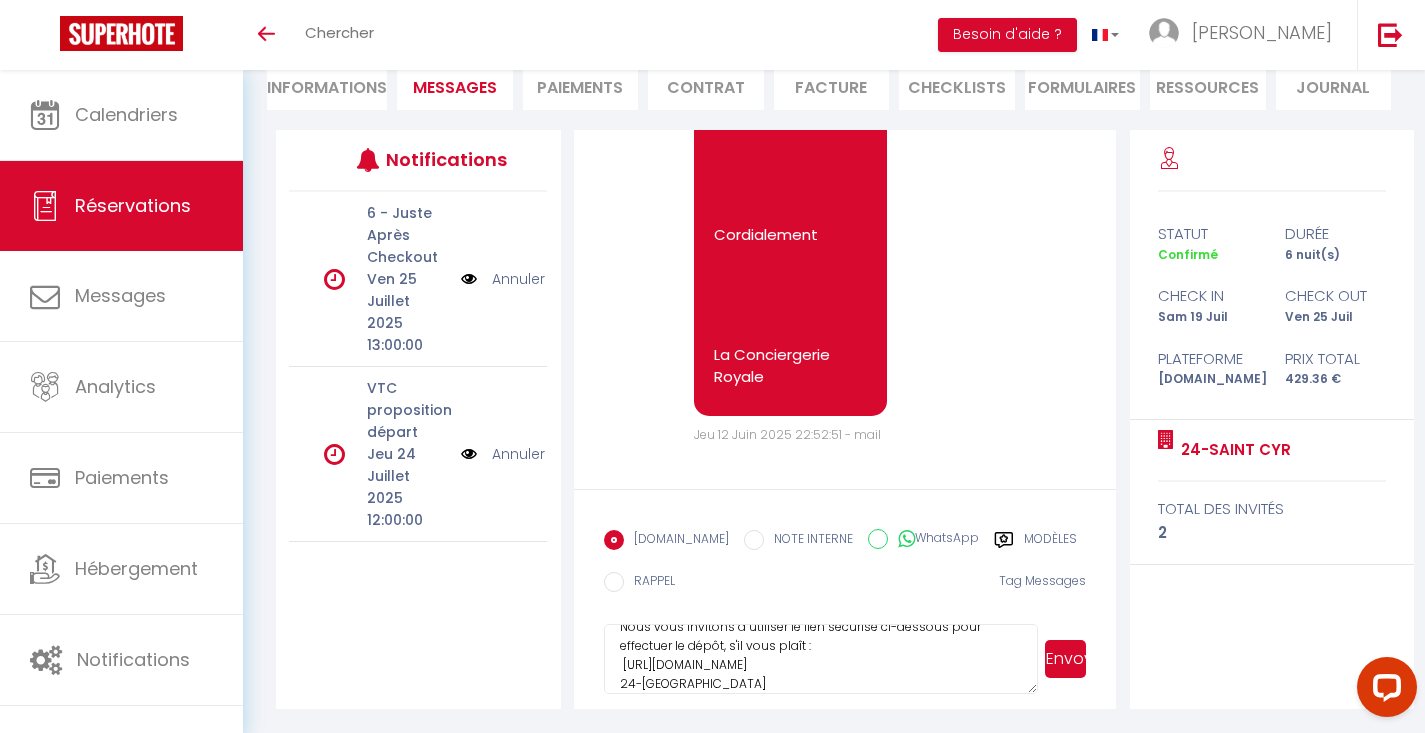 scroll, scrollTop: 220, scrollLeft: 0, axis: vertical 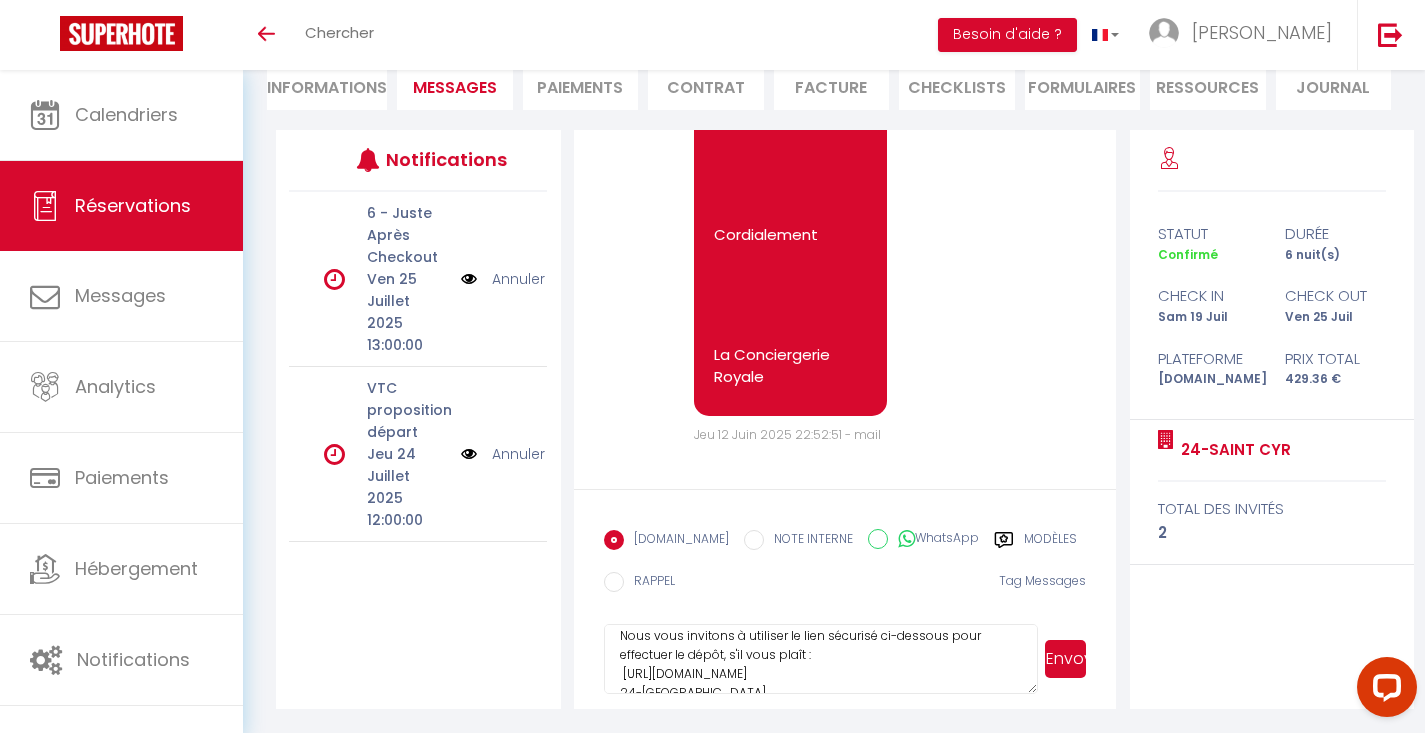click on "Bonjour zidor
Conformément aux conditions, un dépôt de garantie sera prélevé avant votre arrivée.
Pour rappel, la caution est une empreinte bancaire qui sera annulée à votre départ.
En l'absence de caution, nous ne pourrons pas vous envoyer les informations d'accès.
Nous vous invitons à utiliser le lien sécurisé ci-dessous pour effectuer le dépôt, s'il vous plaît :
https://superhote.com/applink/p/SRi6Bt9K
24-Saint Cyr
Cordialement,
La conciergerie Royale" at bounding box center [821, 659] 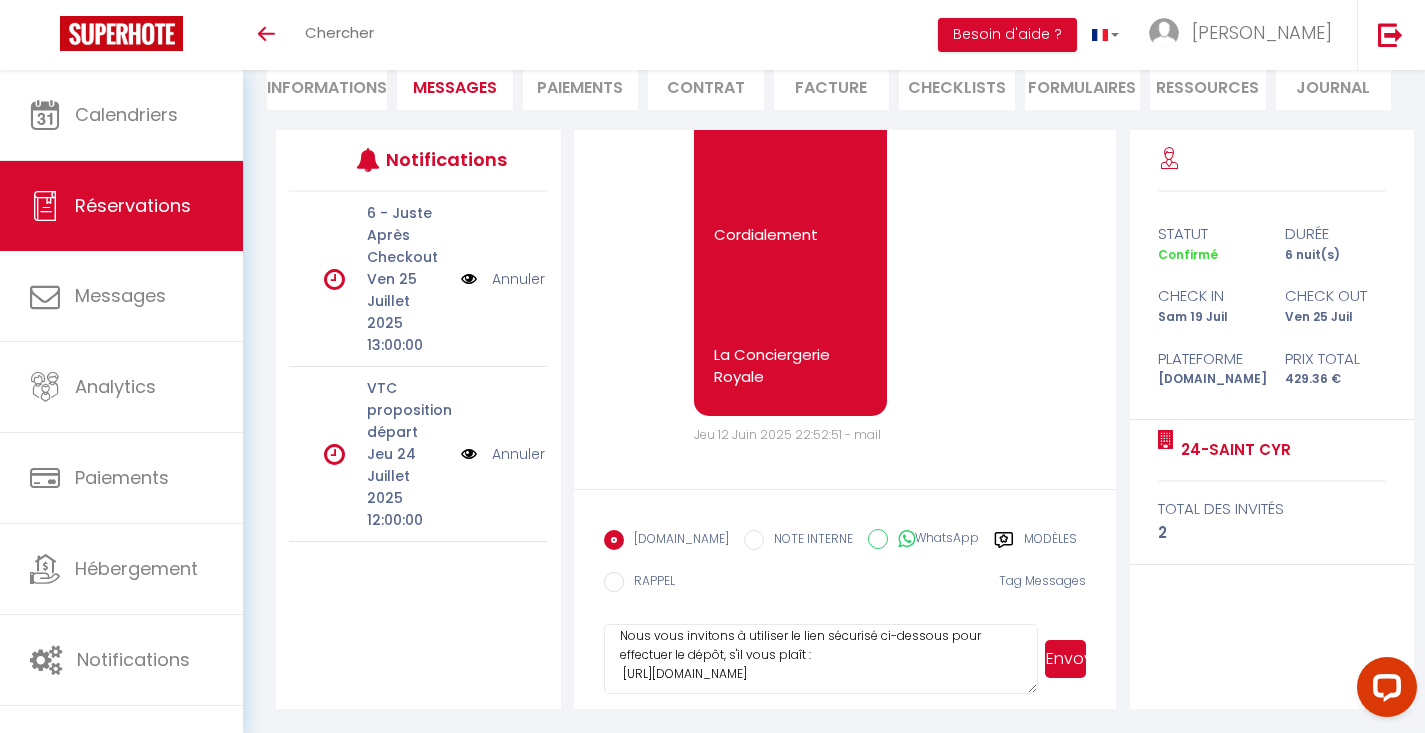 scroll, scrollTop: 229, scrollLeft: 0, axis: vertical 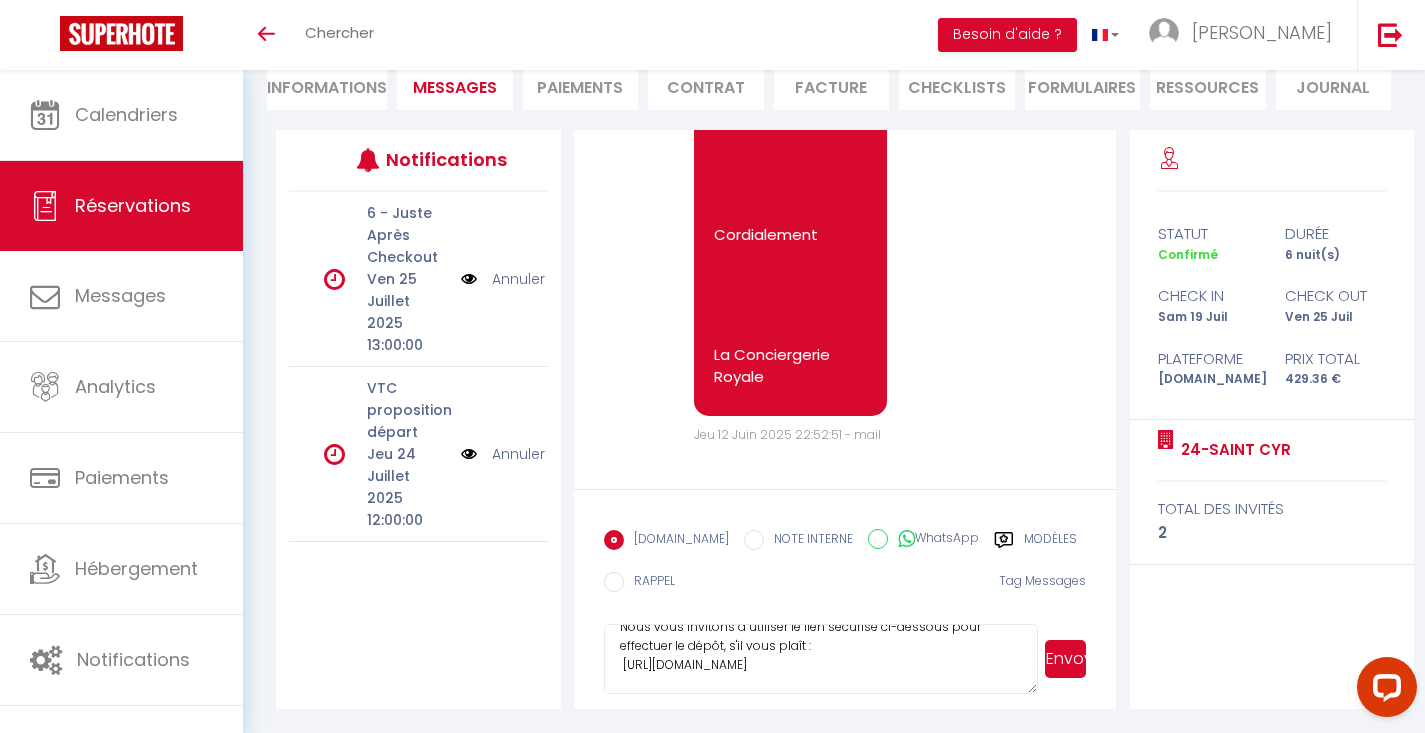 type on "Bonjour zidor
Conformément aux conditions, un dépôt de garantie sera prélevé avant votre arrivée.
Pour rappel, la caution est une empreinte bancaire qui sera annulée à votre départ.
En l'absence de caution, nous ne pourrons pas vous envoyer les informations d'accès.
Nous vous invitons à utiliser le lien sécurisé ci-dessous pour effectuer le dépôt, s'il vous plaît :
https://superhote.com/applink/p/SRi6Bt9K
24-Saint Cyr
Cordialement,
La conciergerie Royale" 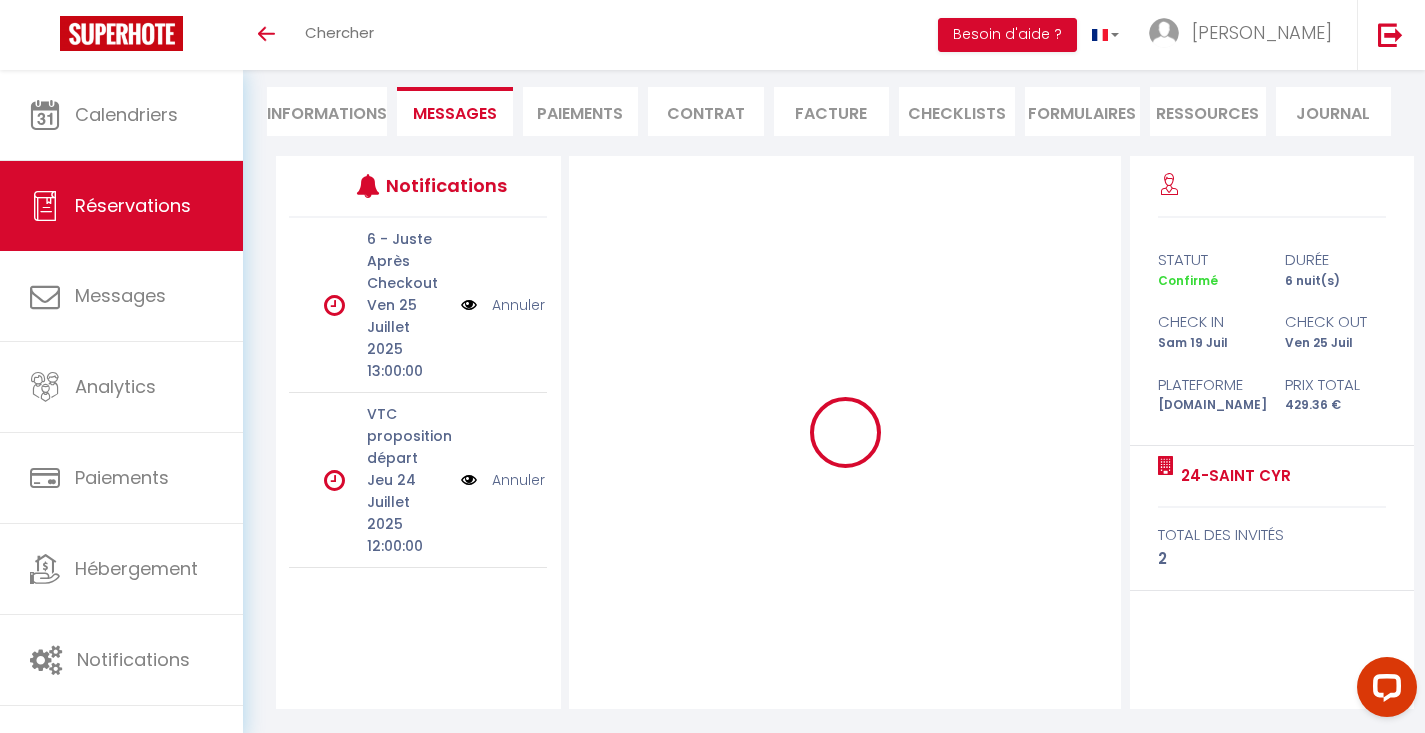 type 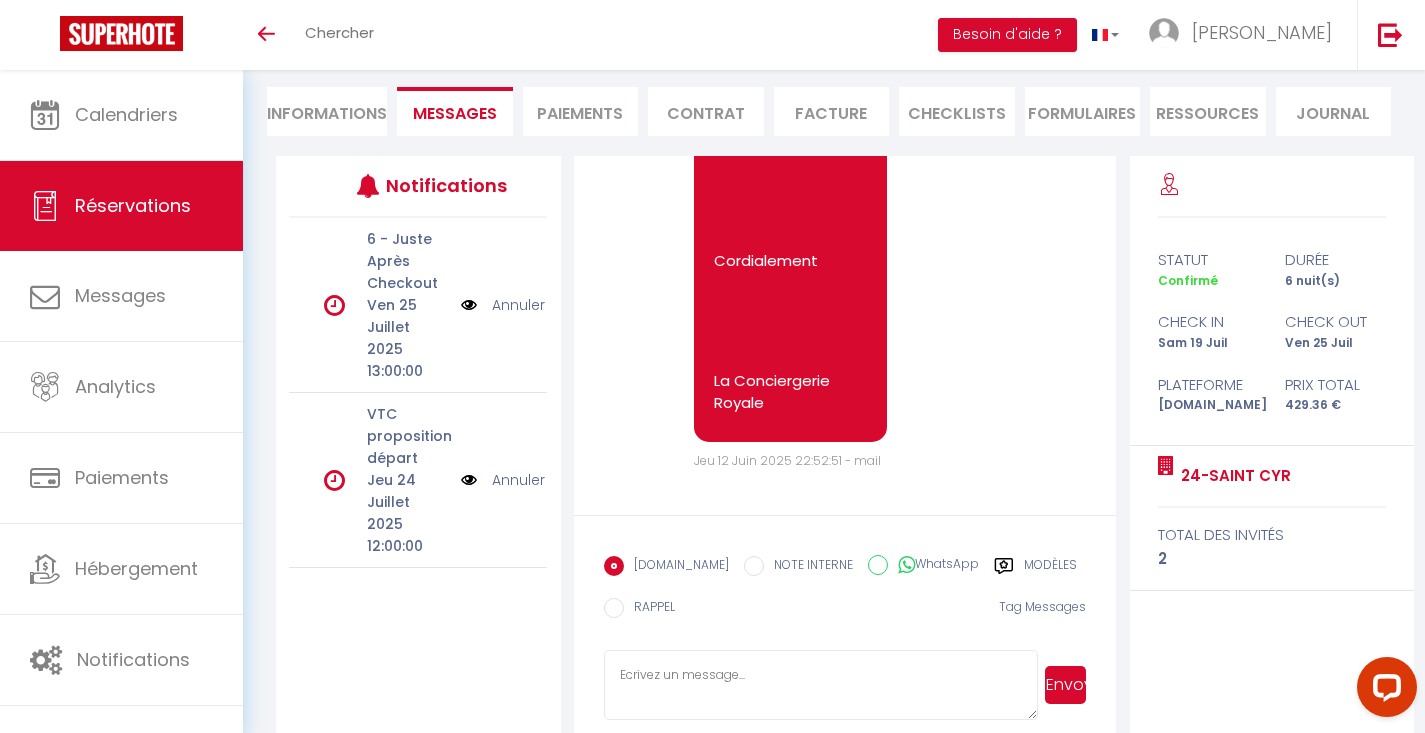 scroll, scrollTop: 0, scrollLeft: 0, axis: both 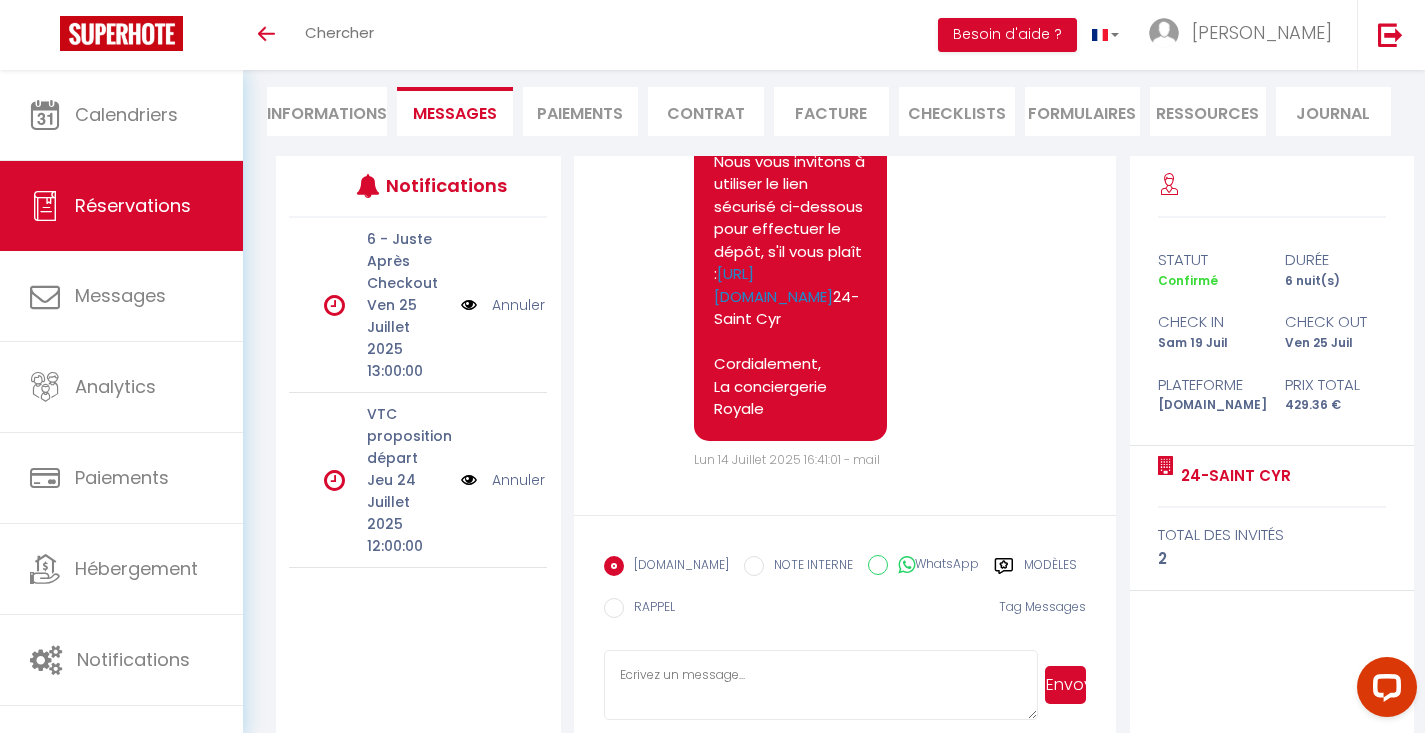 click on "Réservations" at bounding box center (121, 206) 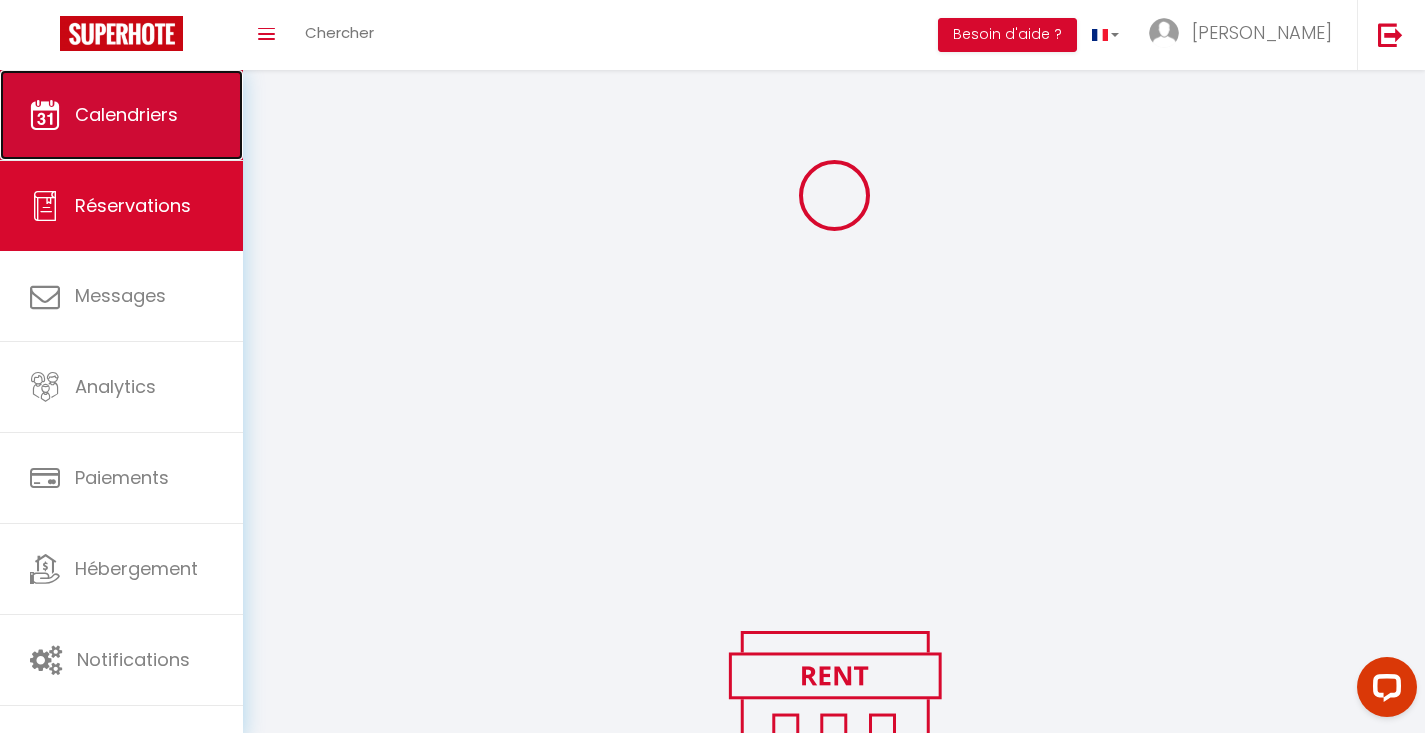click on "Calendriers" at bounding box center [126, 114] 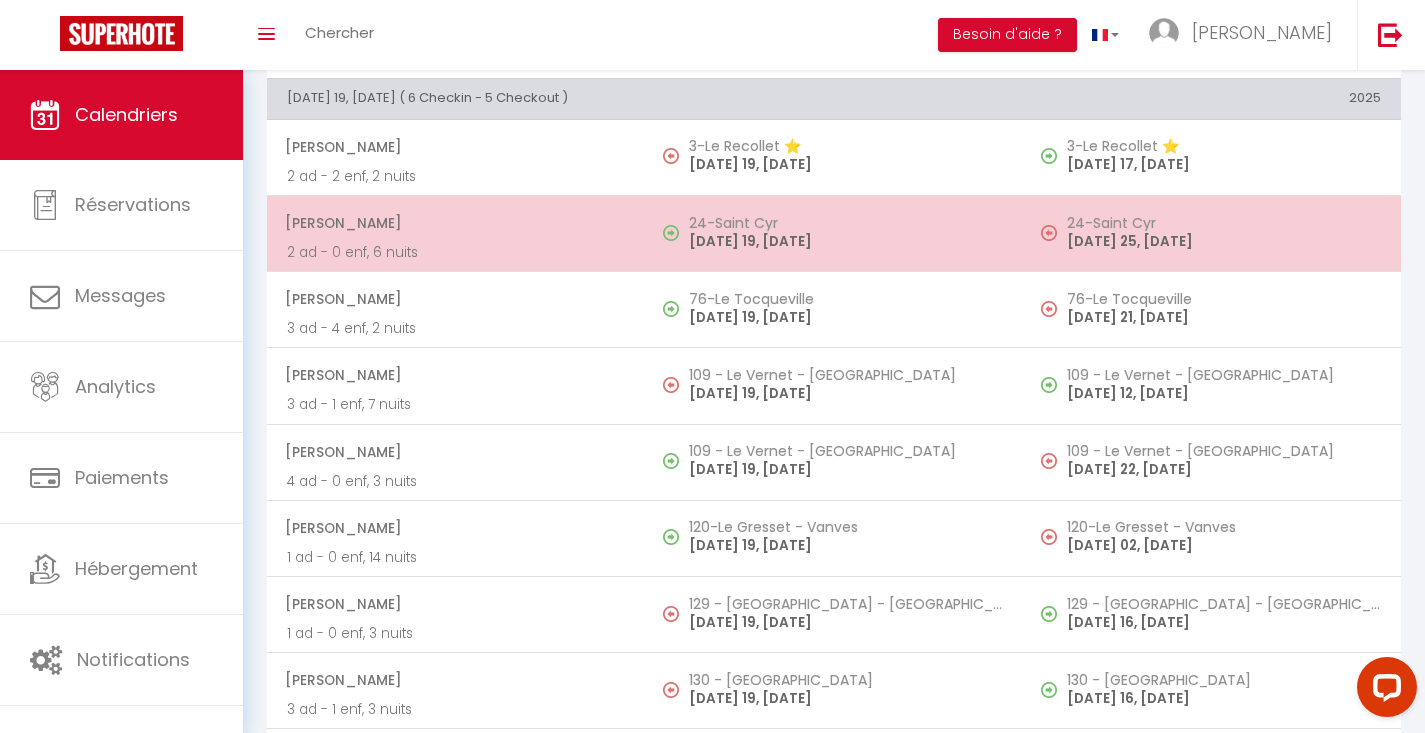 scroll, scrollTop: 5559, scrollLeft: 0, axis: vertical 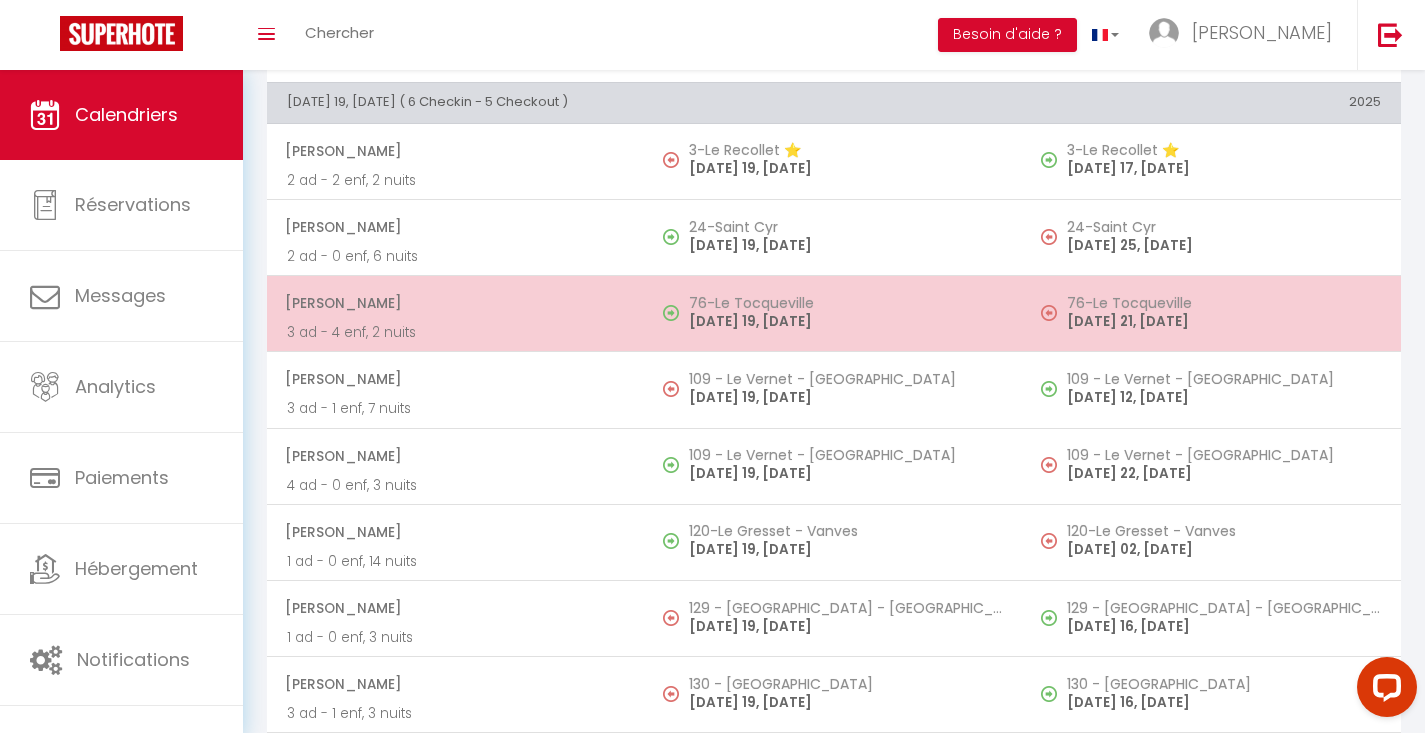 click on "76-Le Tocqueville" at bounding box center (846, 303) 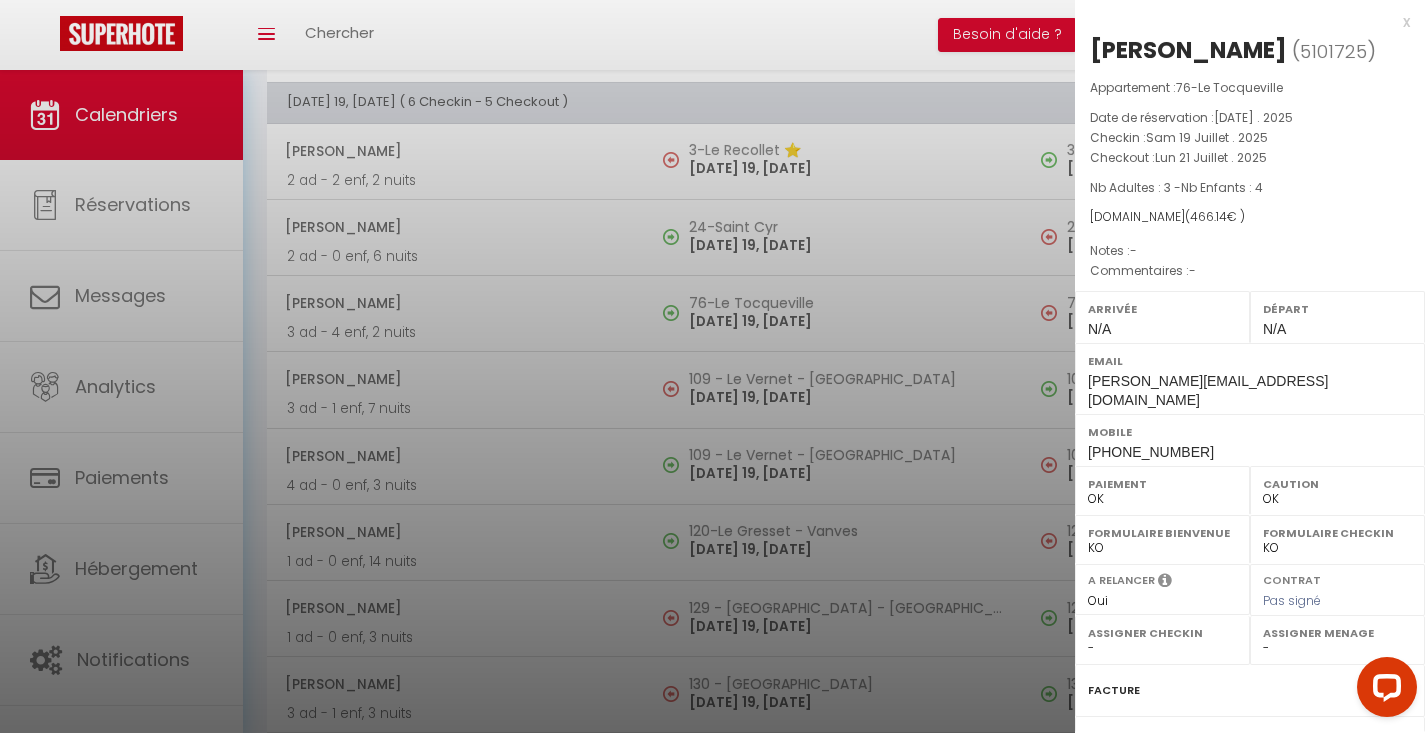 click at bounding box center (712, 366) 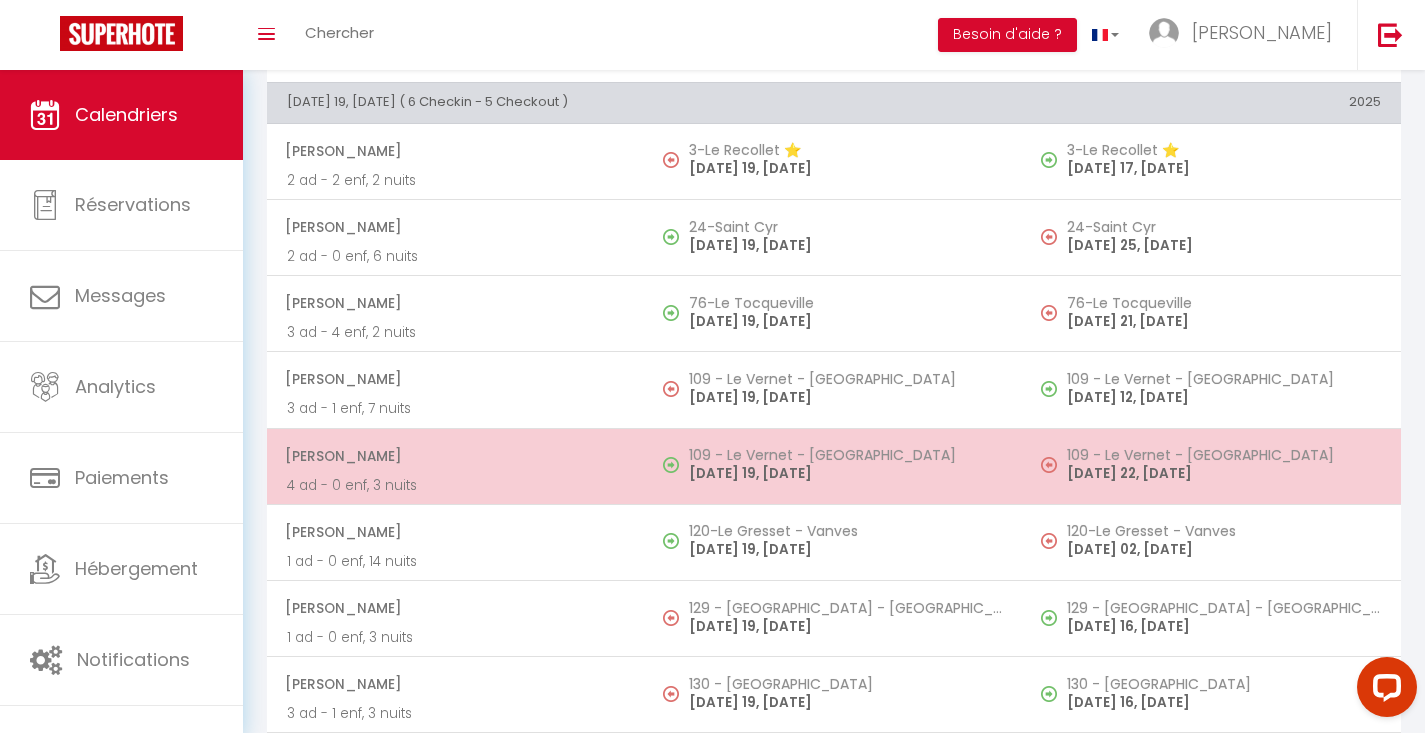 click on "109 - Le Vernet - [GEOGRAPHIC_DATA]" at bounding box center (846, 455) 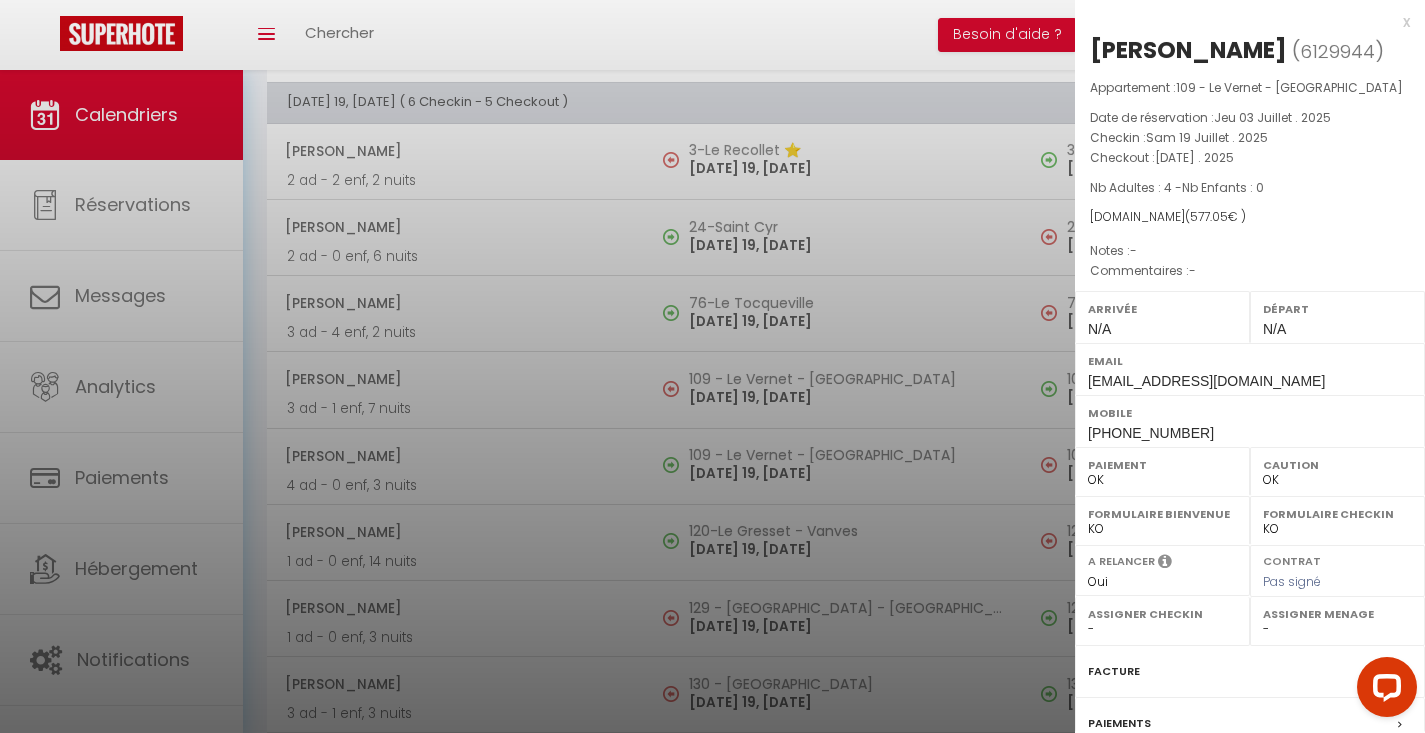 click at bounding box center [712, 366] 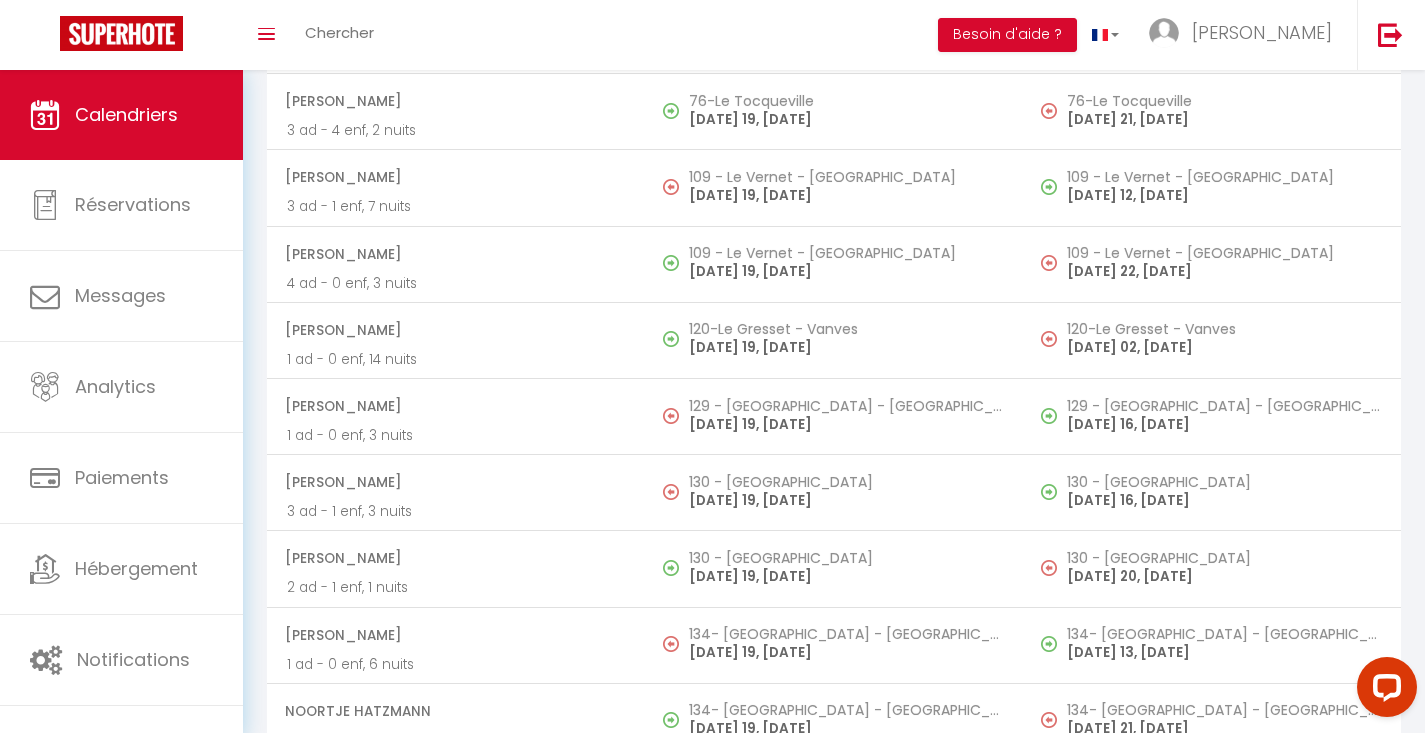 scroll, scrollTop: 5794, scrollLeft: 0, axis: vertical 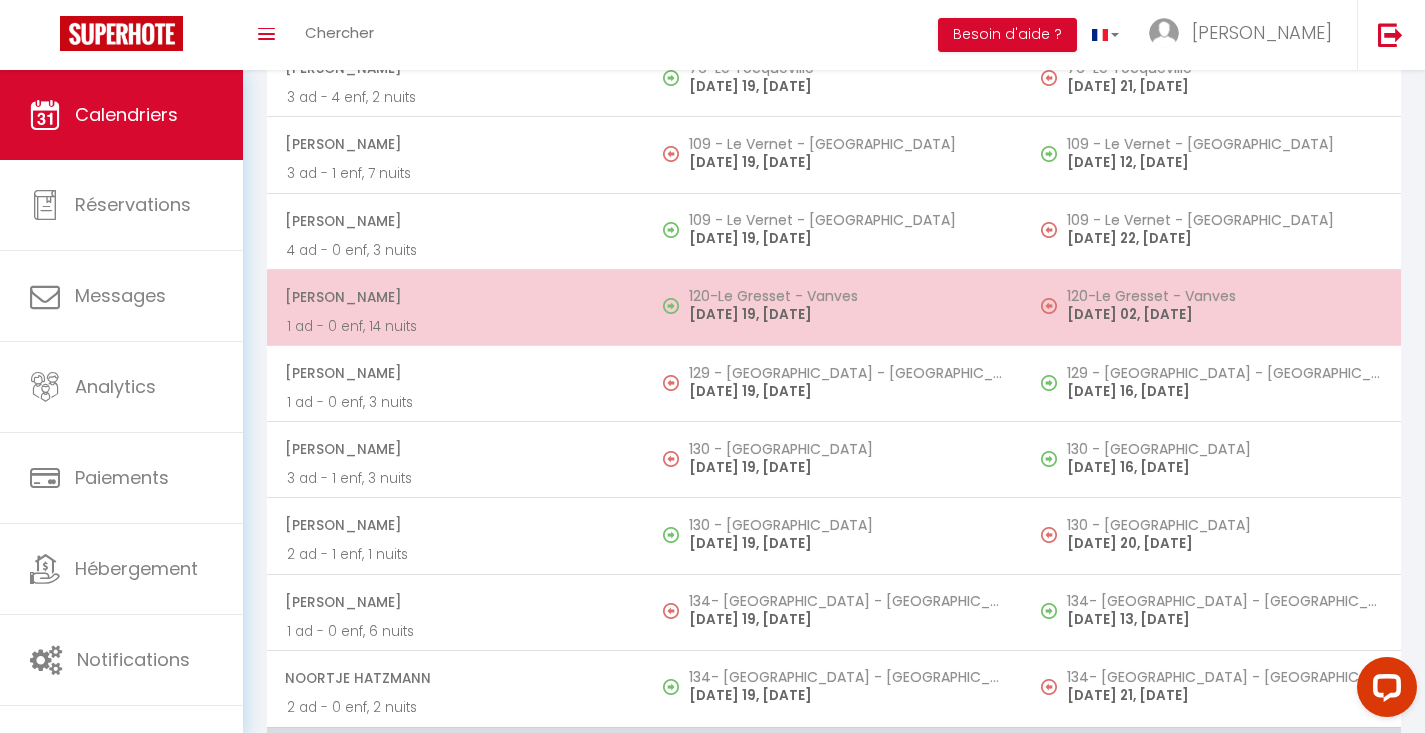click on "120-Le Gresset - Vanves" at bounding box center [846, 296] 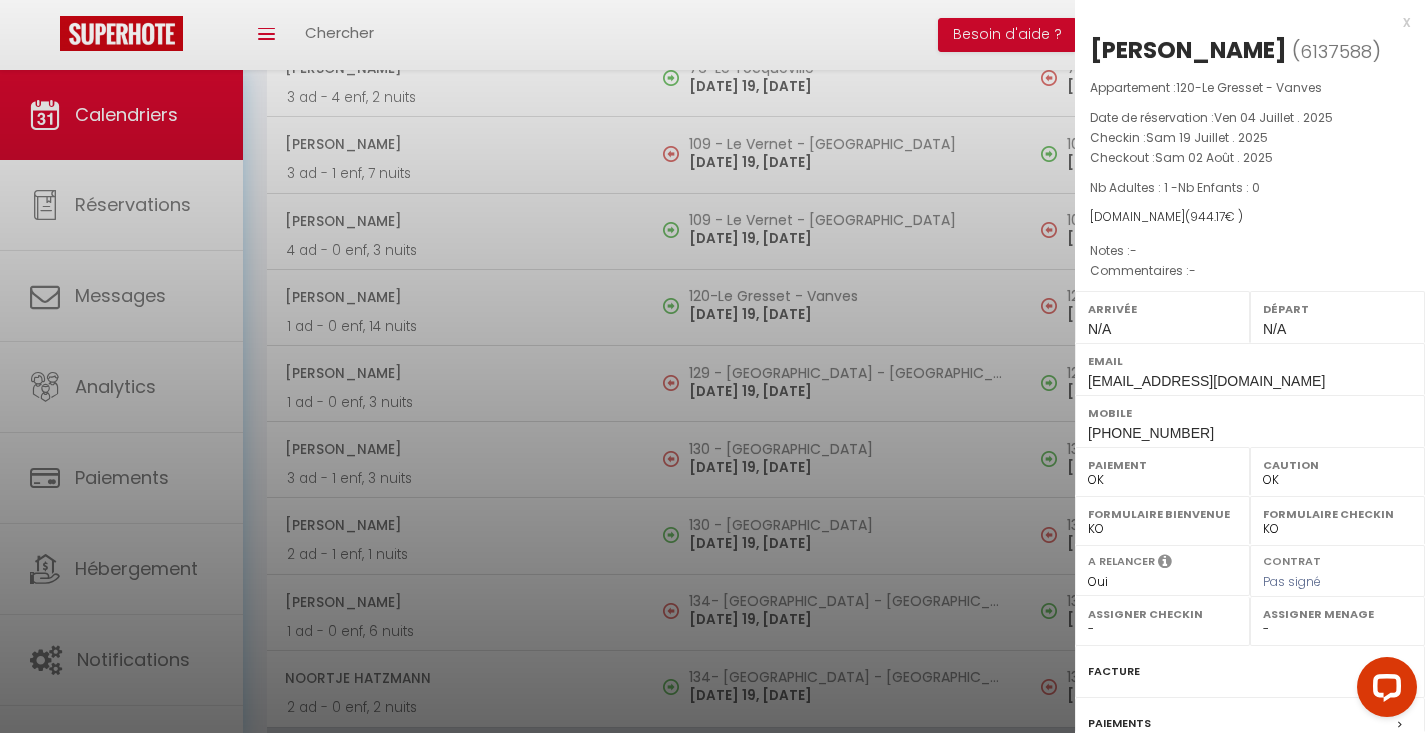 click at bounding box center [712, 366] 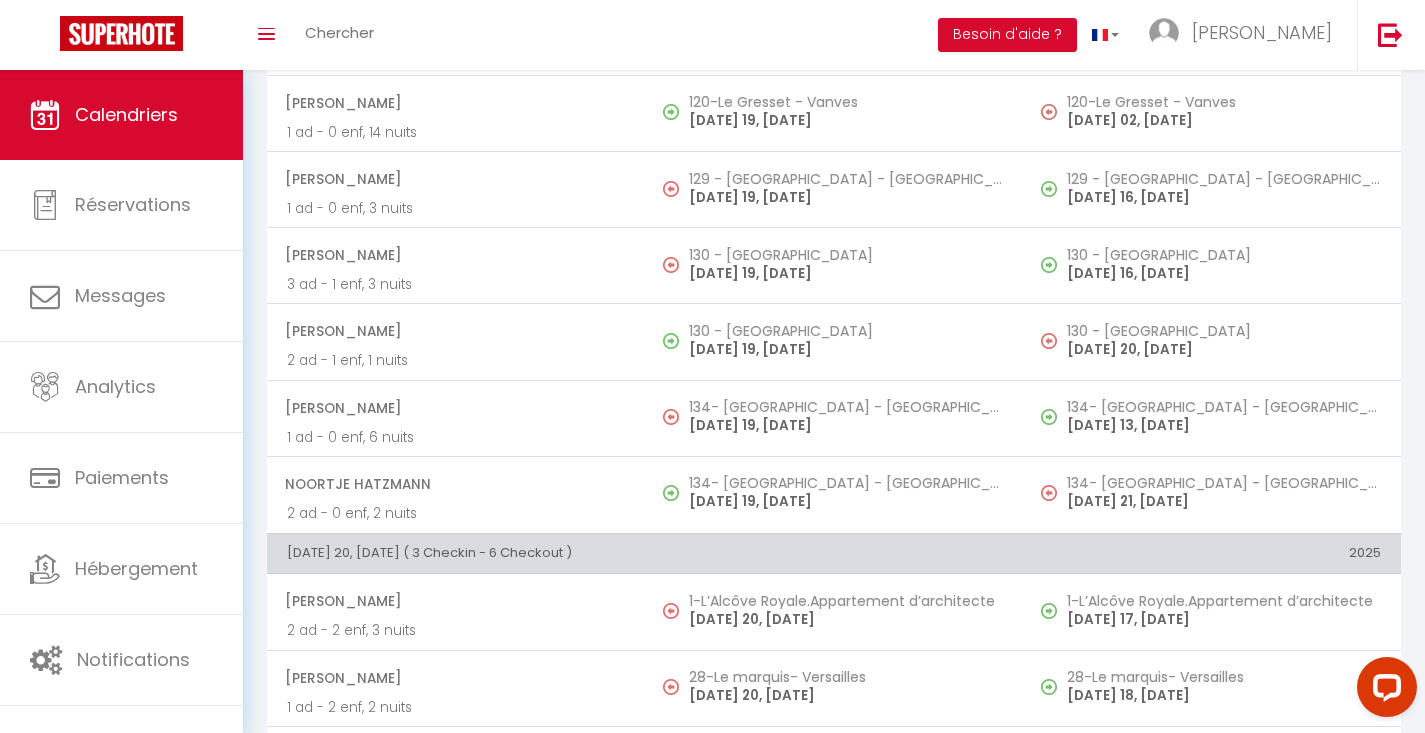scroll, scrollTop: 5990, scrollLeft: 0, axis: vertical 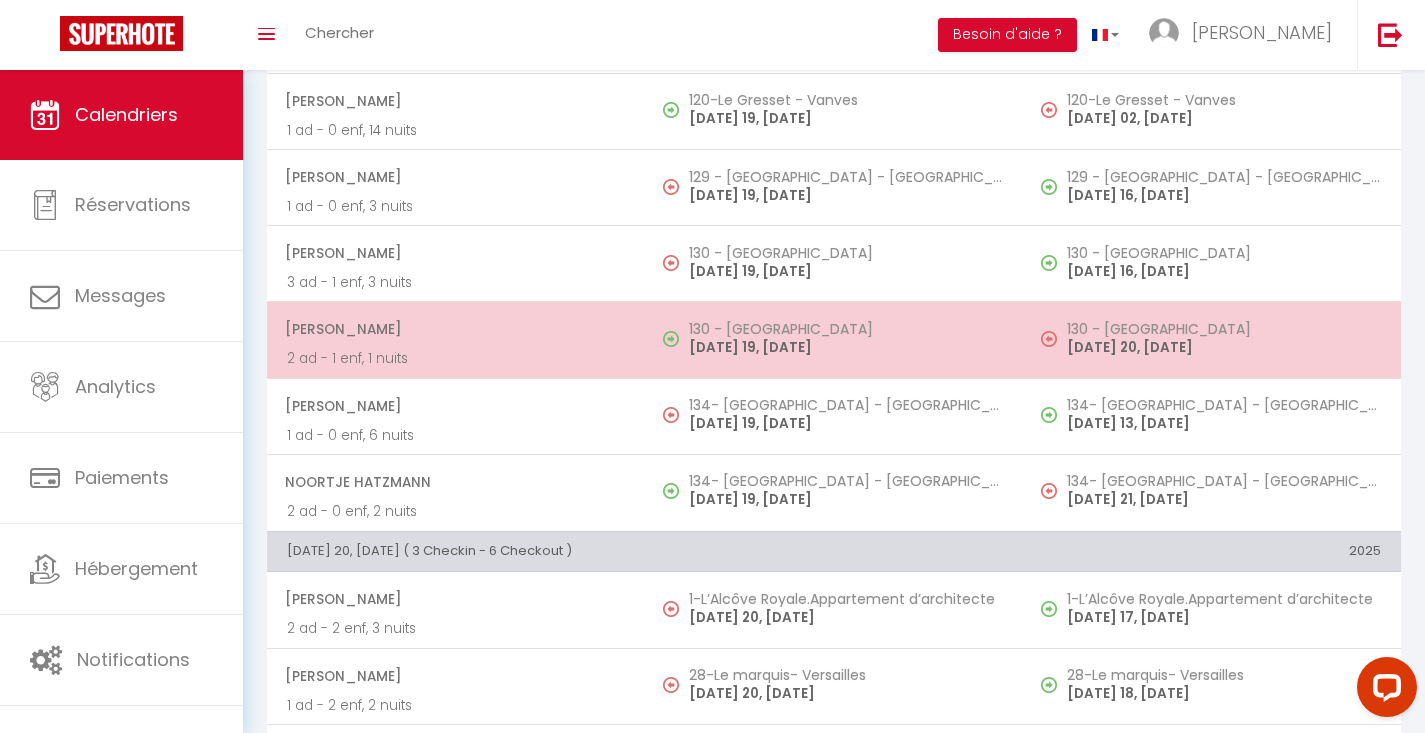 click on "130 - [GEOGRAPHIC_DATA]" at bounding box center (846, 329) 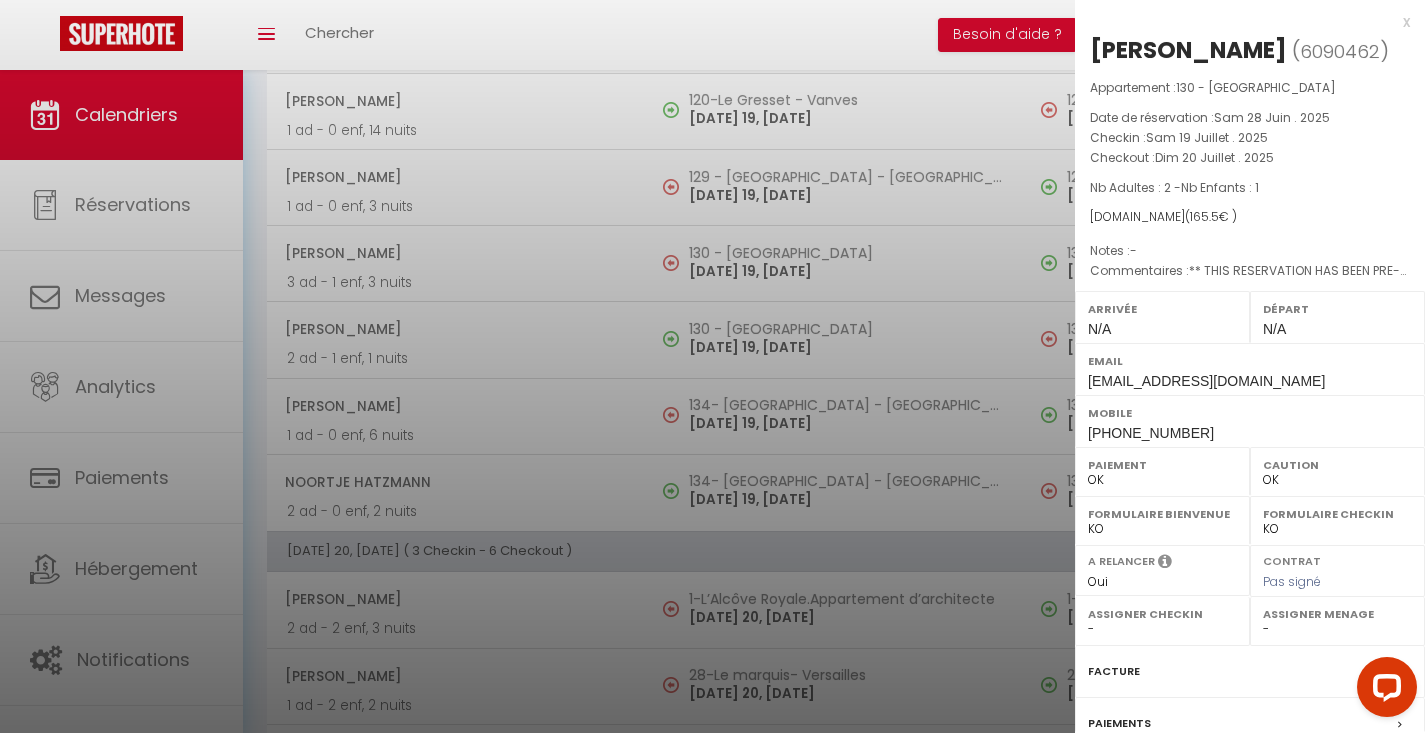 click at bounding box center (712, 366) 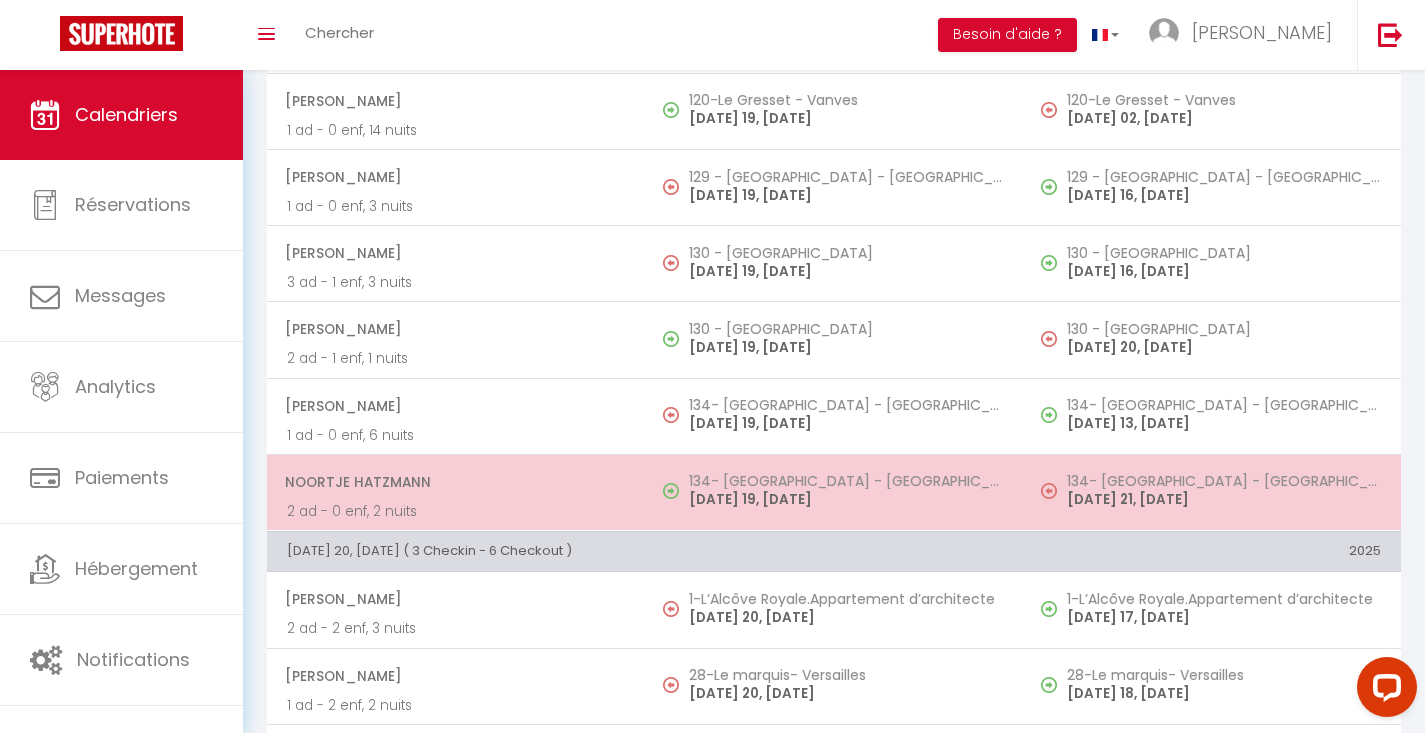 click on "134- Le Lully - Versailles
SATURDAY 19, JUILLET 25" at bounding box center (834, 492) 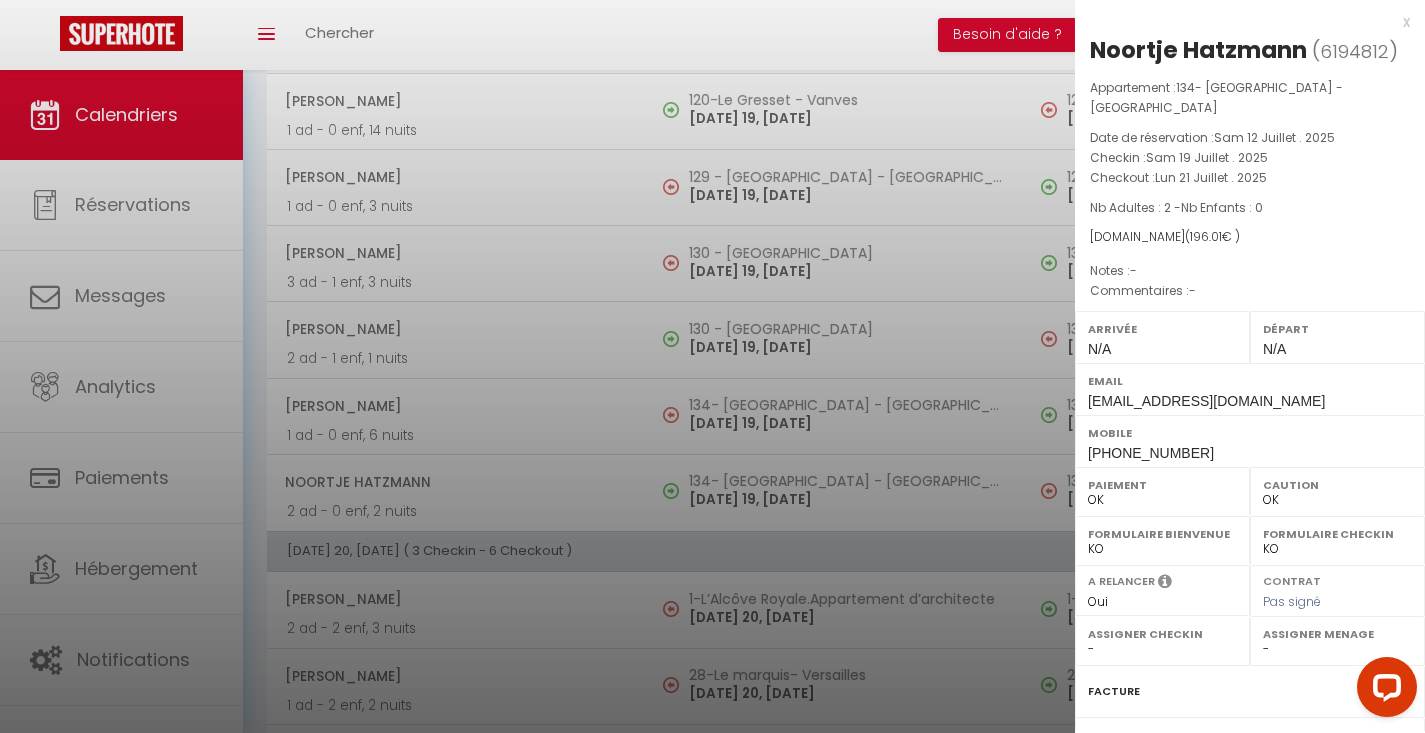 click at bounding box center [712, 366] 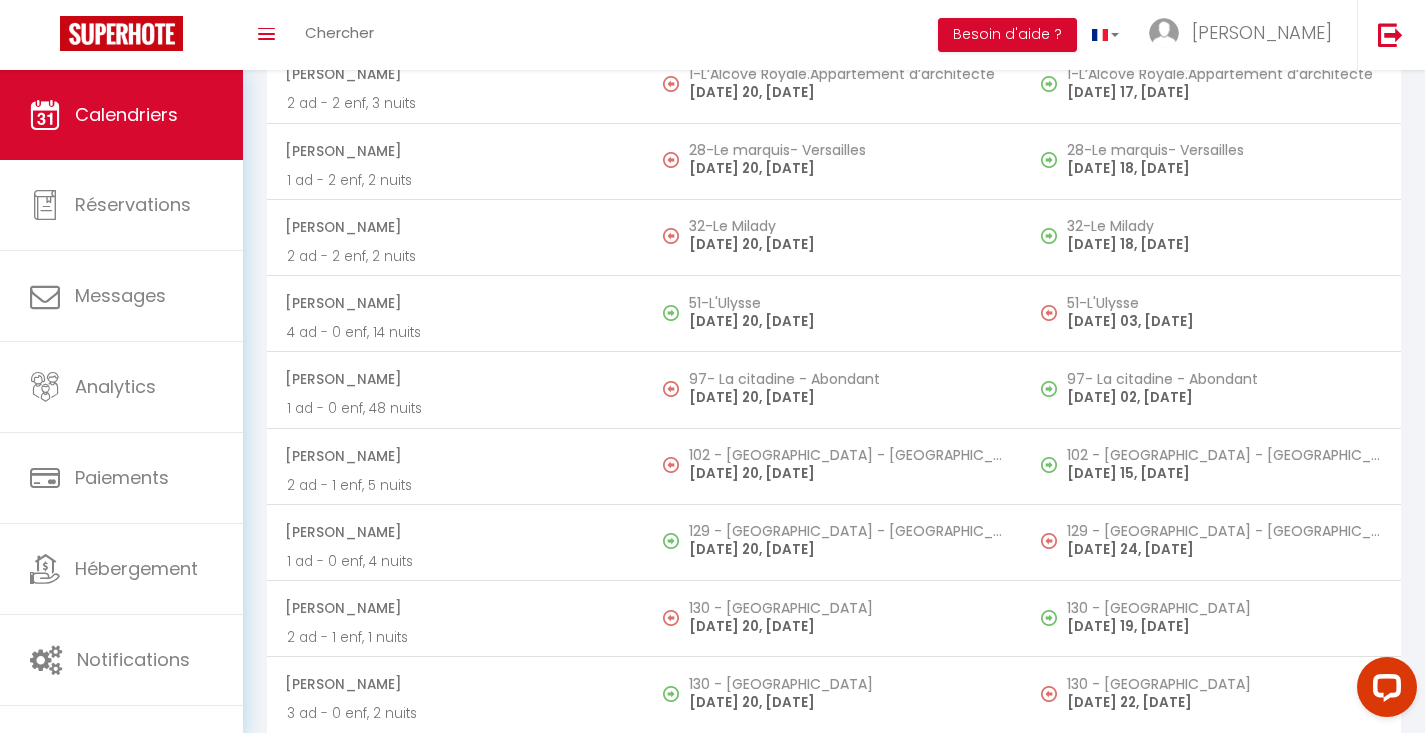 scroll, scrollTop: 6518, scrollLeft: 0, axis: vertical 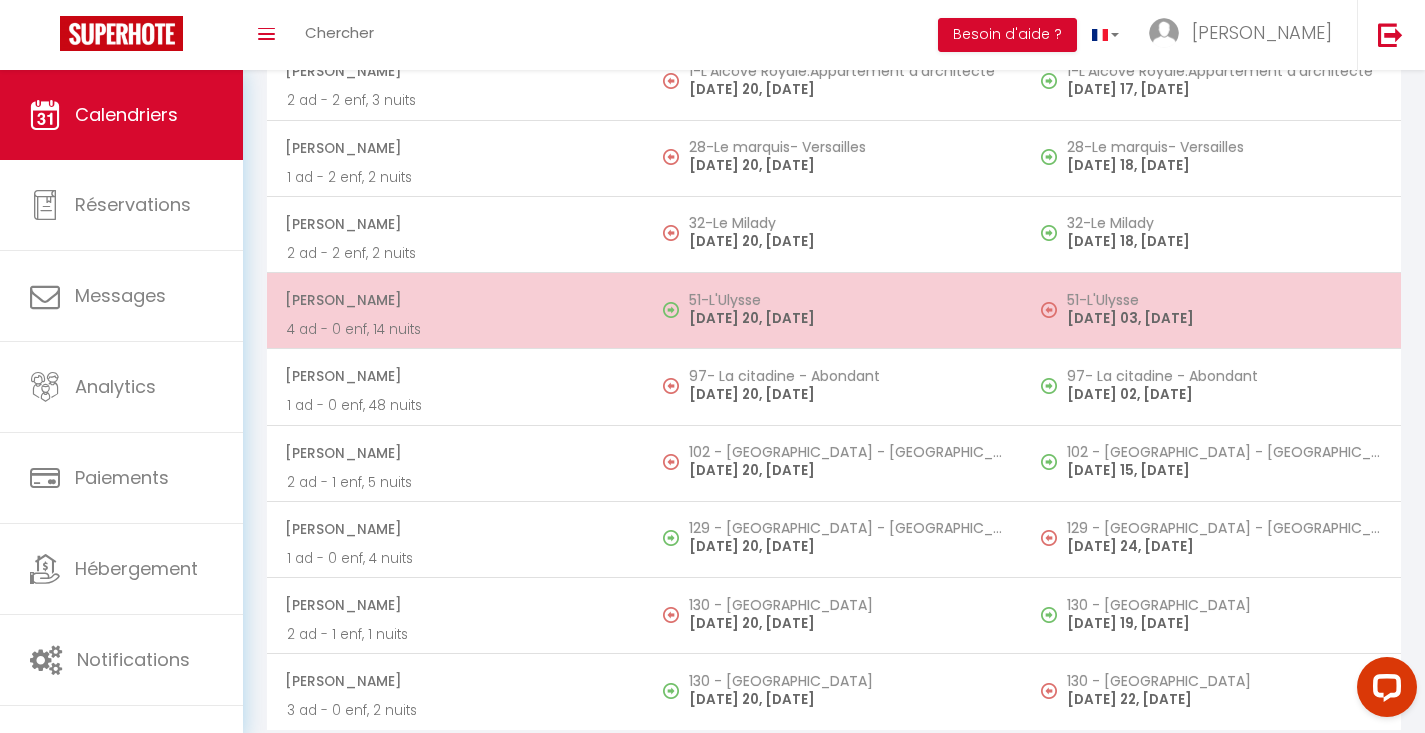 click on "51-L'Ulysse" at bounding box center (846, 300) 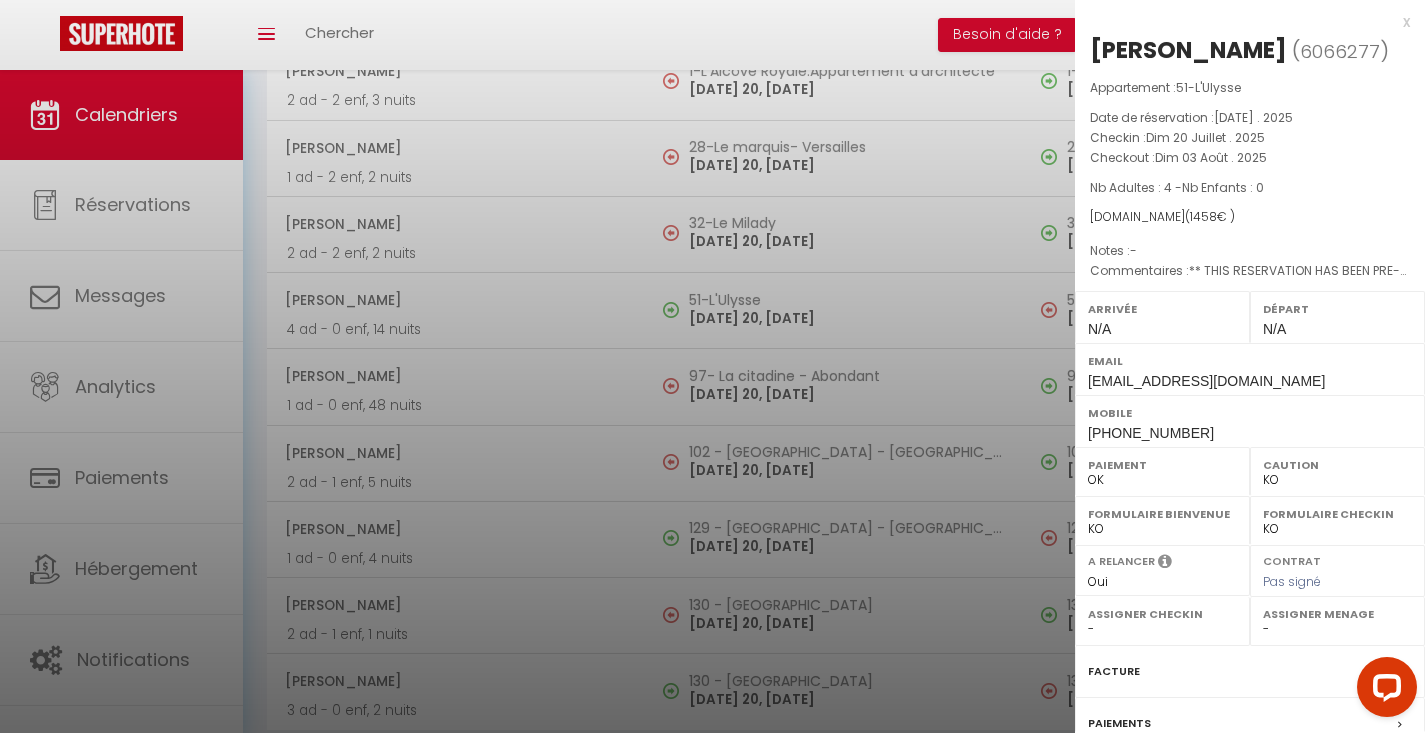 click at bounding box center (712, 366) 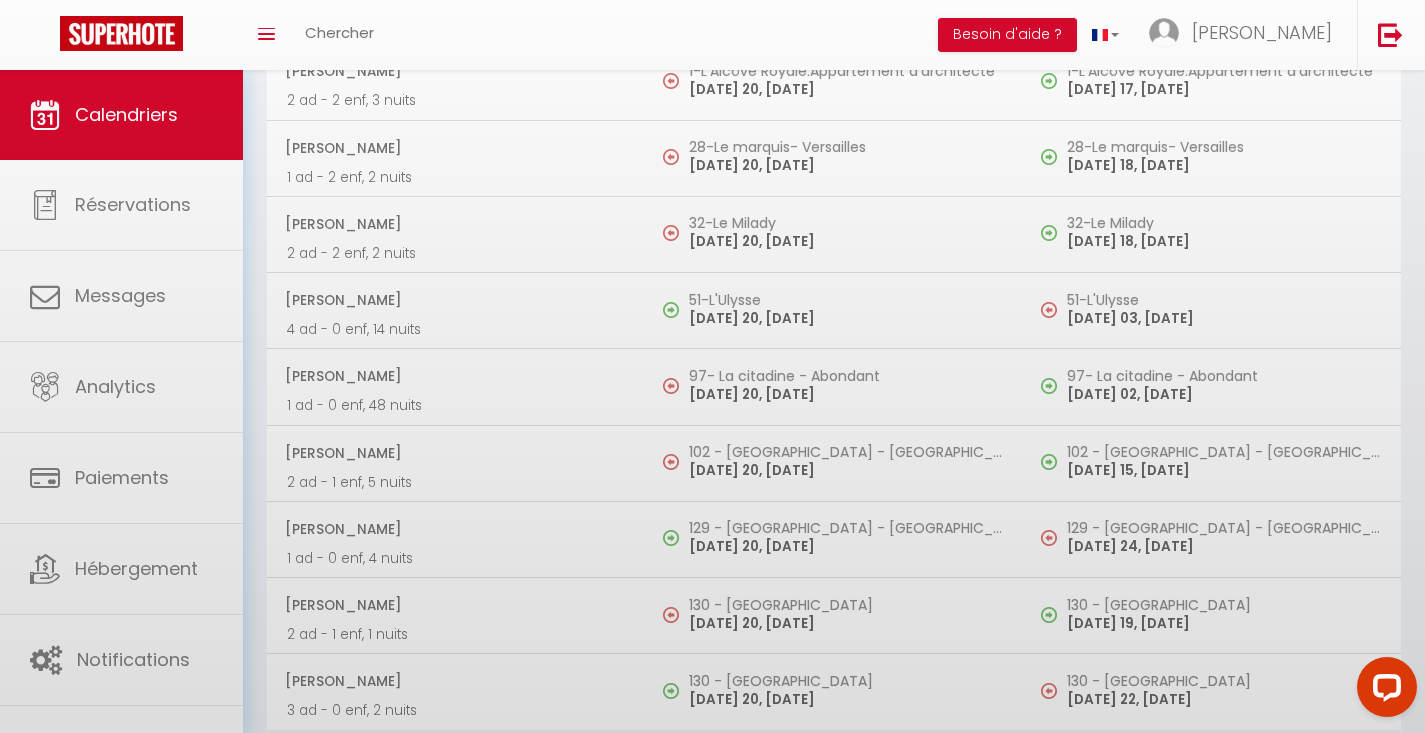 click at bounding box center [712, 366] 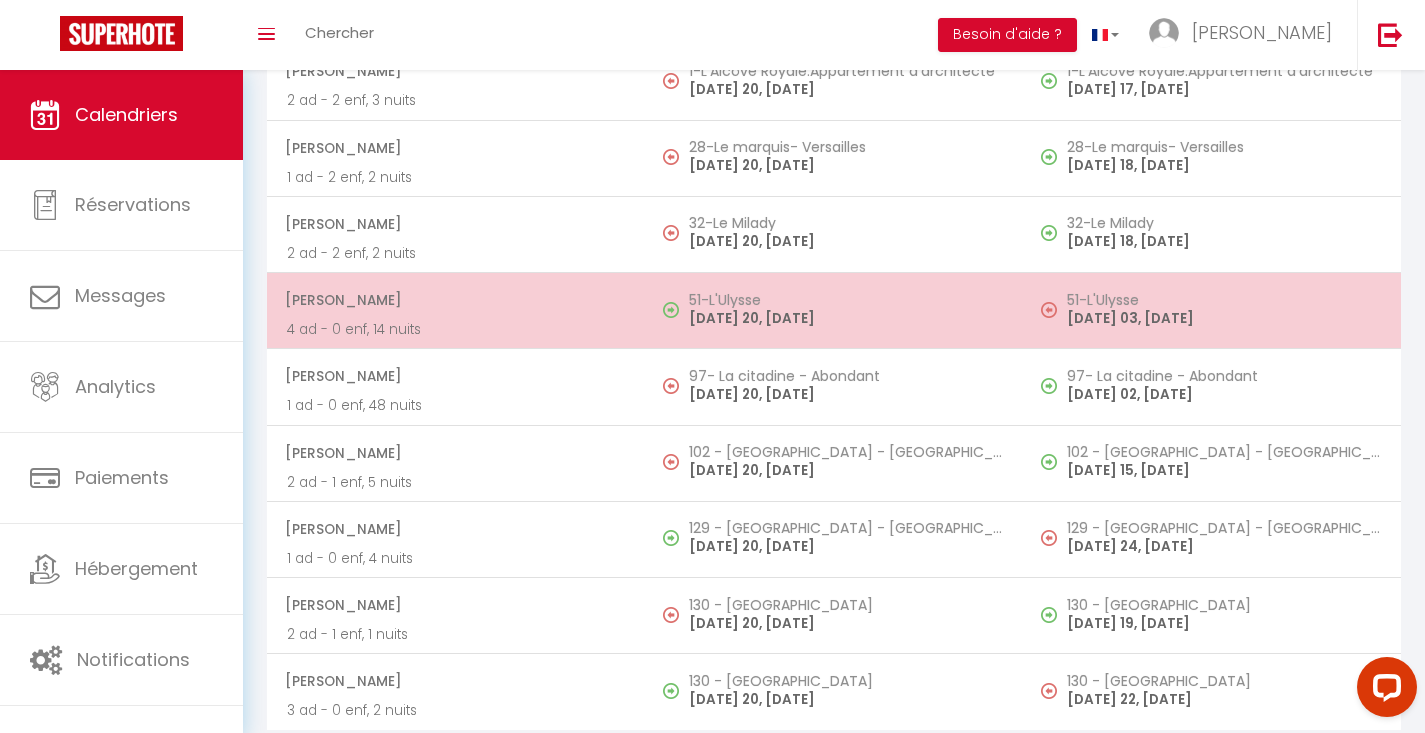 click on "51-L'Ulysse" at bounding box center [846, 300] 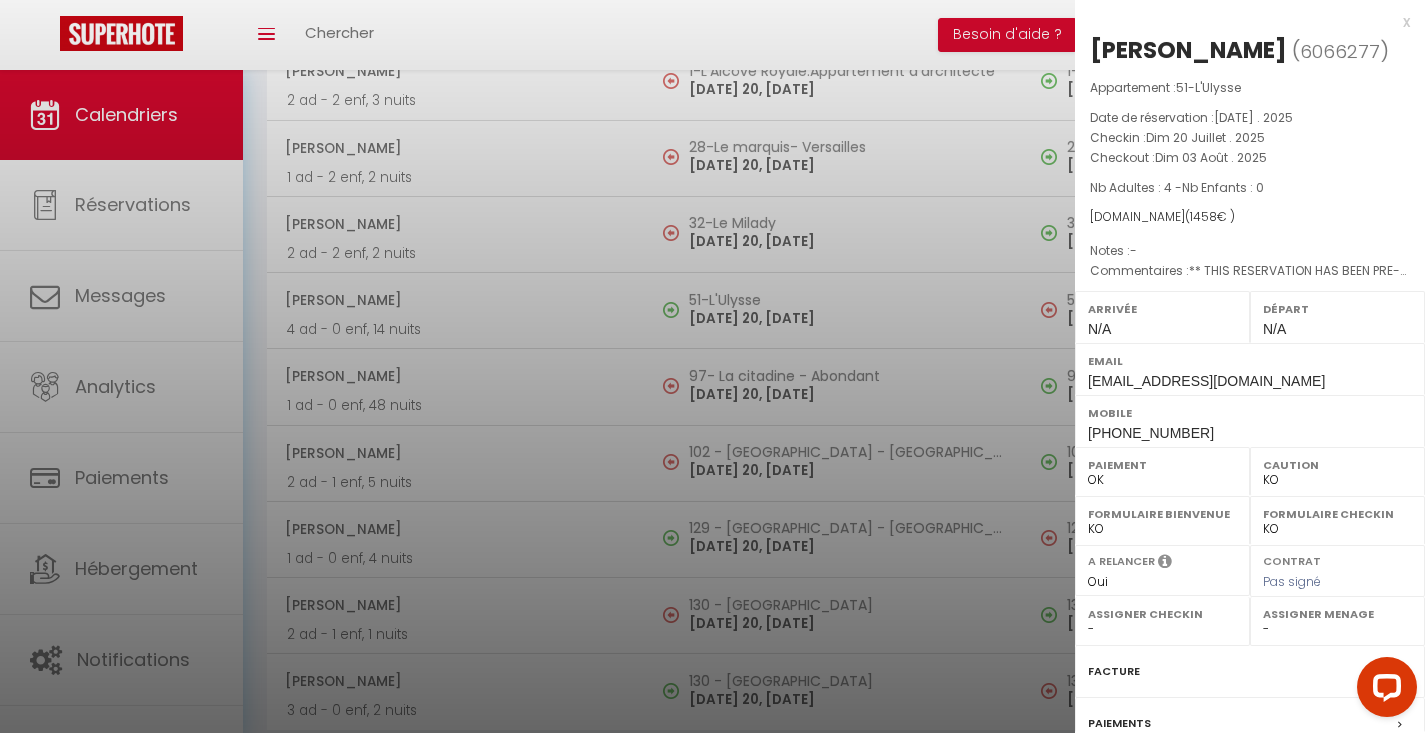 scroll, scrollTop: 199, scrollLeft: 0, axis: vertical 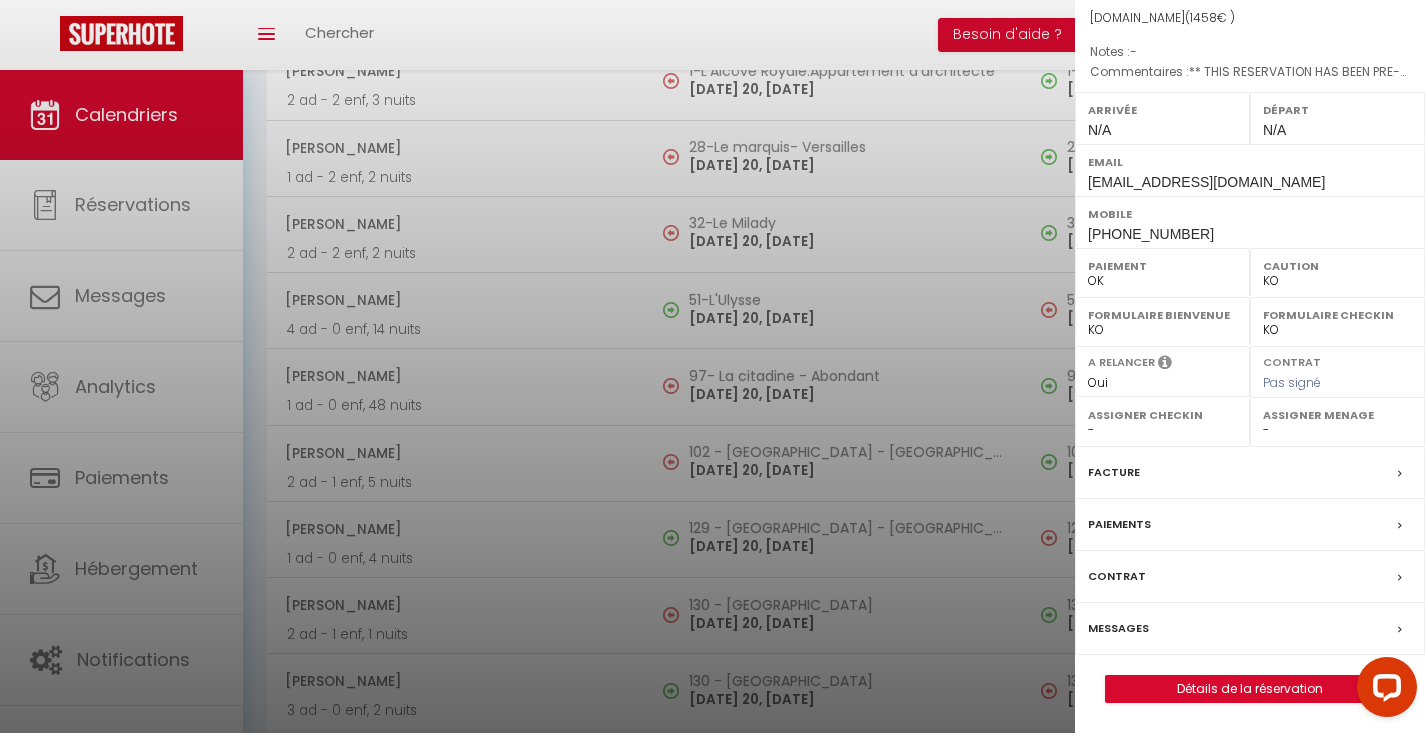 click on "Messages" at bounding box center [1118, 628] 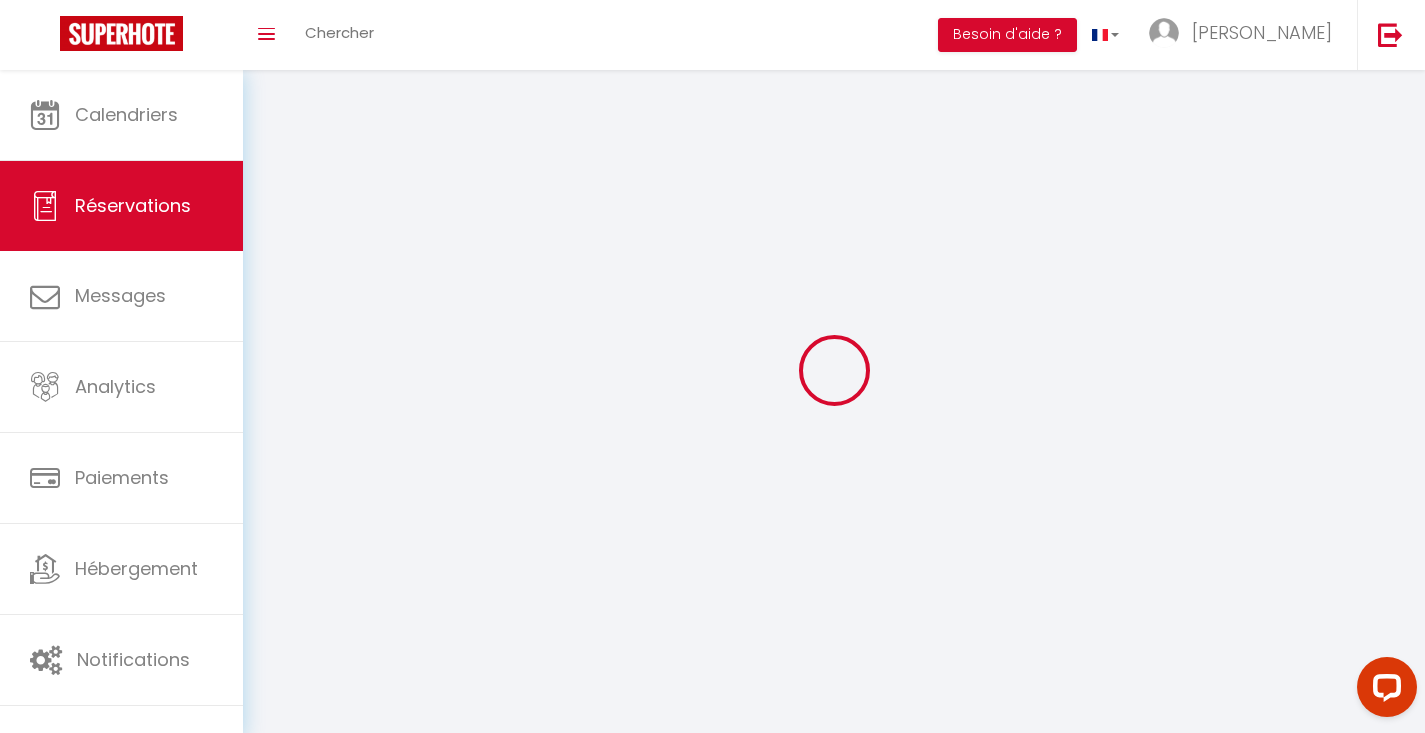 select 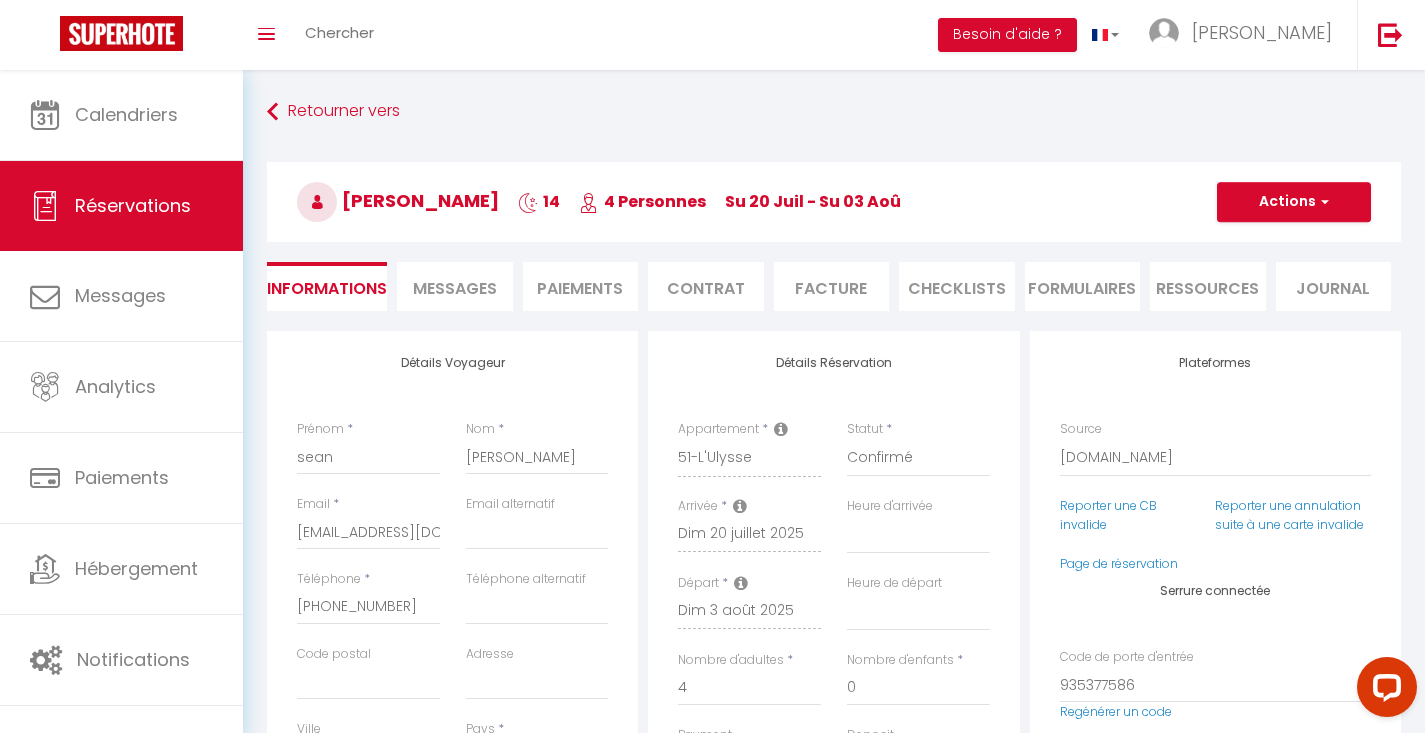 select 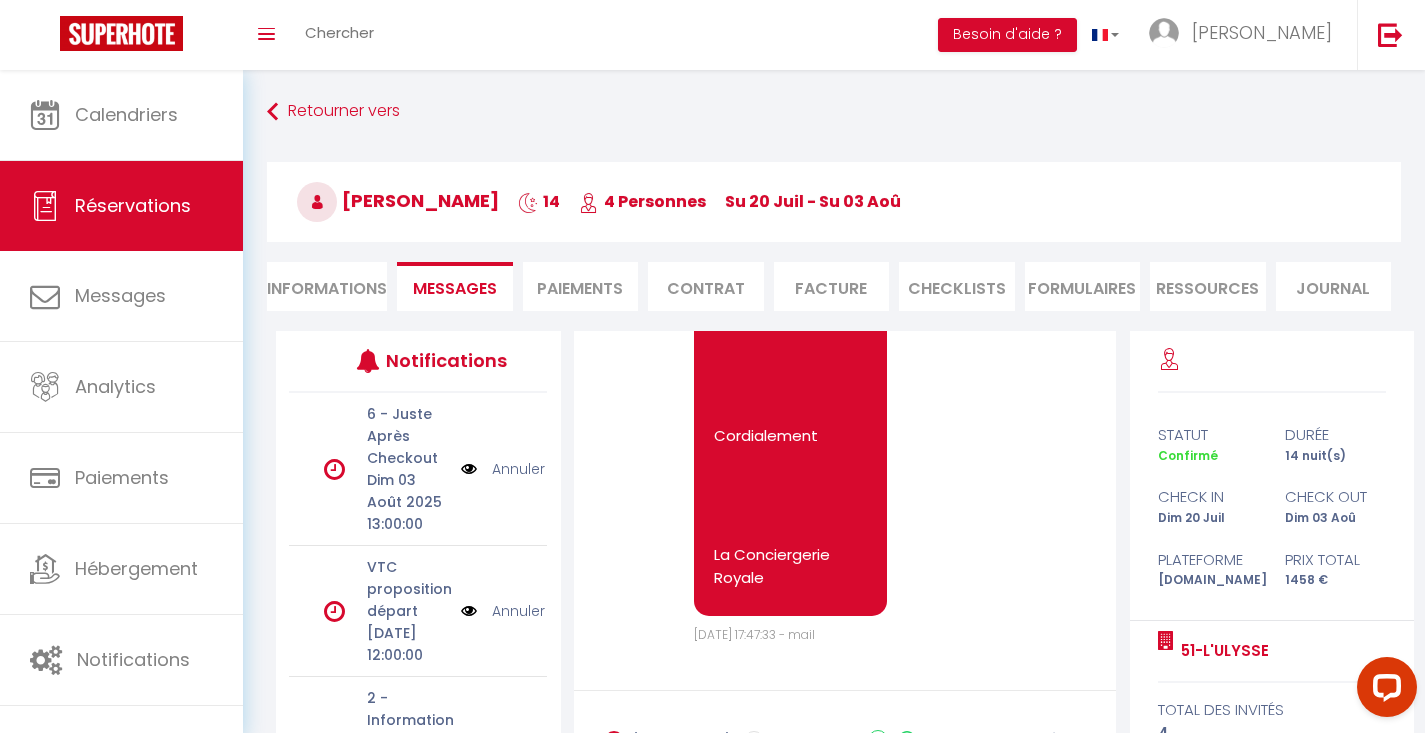 scroll, scrollTop: 3959, scrollLeft: 0, axis: vertical 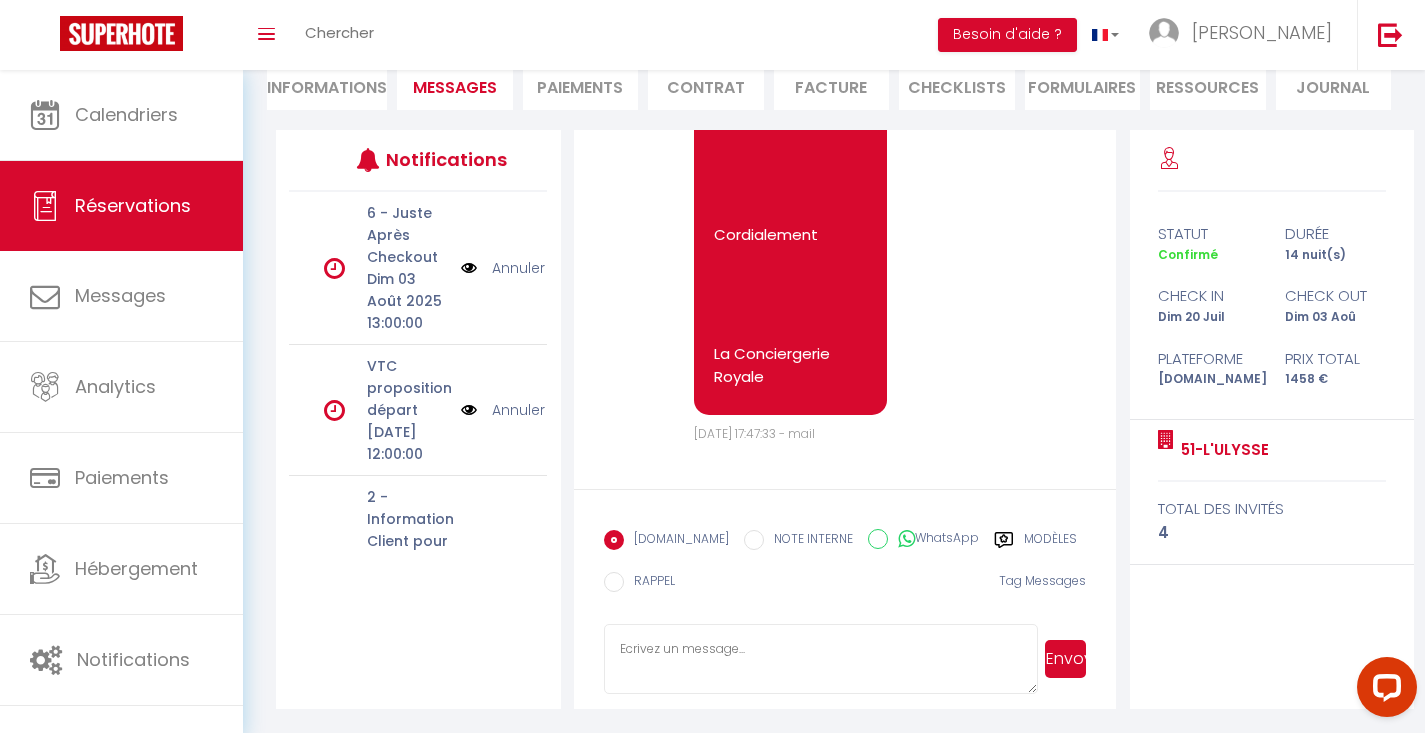 click 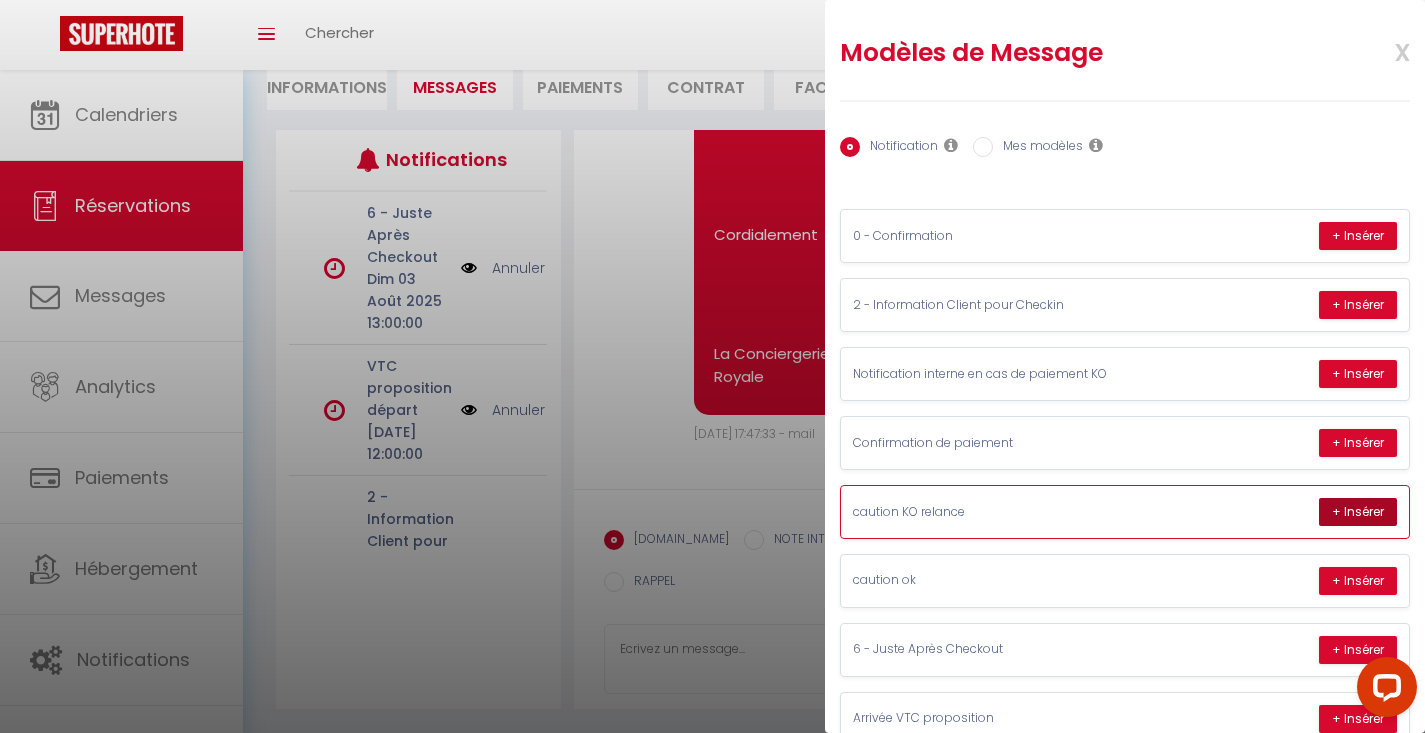 click on "+ Insérer" at bounding box center [1358, 512] 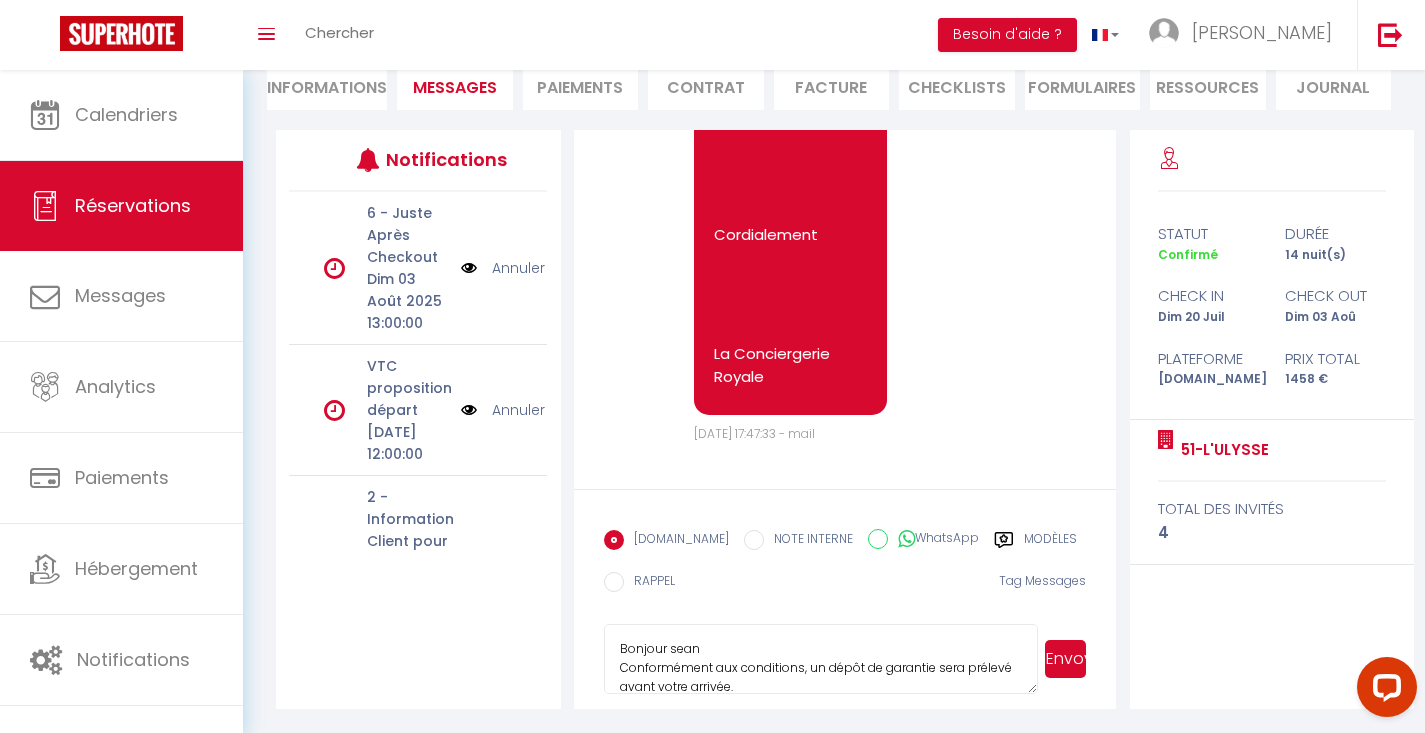 click on "Bonjour sean
Conformément aux conditions, un dépôt de garantie sera prélevé avant votre arrivée.
Pour rappel, la caution est une empreinte bancaire qui sera annulée à votre départ.
En l'absence de caution, nous ne pourrons pas vous envoyer les informations d'accès.
Nous vous invitons à utiliser le lien sécurisé ci-dessous pour effectuer le dépôt, s'il vous plaît :
https://superhote.com/applink/p/UQBLGtho
51-L'Ulysse
Cordialement,
La conciergerie Royale" at bounding box center (821, 659) 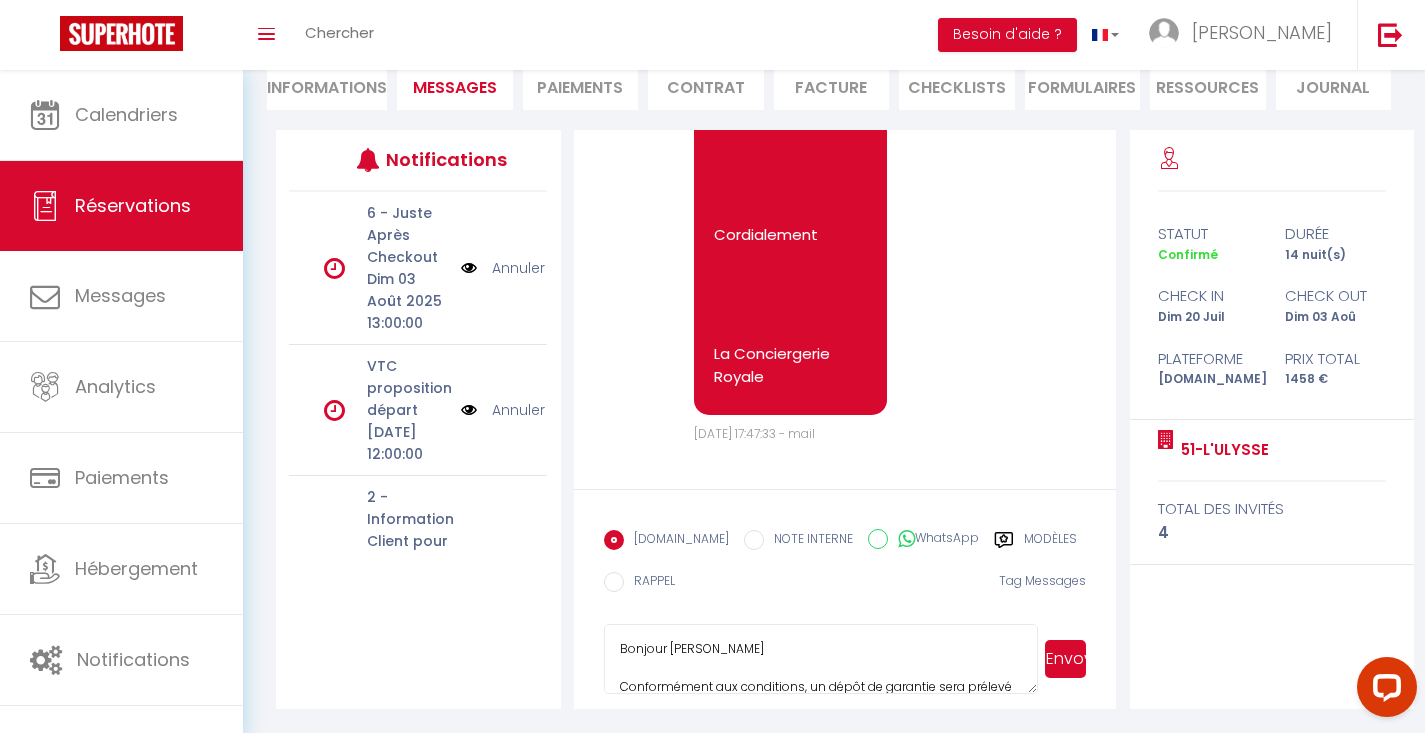 scroll, scrollTop: 37, scrollLeft: 0, axis: vertical 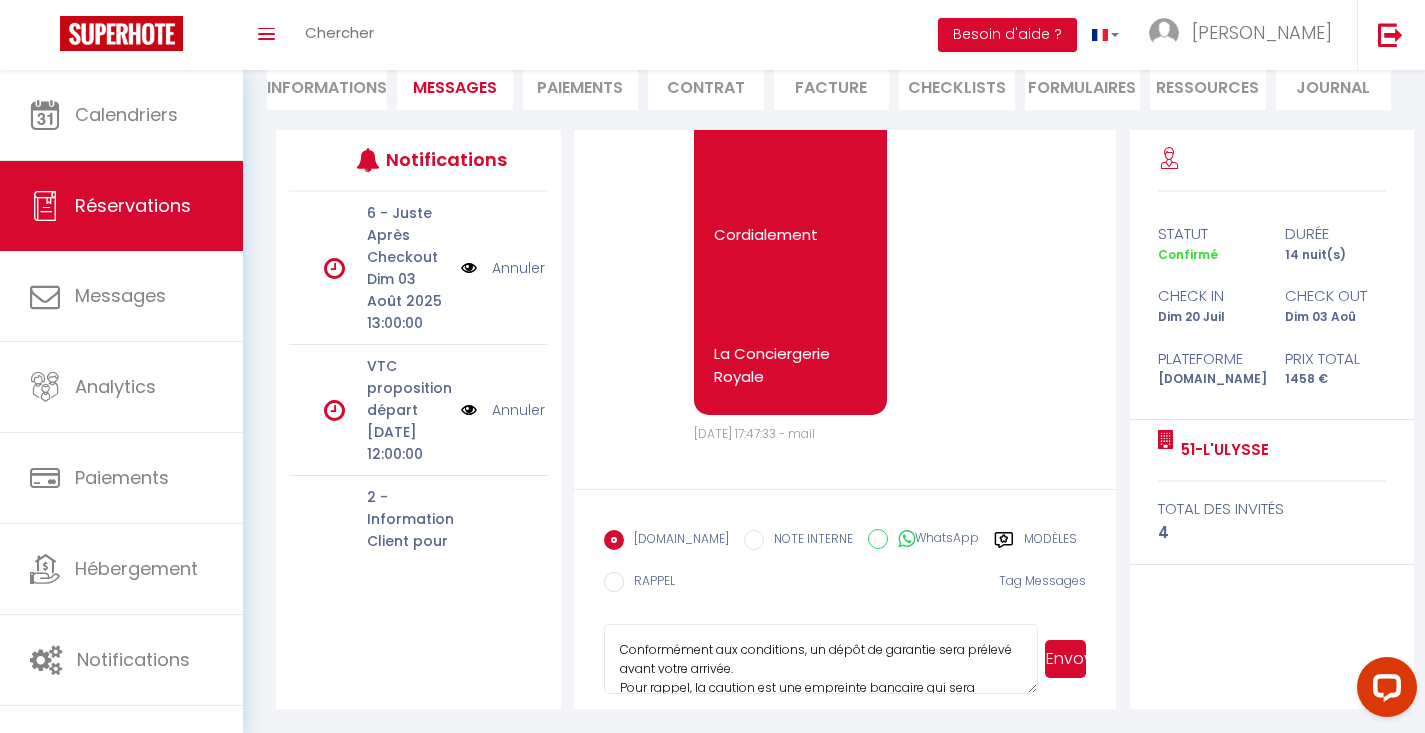 click on "Bonjour sean
Conformément aux conditions, un dépôt de garantie sera prélevé avant votre arrivée.
Pour rappel, la caution est une empreinte bancaire qui sera annulée à votre départ.
En l'absence de caution, nous ne pourrons pas vous envoyer les informations d'accès.
Nous vous invitons à utiliser le lien sécurisé ci-dessous pour effectuer le dépôt, s'il vous plaît :
https://superhote.com/applink/p/UQBLGtho
51-L'Ulysse
Cordialement,
La conciergerie Royale" at bounding box center (821, 659) 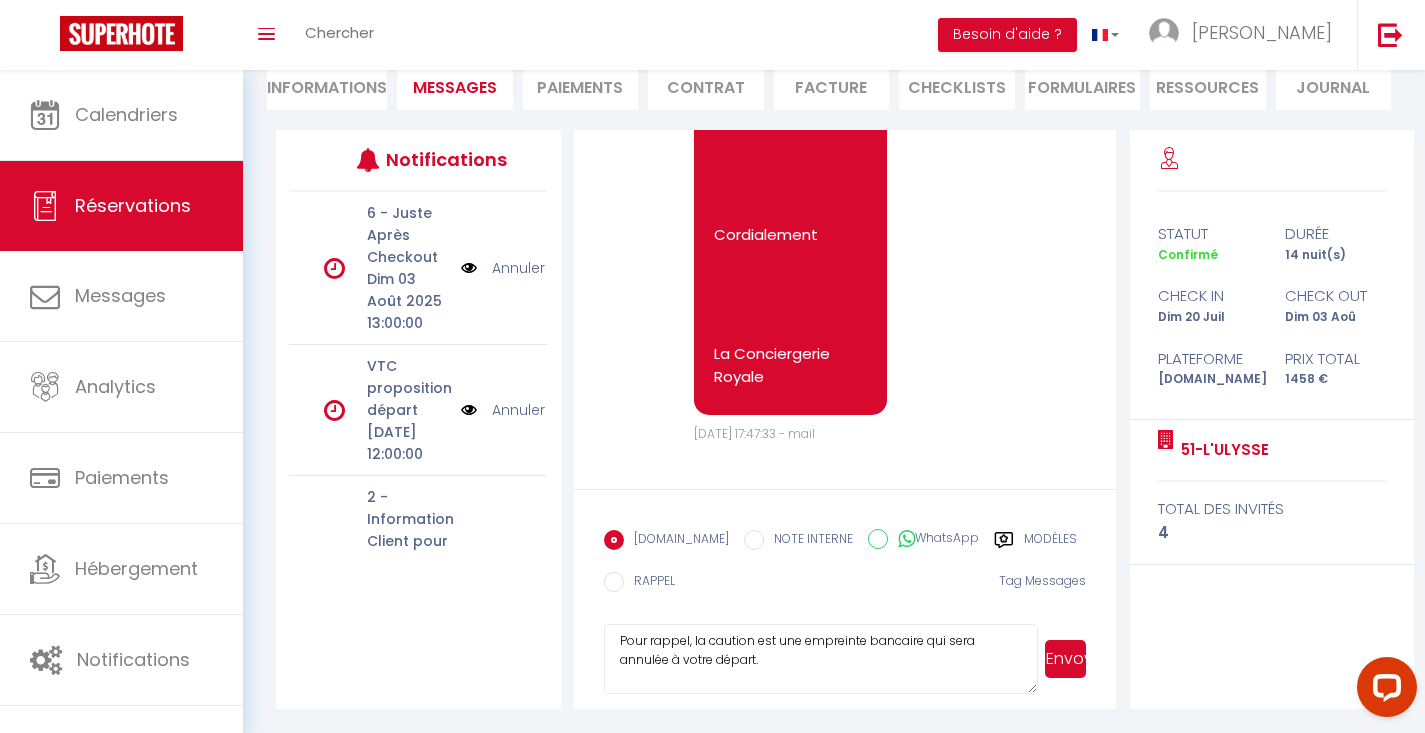 scroll, scrollTop: 111, scrollLeft: 0, axis: vertical 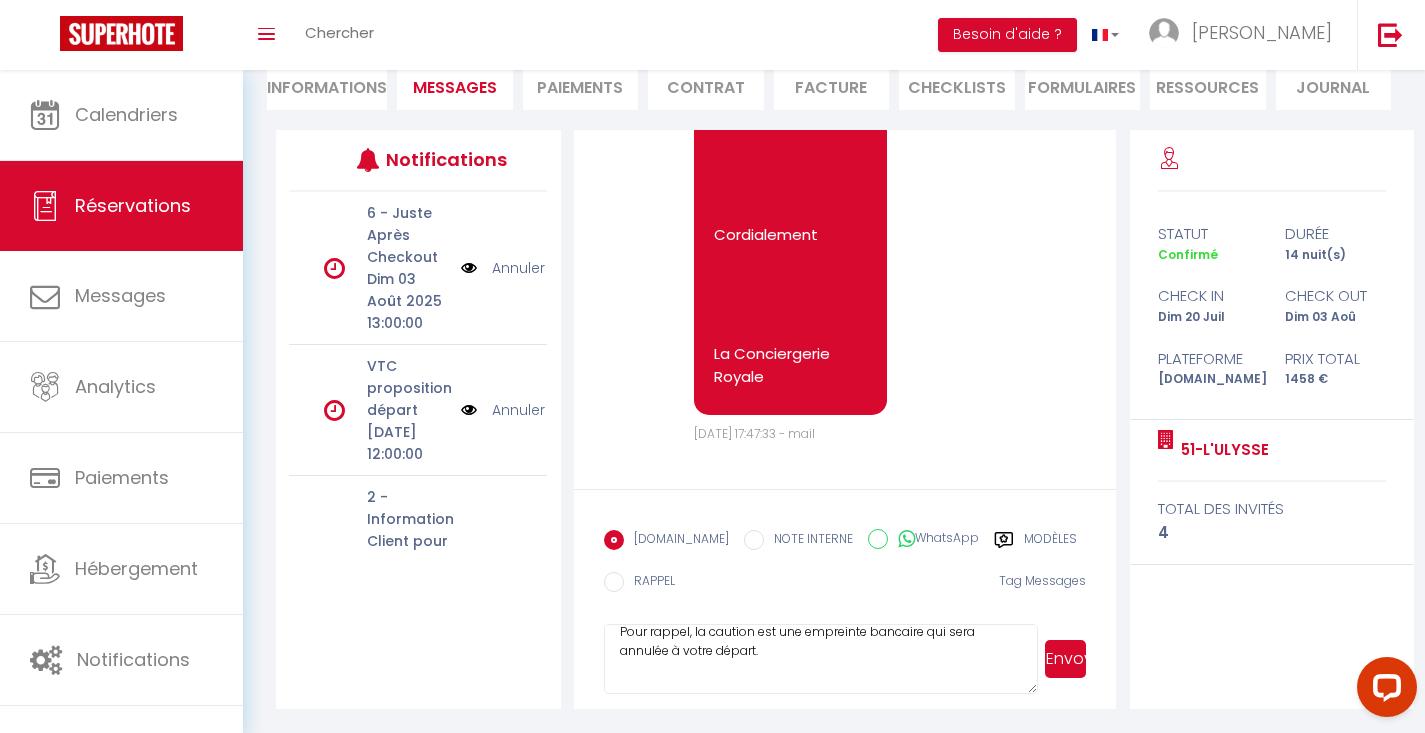 click on "Bonjour sean
Conformément aux conditions, un dépôt de garantie sera prélevé avant votre arrivée.
Pour rappel, la caution est une empreinte bancaire qui sera annulée à votre départ.
En l'absence de caution, nous ne pourrons pas vous envoyer les informations d'accès.
Nous vous invitons à utiliser le lien sécurisé ci-dessous pour effectuer le dépôt, s'il vous plaît :
https://superhote.com/applink/p/UQBLGtho
51-L'Ulysse
Cordialement,
La conciergerie Royale" at bounding box center [821, 659] 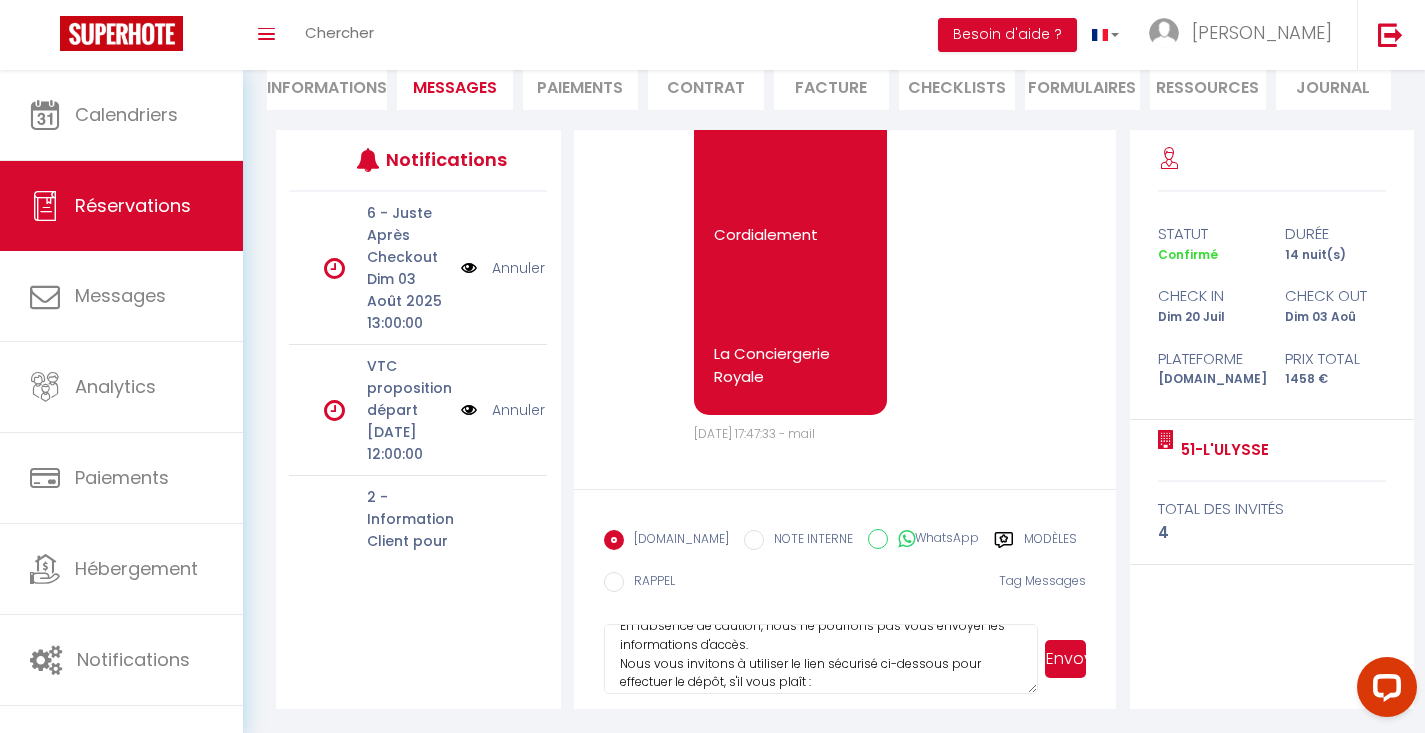 click on "Bonjour sean
Conformément aux conditions, un dépôt de garantie sera prélevé avant votre arrivée.
Pour rappel, la caution est une empreinte bancaire qui sera annulée à votre départ.
En l'absence de caution, nous ne pourrons pas vous envoyer les informations d'accès.
Nous vous invitons à utiliser le lien sécurisé ci-dessous pour effectuer le dépôt, s'il vous plaît :
https://superhote.com/applink/p/UQBLGtho
51-L'Ulysse
Cordialement,
La conciergerie Royale" at bounding box center [821, 659] 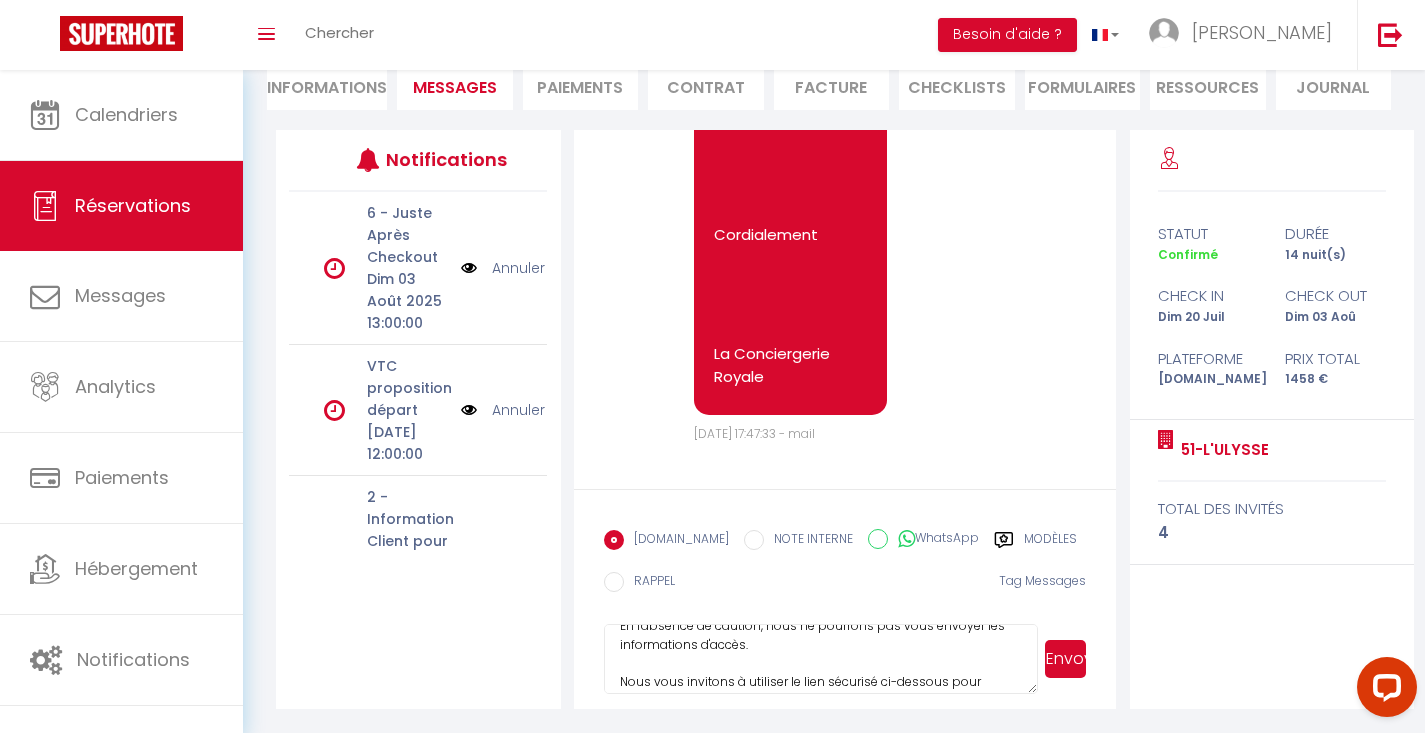 scroll, scrollTop: 193, scrollLeft: 0, axis: vertical 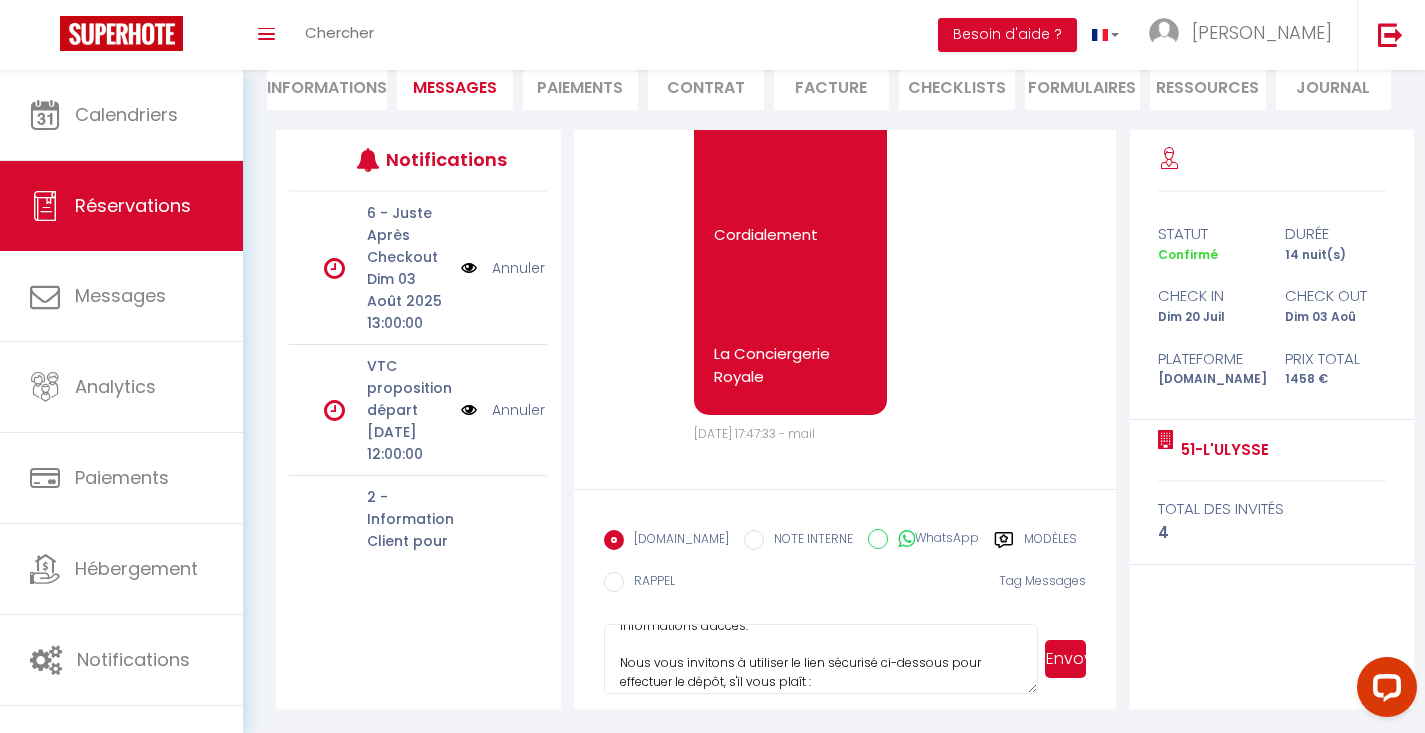 click on "Bonjour sean
Conformément aux conditions, un dépôt de garantie sera prélevé avant votre arrivée.
Pour rappel, la caution est une empreinte bancaire qui sera annulée à votre départ.
En l'absence de caution, nous ne pourrons pas vous envoyer les informations d'accès.
Nous vous invitons à utiliser le lien sécurisé ci-dessous pour effectuer le dépôt, s'il vous plaît :
https://superhote.com/applink/p/UQBLGtho
51-L'Ulysse
Cordialement,
La conciergerie Royale" at bounding box center (821, 659) 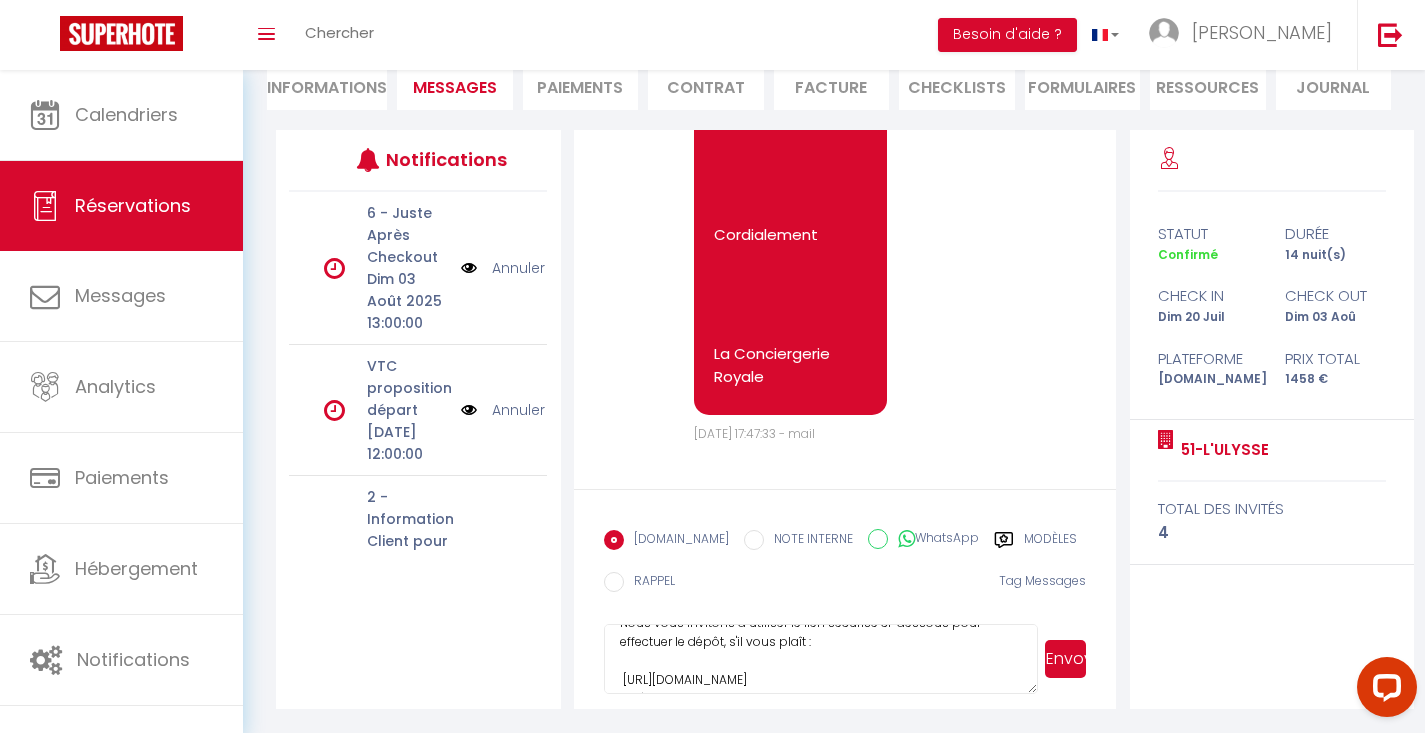 scroll, scrollTop: 252, scrollLeft: 0, axis: vertical 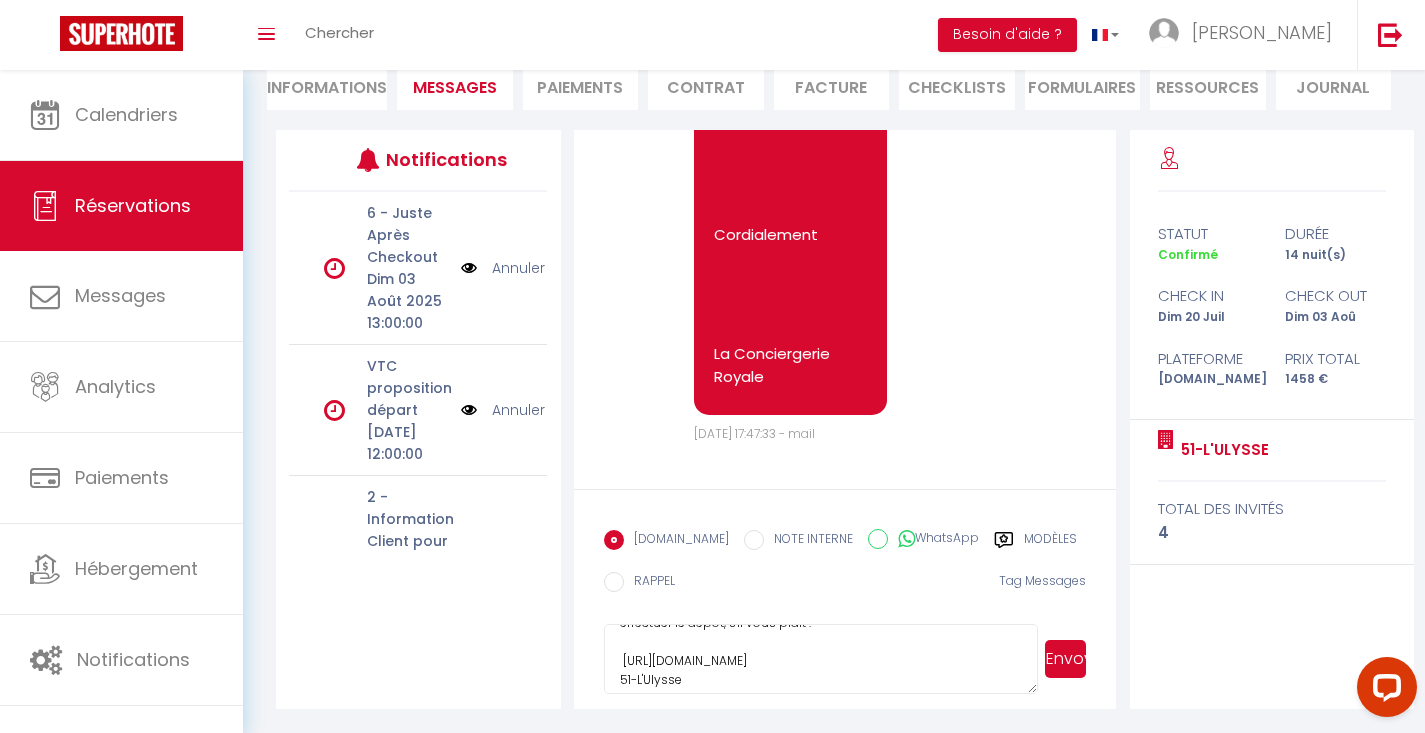 type on "Bonjour sean
Conformément aux conditions, un dépôt de garantie sera prélevé avant votre arrivée.
Pour rappel, la caution est une empreinte bancaire qui sera annulée à votre départ.
En l'absence de caution, nous ne pourrons pas vous envoyer les informations d'accès.
Nous vous invitons à utiliser le lien sécurisé ci-dessous pour effectuer le dépôt, s'il vous plaît :
https://superhote.com/applink/p/UQBLGtho
51-L'Ulysse
Cordialement,
La conciergerie Royale" 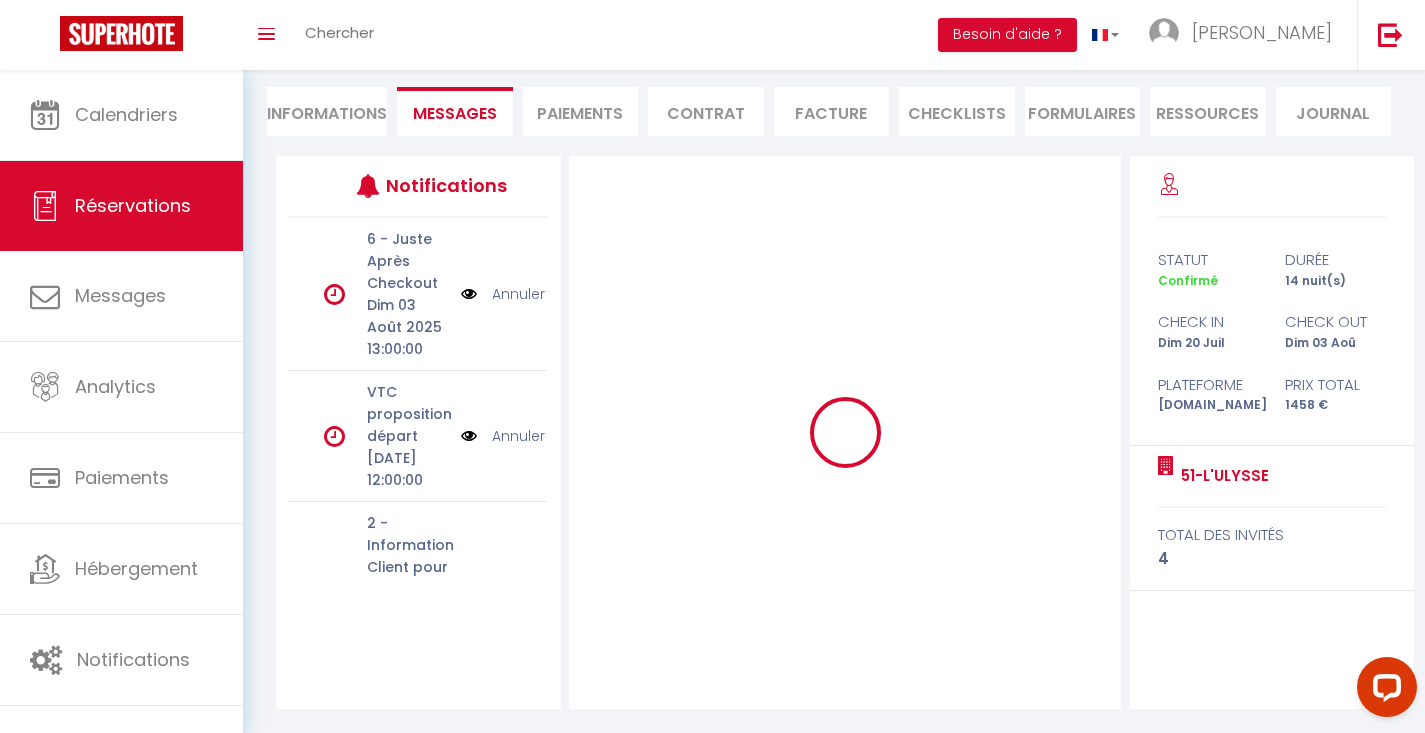 type 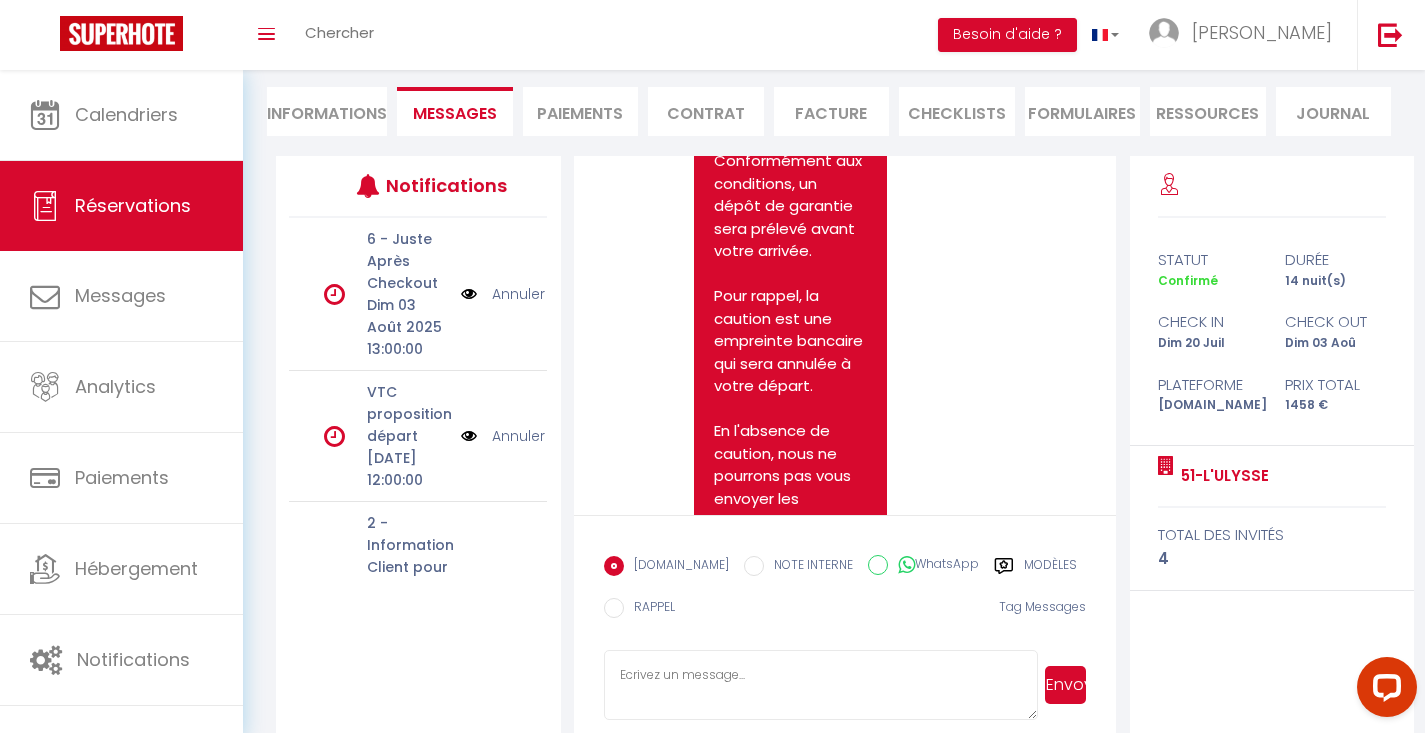 scroll, scrollTop: 4858, scrollLeft: 0, axis: vertical 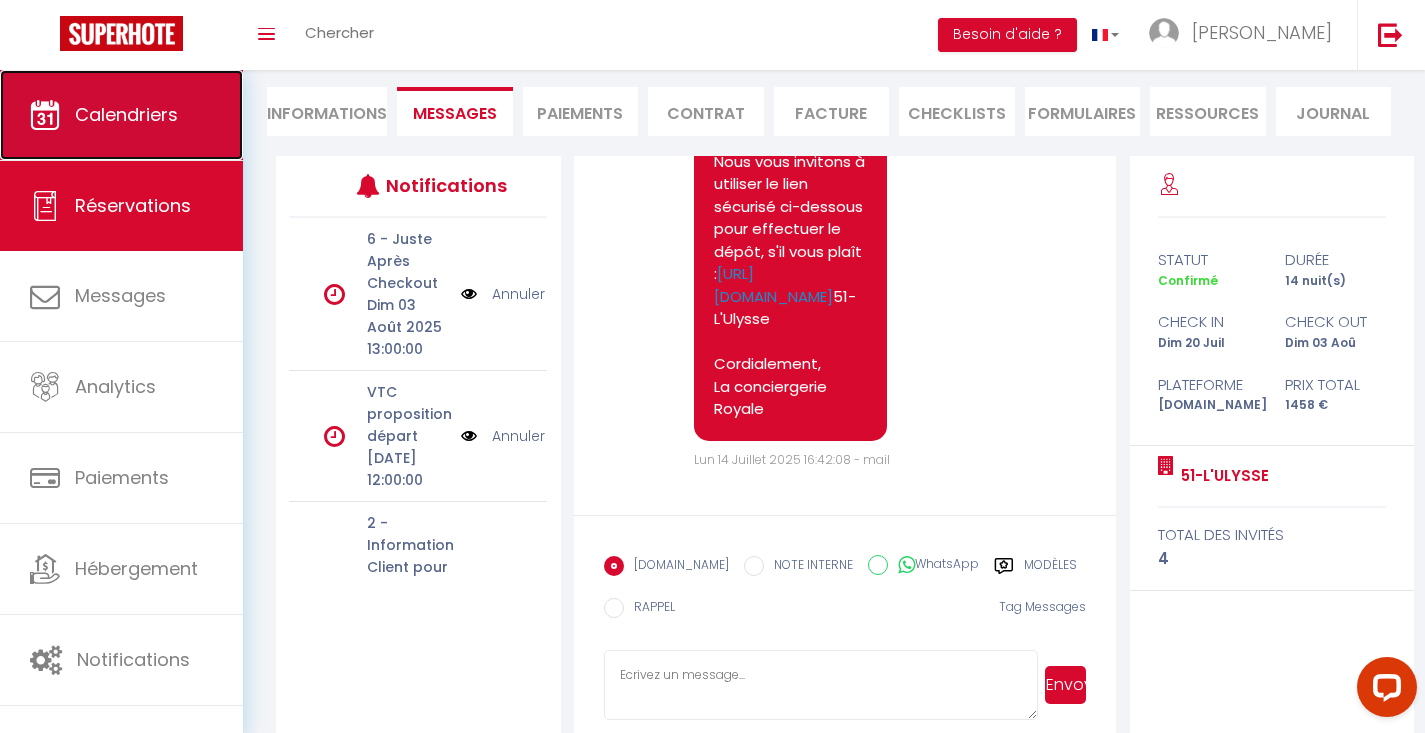 click on "Calendriers" at bounding box center [121, 115] 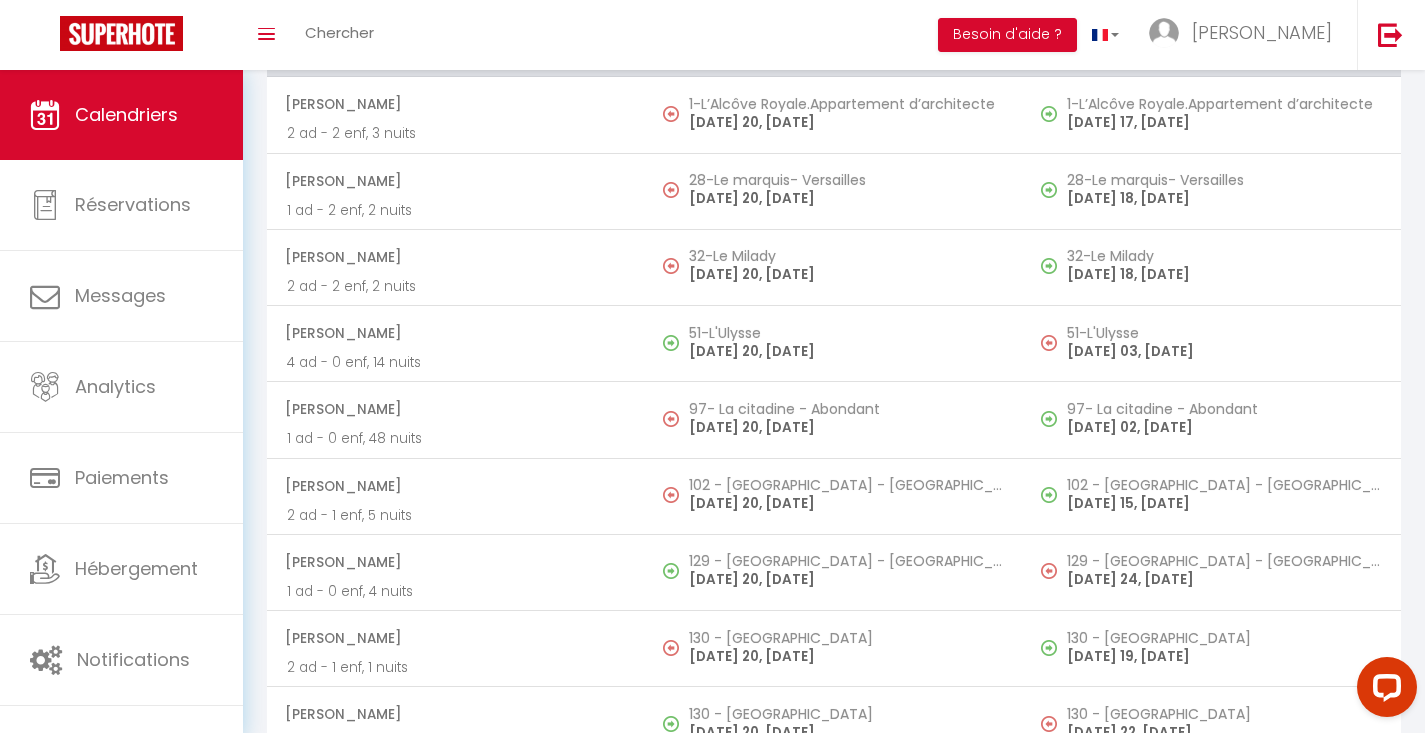 scroll, scrollTop: 6539, scrollLeft: 0, axis: vertical 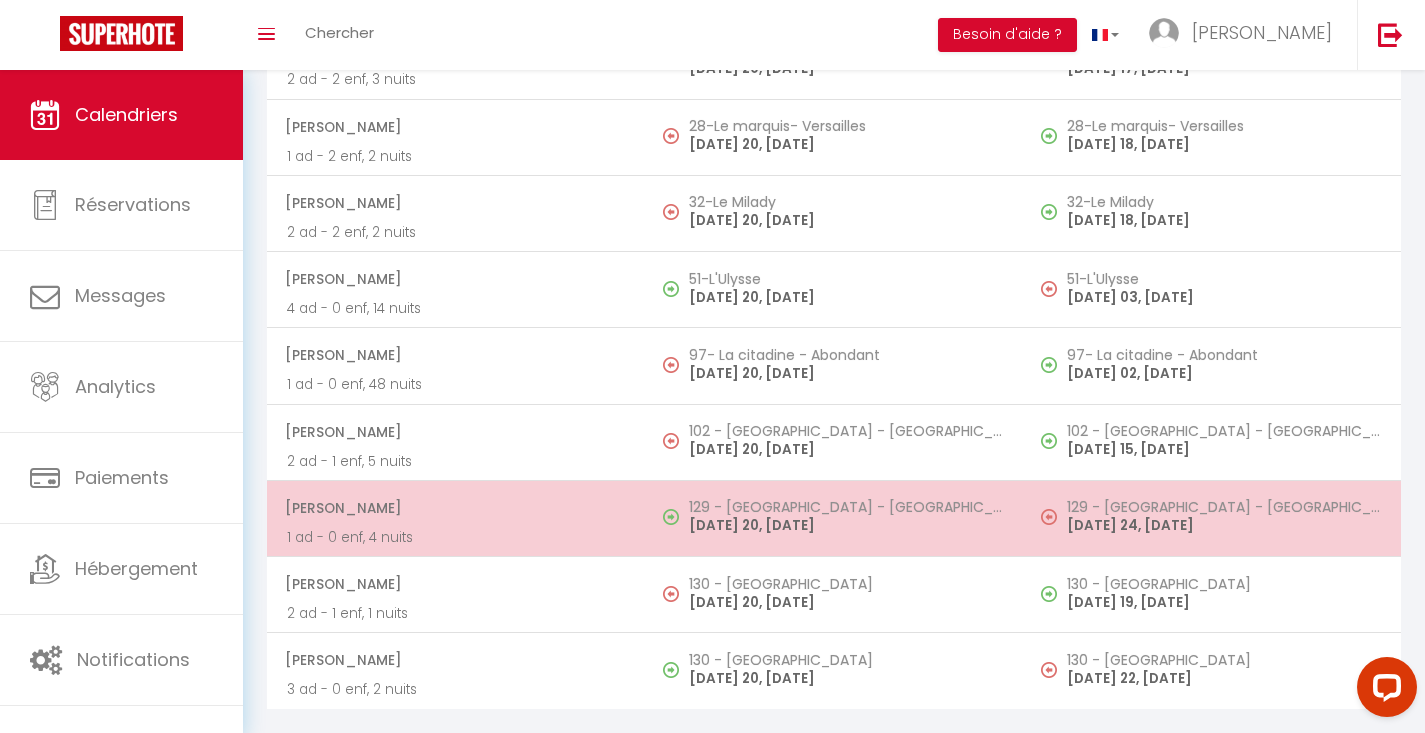 click on "SUNDAY 20, JUILLET 25" at bounding box center [846, 525] 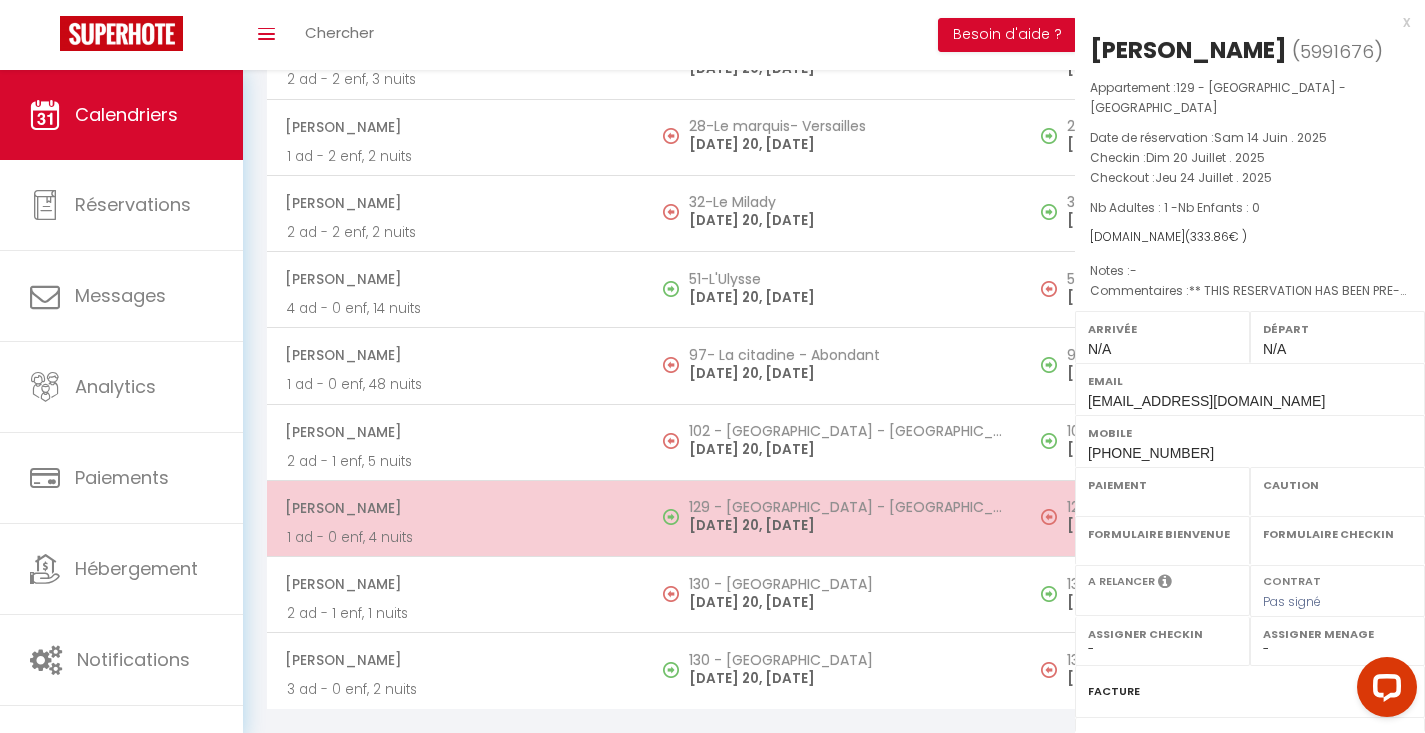 select on "OK" 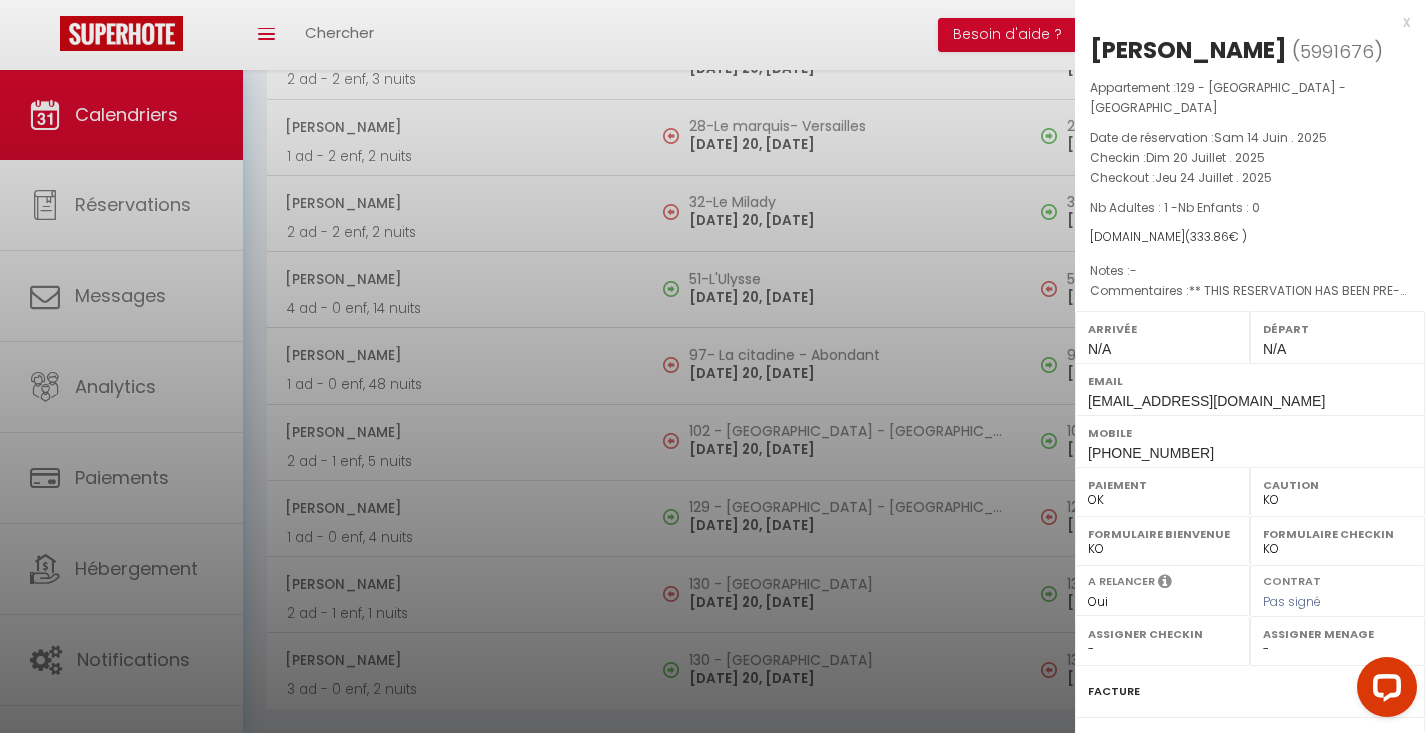 scroll, scrollTop: 199, scrollLeft: 0, axis: vertical 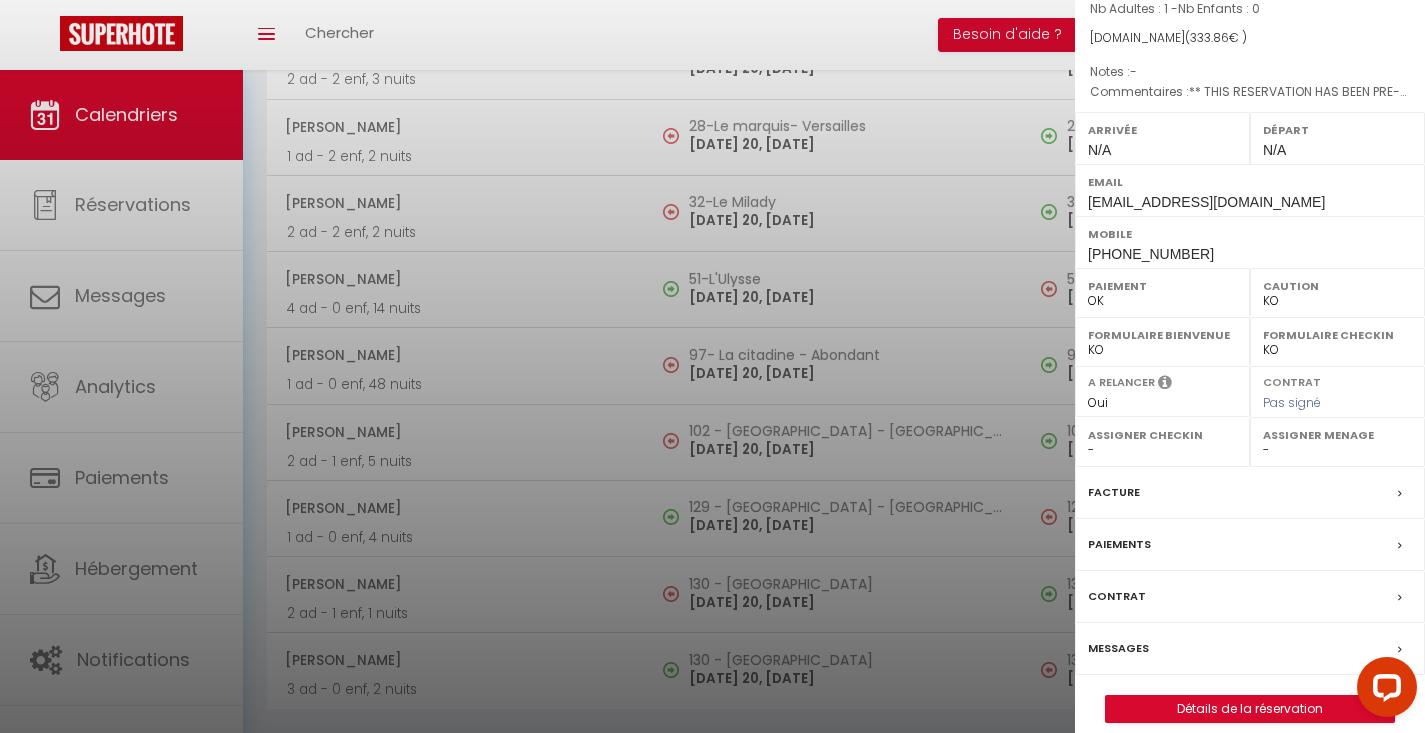 click on "Messages" at bounding box center (1118, 648) 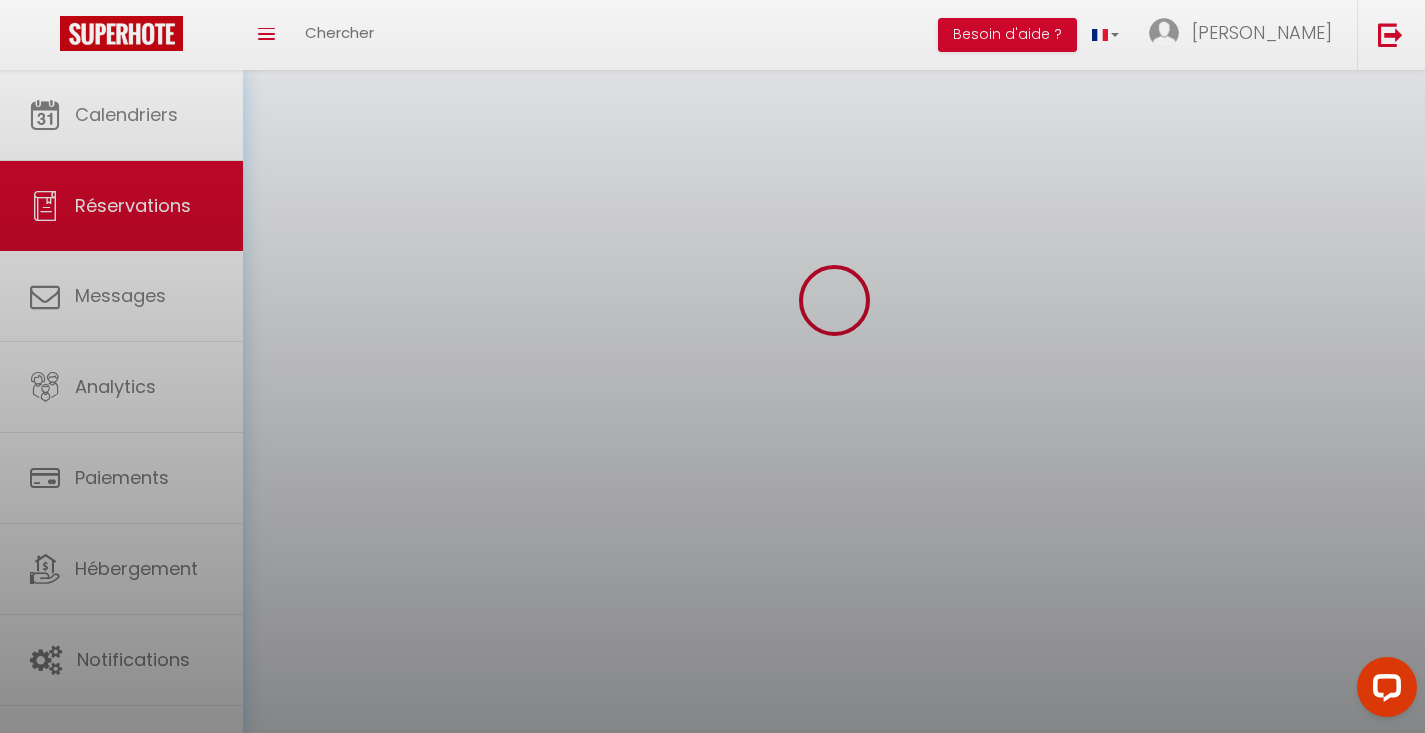 scroll, scrollTop: 0, scrollLeft: 0, axis: both 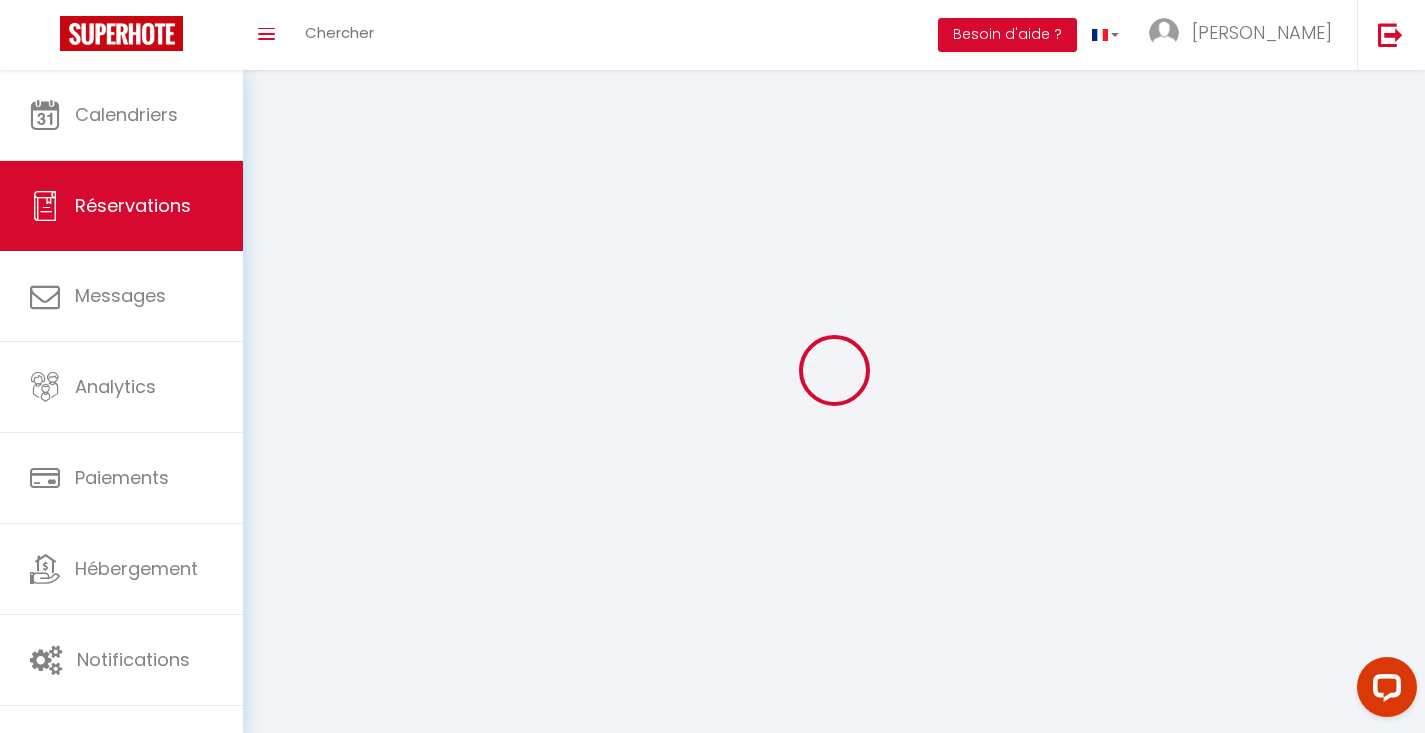 select 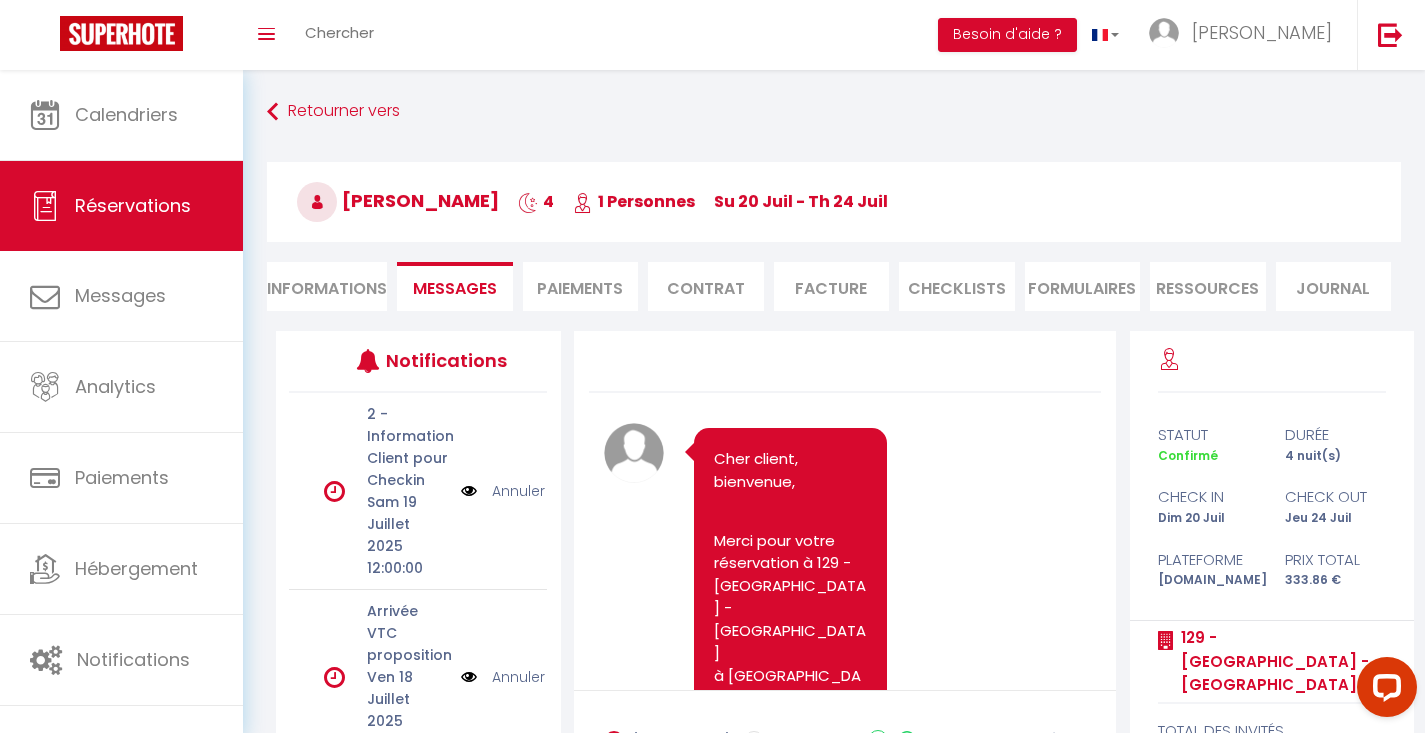 scroll, scrollTop: 3779, scrollLeft: 0, axis: vertical 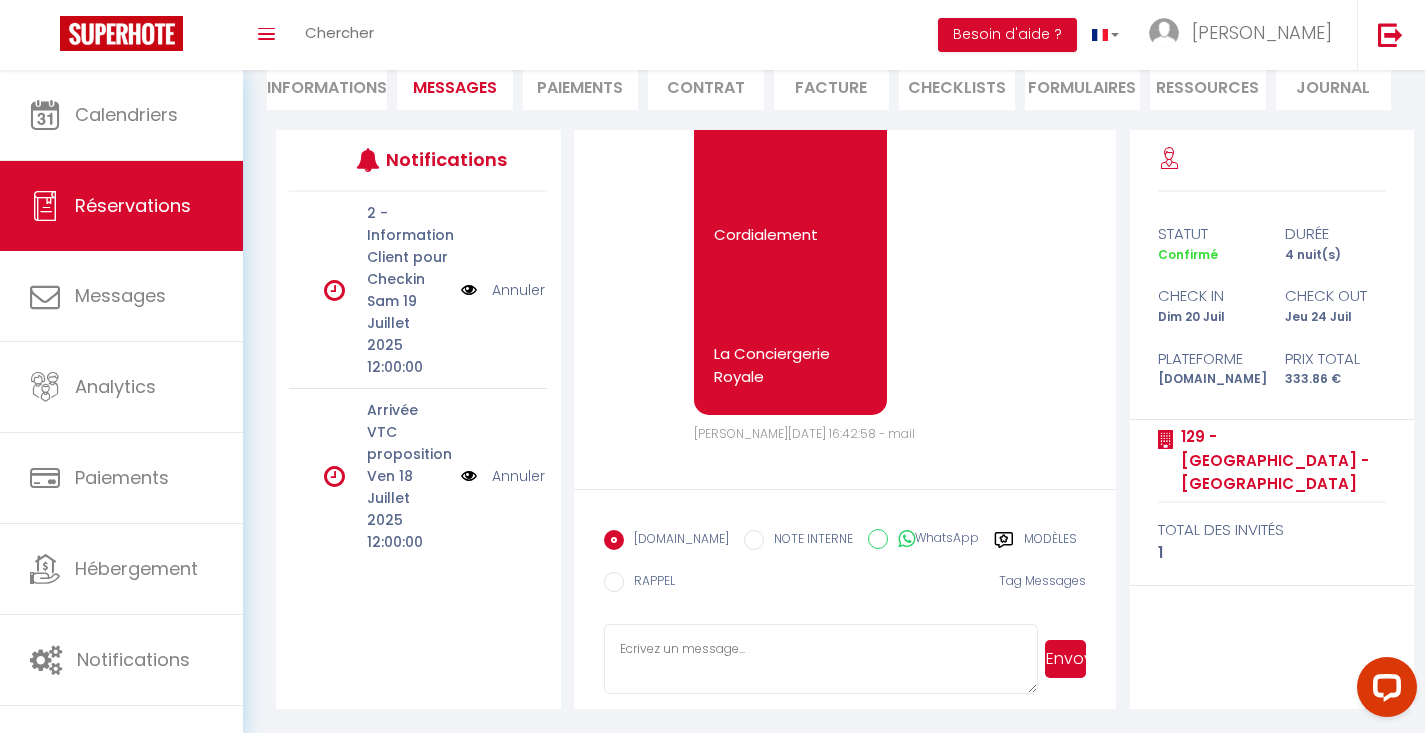 click 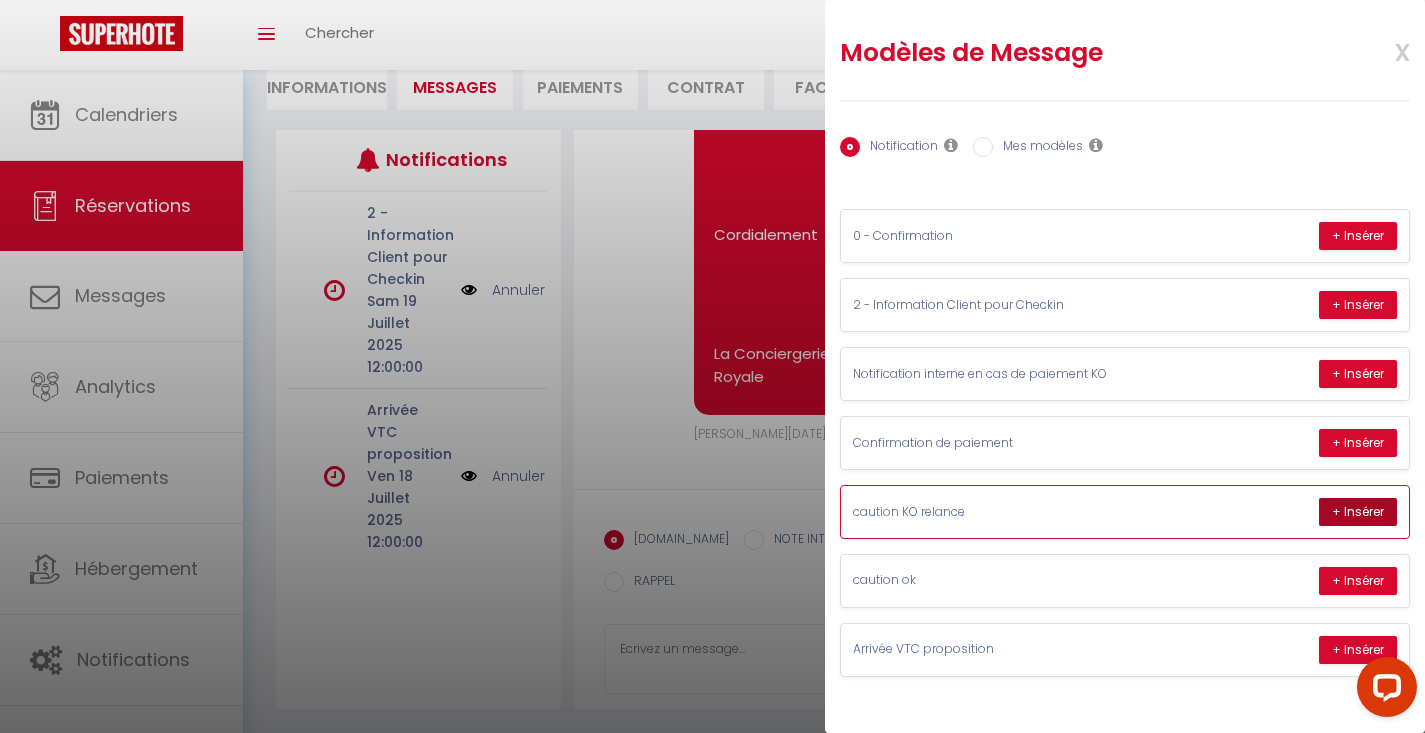 click on "+ Insérer" at bounding box center (1358, 512) 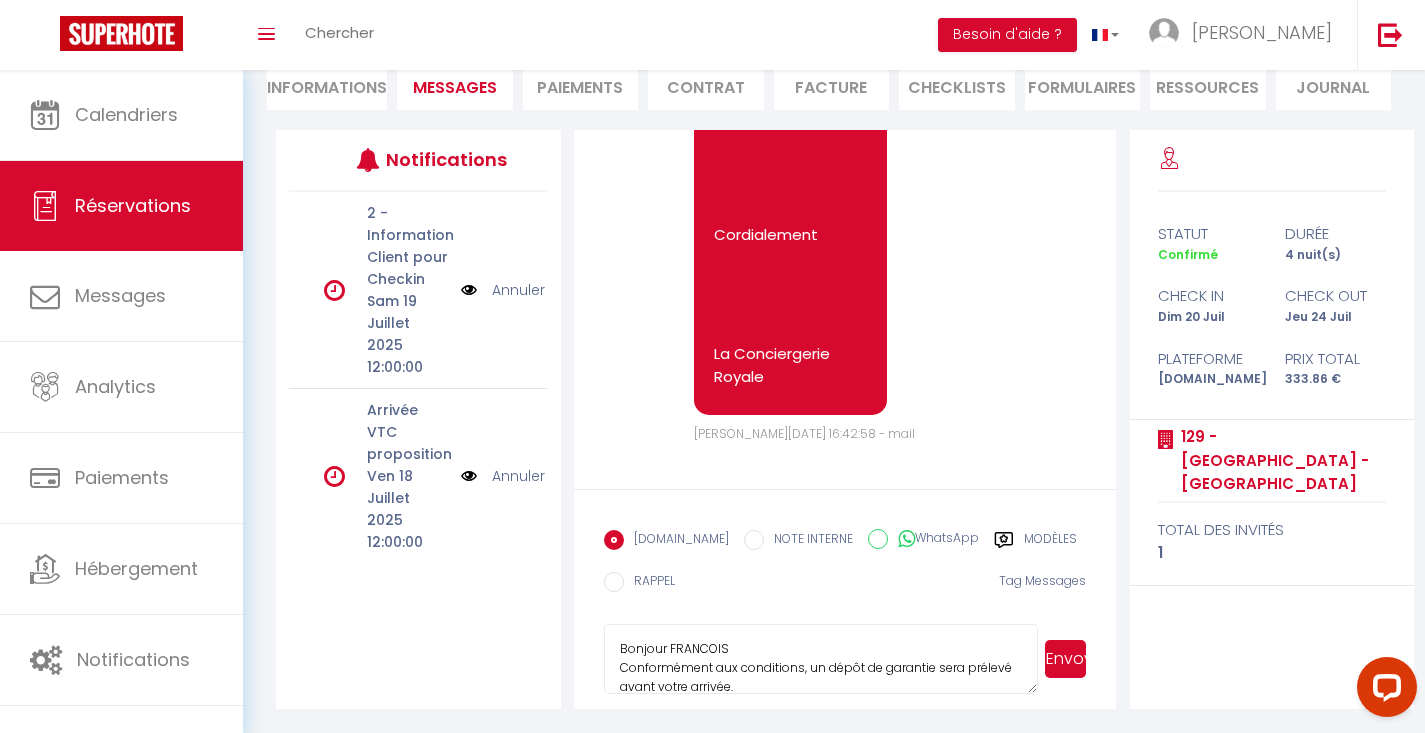 click on "Bonjour FRANCOIS
Conformément aux conditions, un dépôt de garantie sera prélevé avant votre arrivée.
Pour rappel, la caution est une empreinte bancaire qui sera annulée à votre départ.
En l'absence de caution, nous ne pourrons pas vous envoyer les informations d'accès.
Nous vous invitons à utiliser le lien sécurisé ci-dessous pour effectuer le dépôt, s'il vous plaît :
https://superhote.com/applink/p/kj61SXoW
129 - Le Cessac - Versailles
Cordialement,
La conciergerie Royale" at bounding box center (821, 659) 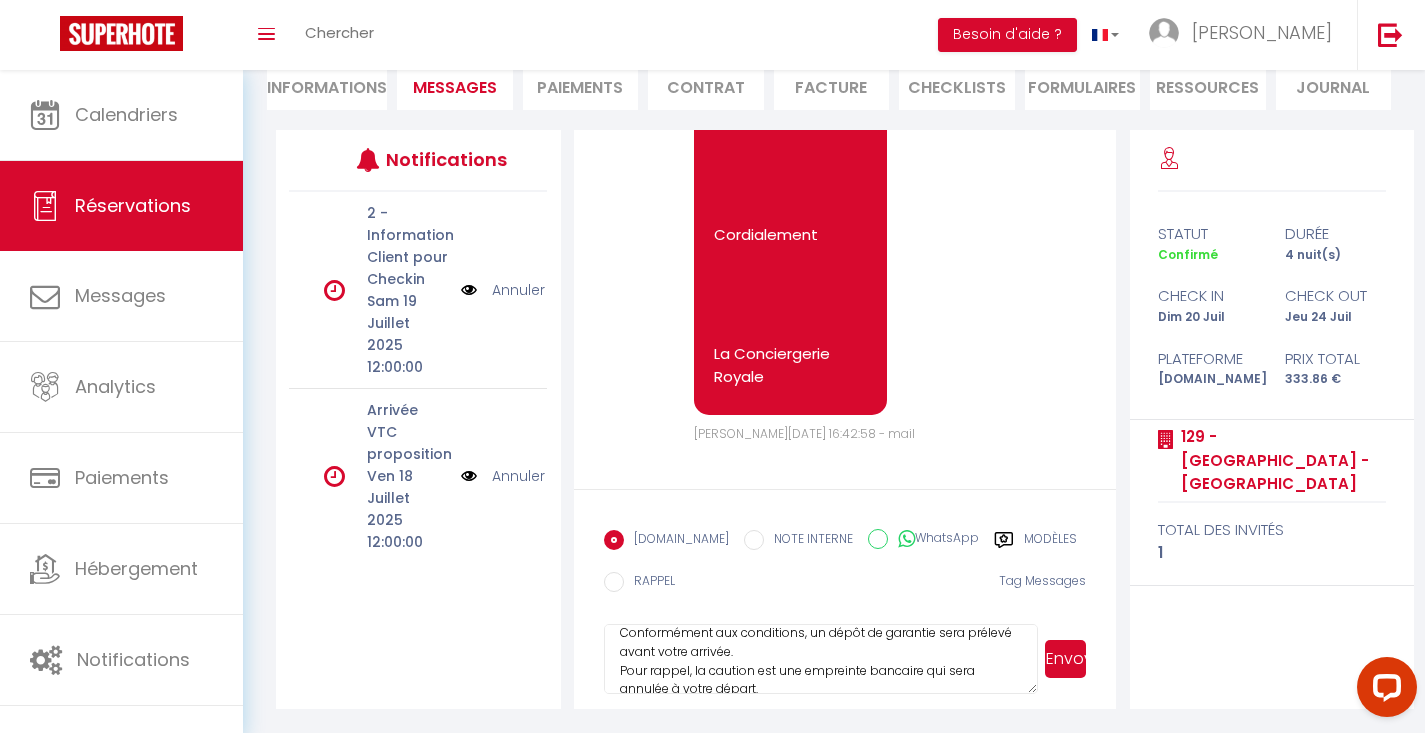 click on "Bonjour FRANCOIS
Conformément aux conditions, un dépôt de garantie sera prélevé avant votre arrivée.
Pour rappel, la caution est une empreinte bancaire qui sera annulée à votre départ.
En l'absence de caution, nous ne pourrons pas vous envoyer les informations d'accès.
Nous vous invitons à utiliser le lien sécurisé ci-dessous pour effectuer le dépôt, s'il vous plaît :
https://superhote.com/applink/p/kj61SXoW
129 - Le Cessac - Versailles
Cordialement,
La conciergerie Royale" at bounding box center (821, 659) 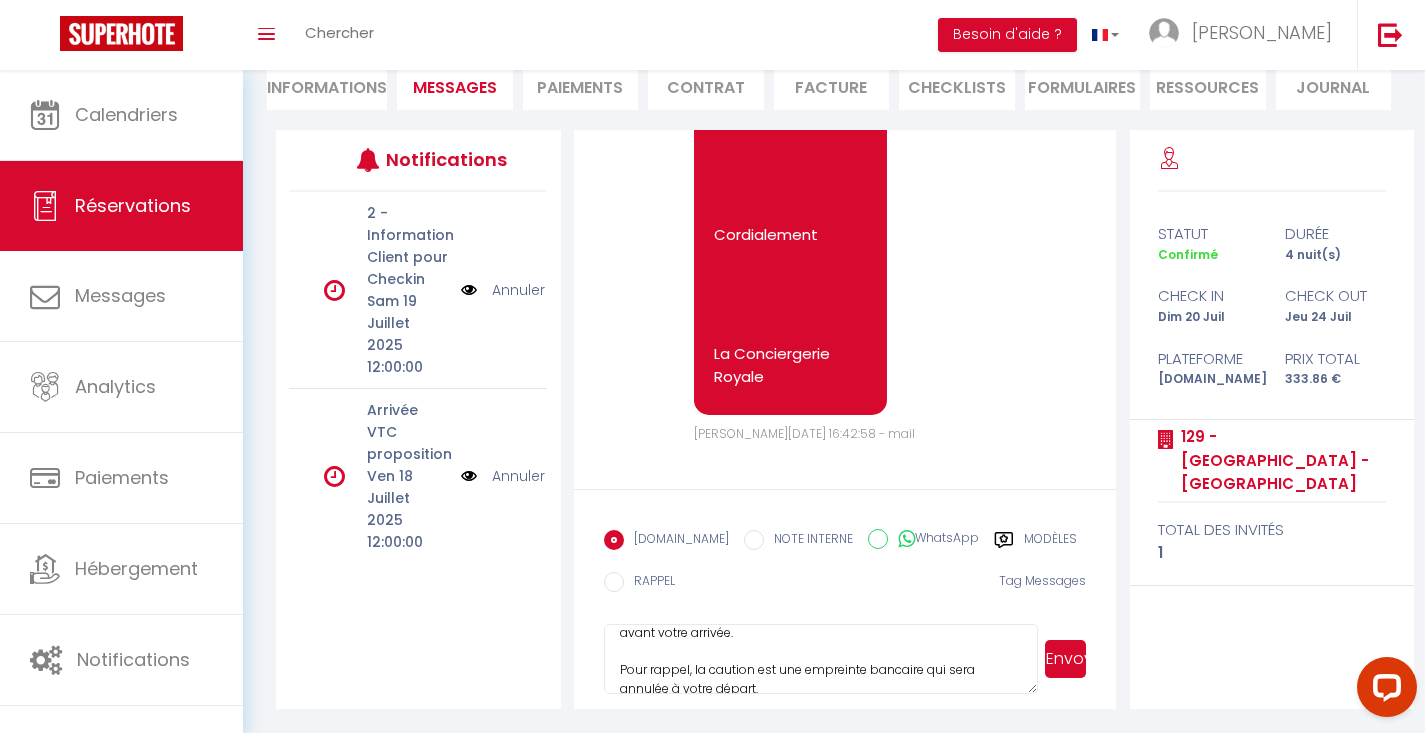 scroll, scrollTop: 117, scrollLeft: 0, axis: vertical 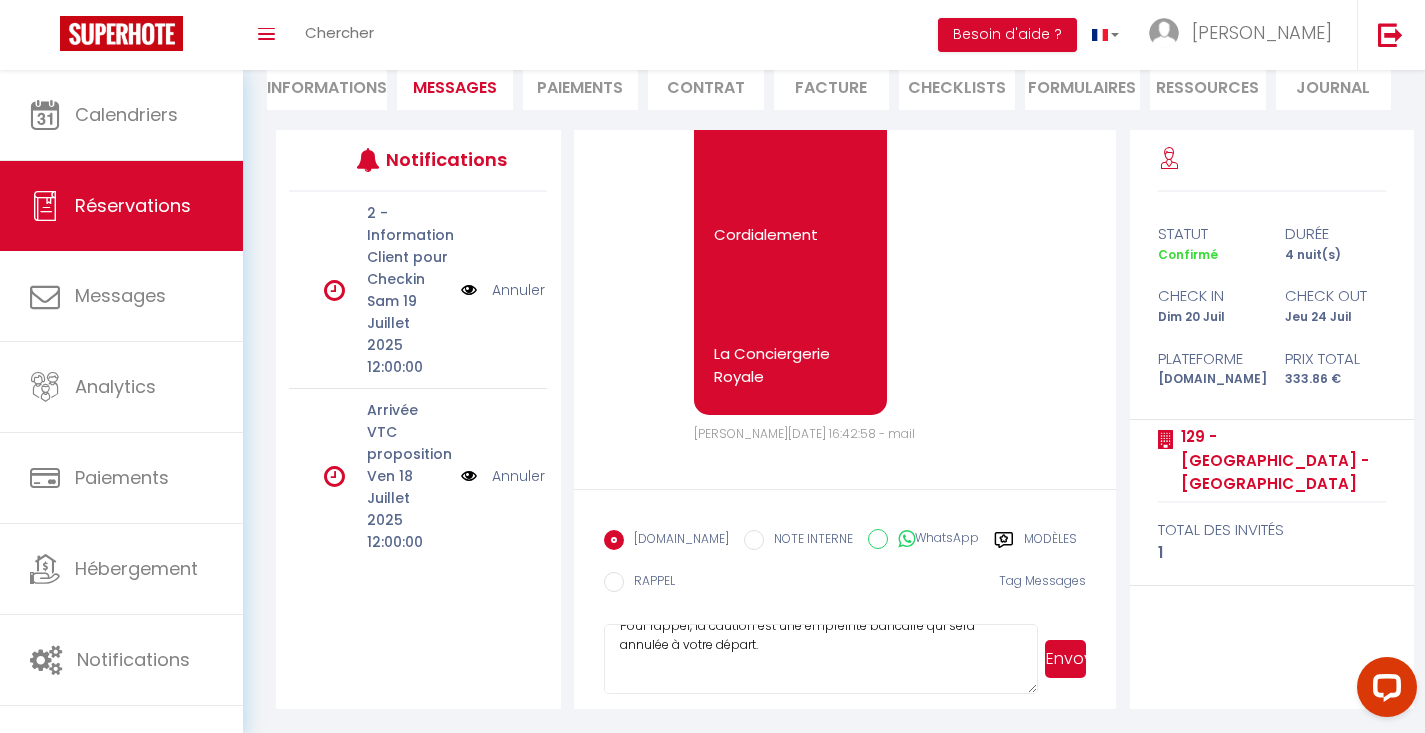 click on "Bonjour FRANCOIS
Conformément aux conditions, un dépôt de garantie sera prélevé avant votre arrivée.
Pour rappel, la caution est une empreinte bancaire qui sera annulée à votre départ.
En l'absence de caution, nous ne pourrons pas vous envoyer les informations d'accès.
Nous vous invitons à utiliser le lien sécurisé ci-dessous pour effectuer le dépôt, s'il vous plaît :
https://superhote.com/applink/p/kj61SXoW
129 - Le Cessac - Versailles
Cordialement,
La conciergerie Royale" at bounding box center (821, 659) 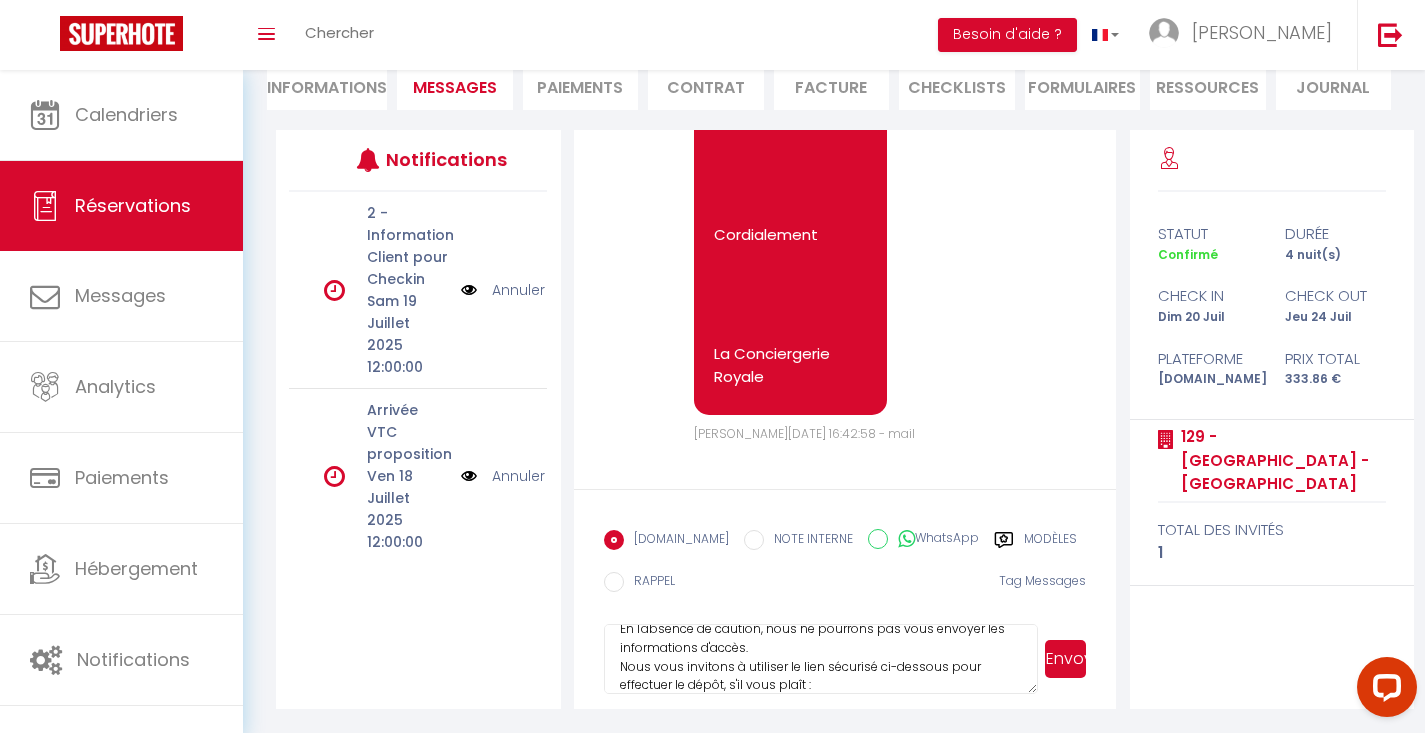 click on "Bonjour FRANCOIS
Conformément aux conditions, un dépôt de garantie sera prélevé avant votre arrivée.
Pour rappel, la caution est une empreinte bancaire qui sera annulée à votre départ.
En l'absence de caution, nous ne pourrons pas vous envoyer les informations d'accès.
Nous vous invitons à utiliser le lien sécurisé ci-dessous pour effectuer le dépôt, s'il vous plaît :
https://superhote.com/applink/p/kj61SXoW
129 - Le Cessac - Versailles
Cordialement,
La conciergerie Royale" at bounding box center (821, 659) 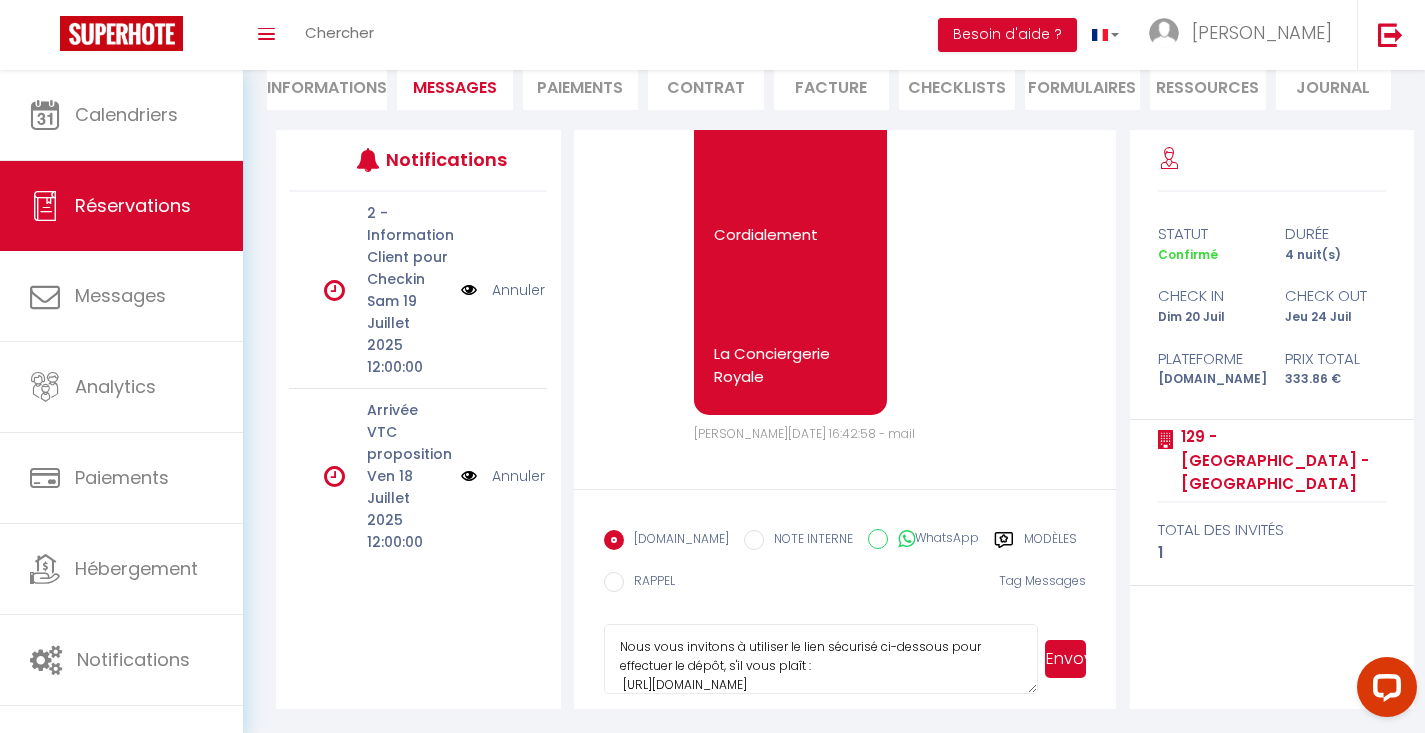 scroll, scrollTop: 221, scrollLeft: 0, axis: vertical 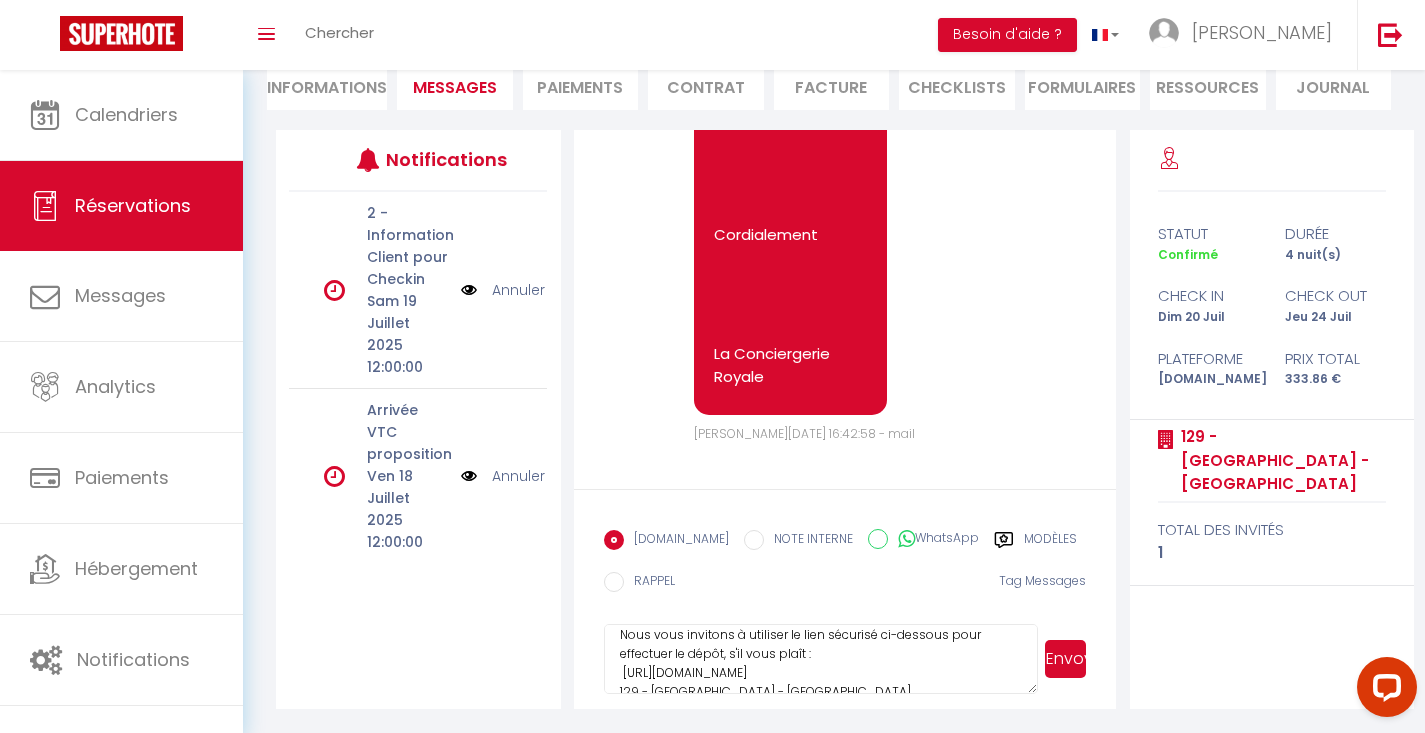 click on "Bonjour FRANCOIS
Conformément aux conditions, un dépôt de garantie sera prélevé avant votre arrivée.
Pour rappel, la caution est une empreinte bancaire qui sera annulée à votre départ.
En l'absence de caution, nous ne pourrons pas vous envoyer les informations d'accès.
Nous vous invitons à utiliser le lien sécurisé ci-dessous pour effectuer le dépôt, s'il vous plaît :
https://superhote.com/applink/p/kj61SXoW
129 - Le Cessac - Versailles
Cordialement,
La conciergerie Royale" at bounding box center [821, 659] 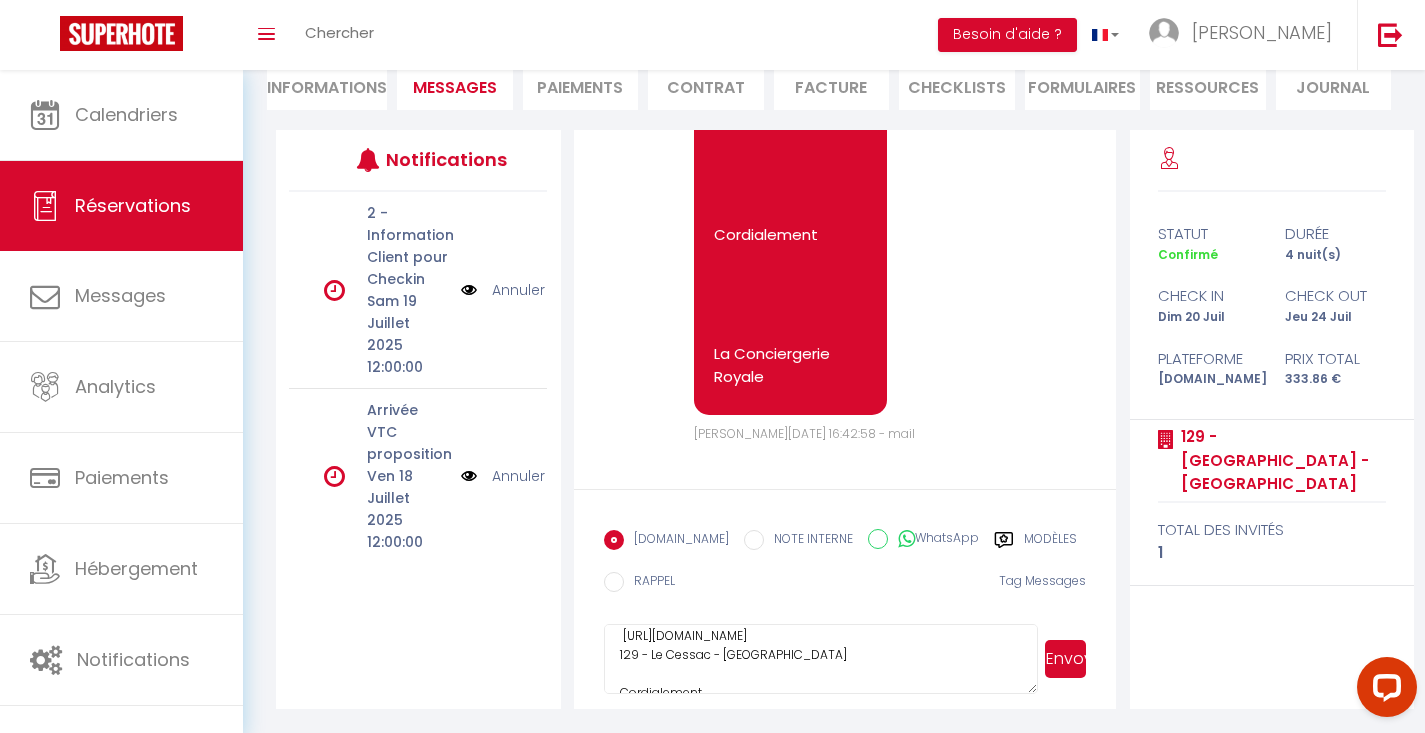 scroll, scrollTop: 279, scrollLeft: 0, axis: vertical 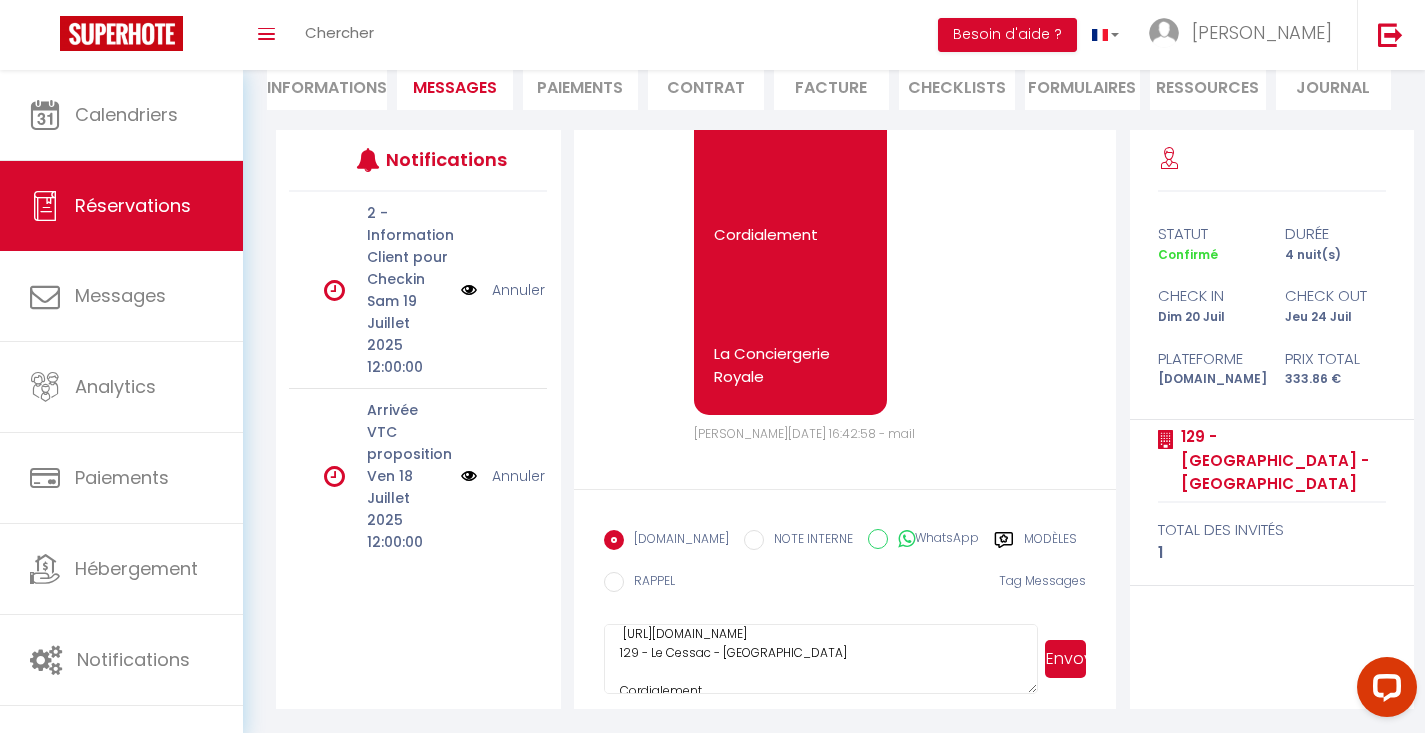click on "Bonjour FRANCOIS
Conformément aux conditions, un dépôt de garantie sera prélevé avant votre arrivée.
Pour rappel, la caution est une empreinte bancaire qui sera annulée à votre départ.
En l'absence de caution, nous ne pourrons pas vous envoyer les informations d'accès.
Nous vous invitons à utiliser le lien sécurisé ci-dessous pour effectuer le dépôt, s'il vous plaît :
https://superhote.com/applink/p/kj61SXoW
129 - Le Cessac - Versailles
Cordialement,
La conciergerie Royale" at bounding box center [821, 659] 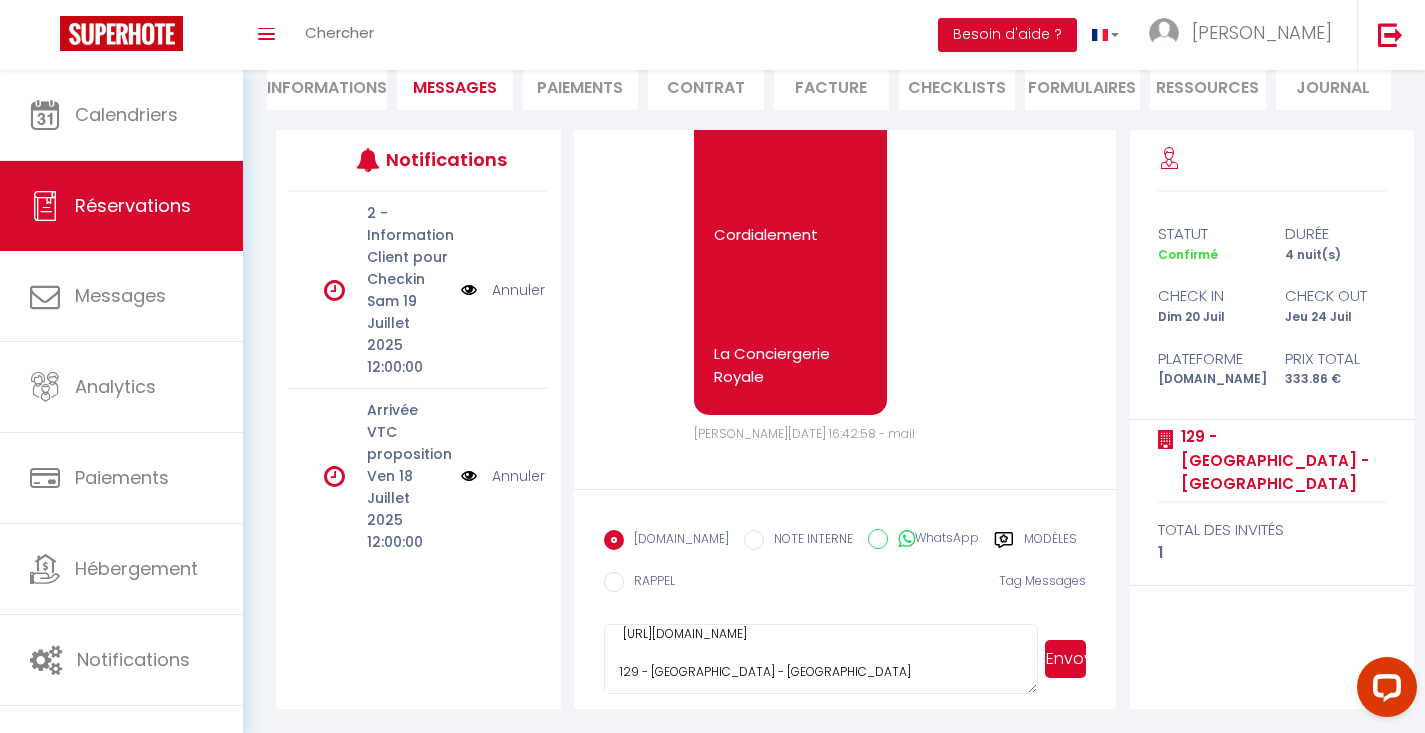 scroll, scrollTop: 297, scrollLeft: 0, axis: vertical 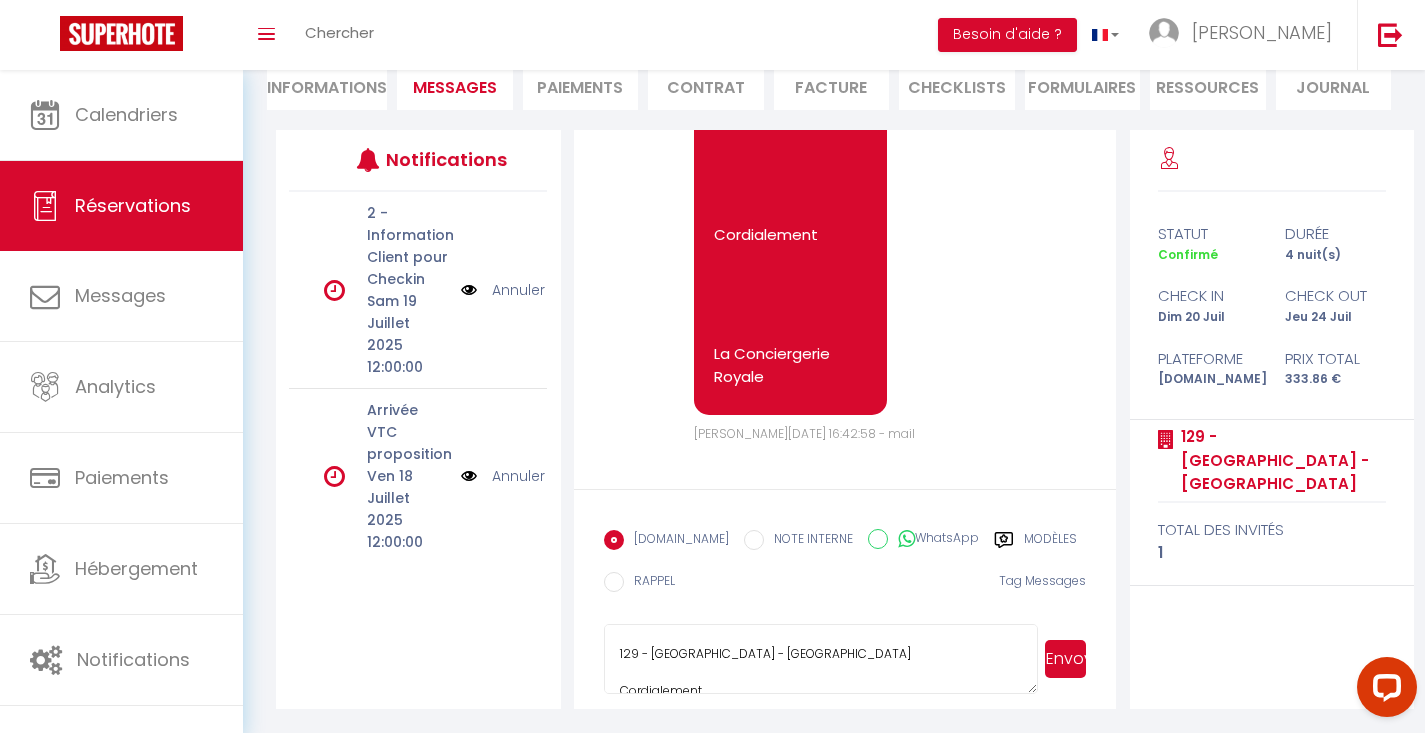 type on "Bonjour FRANCOIS
Conformément aux conditions, un dépôt de garantie sera prélevé avant votre arrivée.
Pour rappel, la caution est une empreinte bancaire qui sera annulée à votre départ.
En l'absence de caution, nous ne pourrons pas vous envoyer les informations d'accès.
Nous vous invitons à utiliser le lien sécurisé ci-dessous pour effectuer le dépôt, s'il vous plaît :
https://superhote.com/applink/p/kj61SXoW
129 - Le Cessac - Versailles
Cordialement,
La conciergerie Royale" 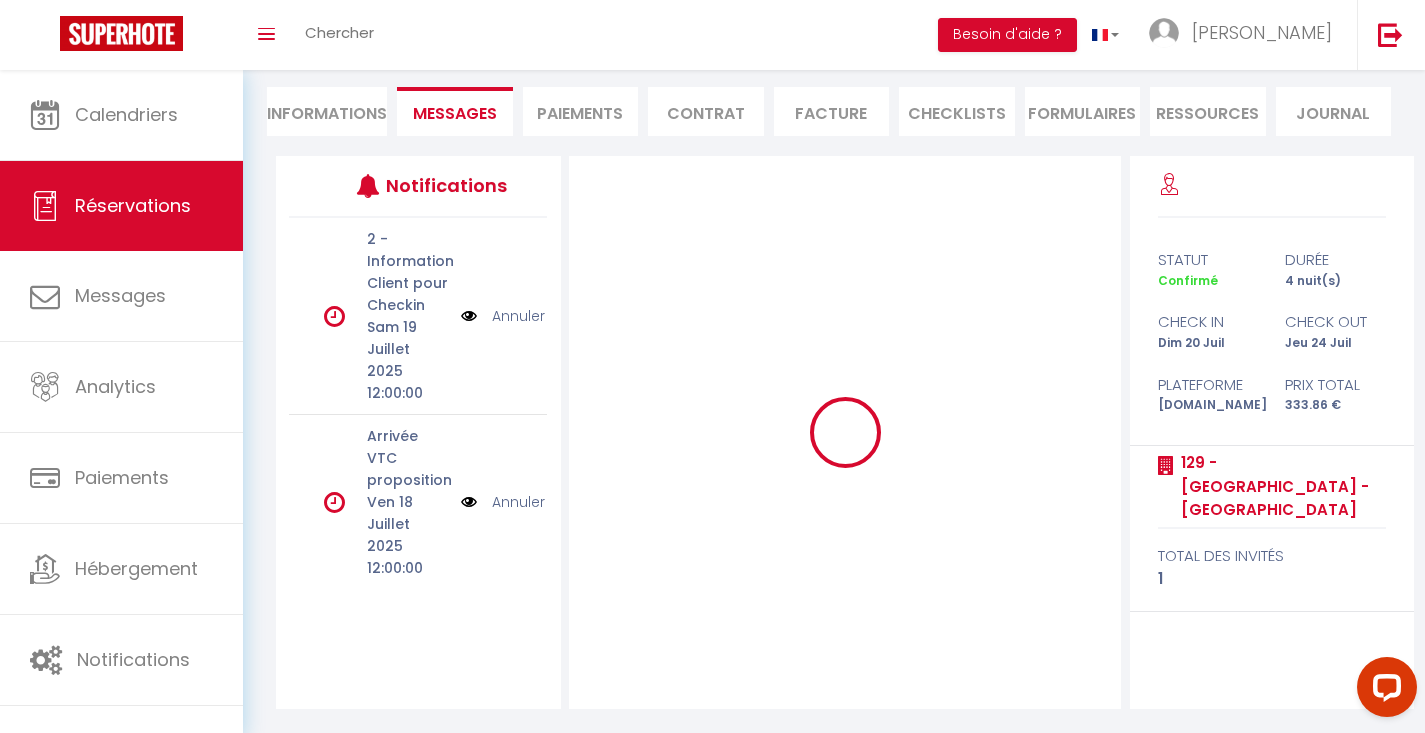 type 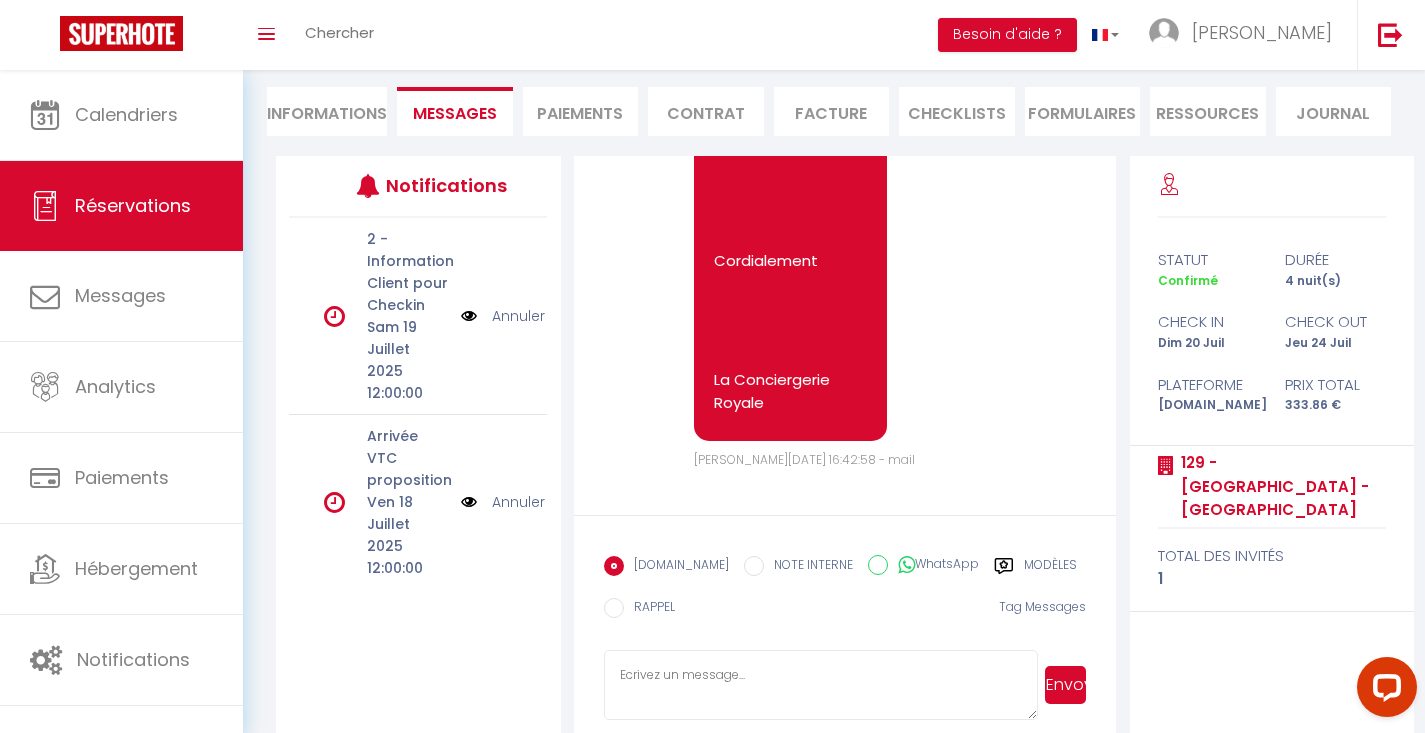 scroll, scrollTop: 0, scrollLeft: 0, axis: both 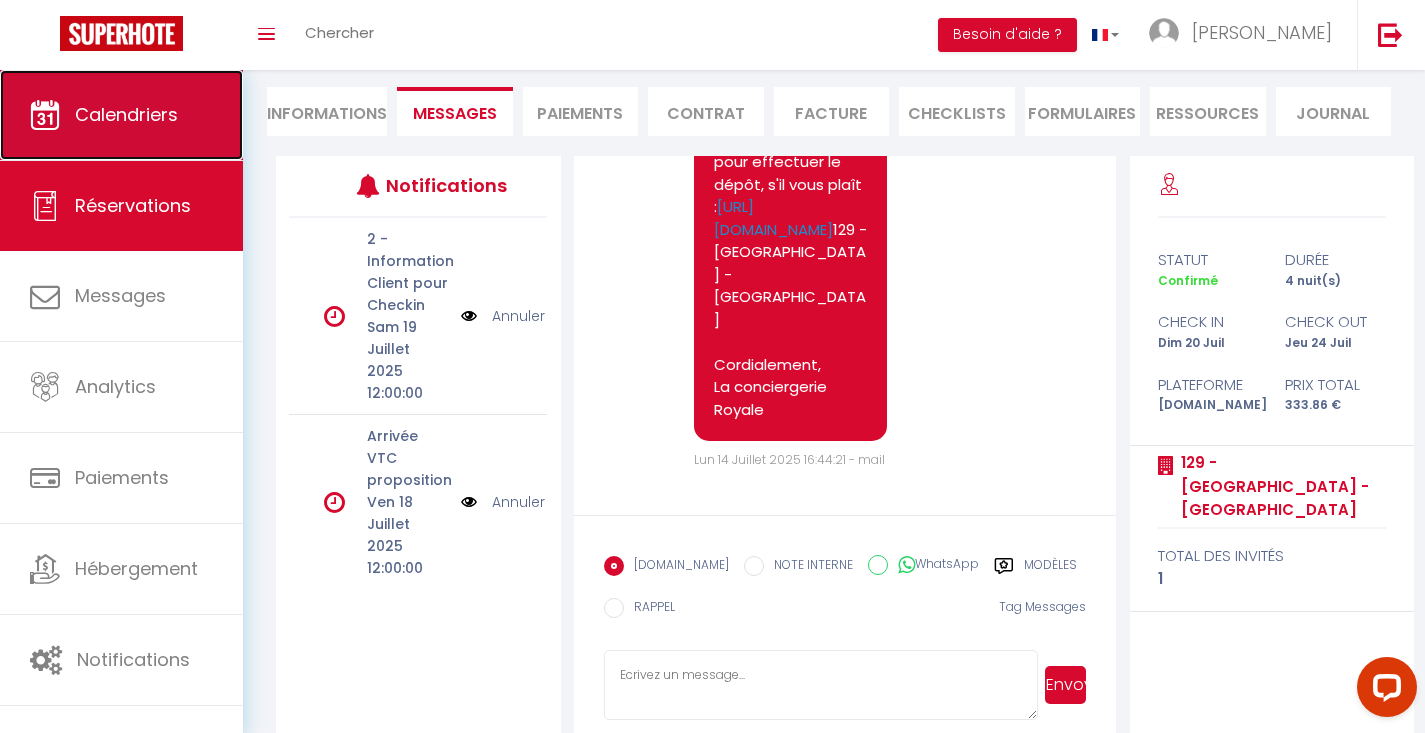 click on "Calendriers" at bounding box center (126, 114) 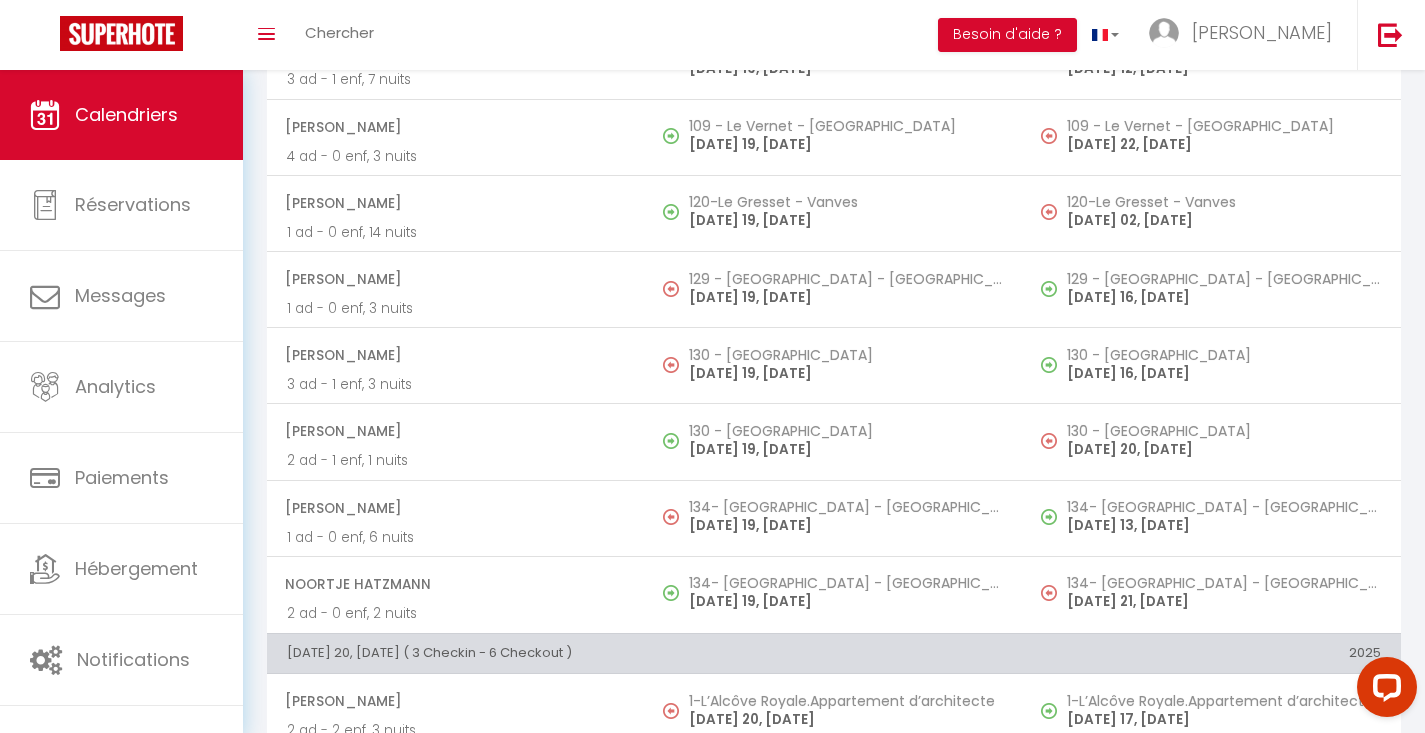 scroll, scrollTop: 6539, scrollLeft: 0, axis: vertical 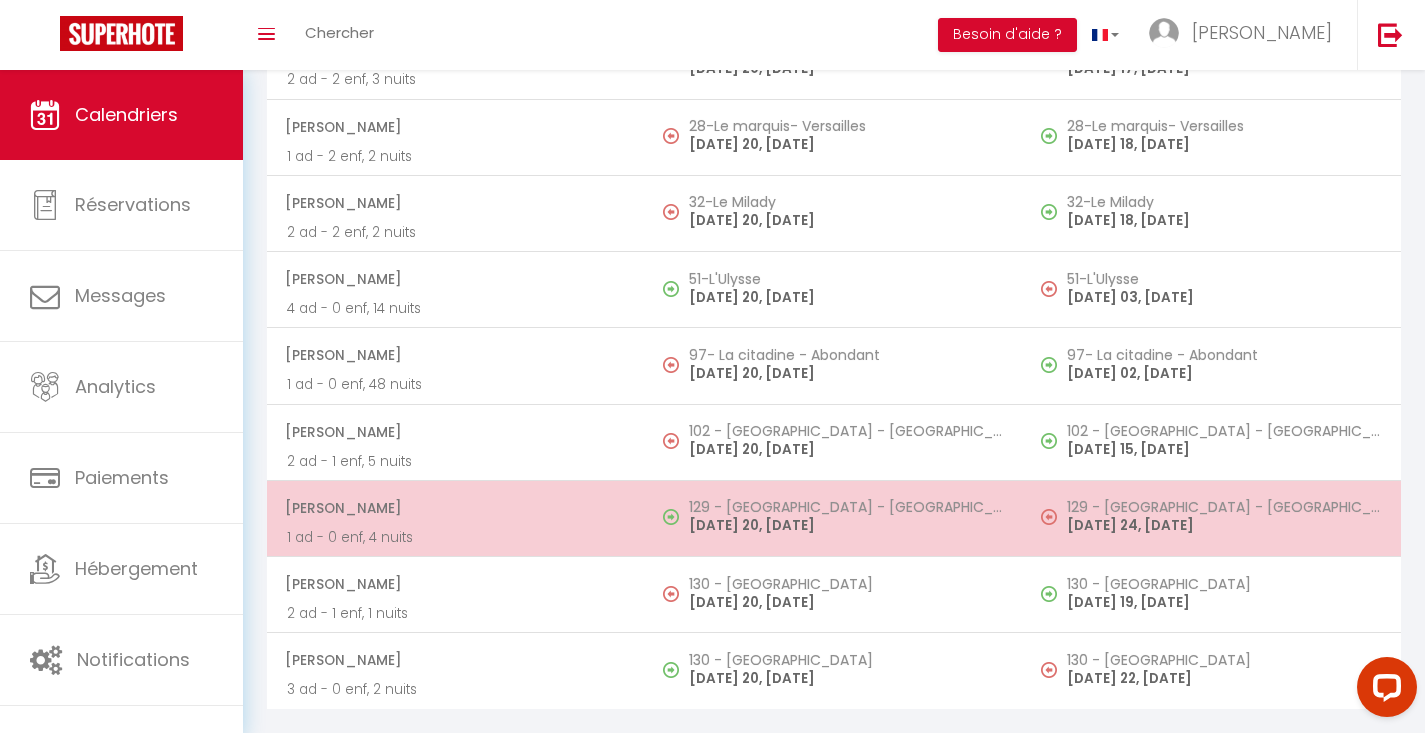 click on "SUNDAY 20, JUILLET 25" at bounding box center [846, 525] 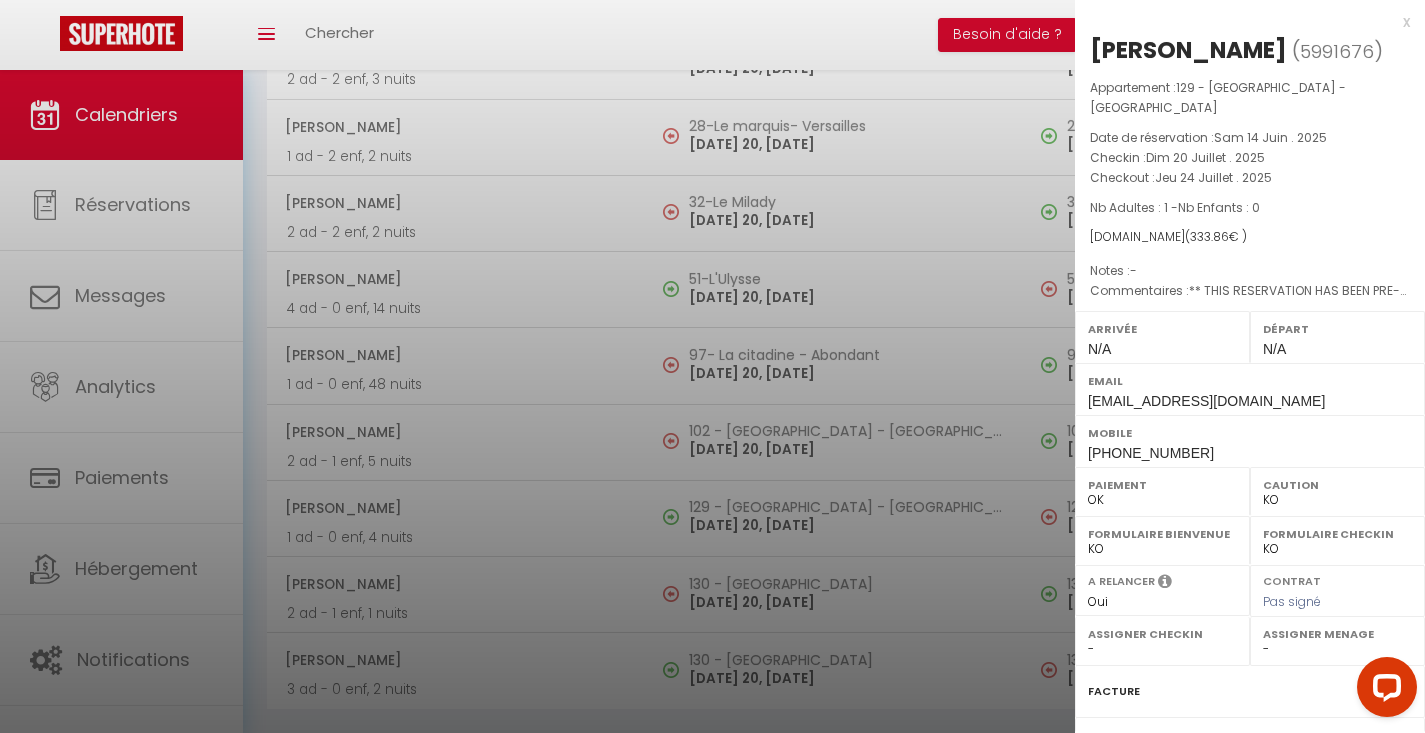 click at bounding box center (712, 366) 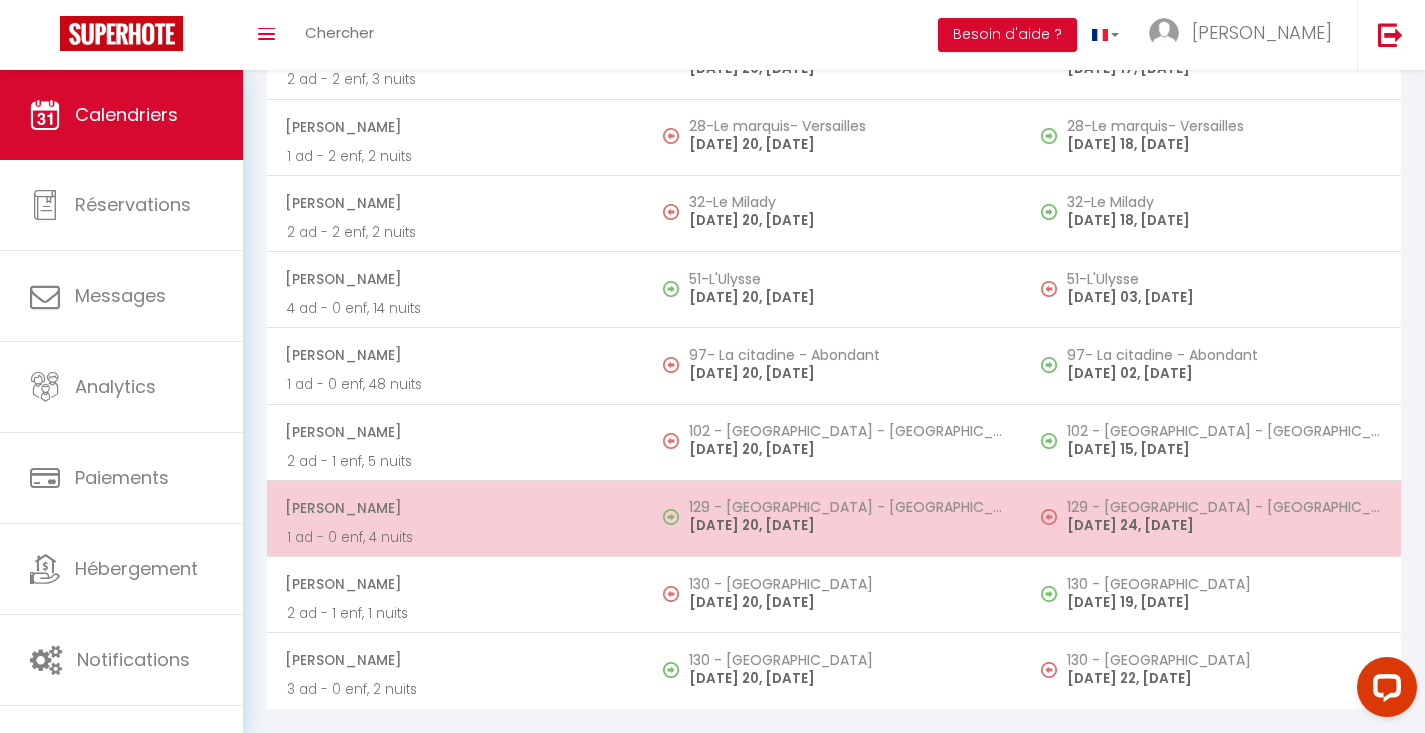 click on "SUNDAY 20, JUILLET 25" at bounding box center (846, 525) 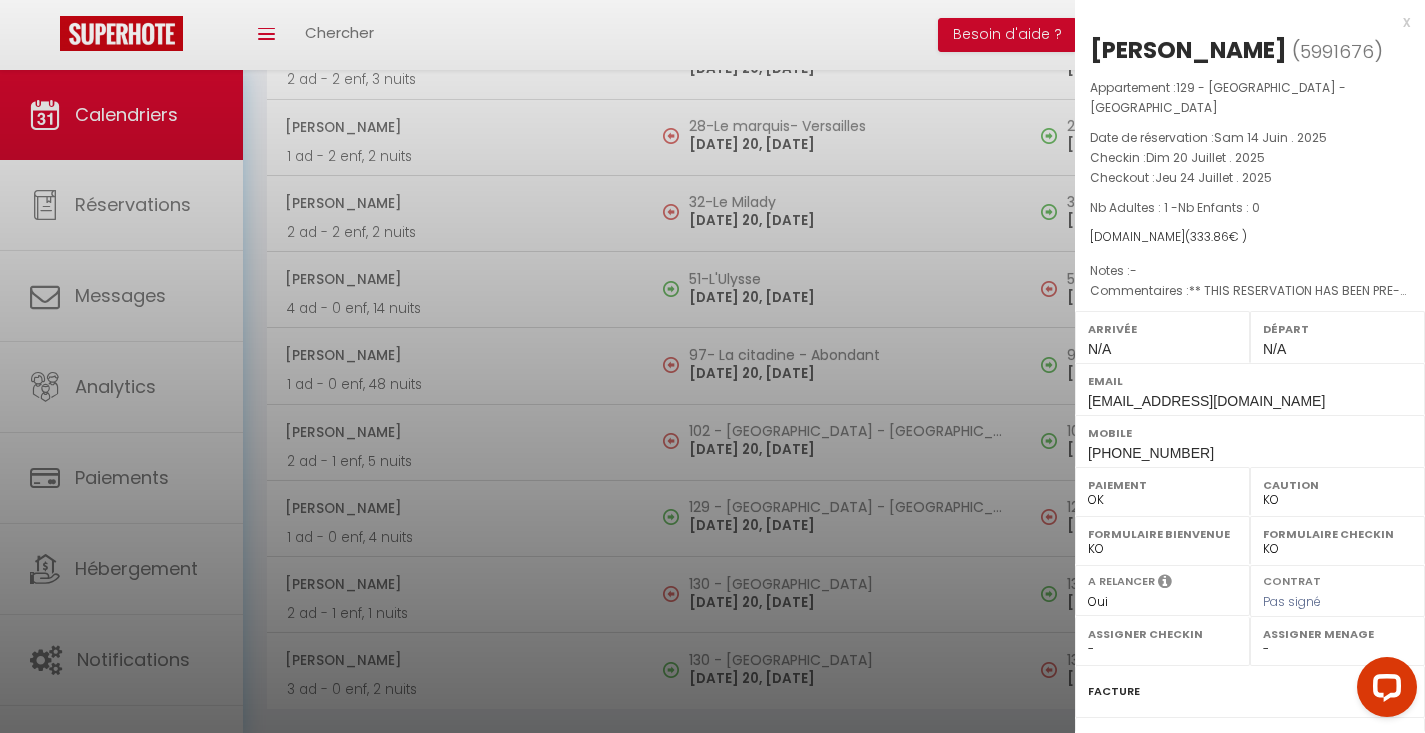 scroll, scrollTop: 199, scrollLeft: 0, axis: vertical 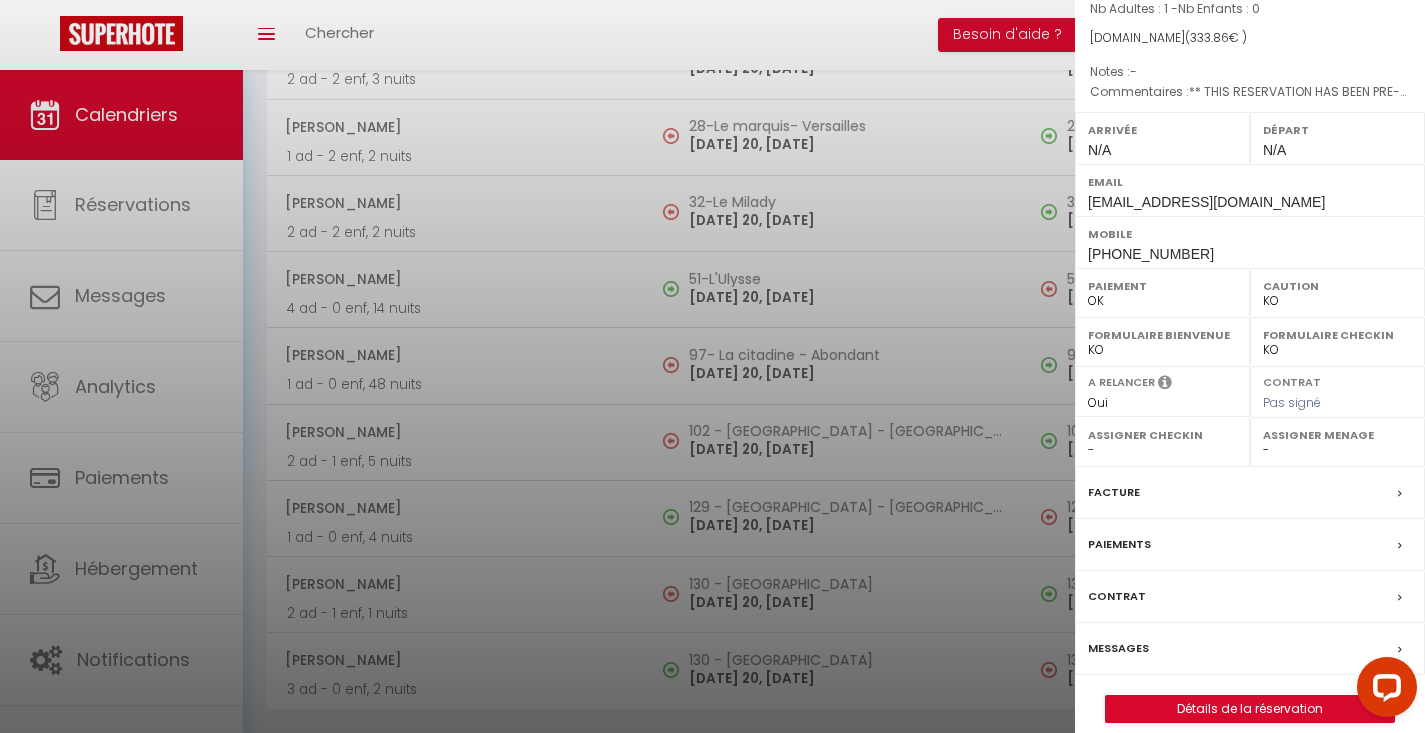 click on "Messages" at bounding box center (1118, 648) 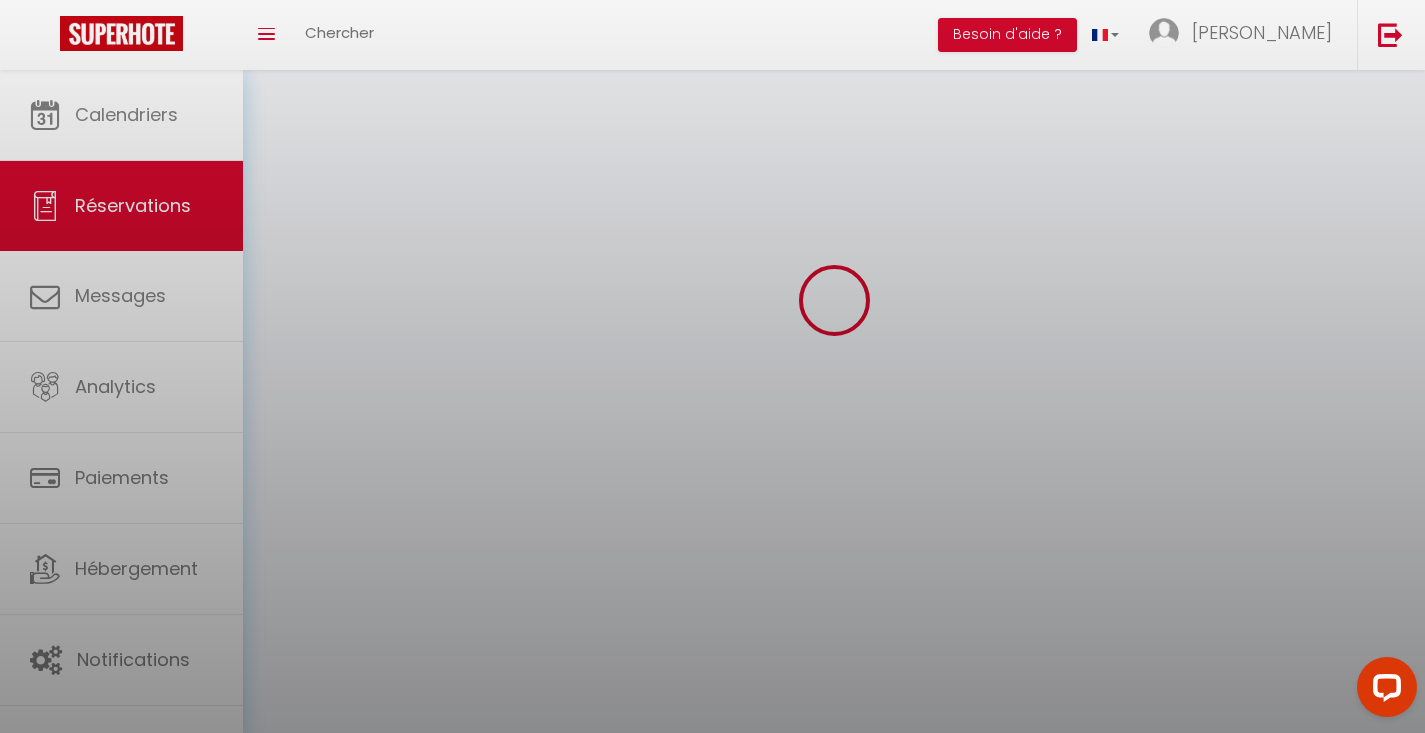 scroll, scrollTop: 0, scrollLeft: 0, axis: both 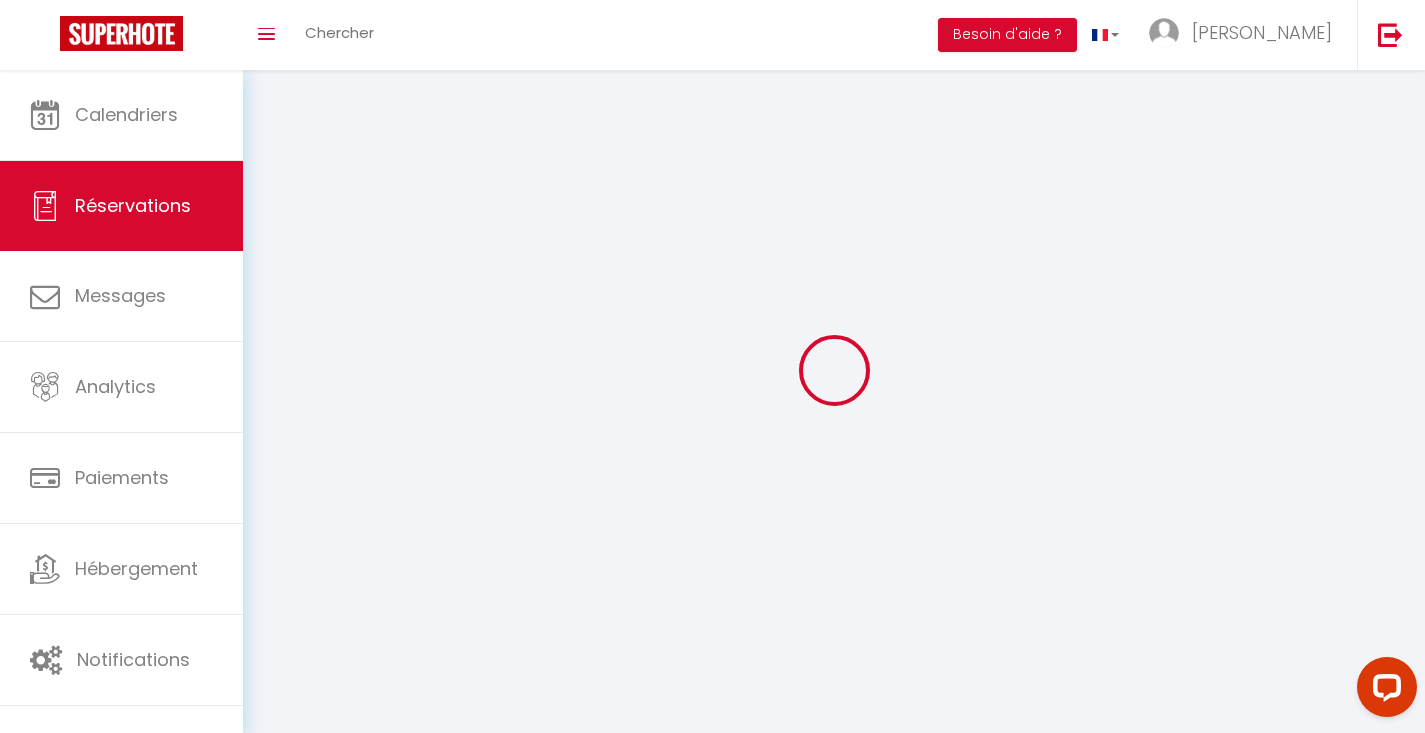 type on "FRANCOIS" 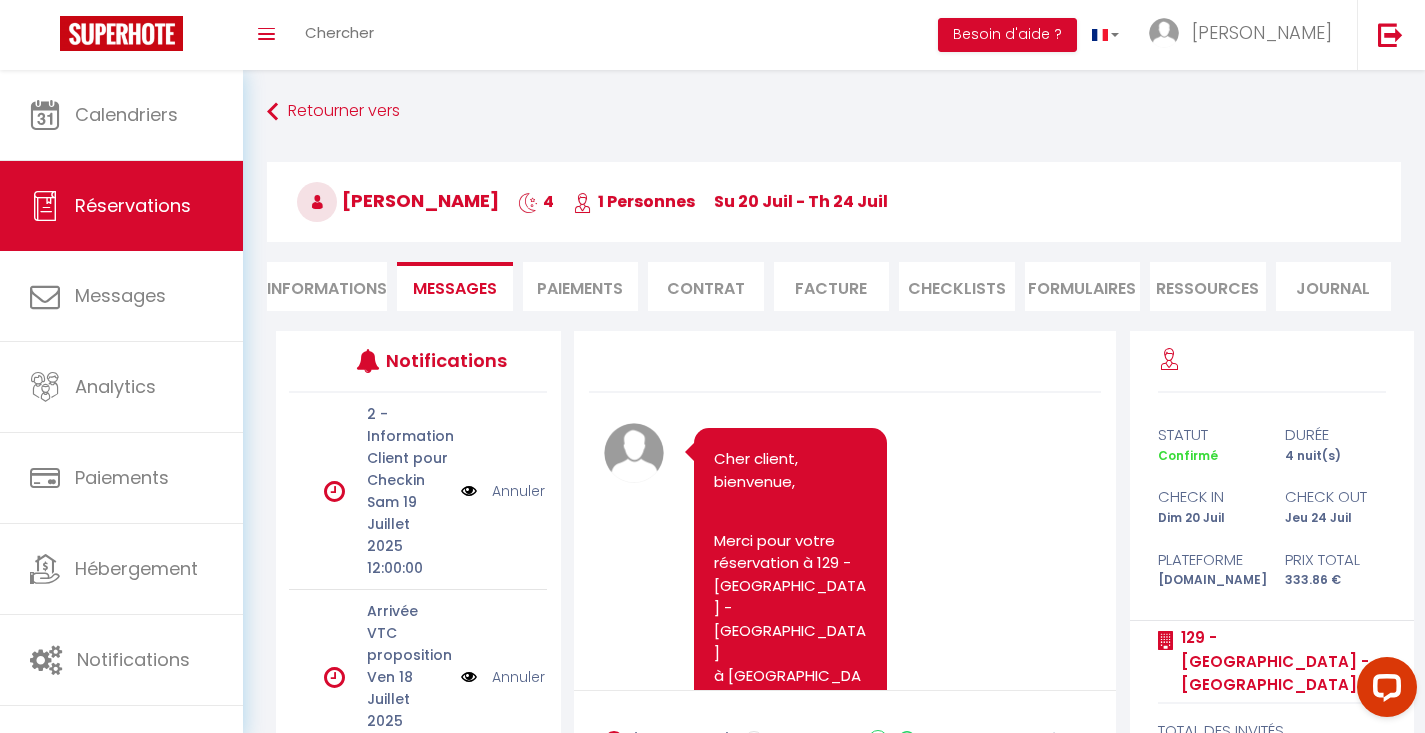 scroll, scrollTop: 4723, scrollLeft: 0, axis: vertical 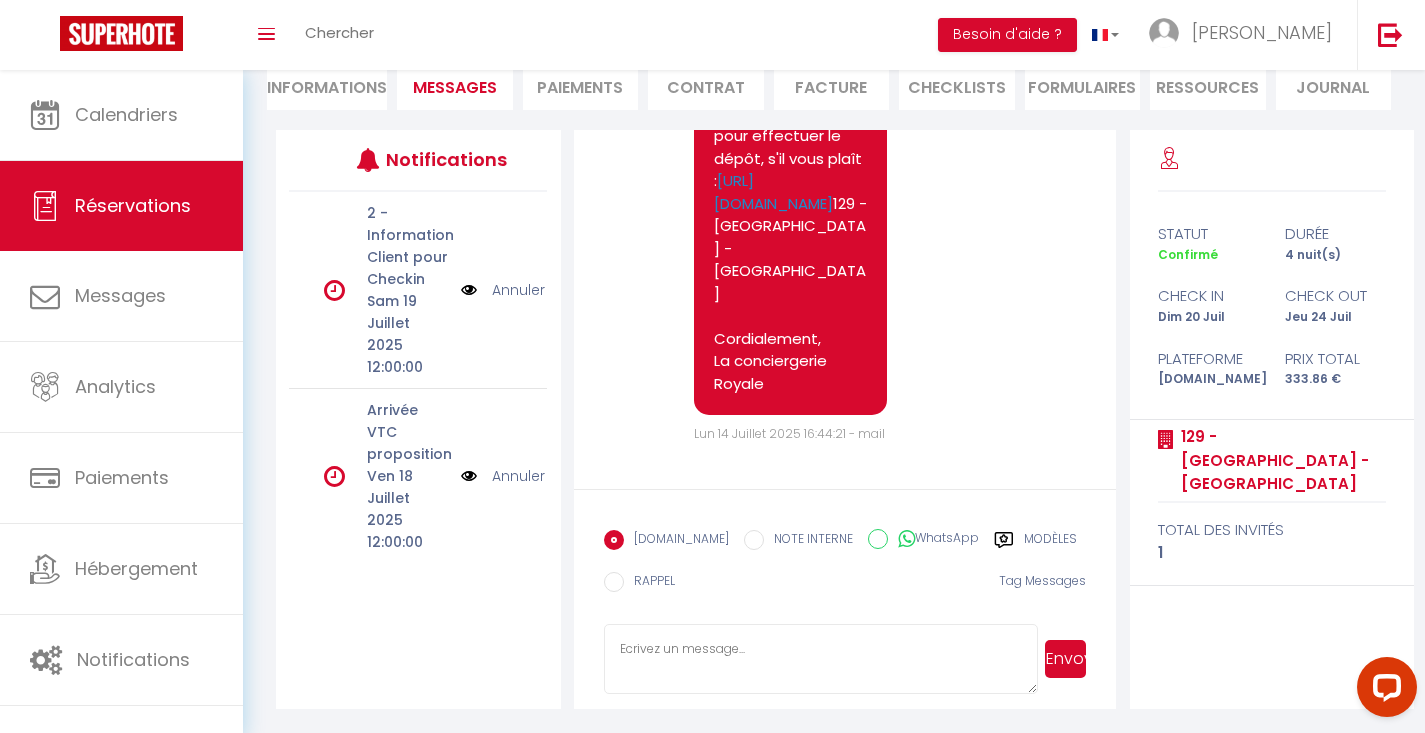 click 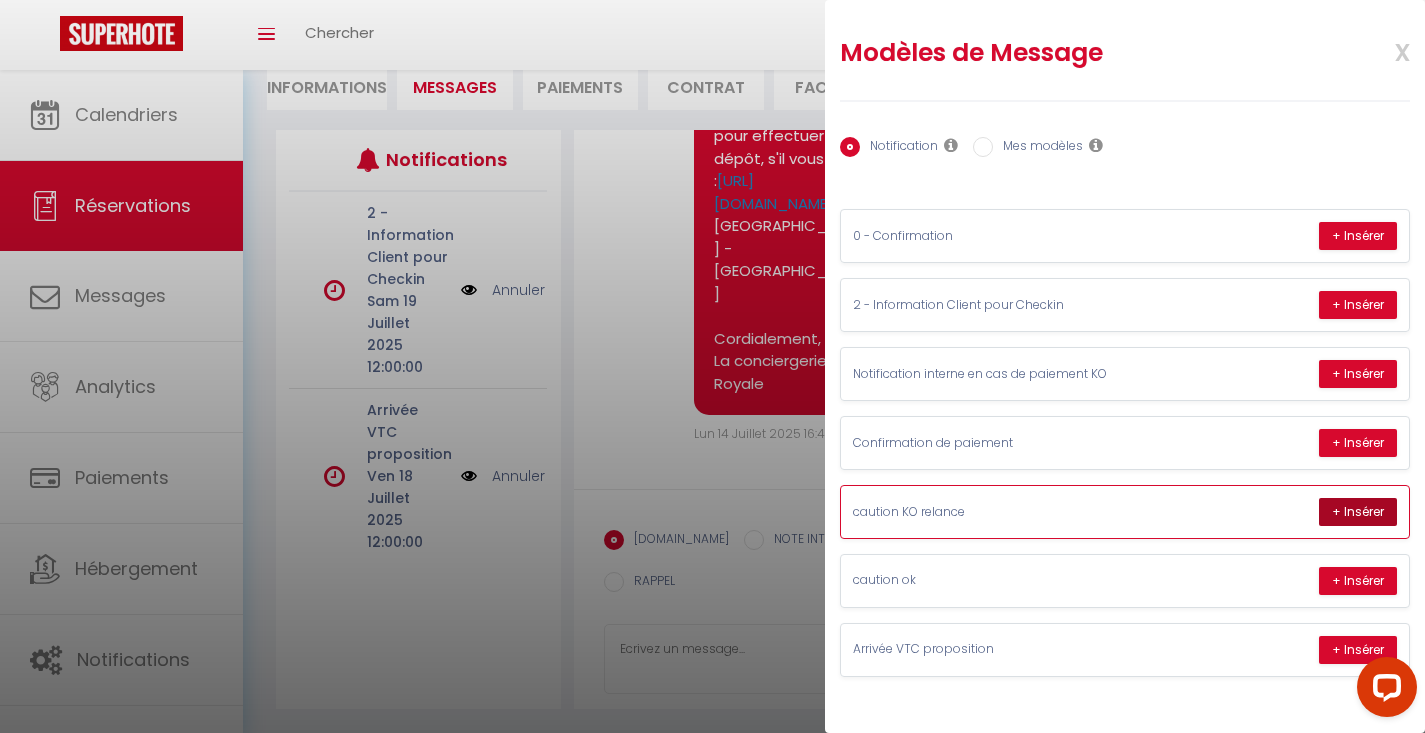 click on "+ Insérer" at bounding box center (1358, 512) 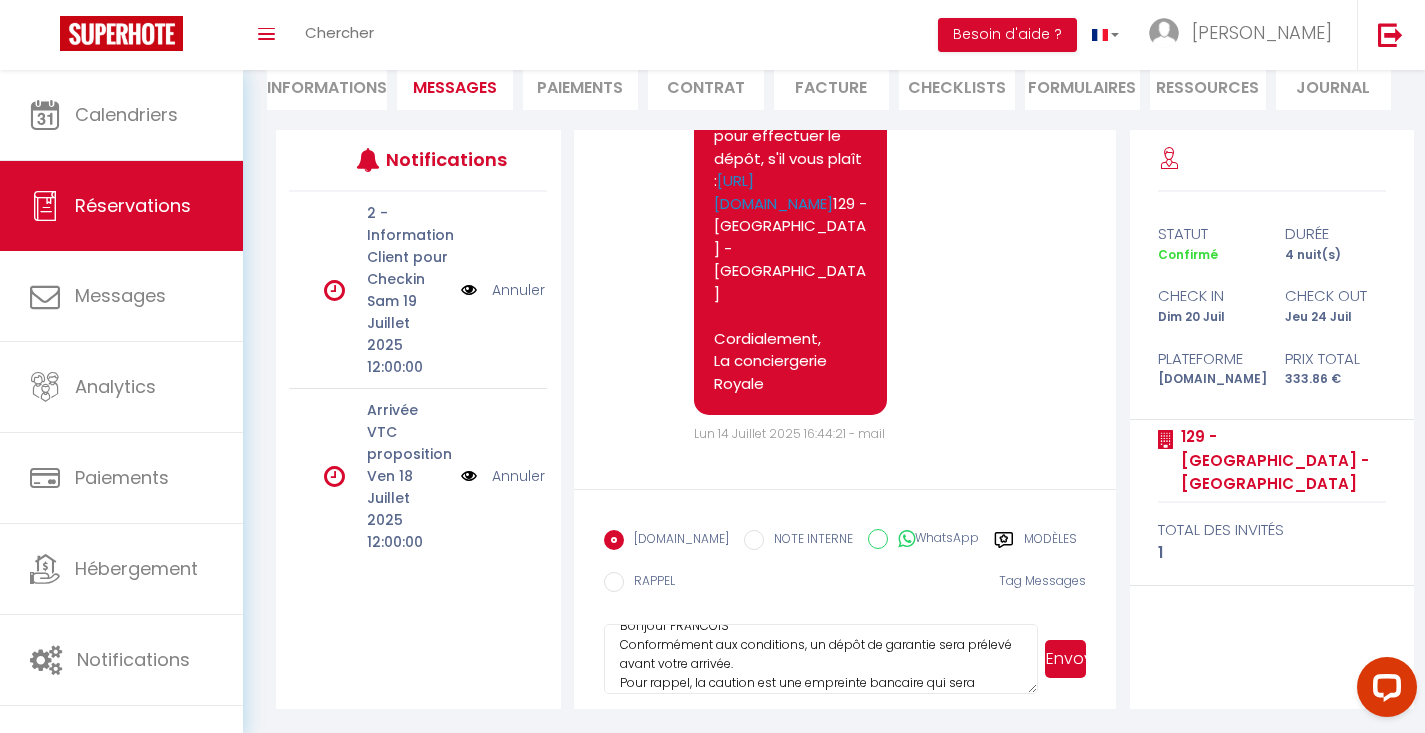 scroll, scrollTop: 0, scrollLeft: 0, axis: both 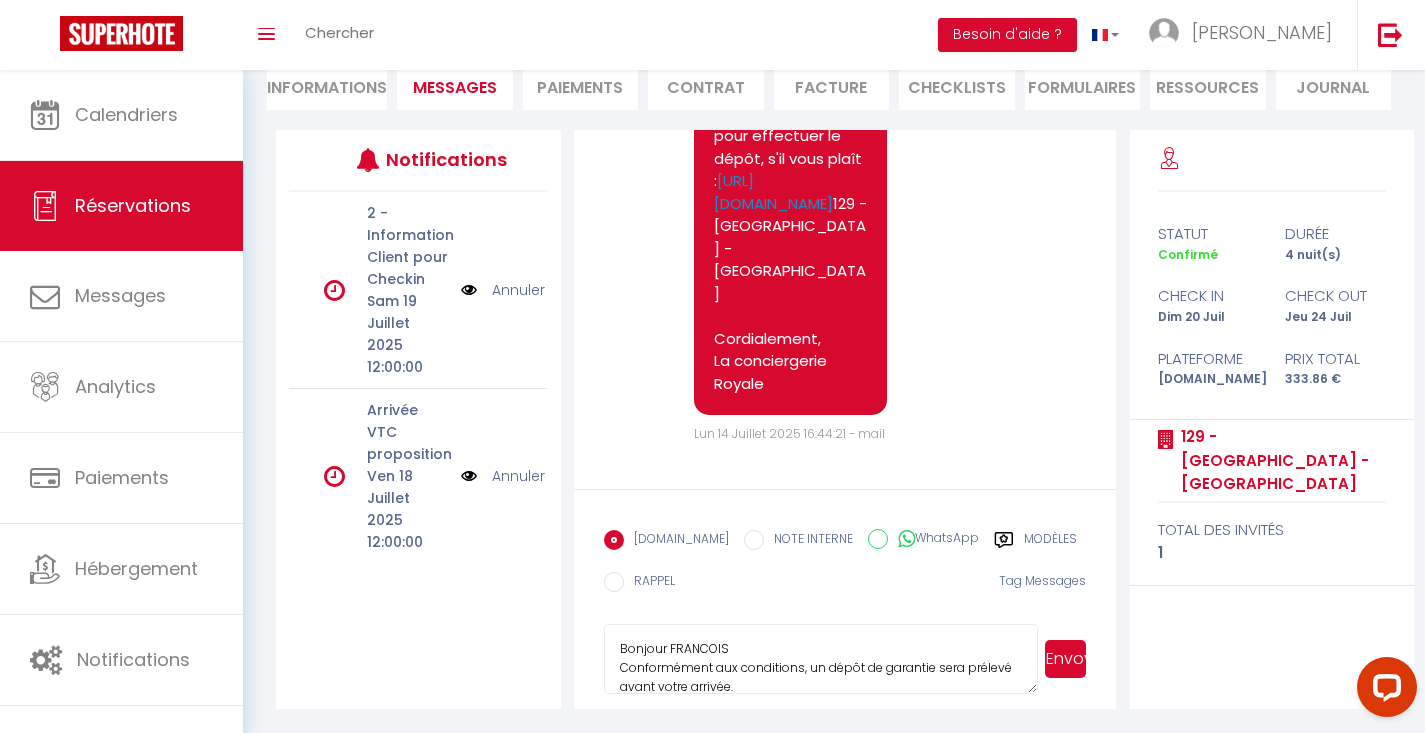 click on "Bonjour FRANCOIS
Conformément aux conditions, un dépôt de garantie sera prélevé avant votre arrivée.
Pour rappel, la caution est une empreinte bancaire qui sera annulée à votre départ.
En l'absence de caution, nous ne pourrons pas vous envoyer les informations d'accès.
Nous vous invitons à utiliser le lien sécurisé ci-dessous pour effectuer le dépôt, s'il vous plaît :
https://superhote.com/applink/p/XuL0RgYT
129 - Le Cessac - Versailles
Cordialement,
La conciergerie Royale" at bounding box center (821, 659) 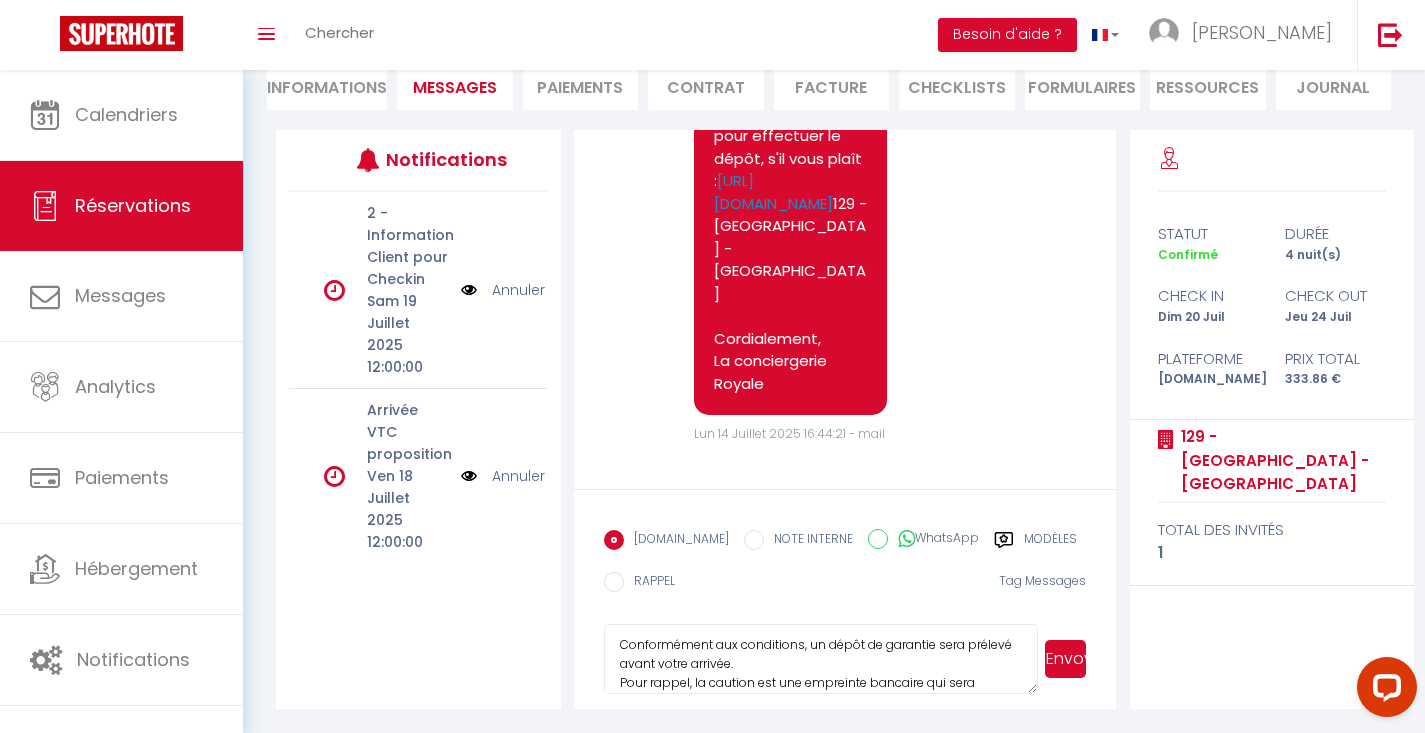 click on "Bonjour FRANCOIS
Conformément aux conditions, un dépôt de garantie sera prélevé avant votre arrivée.
Pour rappel, la caution est une empreinte bancaire qui sera annulée à votre départ.
En l'absence de caution, nous ne pourrons pas vous envoyer les informations d'accès.
Nous vous invitons à utiliser le lien sécurisé ci-dessous pour effectuer le dépôt, s'il vous plaît :
https://superhote.com/applink/p/XuL0RgYT
129 - Le Cessac - Versailles
Cordialement,
La conciergerie Royale" at bounding box center [821, 659] 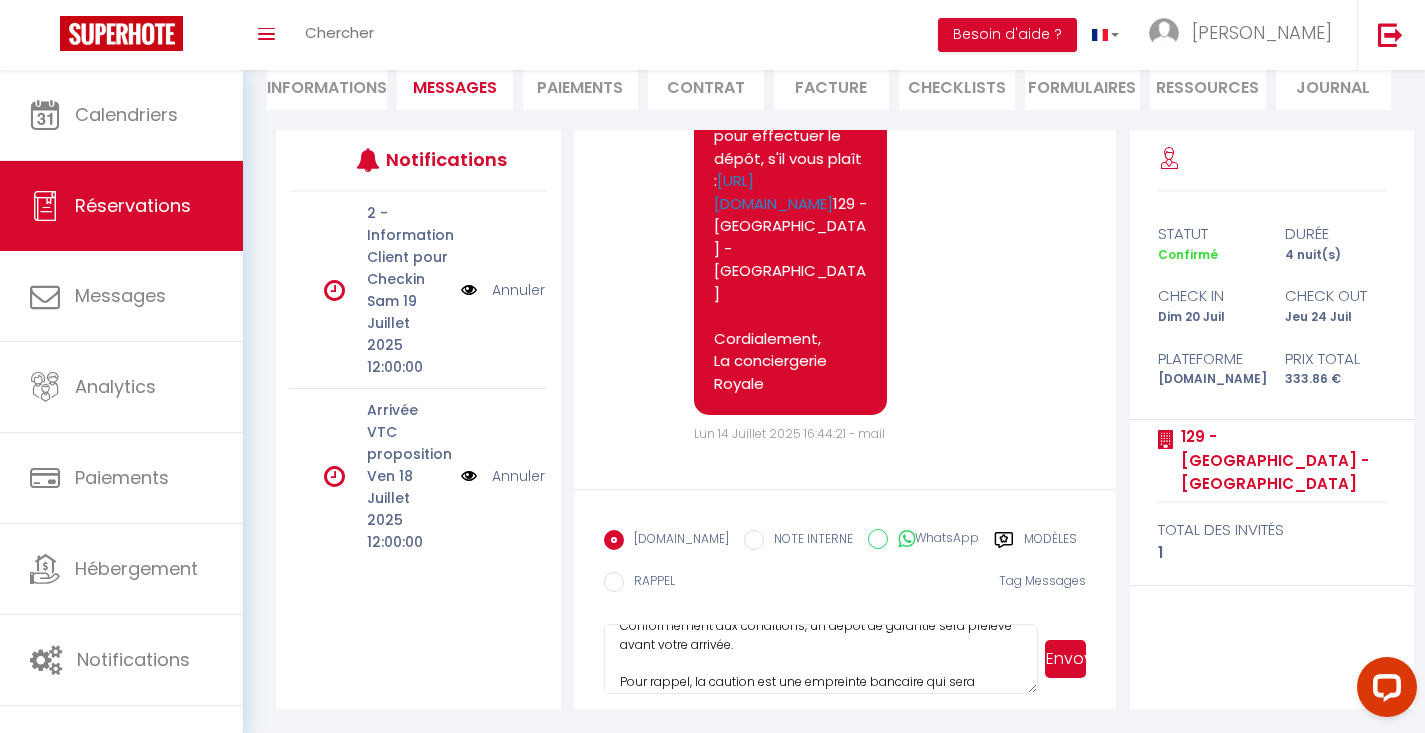 scroll, scrollTop: 101, scrollLeft: 0, axis: vertical 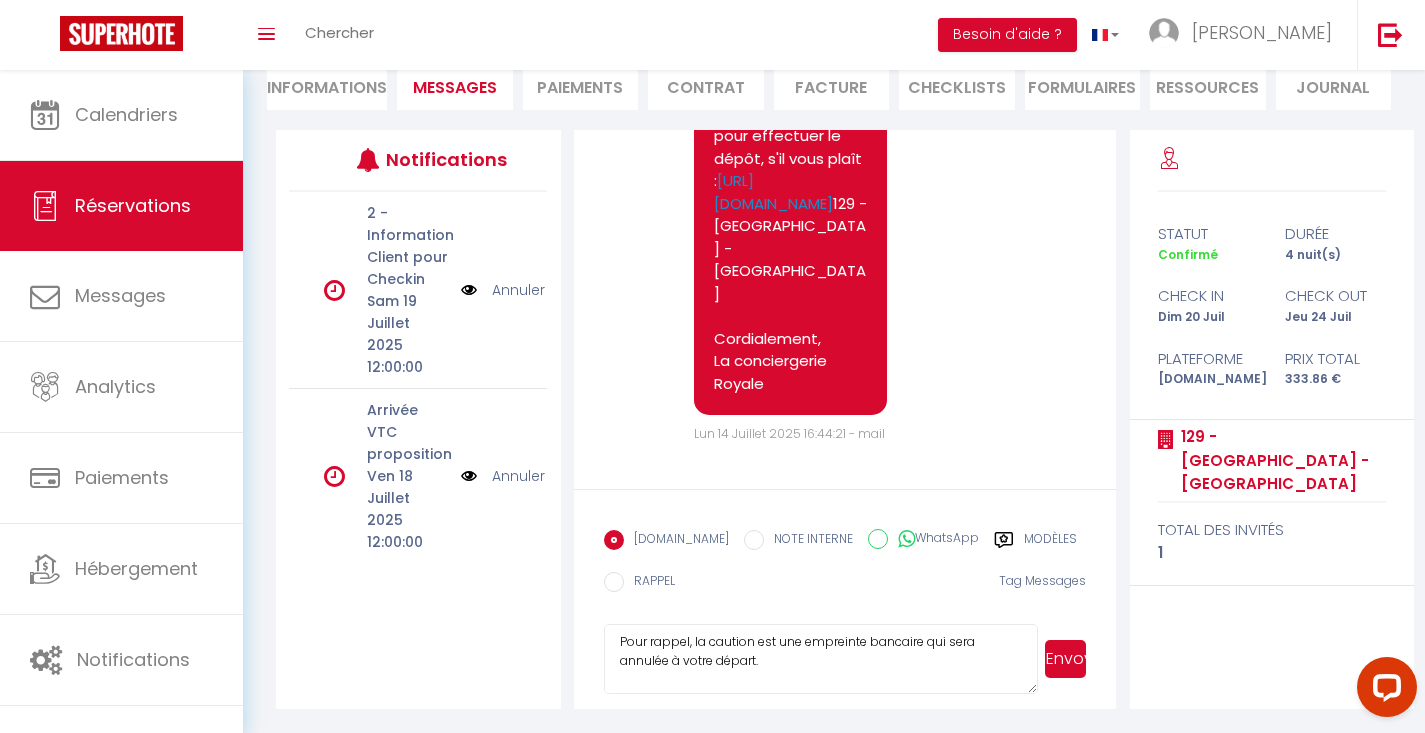 click on "Bonjour FRANCOIS
Conformément aux conditions, un dépôt de garantie sera prélevé avant votre arrivée.
Pour rappel, la caution est une empreinte bancaire qui sera annulée à votre départ.
En l'absence de caution, nous ne pourrons pas vous envoyer les informations d'accès.
Nous vous invitons à utiliser le lien sécurisé ci-dessous pour effectuer le dépôt, s'il vous plaît :
https://superhote.com/applink/p/XuL0RgYT
129 - Le Cessac - Versailles
Cordialement,
La conciergerie Royale" at bounding box center [821, 659] 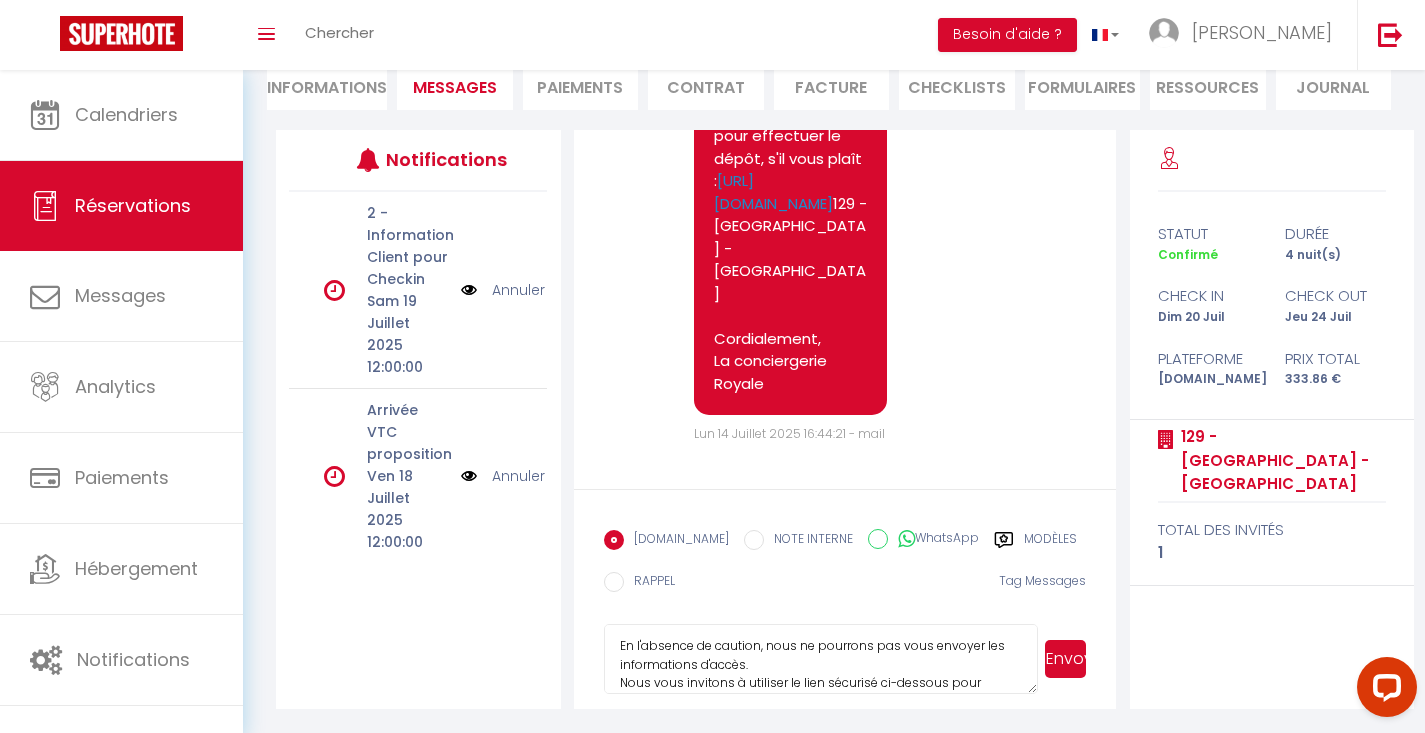 click on "Bonjour FRANCOIS
Conformément aux conditions, un dépôt de garantie sera prélevé avant votre arrivée.
Pour rappel, la caution est une empreinte bancaire qui sera annulée à votre départ.
En l'absence de caution, nous ne pourrons pas vous envoyer les informations d'accès.
Nous vous invitons à utiliser le lien sécurisé ci-dessous pour effectuer le dépôt, s'il vous plaît :
https://superhote.com/applink/p/XuL0RgYT
129 - Le Cessac - Versailles
Cordialement,
La conciergerie Royale" at bounding box center (821, 659) 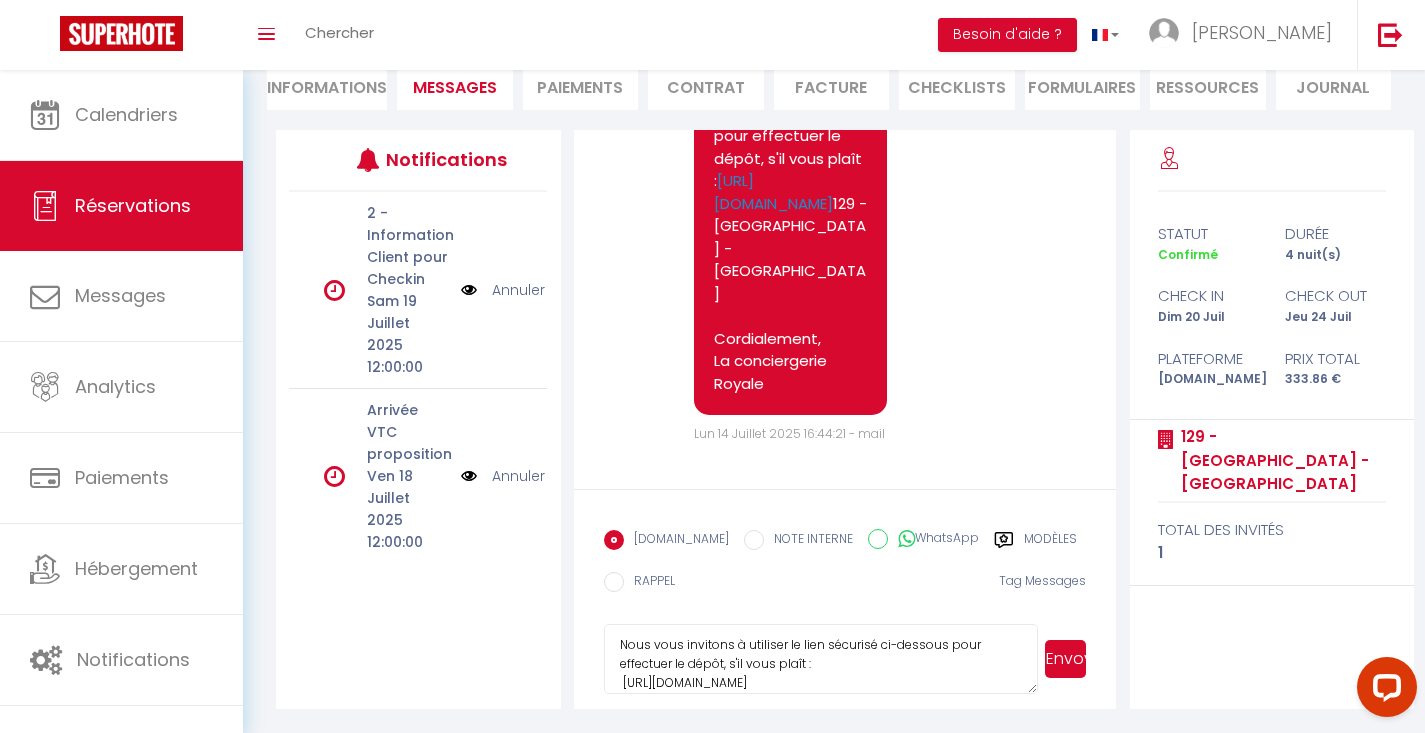 scroll, scrollTop: 245, scrollLeft: 0, axis: vertical 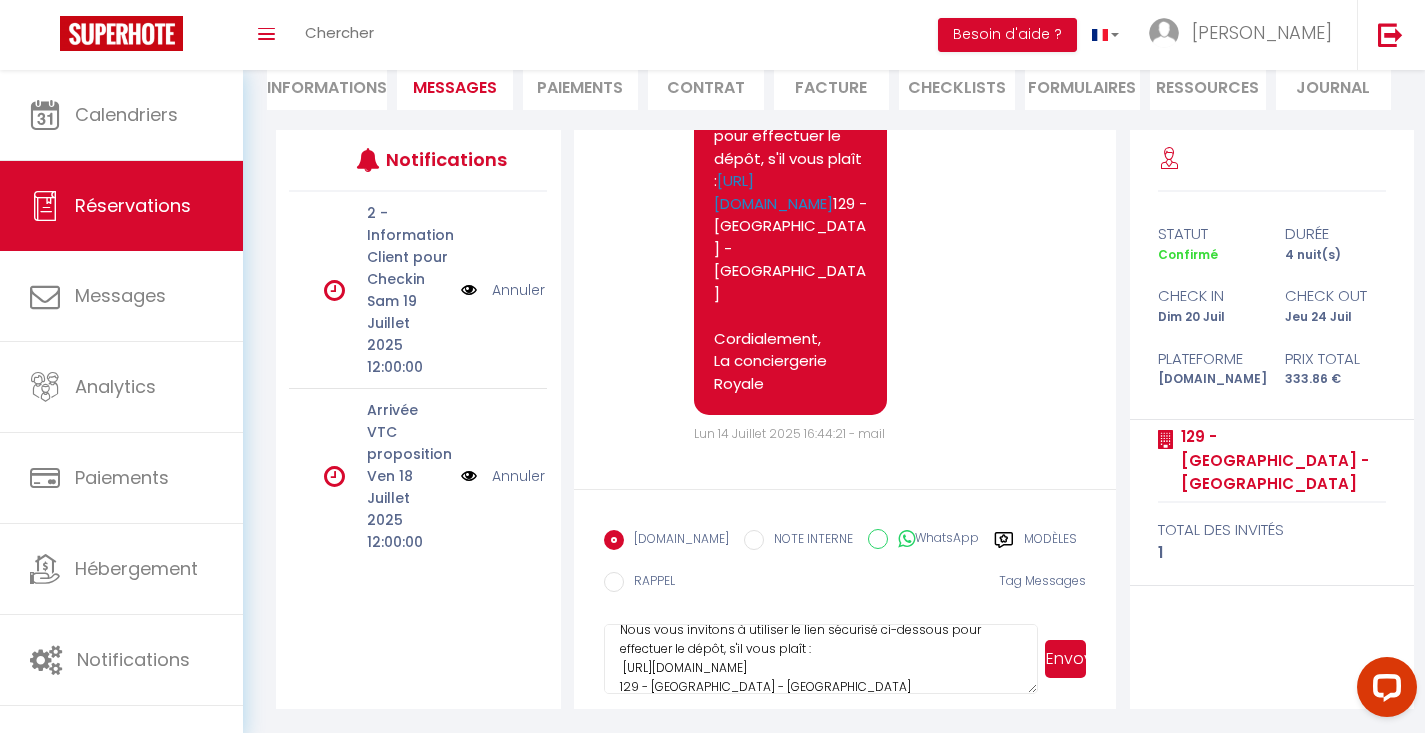 click on "Bonjour FRANCOIS
Conformément aux conditions, un dépôt de garantie sera prélevé avant votre arrivée.
Pour rappel, la caution est une empreinte bancaire qui sera annulée à votre départ.
En l'absence de caution, nous ne pourrons pas vous envoyer les informations d'accès.
Nous vous invitons à utiliser le lien sécurisé ci-dessous pour effectuer le dépôt, s'il vous plaît :
https://superhote.com/applink/p/XuL0RgYT
129 - Le Cessac - Versailles
Cordialement,
La conciergerie Royale" at bounding box center (821, 659) 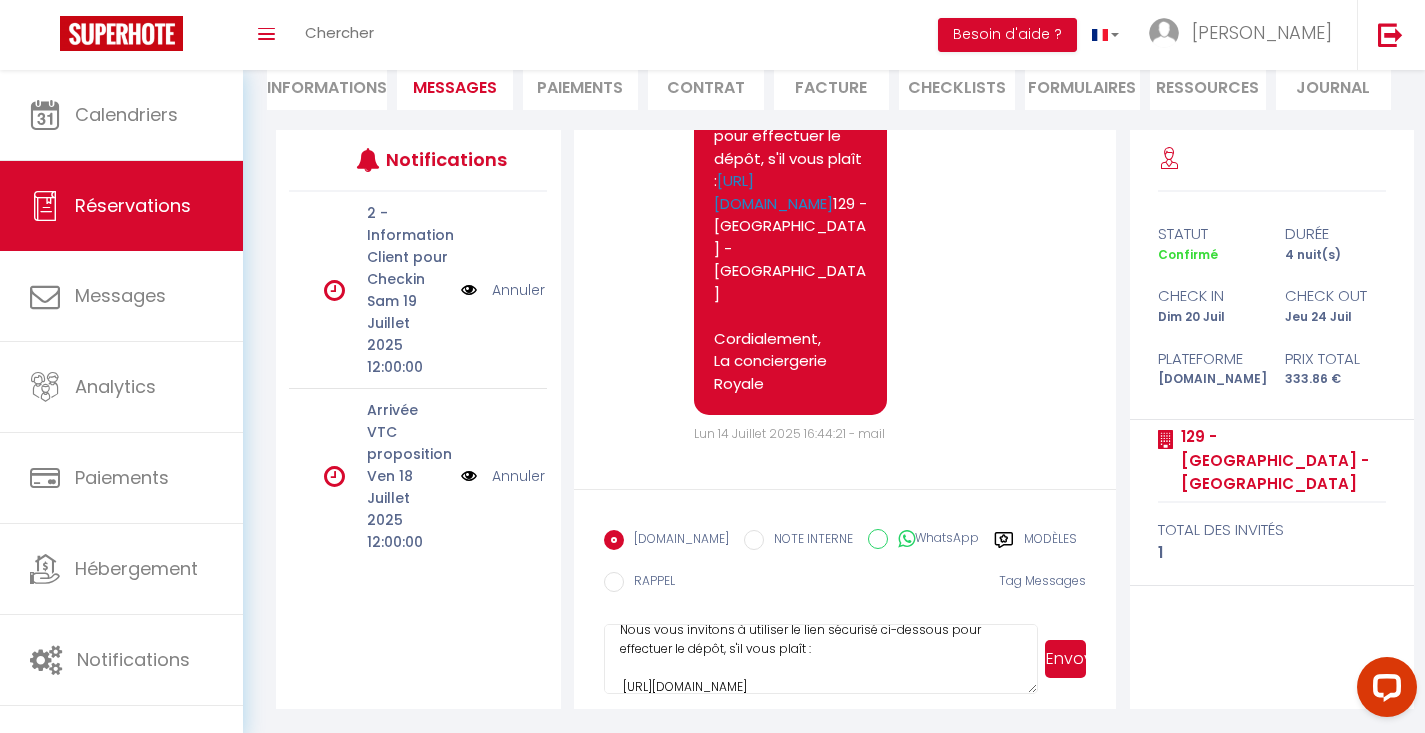 scroll, scrollTop: 264, scrollLeft: 0, axis: vertical 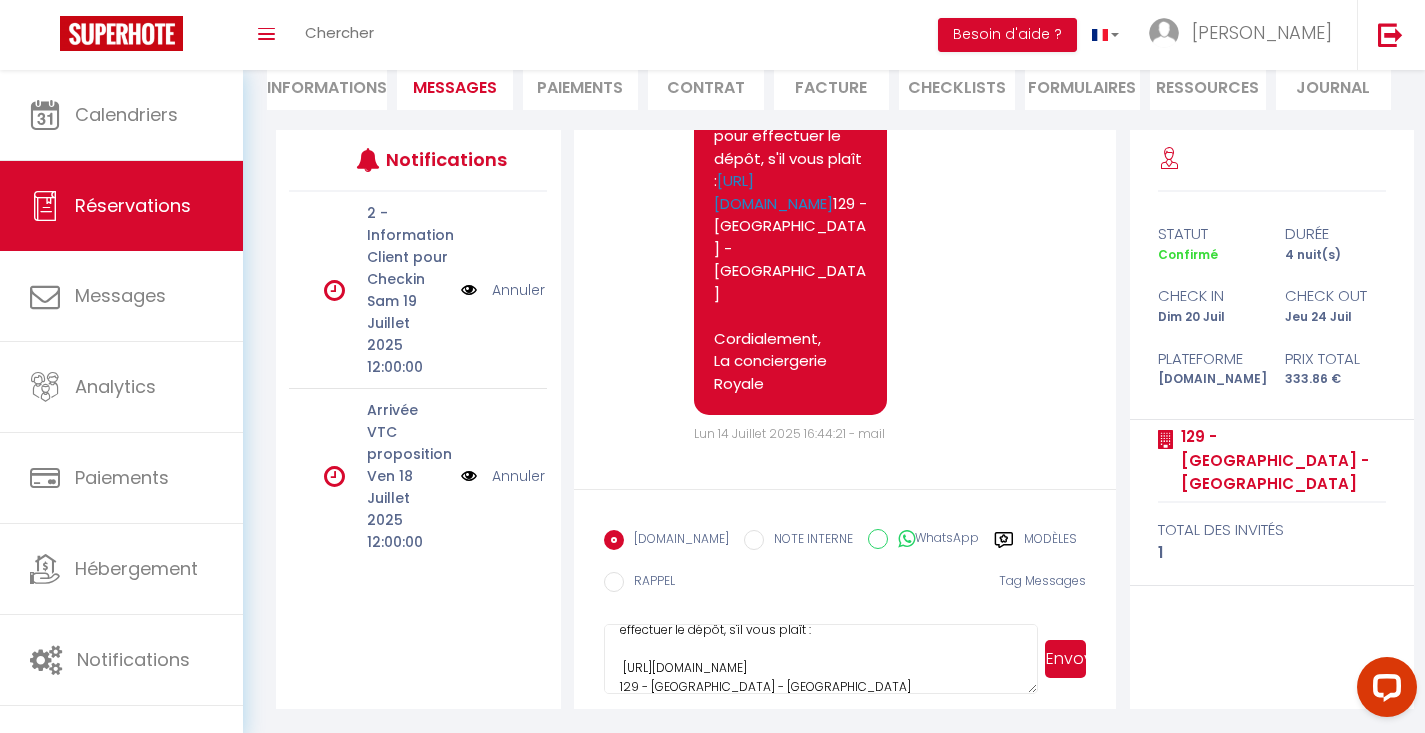 click on "Bonjour FRANCOIS
Conformément aux conditions, un dépôt de garantie sera prélevé avant votre arrivée.
Pour rappel, la caution est une empreinte bancaire qui sera annulée à votre départ.
En l'absence de caution, nous ne pourrons pas vous envoyer les informations d'accès.
Nous vous invitons à utiliser le lien sécurisé ci-dessous pour effectuer le dépôt, s'il vous plaît :
https://superhote.com/applink/p/XuL0RgYT
129 - Le Cessac - Versailles
Cordialement,
La conciergerie Royale" at bounding box center (821, 659) 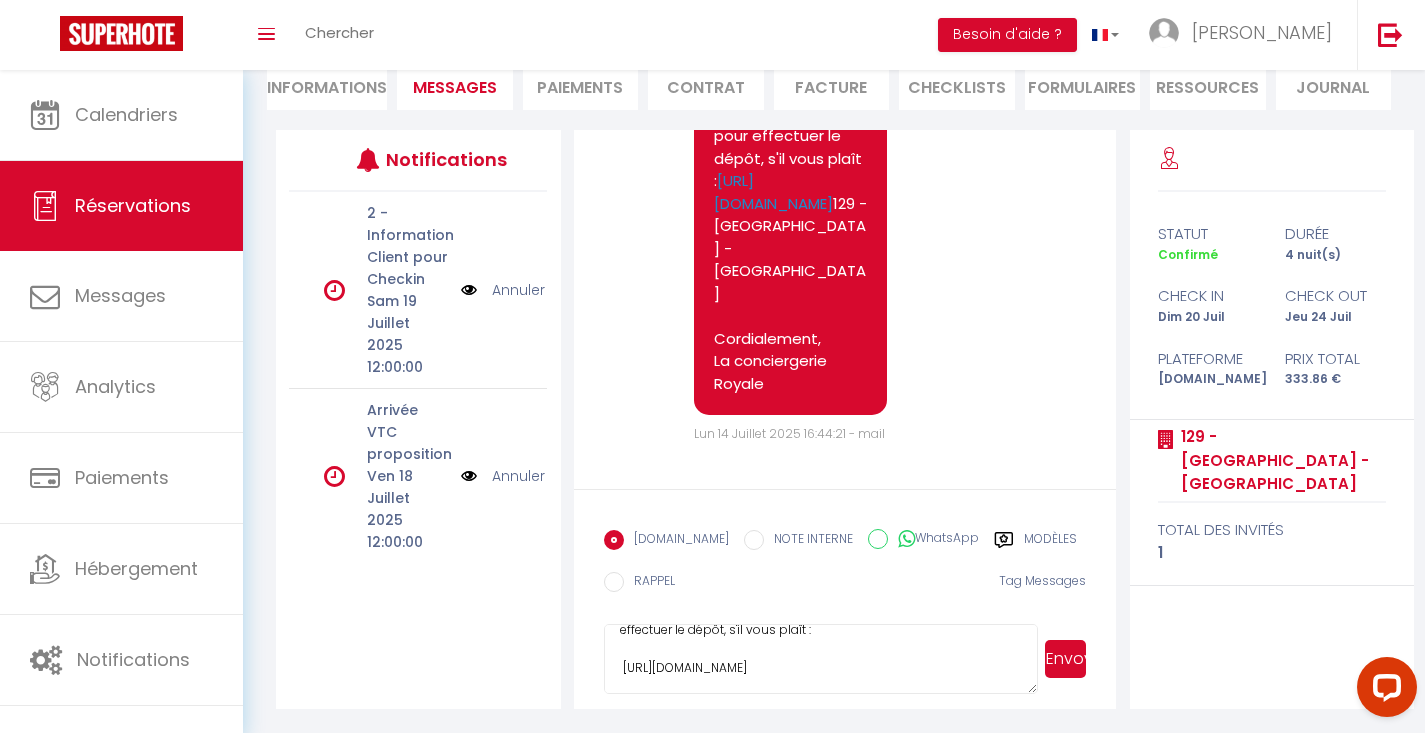 scroll, scrollTop: 266, scrollLeft: 0, axis: vertical 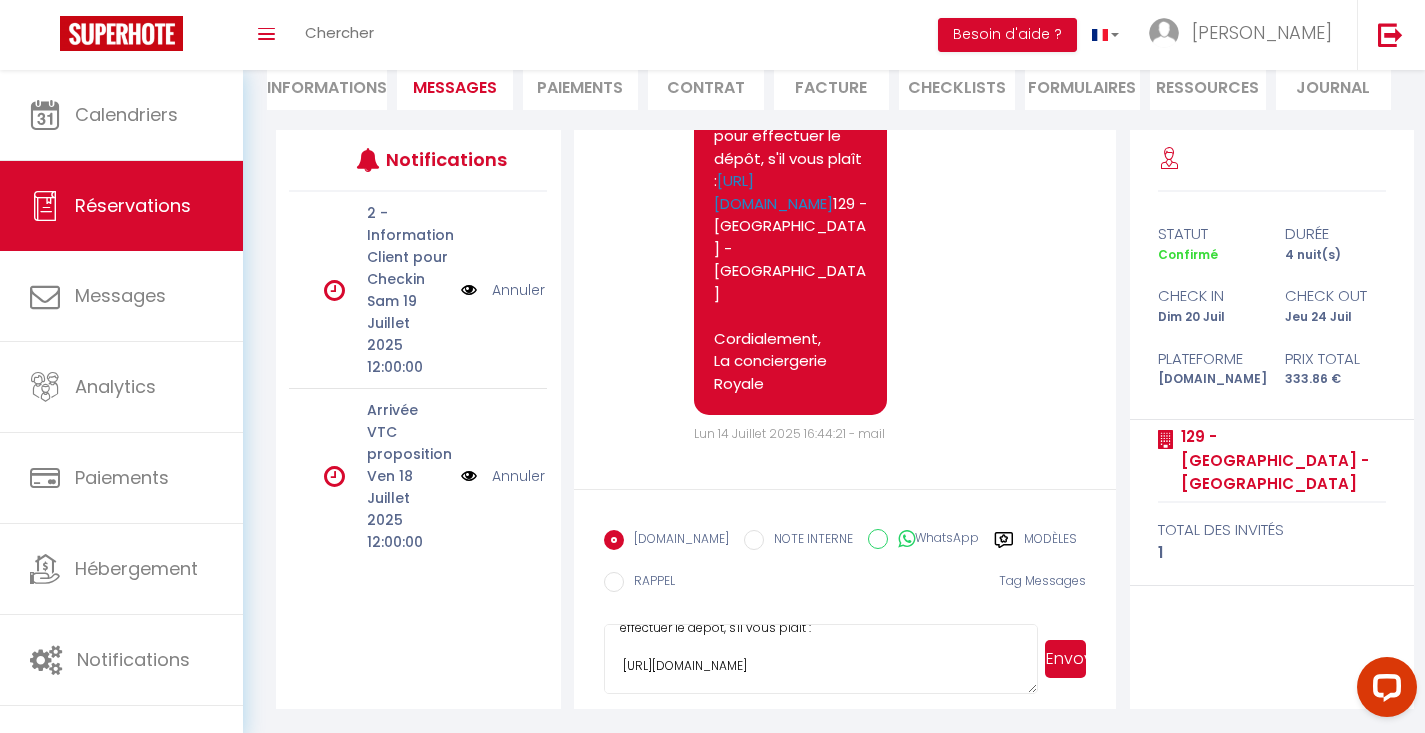 type on "Bonjour FRANCOIS
Conformément aux conditions, un dépôt de garantie sera prélevé avant votre arrivée.
Pour rappel, la caution est une empreinte bancaire qui sera annulée à votre départ.
En l'absence de caution, nous ne pourrons pas vous envoyer les informations d'accès.
Nous vous invitons à utiliser le lien sécurisé ci-dessous pour effectuer le dépôt, s'il vous plaît :
https://superhote.com/applink/p/XuL0RgYT
129 - Le Cessac - Versailles
Cordialement,
La conciergerie Royale" 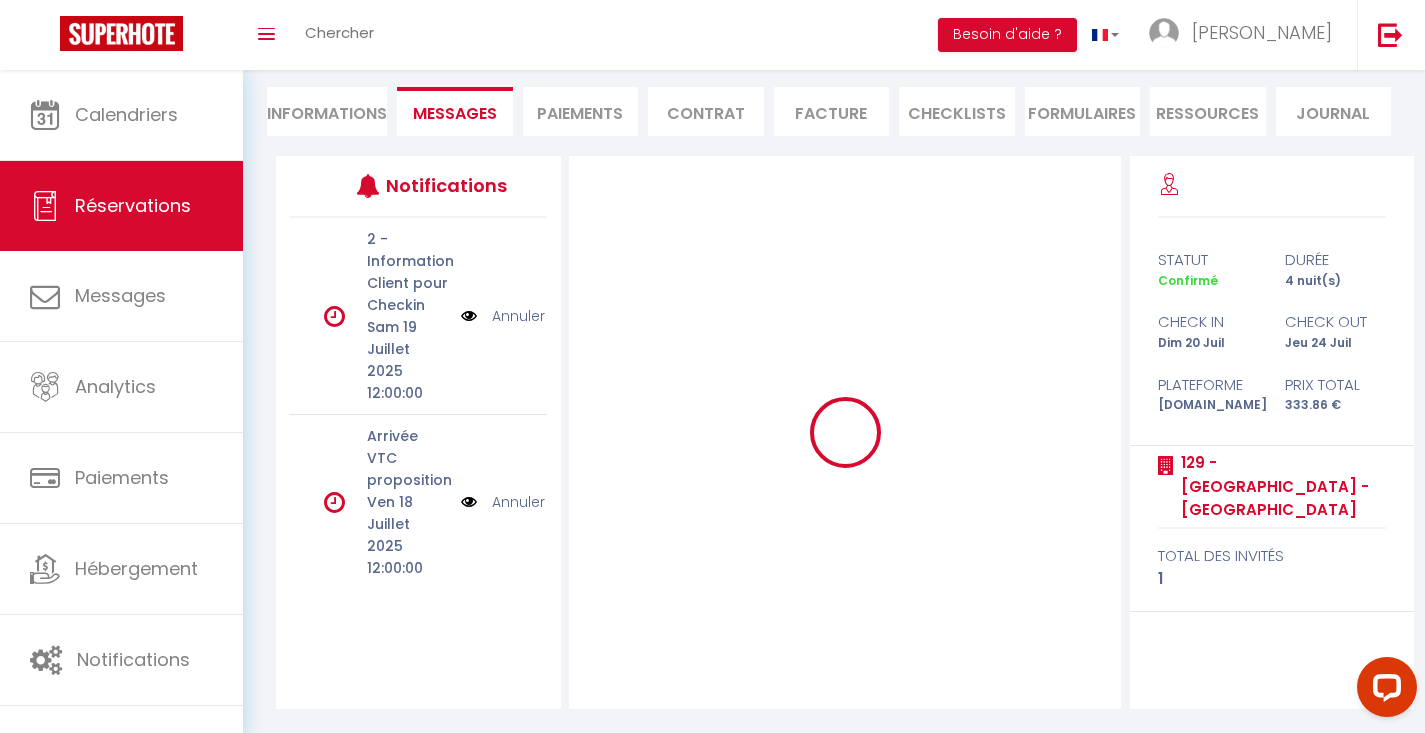 type 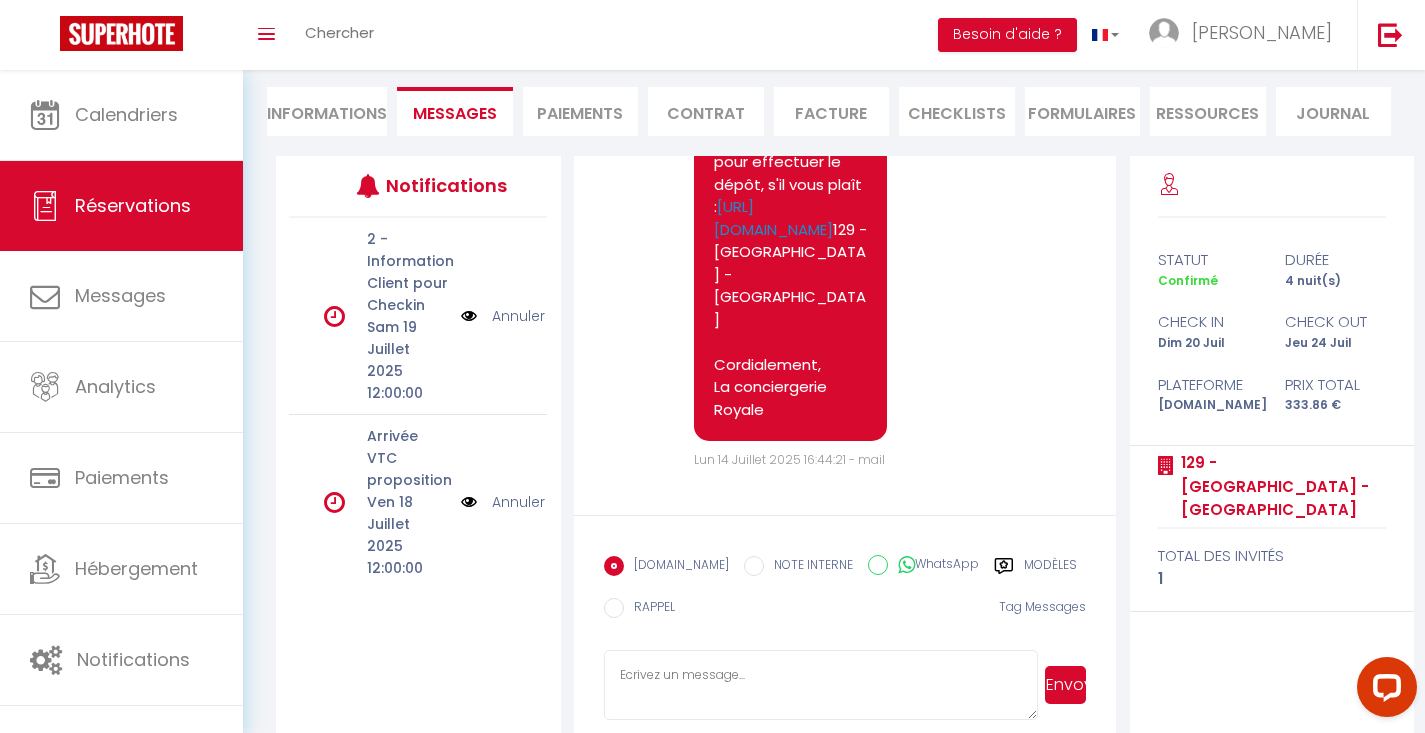 scroll, scrollTop: 0, scrollLeft: 0, axis: both 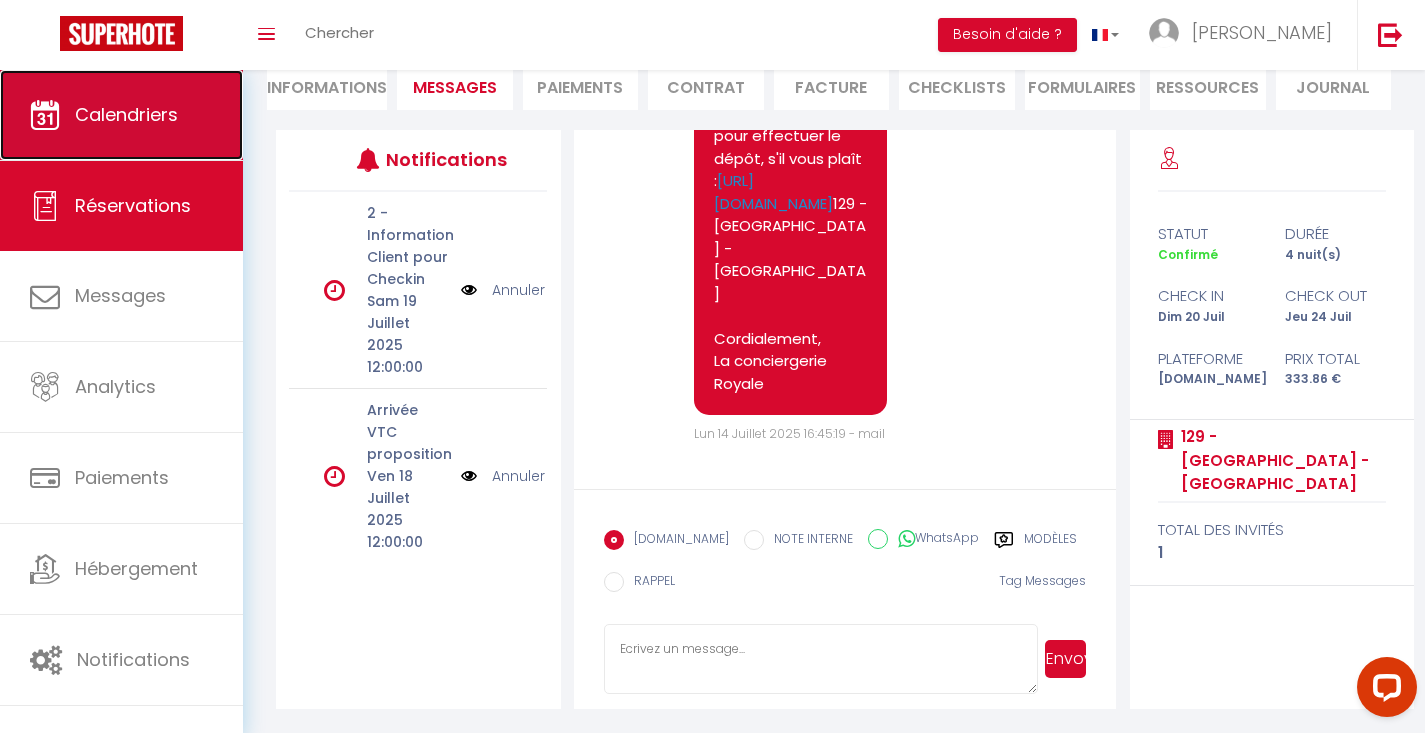 click on "Calendriers" at bounding box center (121, 115) 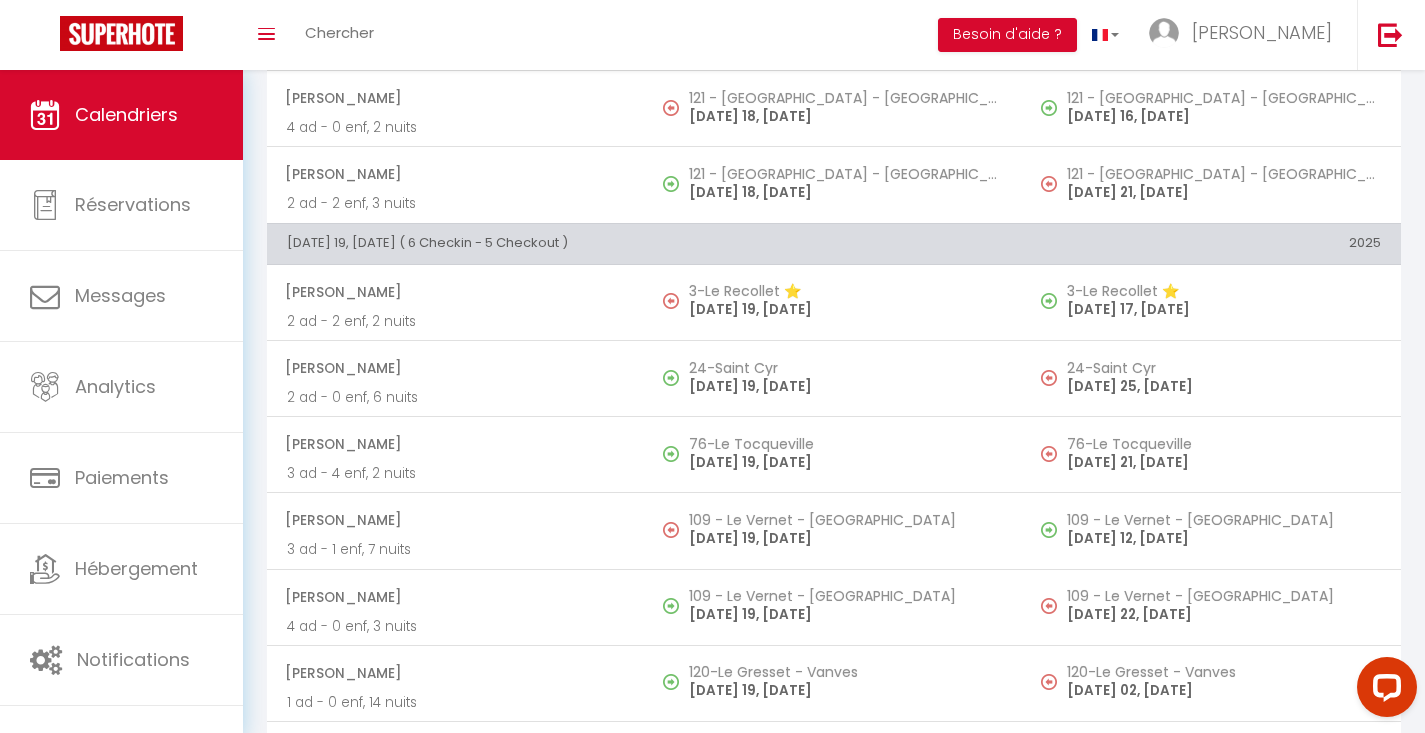 scroll, scrollTop: 6539, scrollLeft: 0, axis: vertical 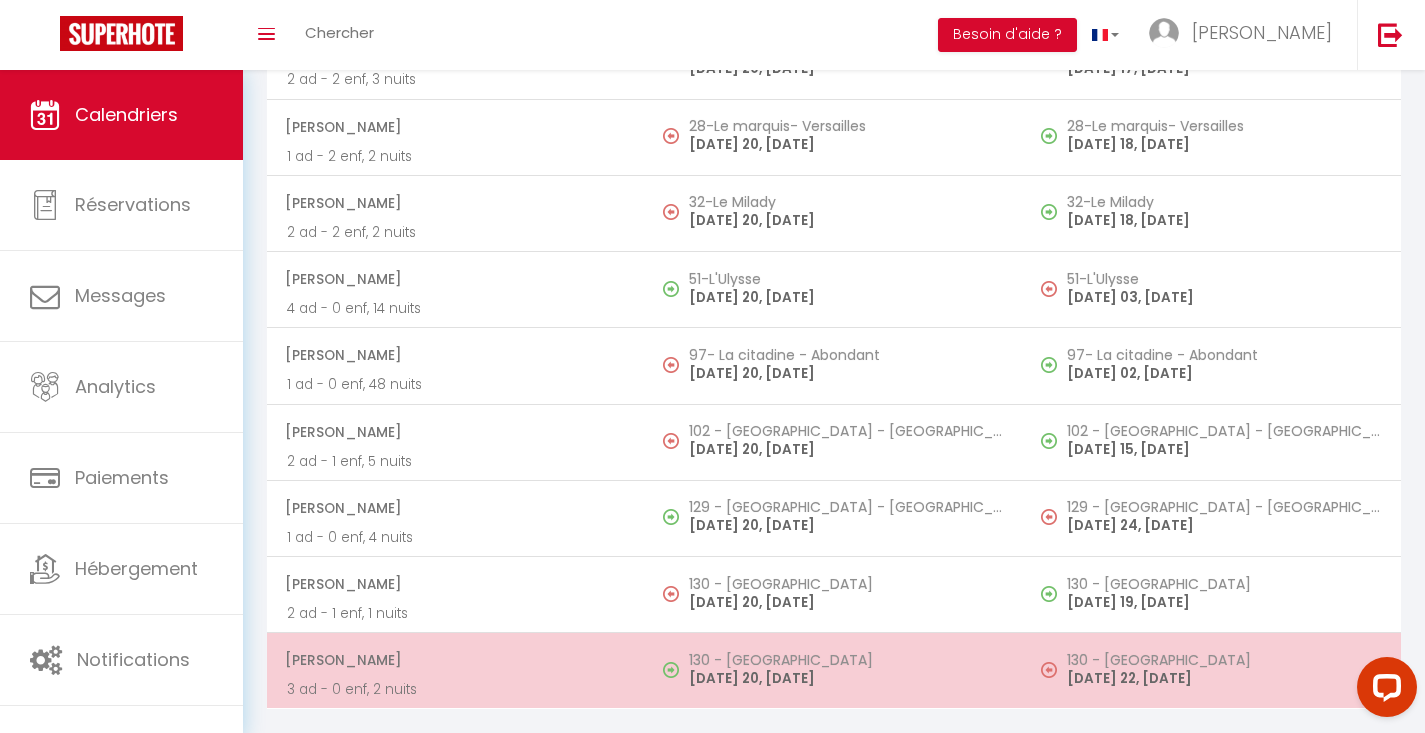 click on "130 - Le Saint Julien - Versailles
SUNDAY 20, JUILLET 25" at bounding box center [834, 671] 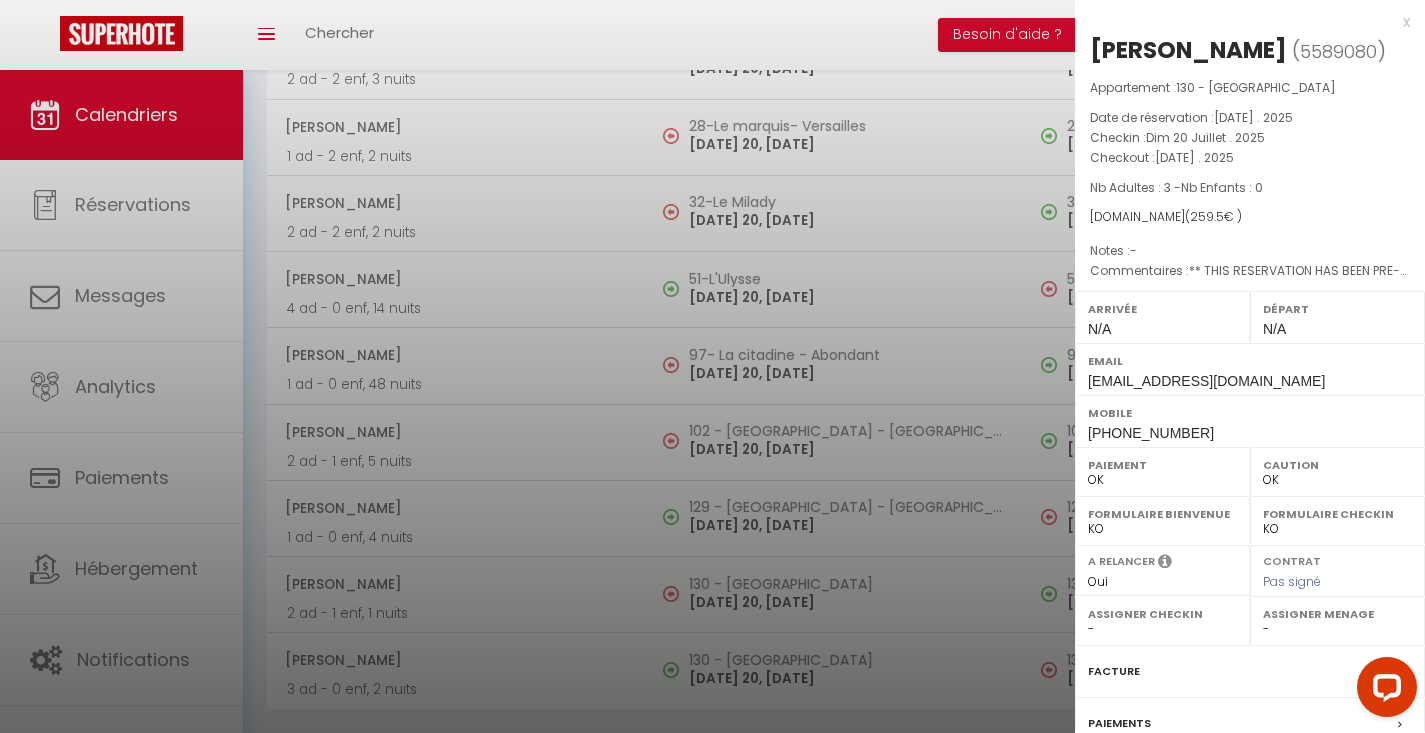 click at bounding box center [712, 366] 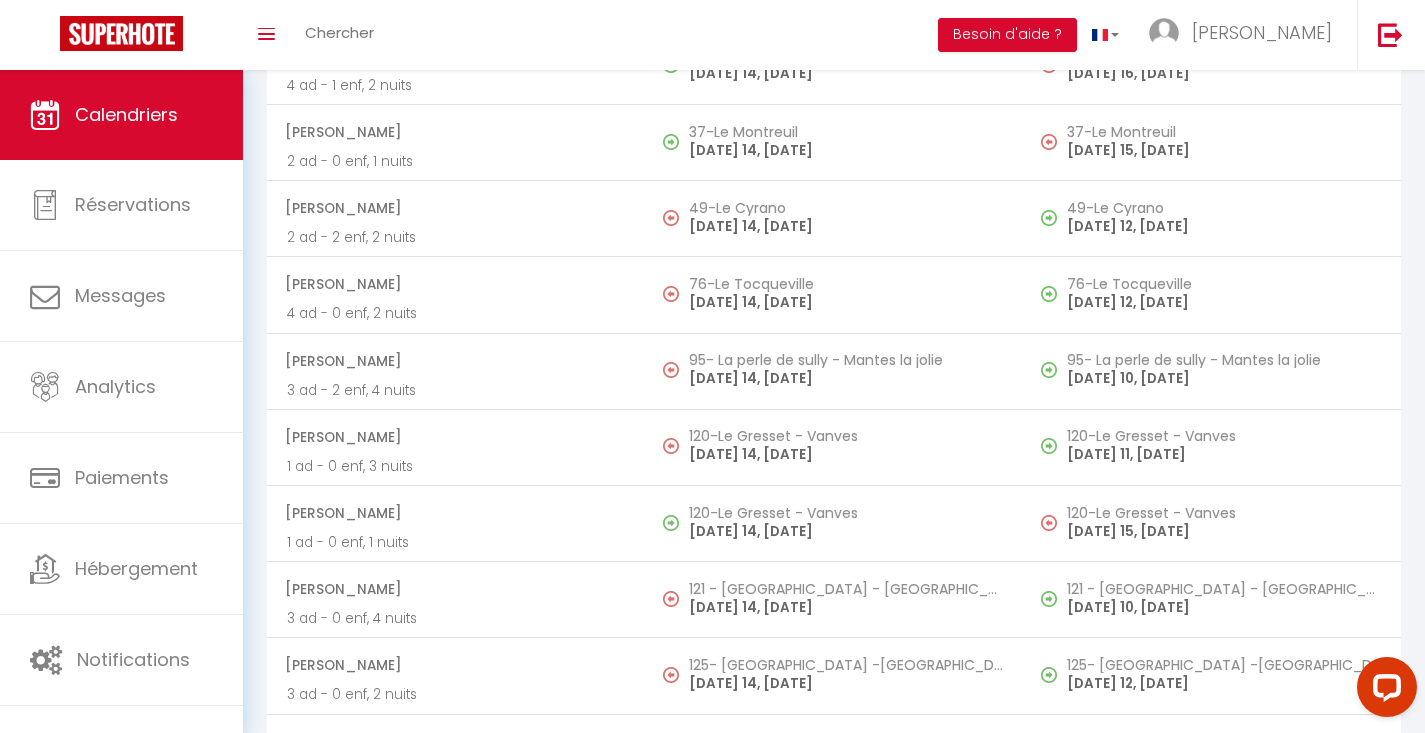 scroll, scrollTop: 0, scrollLeft: 0, axis: both 